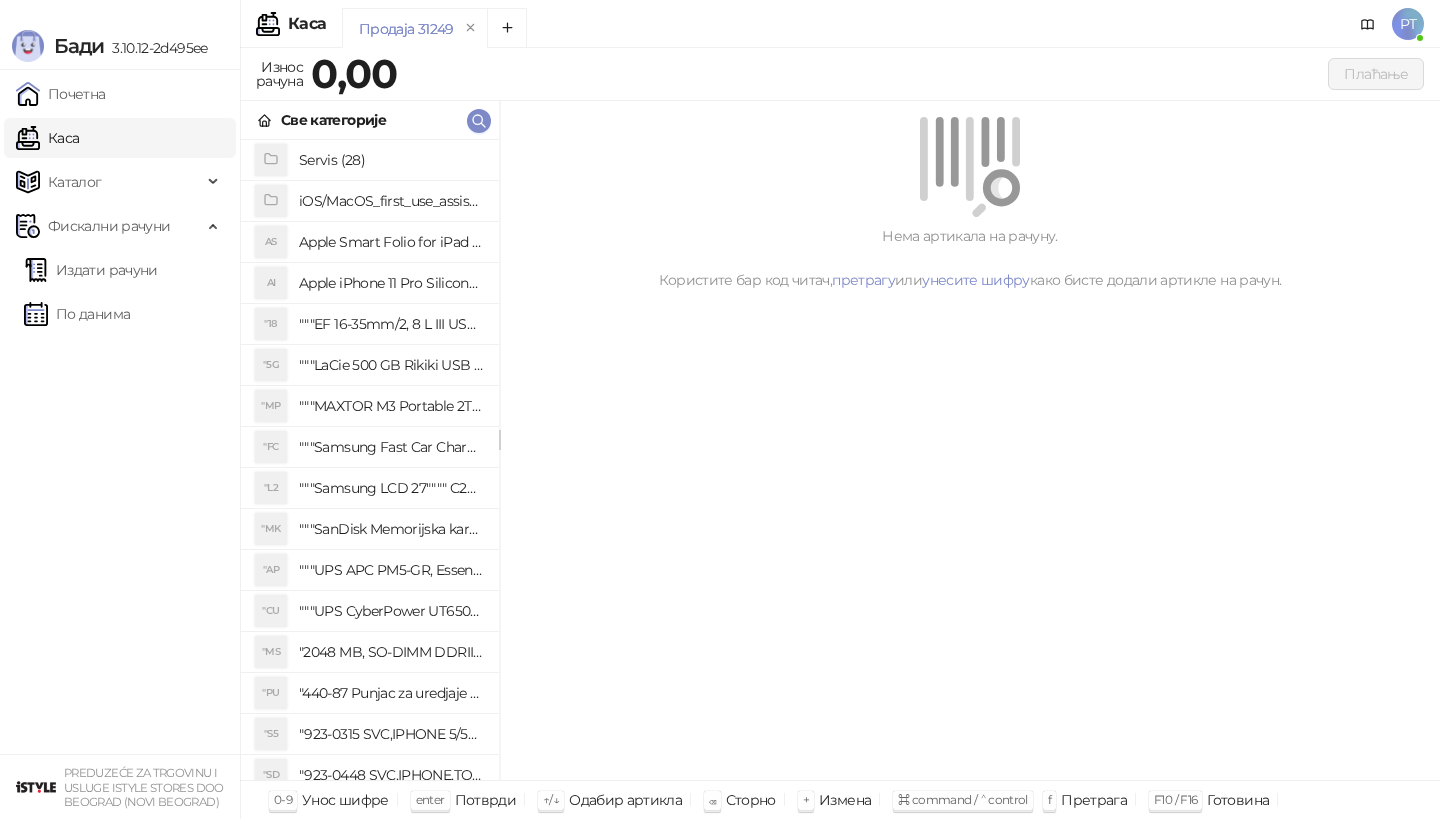 scroll, scrollTop: 0, scrollLeft: 0, axis: both 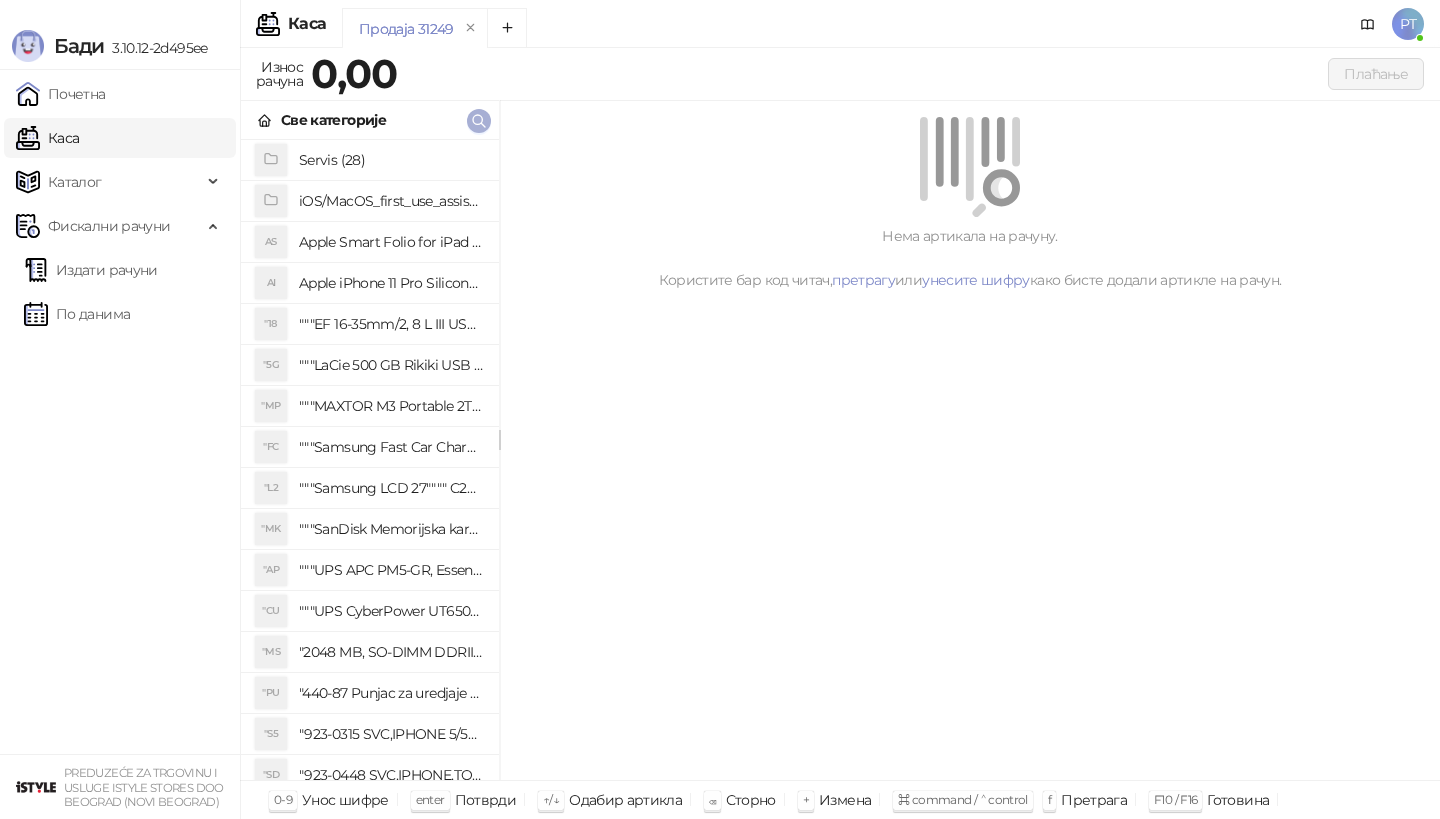 click 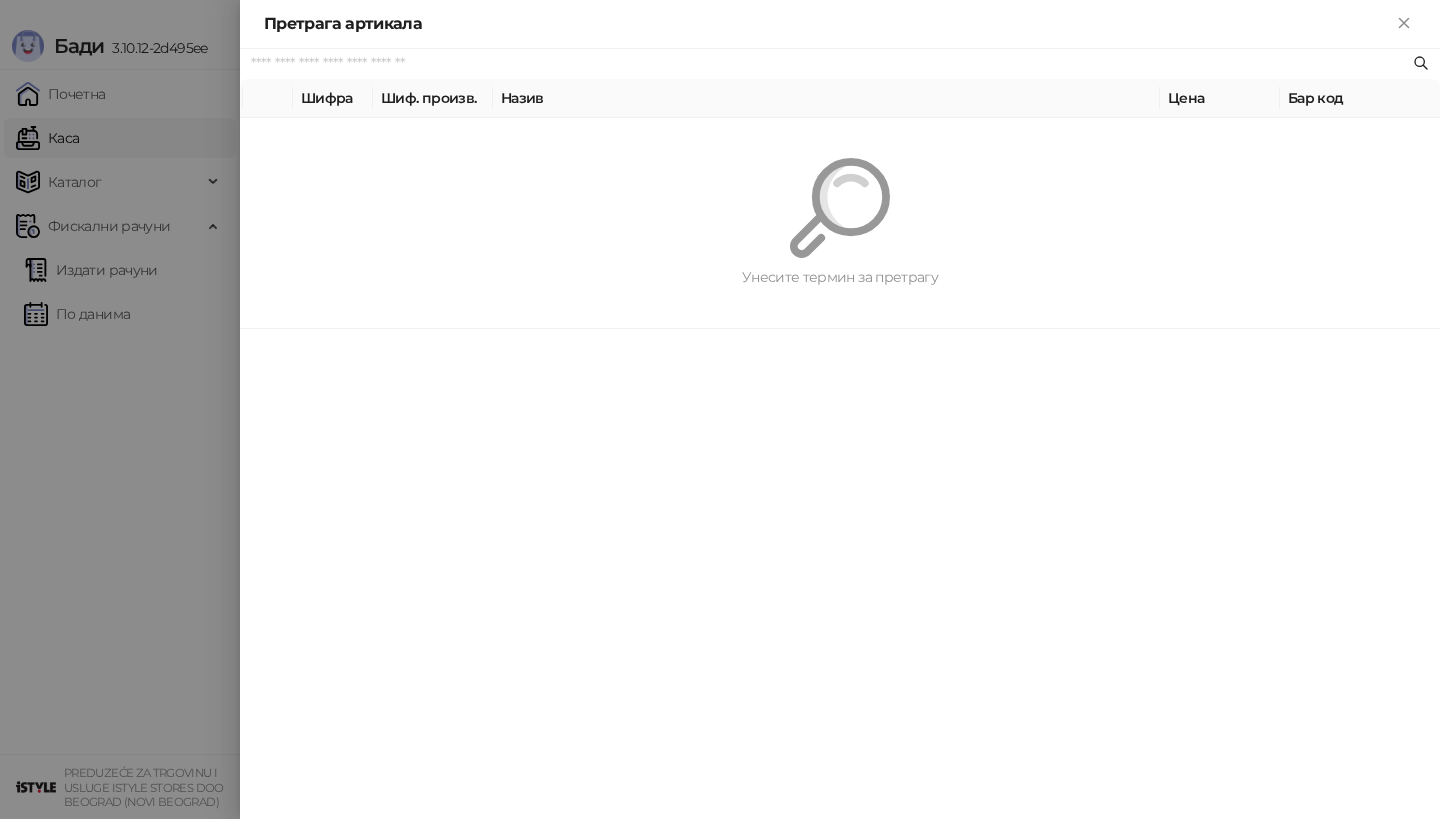 paste on "**********" 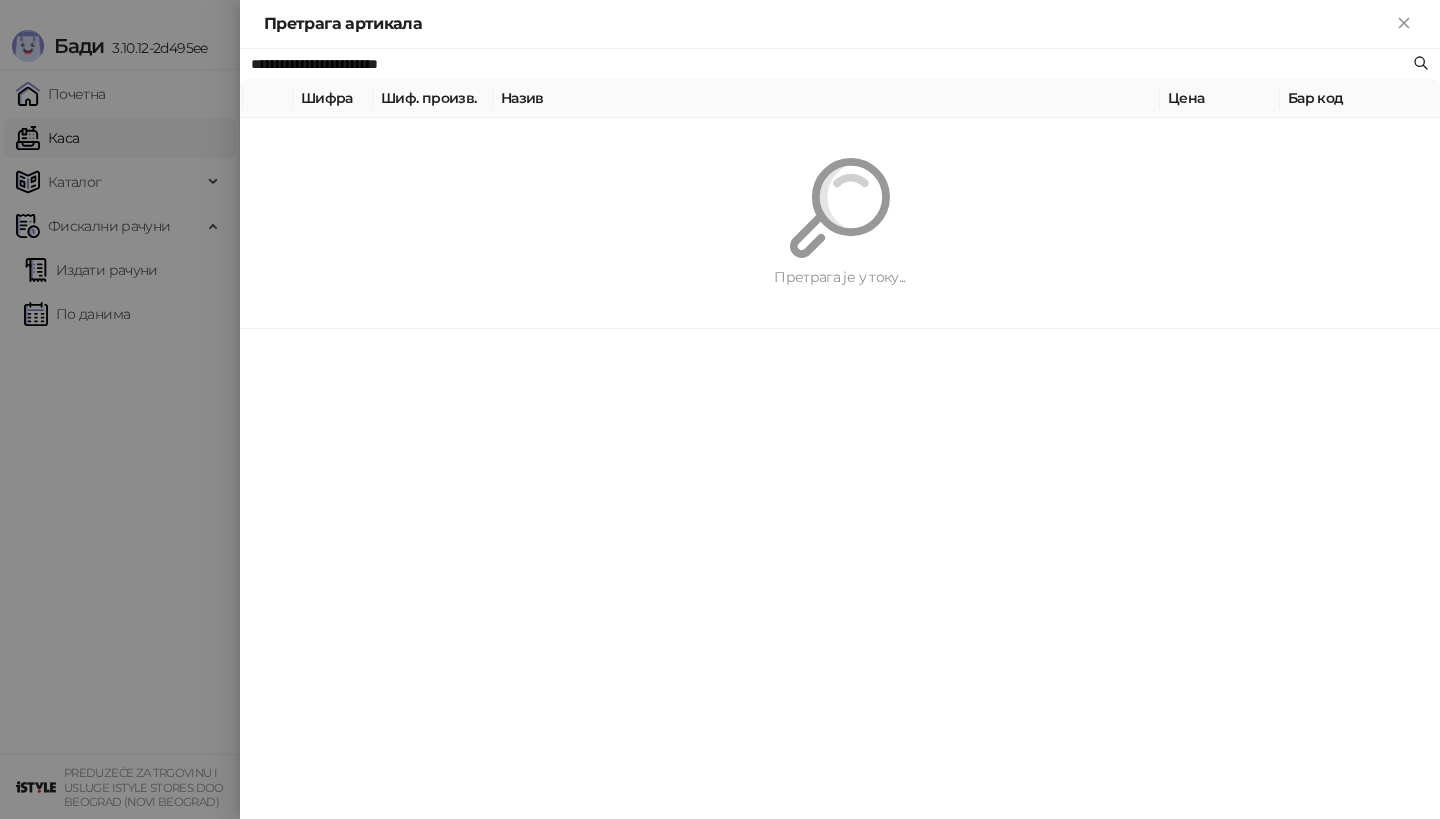 type on "**********" 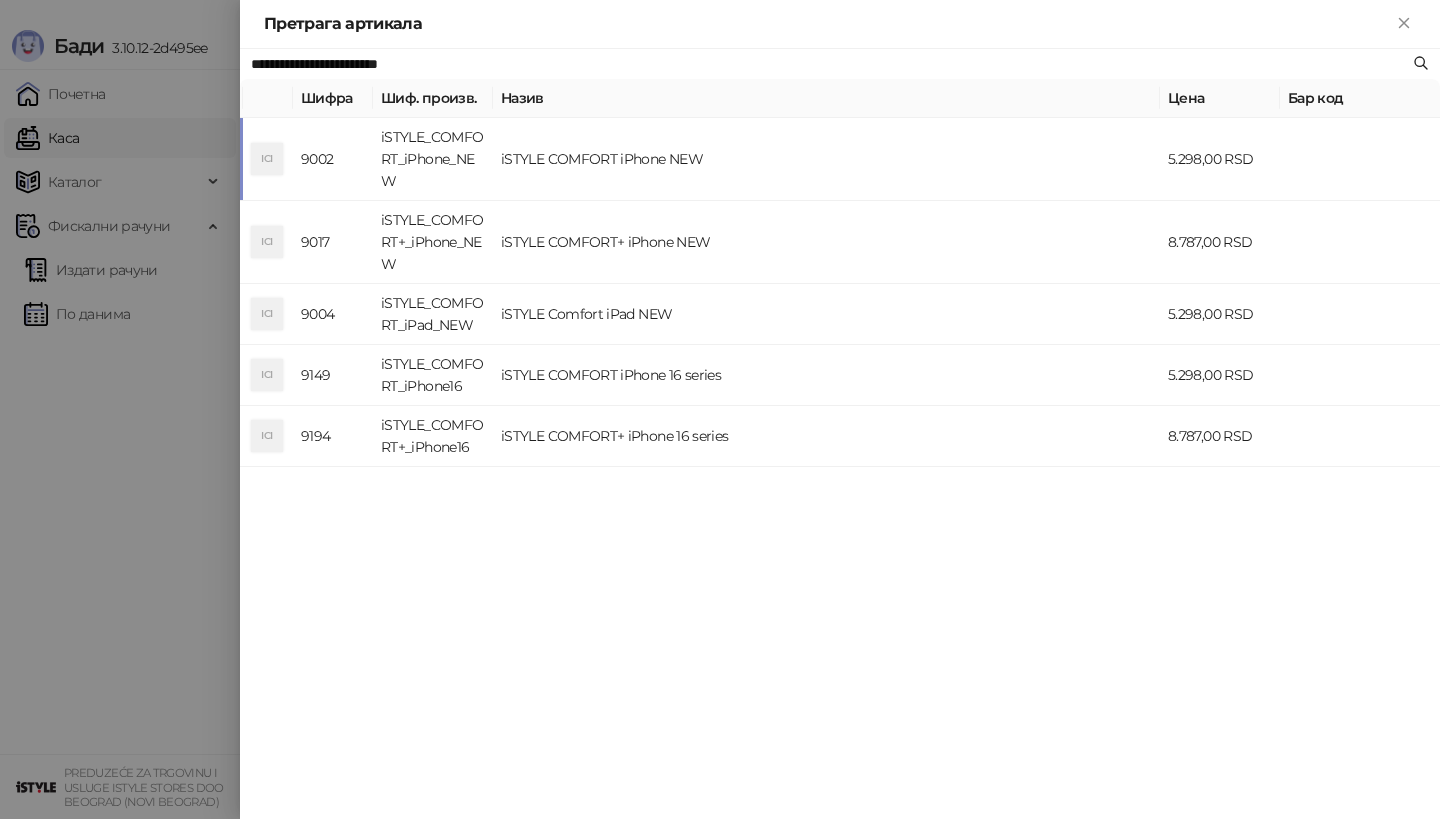 click on "iSTYLE_COMFORT_iPhone_NEW" at bounding box center [433, 159] 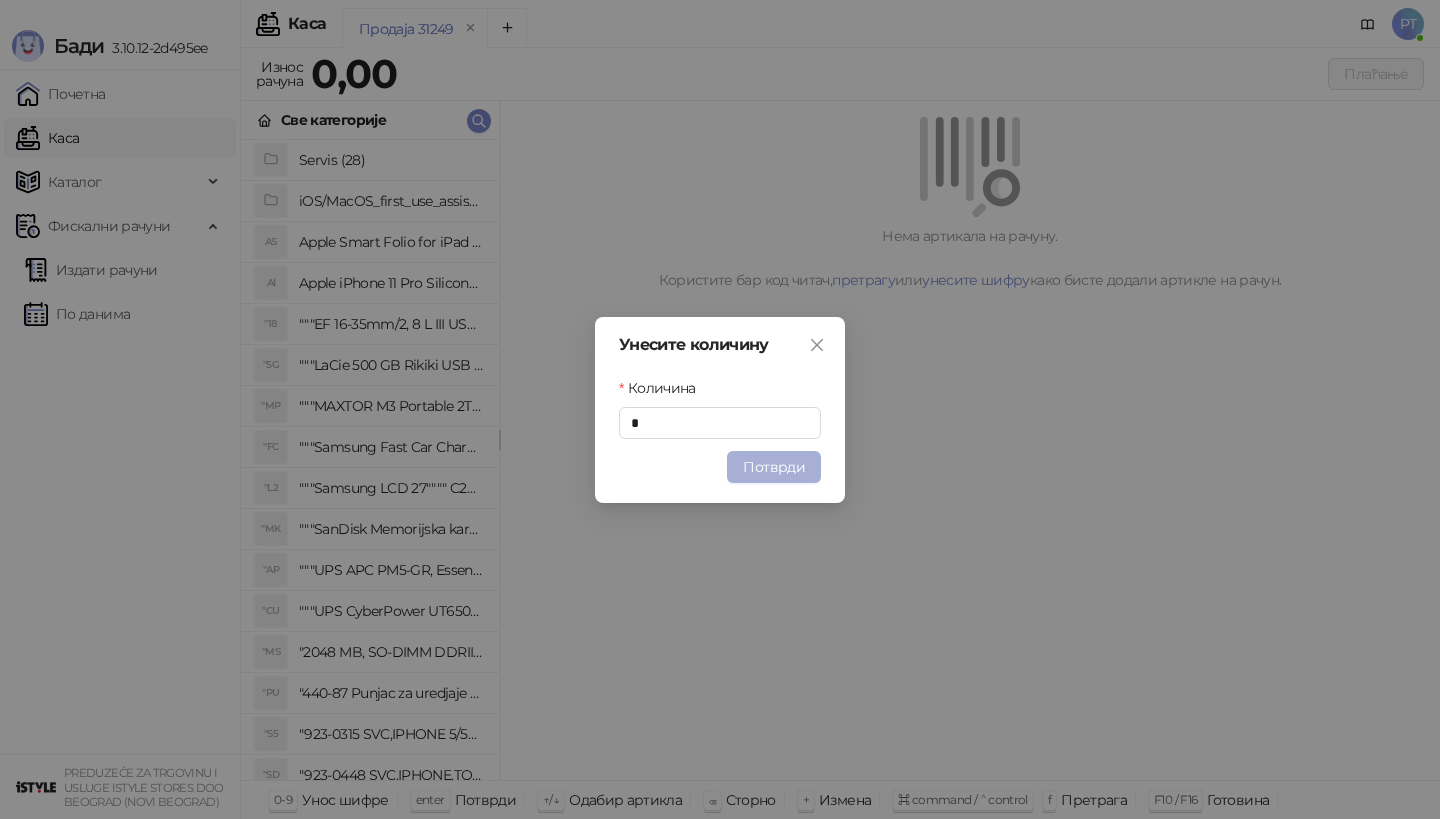 click on "Потврди" at bounding box center (774, 467) 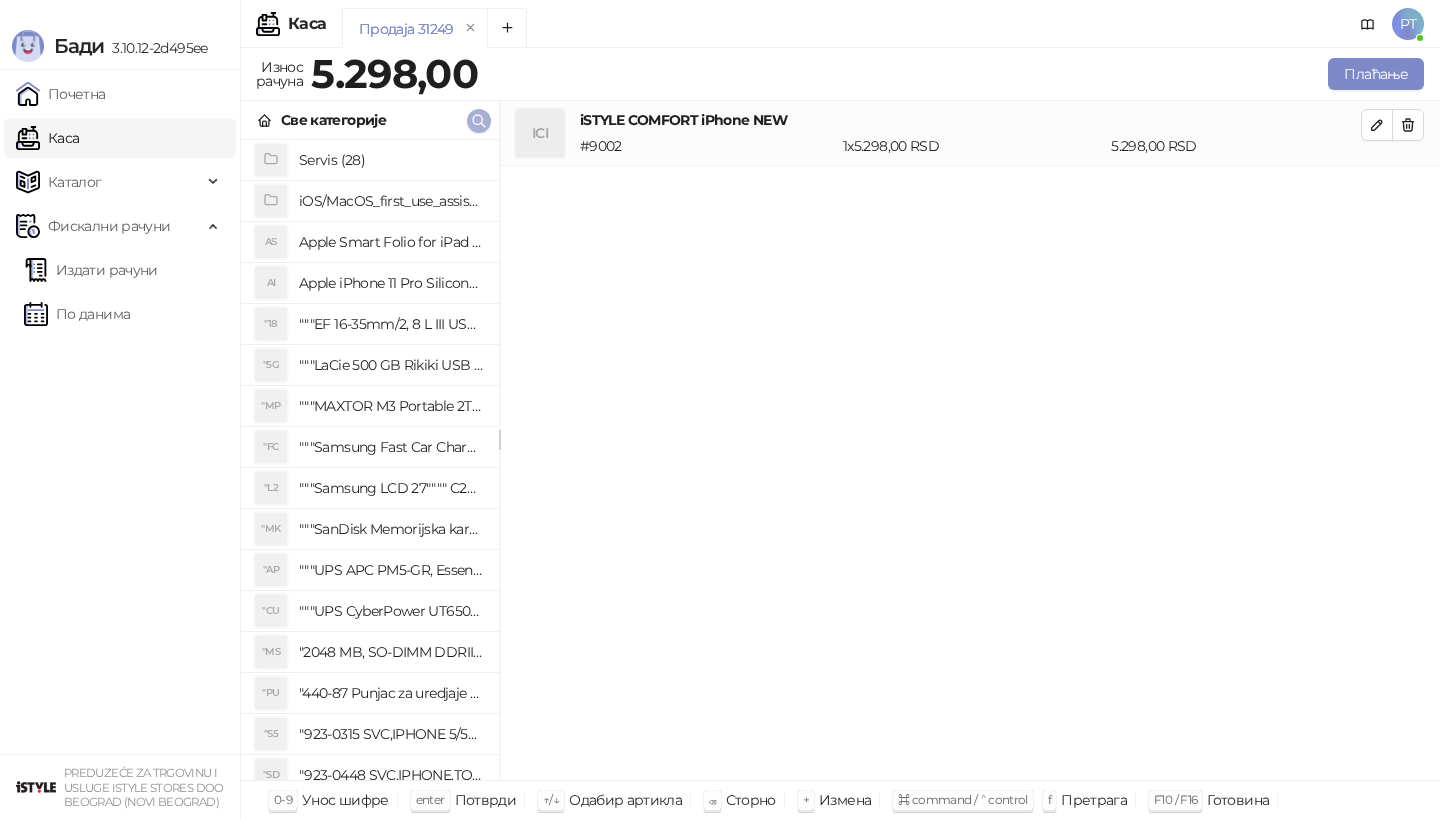 click on "Све категорије" at bounding box center (370, 120) 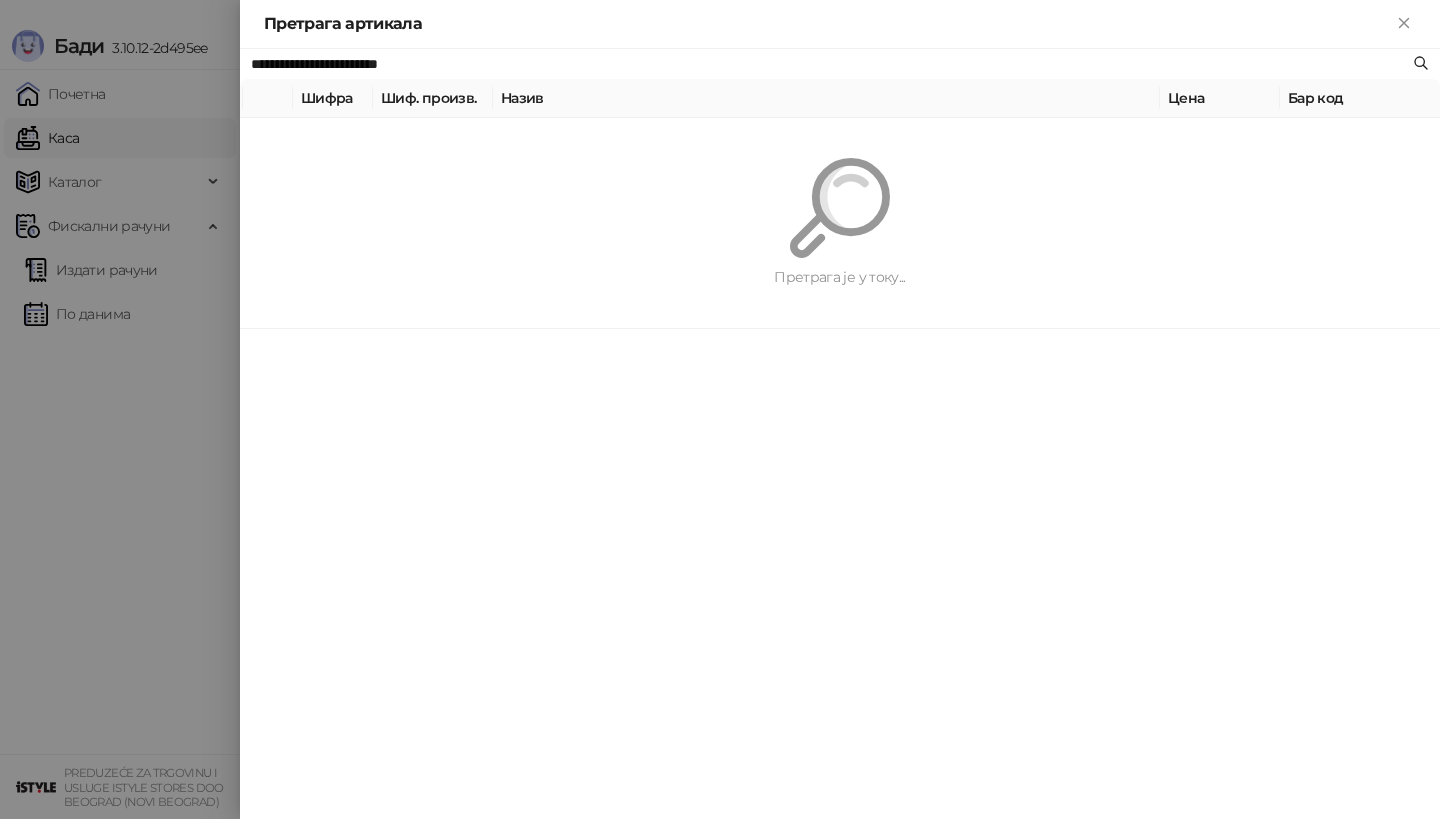 paste 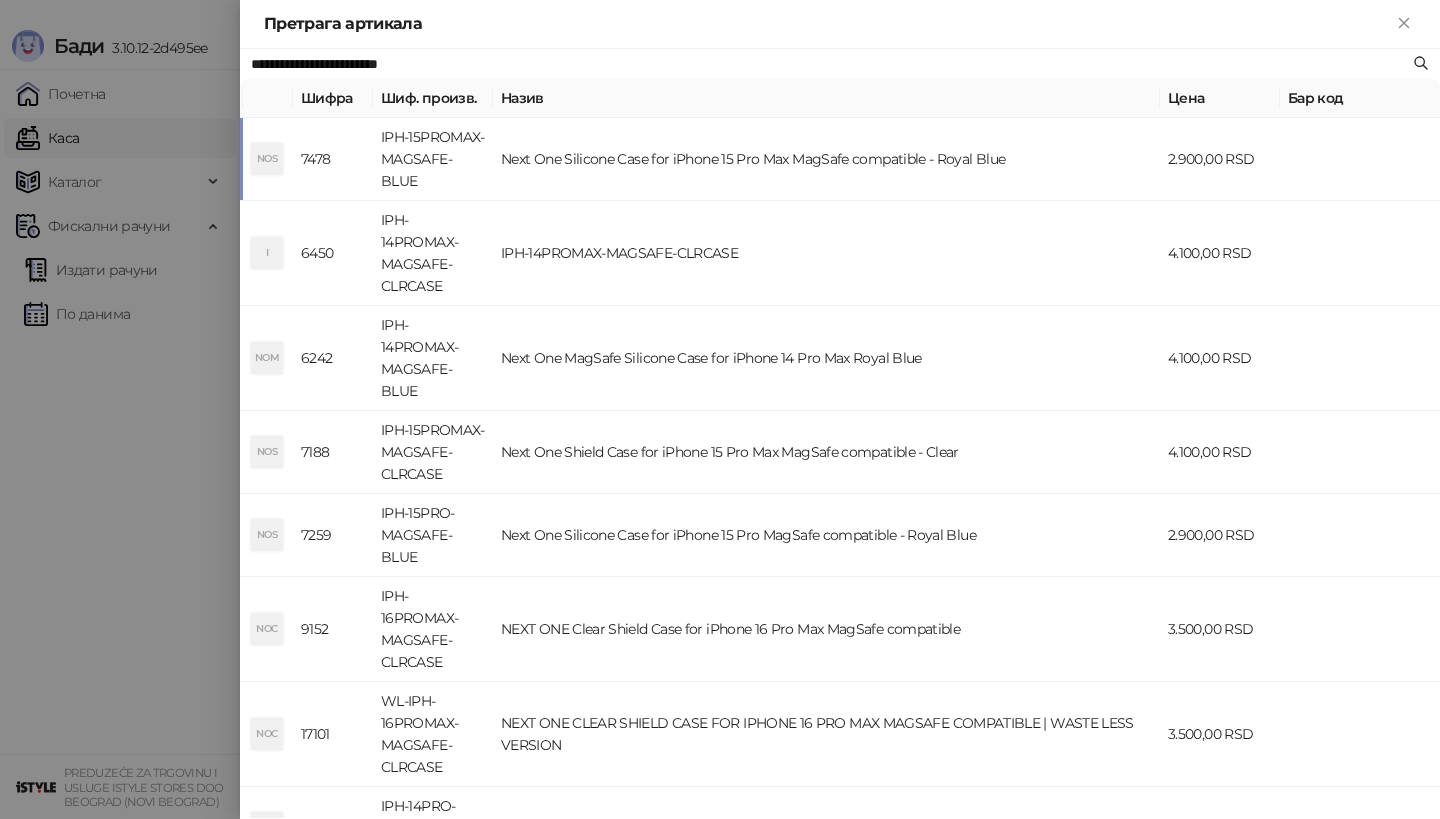 click on "**********" at bounding box center [830, 64] 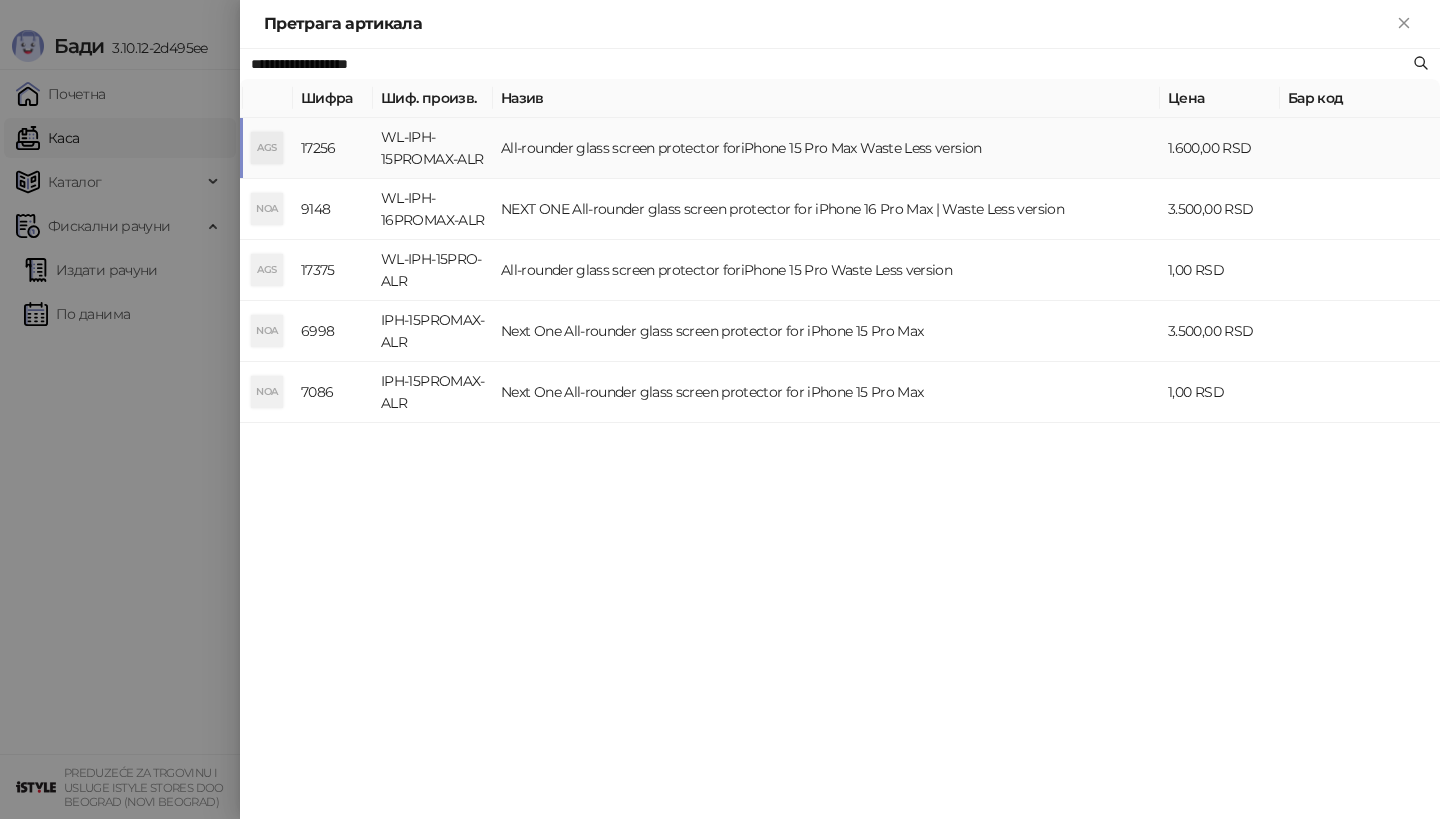 type on "**********" 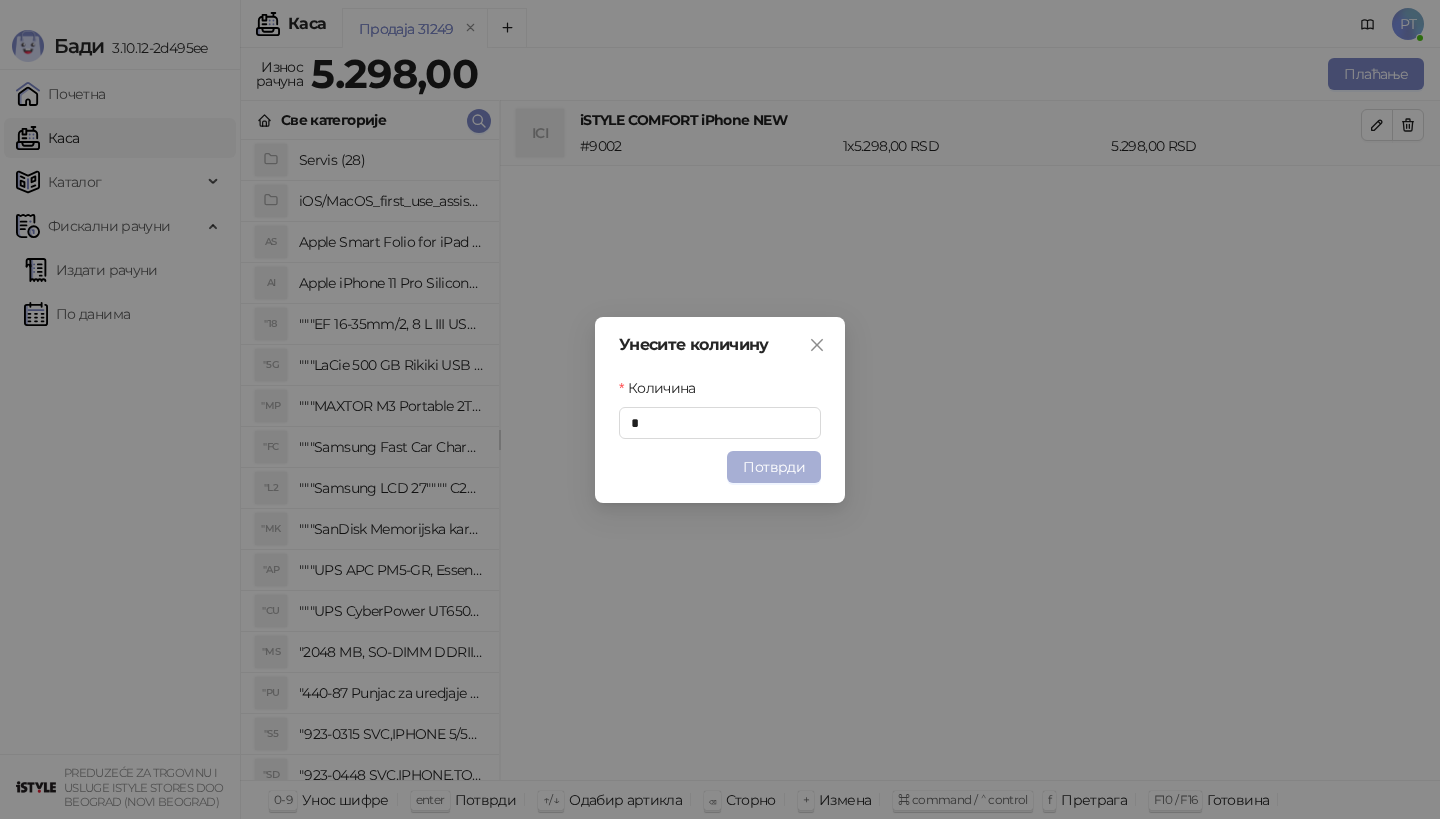click on "Потврди" at bounding box center (774, 467) 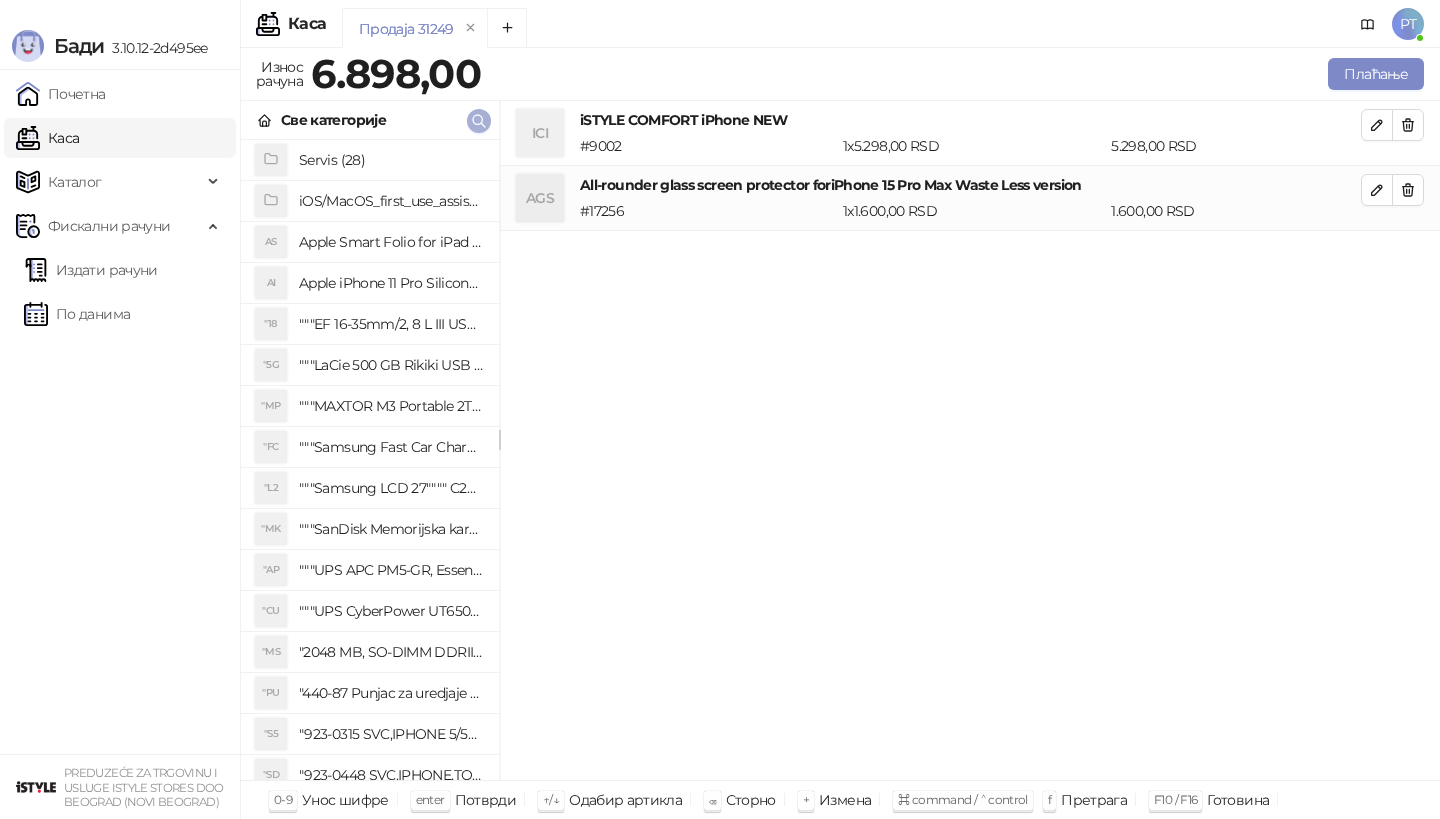 type 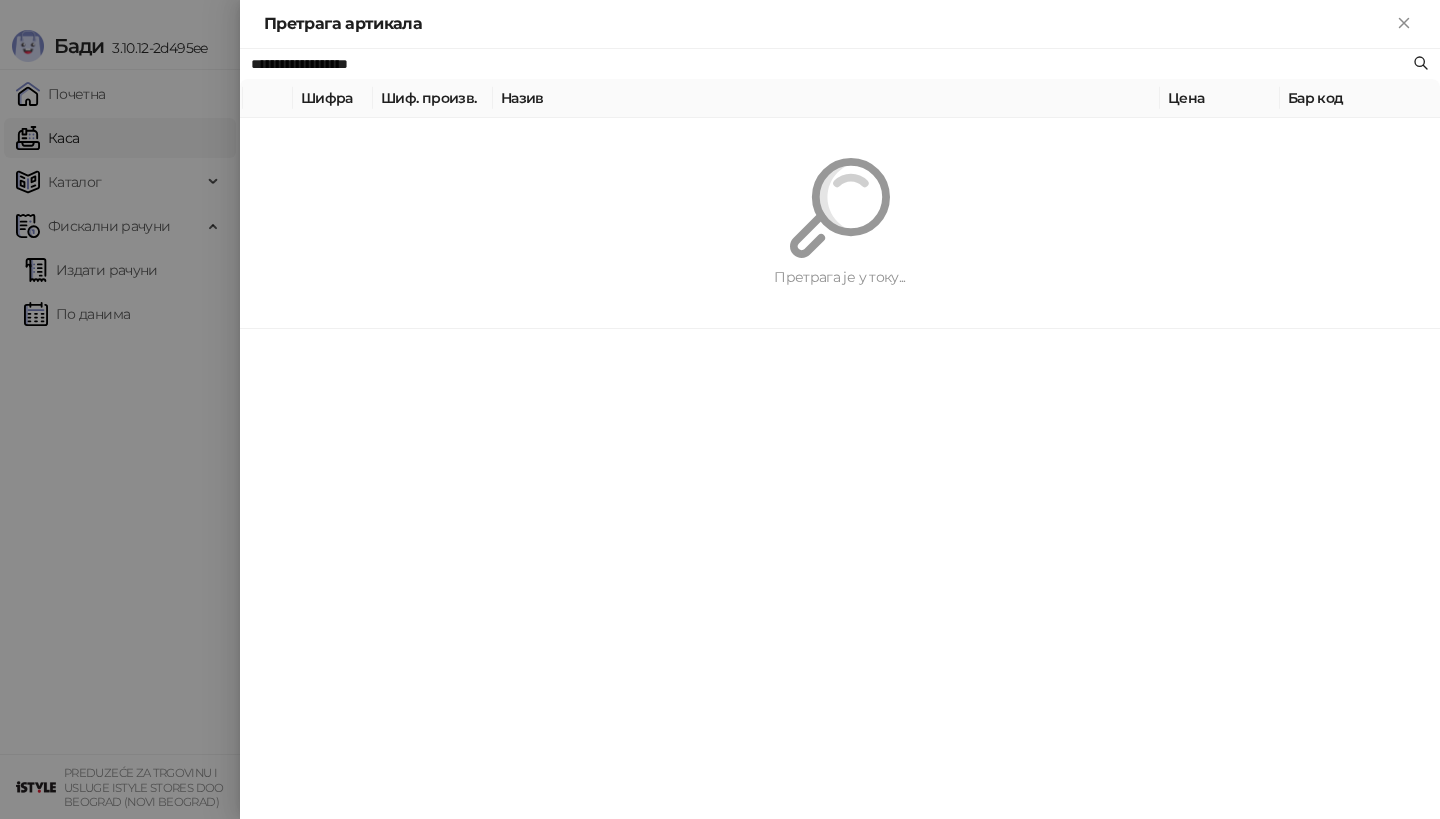 paste on "******" 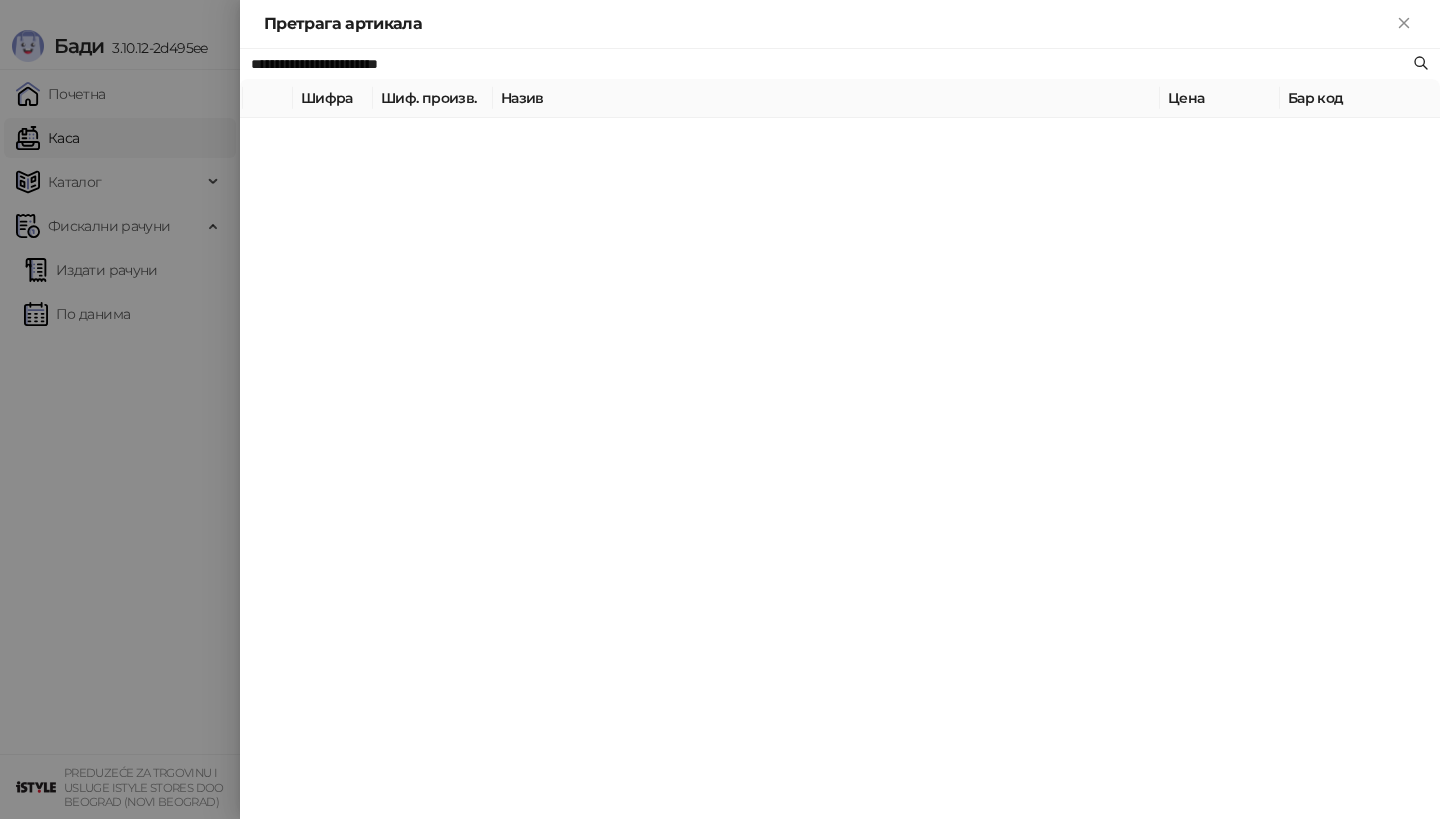 type on "**********" 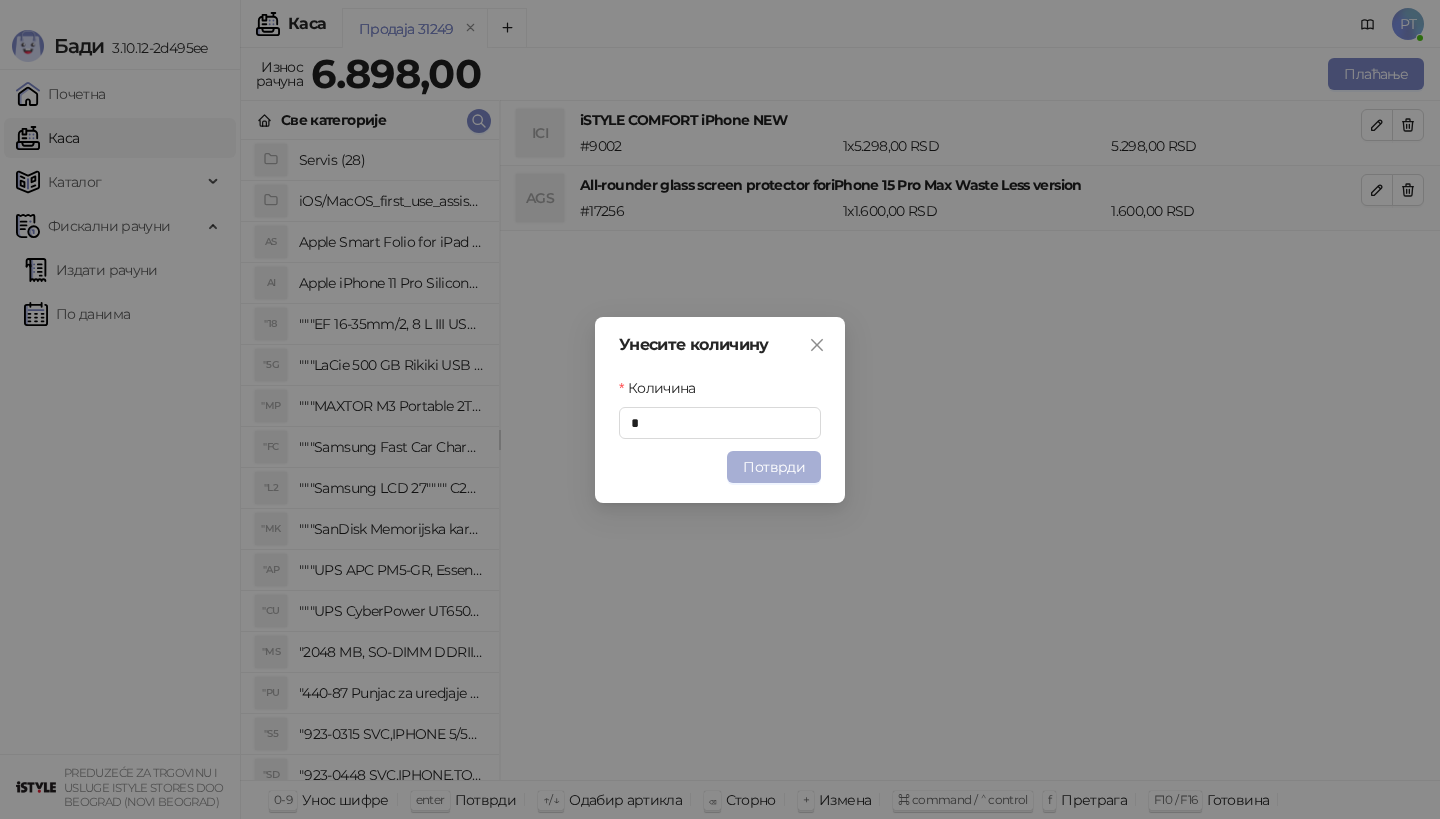 click on "Потврди" at bounding box center (774, 467) 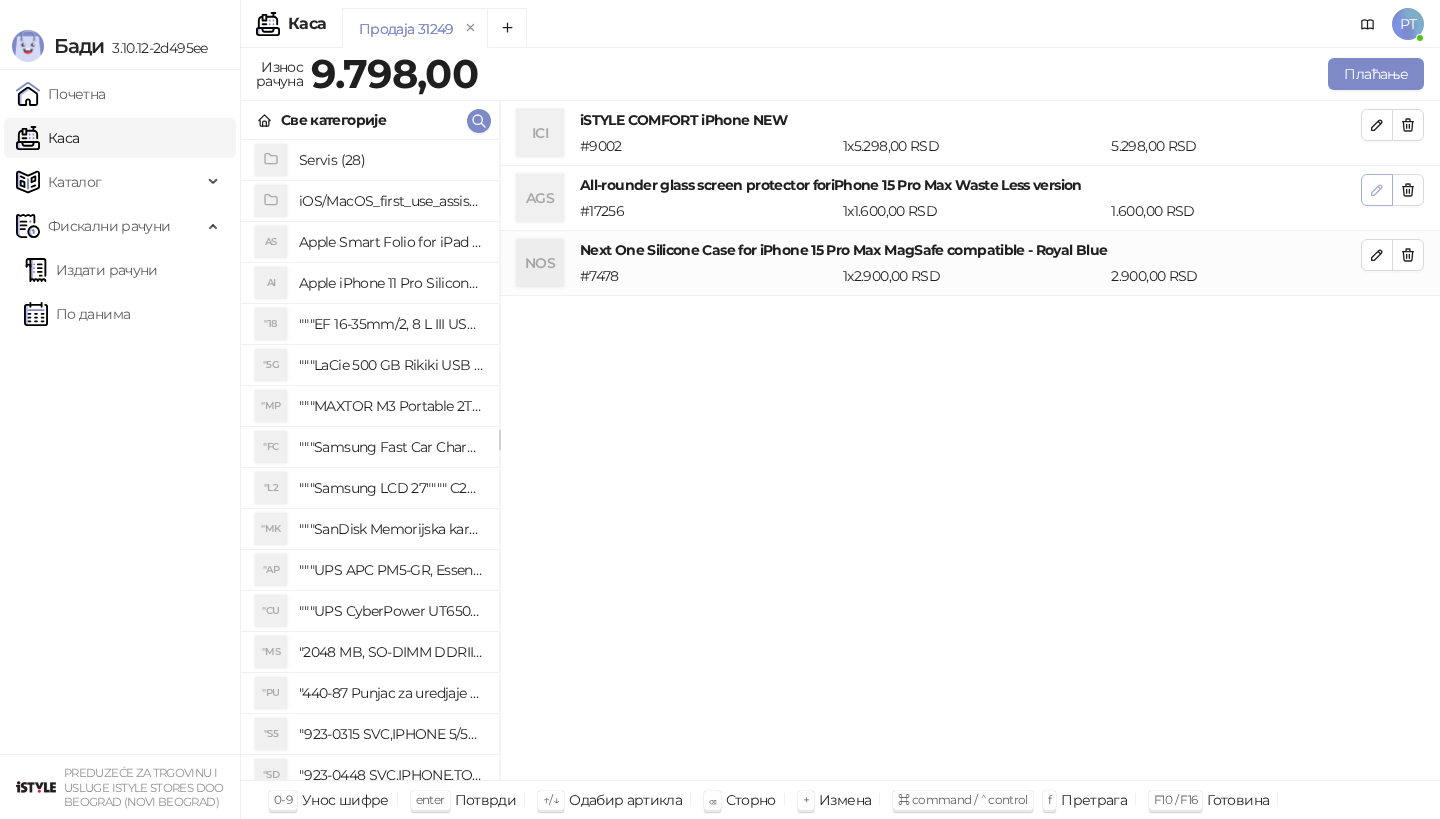 click 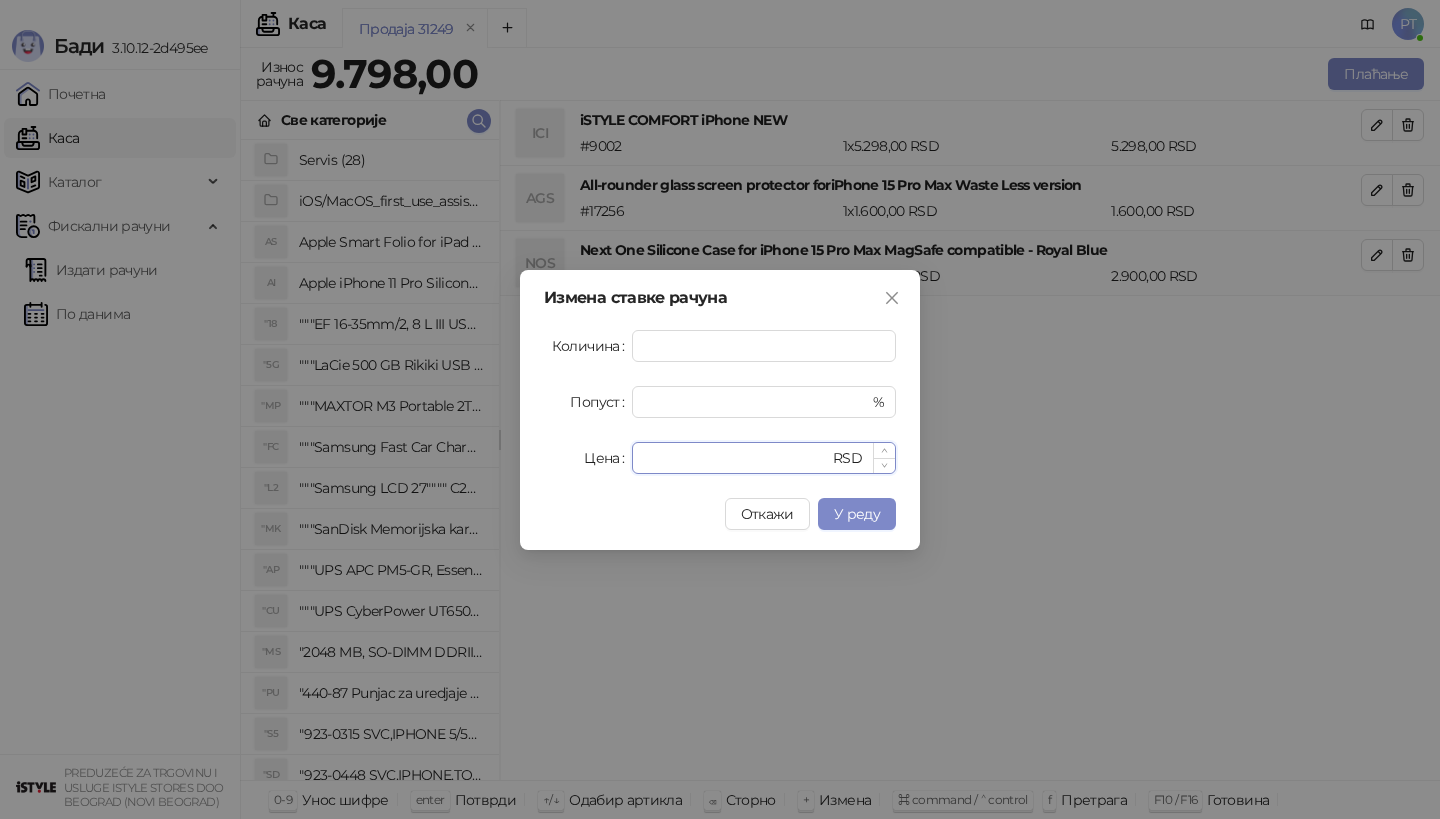 click on "****" at bounding box center [736, 458] 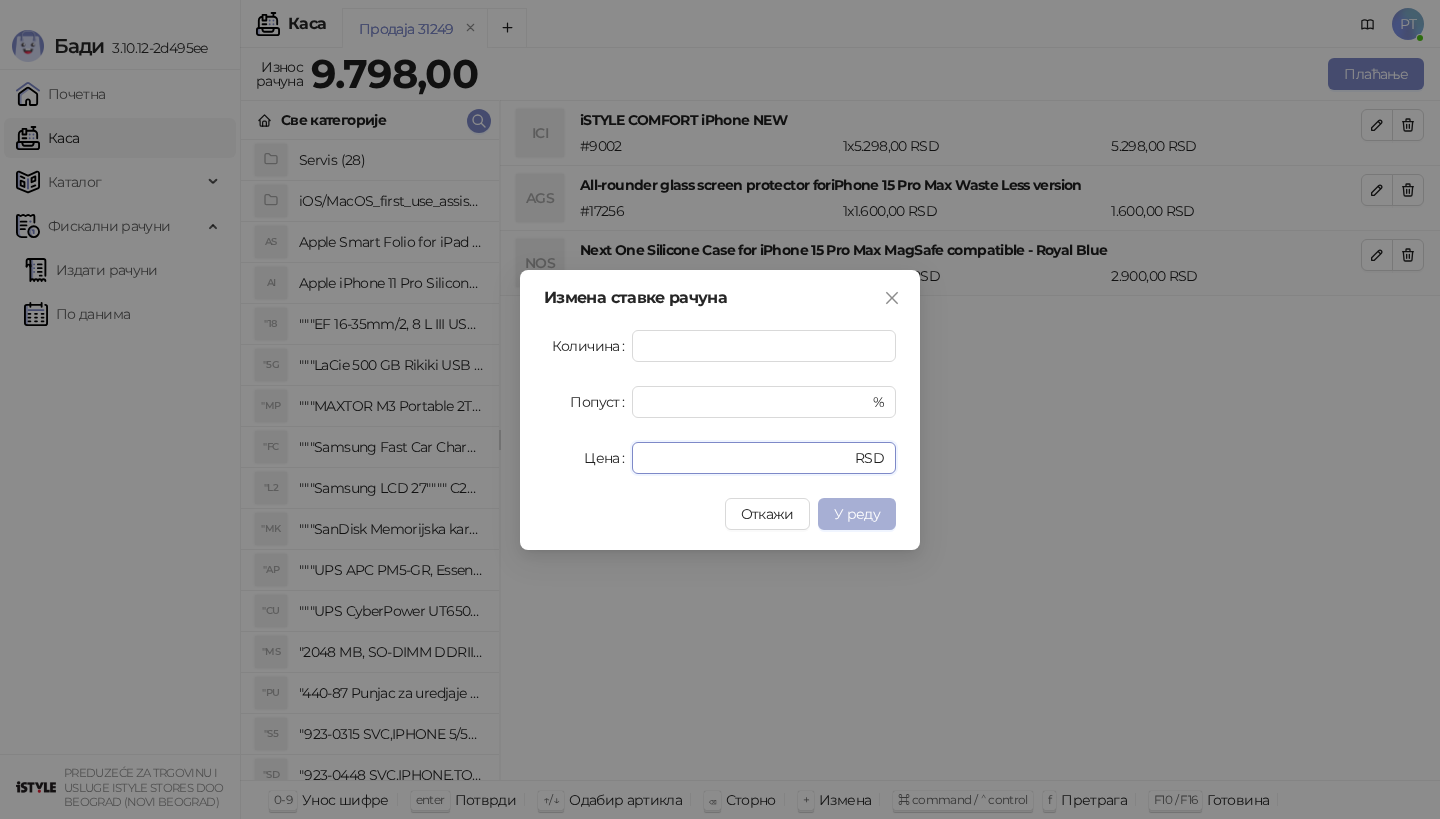 type on "*" 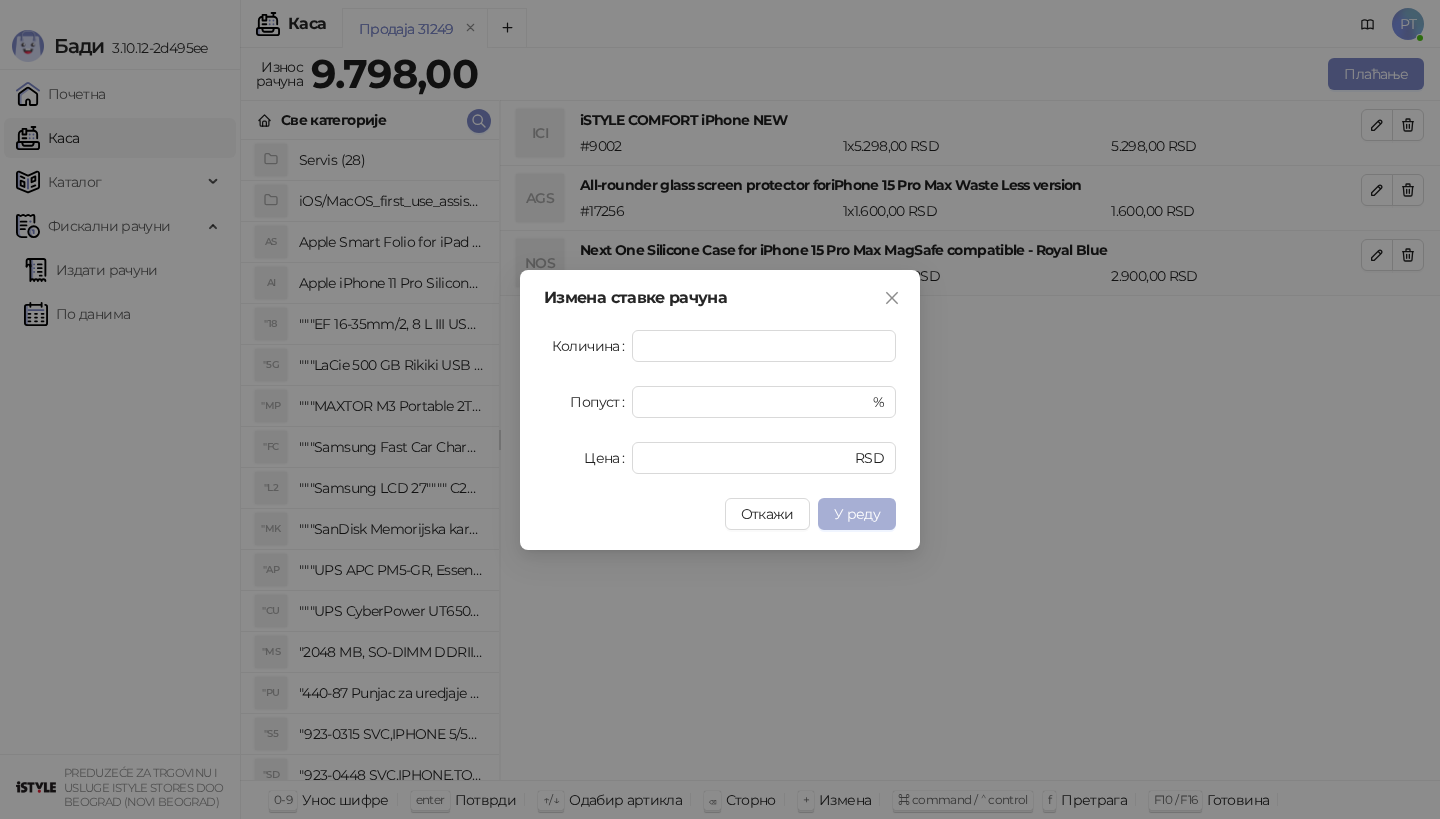 click on "Измена ставке рачуна Количина * Попуст * % Цена * RSD Откажи У реду" at bounding box center [720, 410] 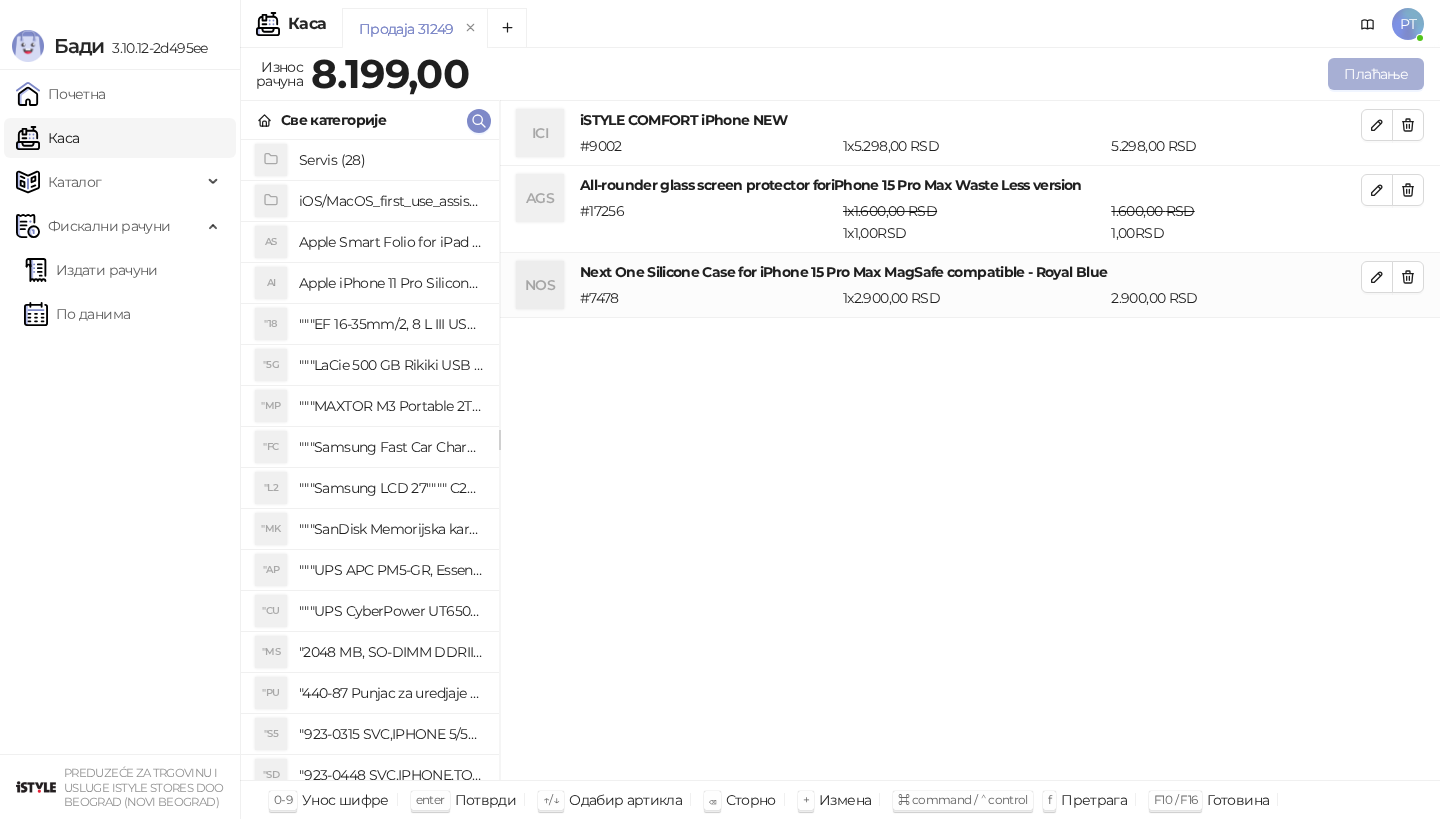 click on "Плаћање" at bounding box center (1376, 74) 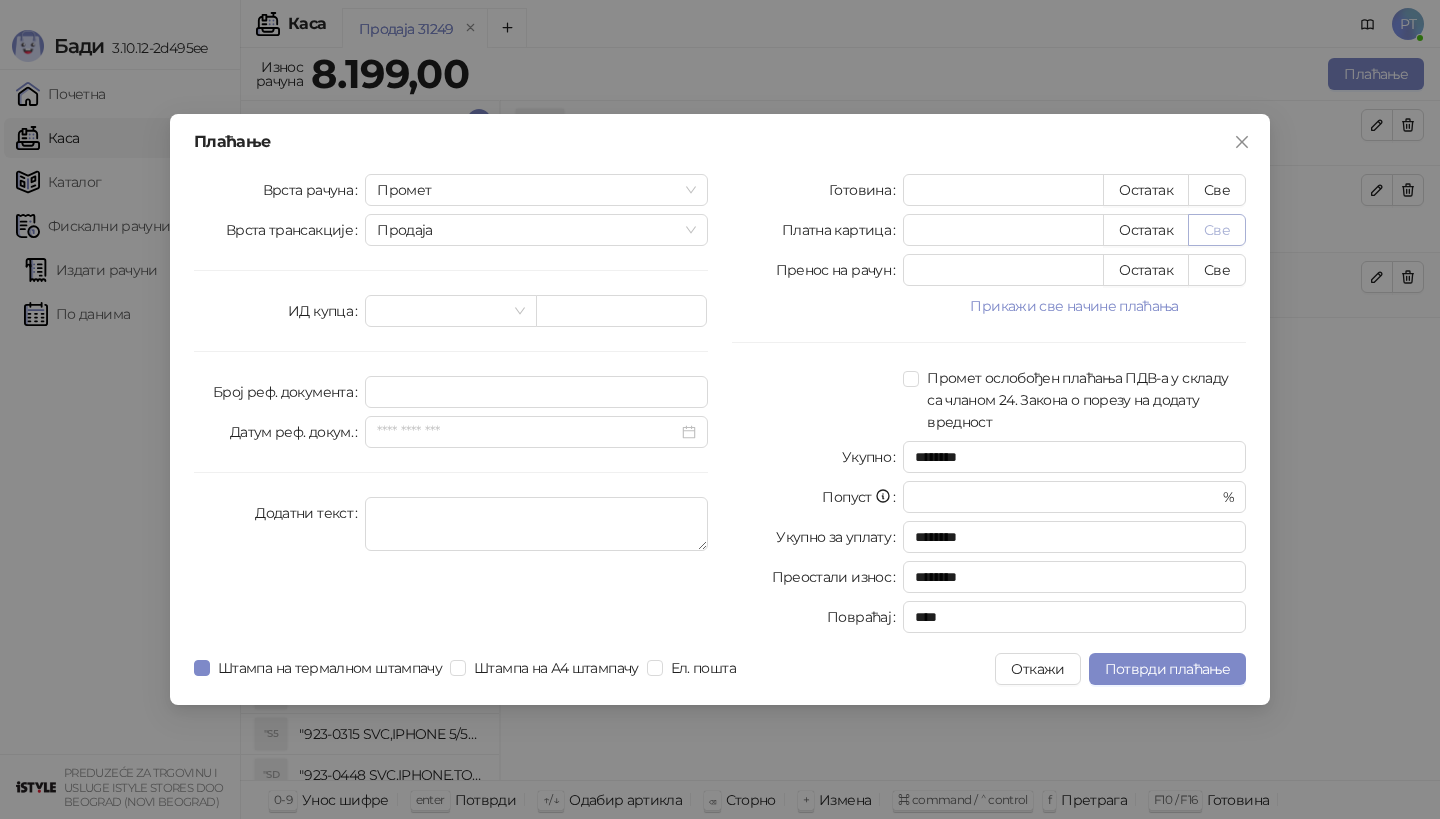 click on "Све" at bounding box center [1217, 230] 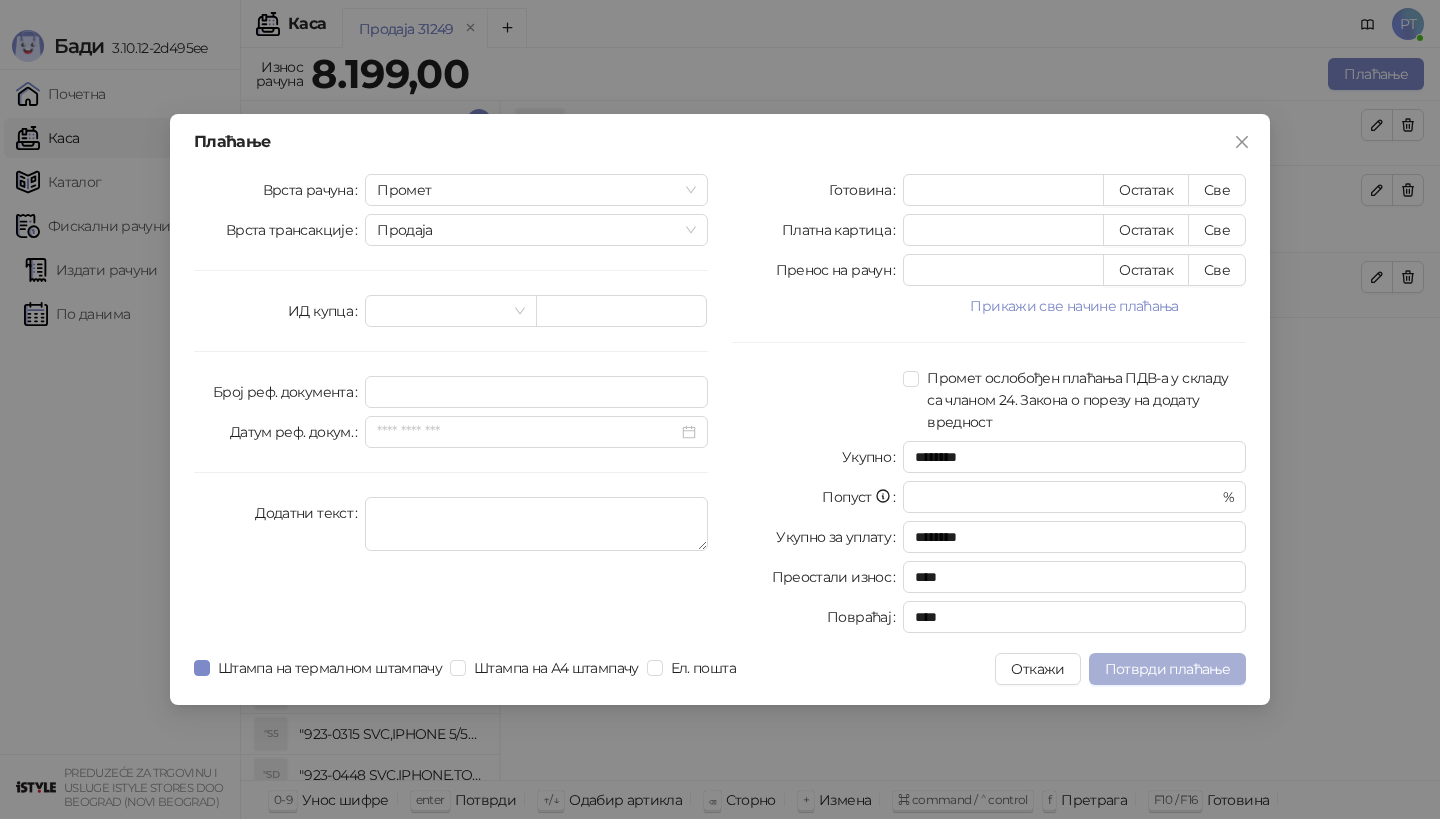 click on "Потврди плаћање" at bounding box center (1167, 669) 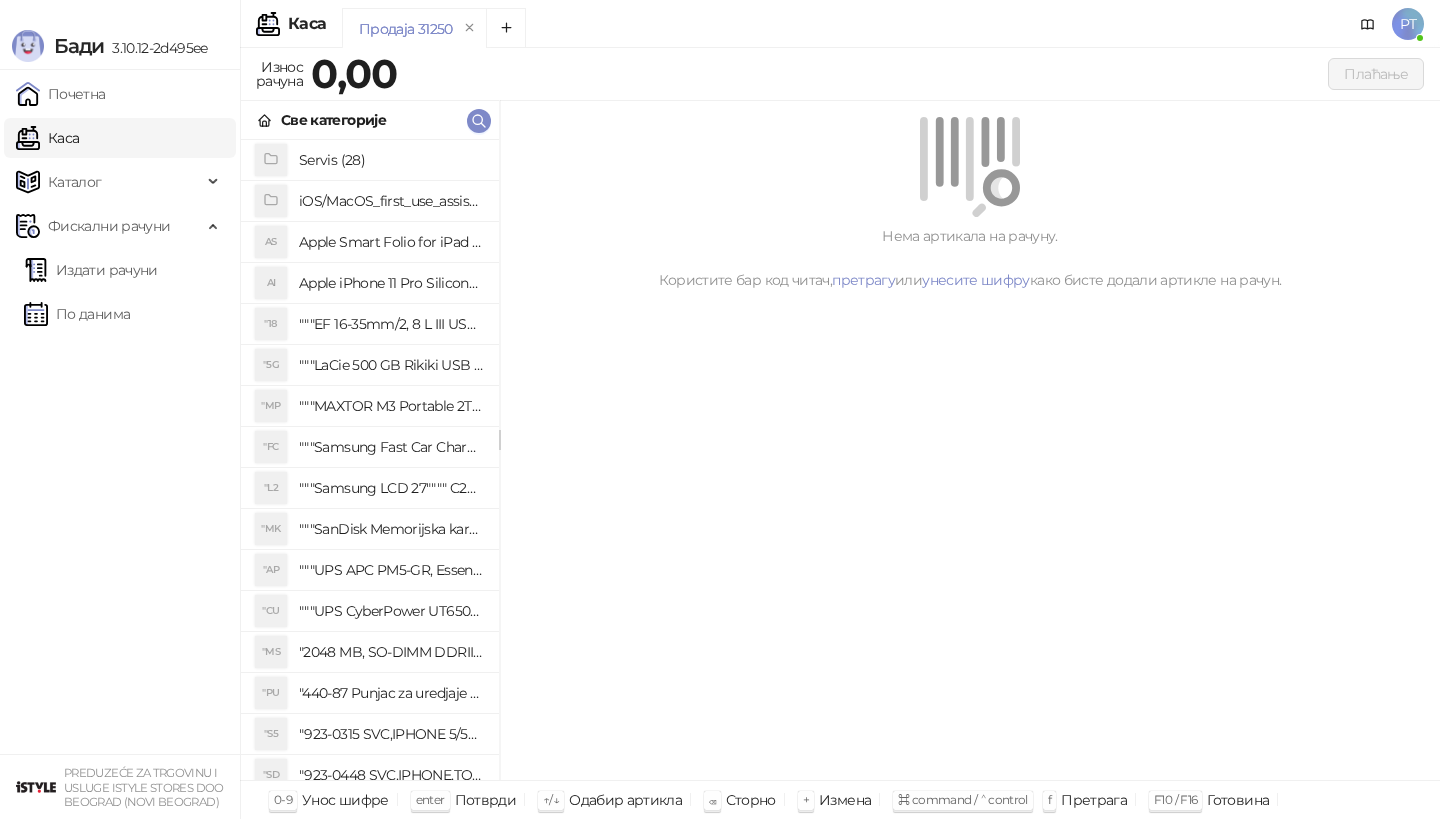 click on "Све категорије" at bounding box center [370, 120] 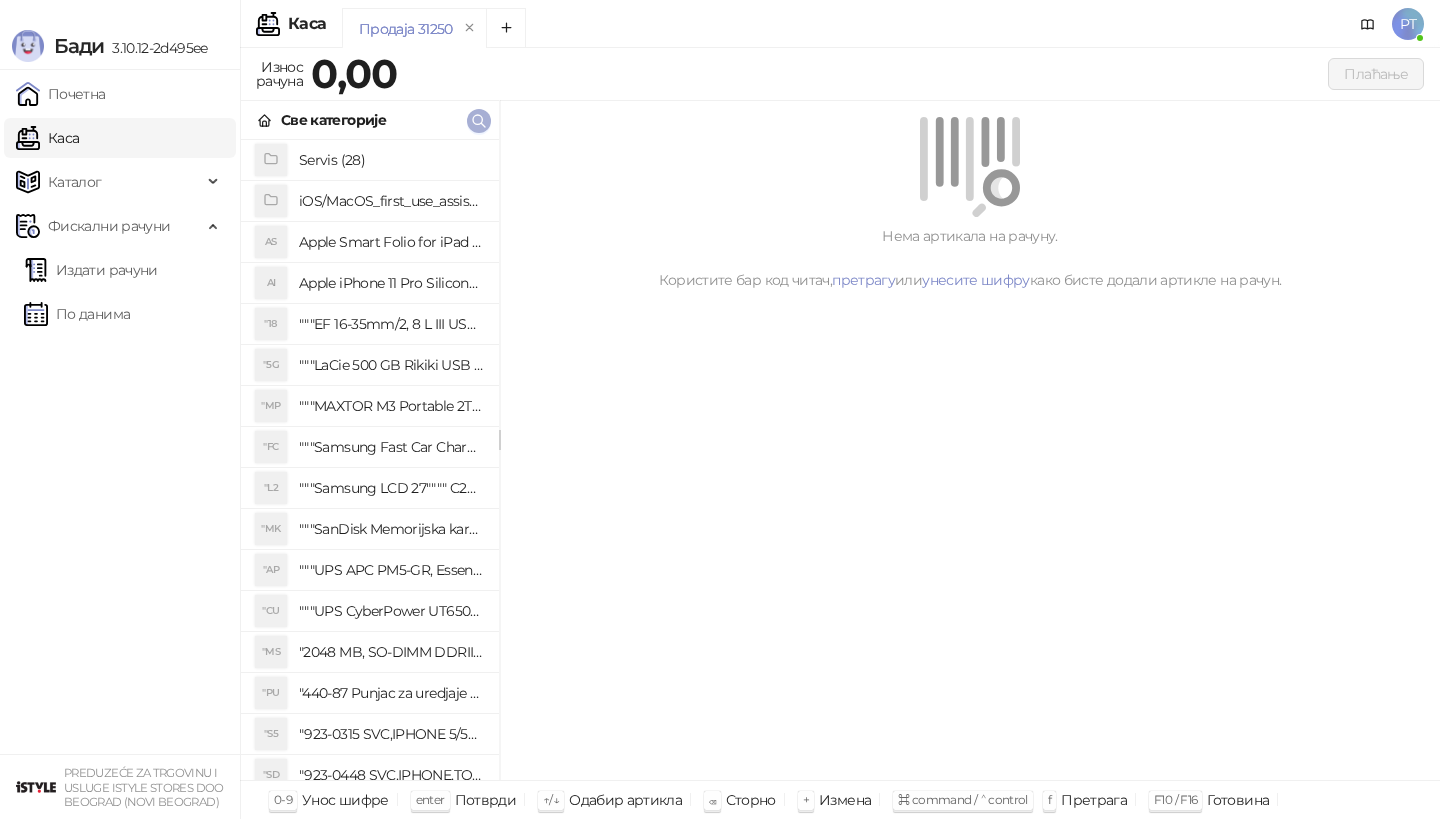 click 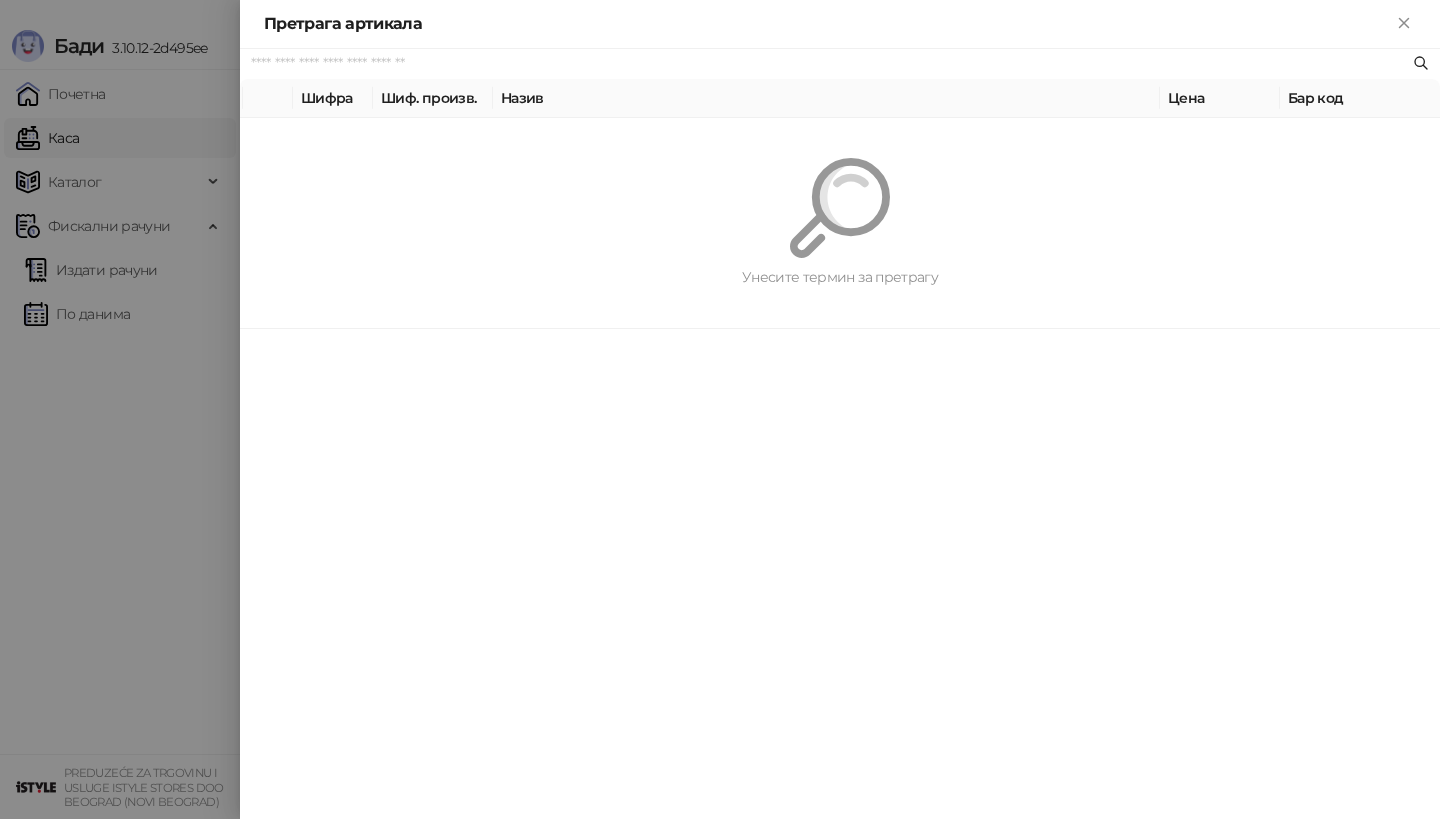 paste on "*********" 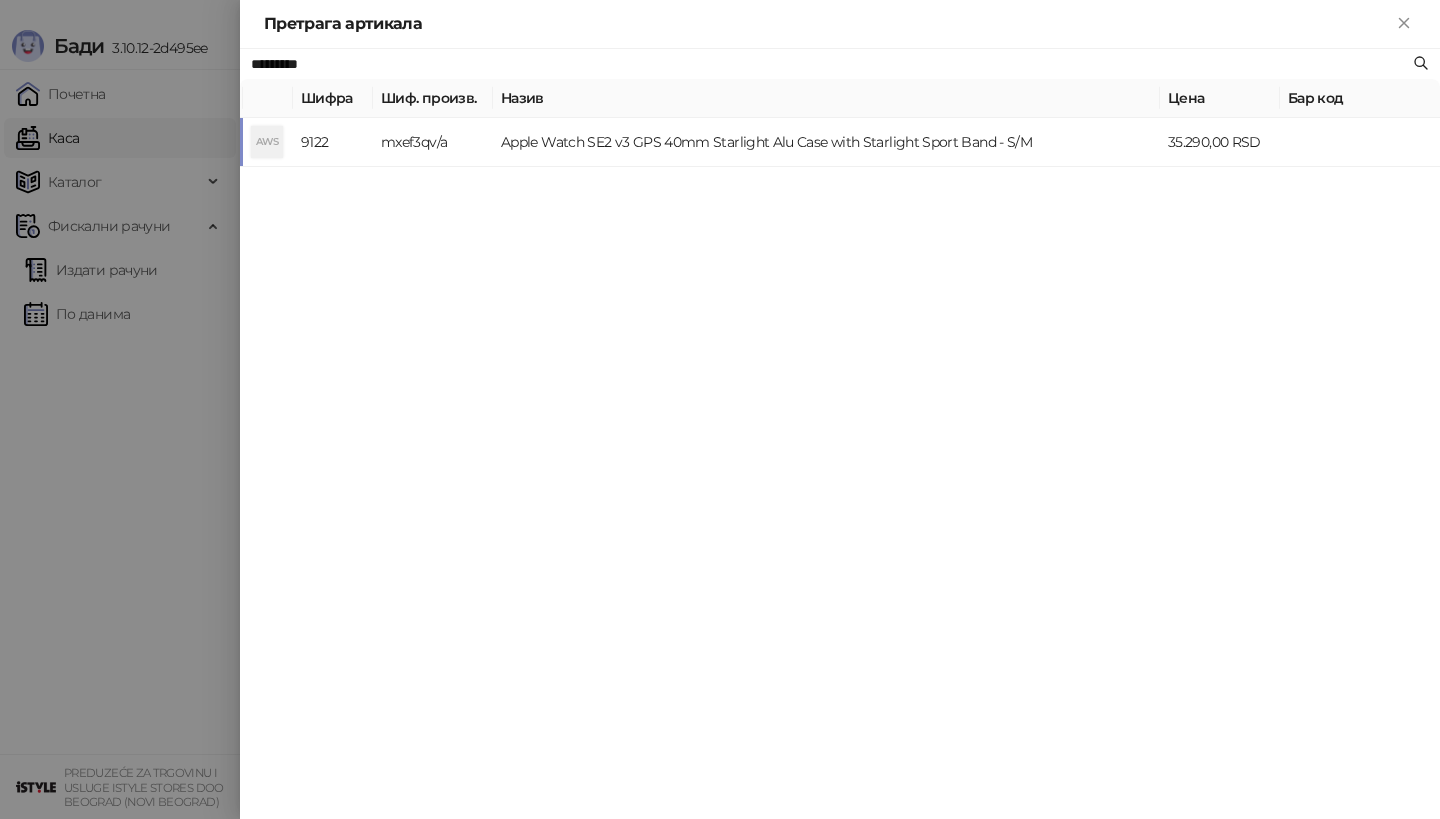 type on "*********" 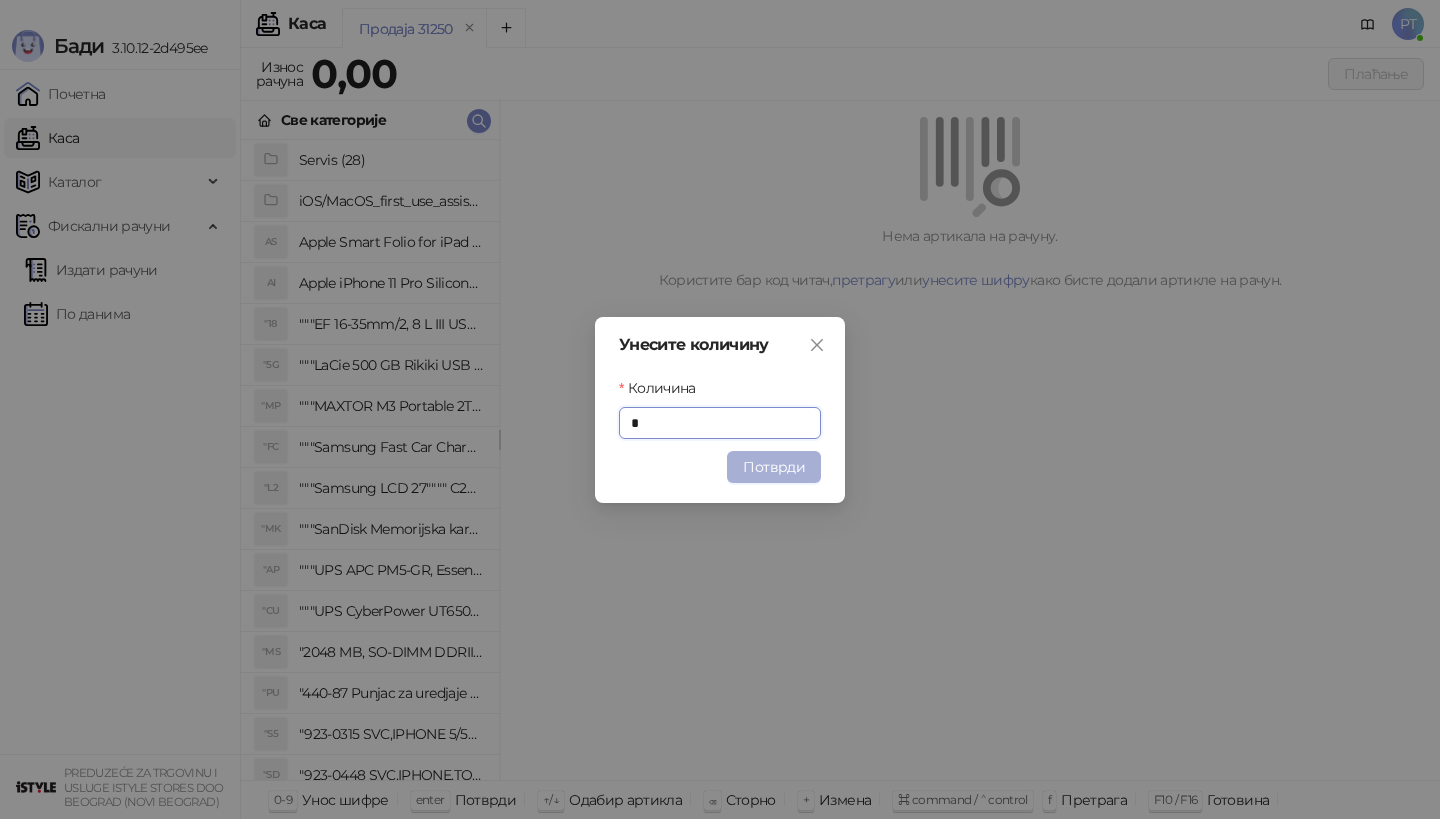 click on "Потврди" at bounding box center [774, 467] 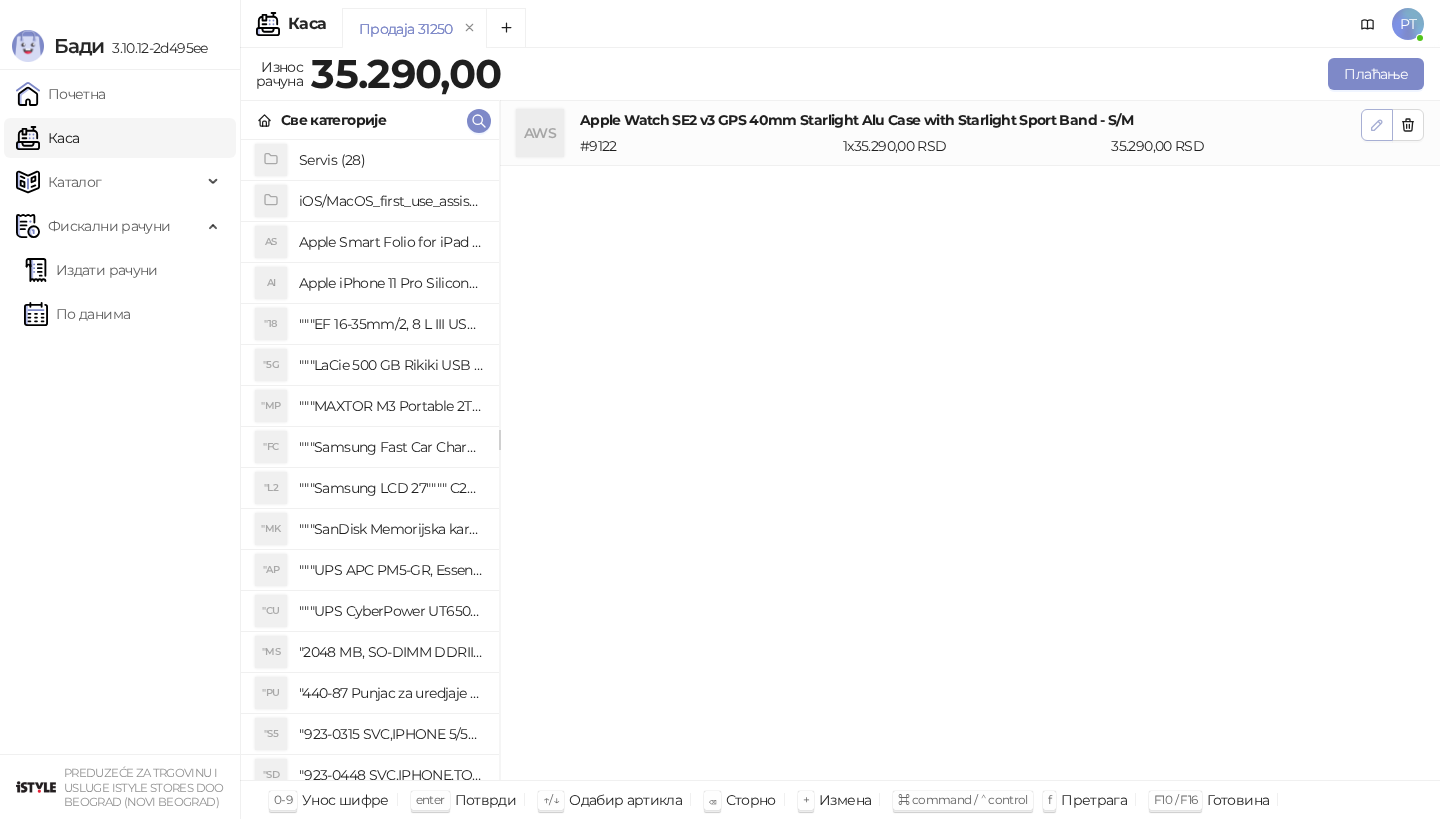 click 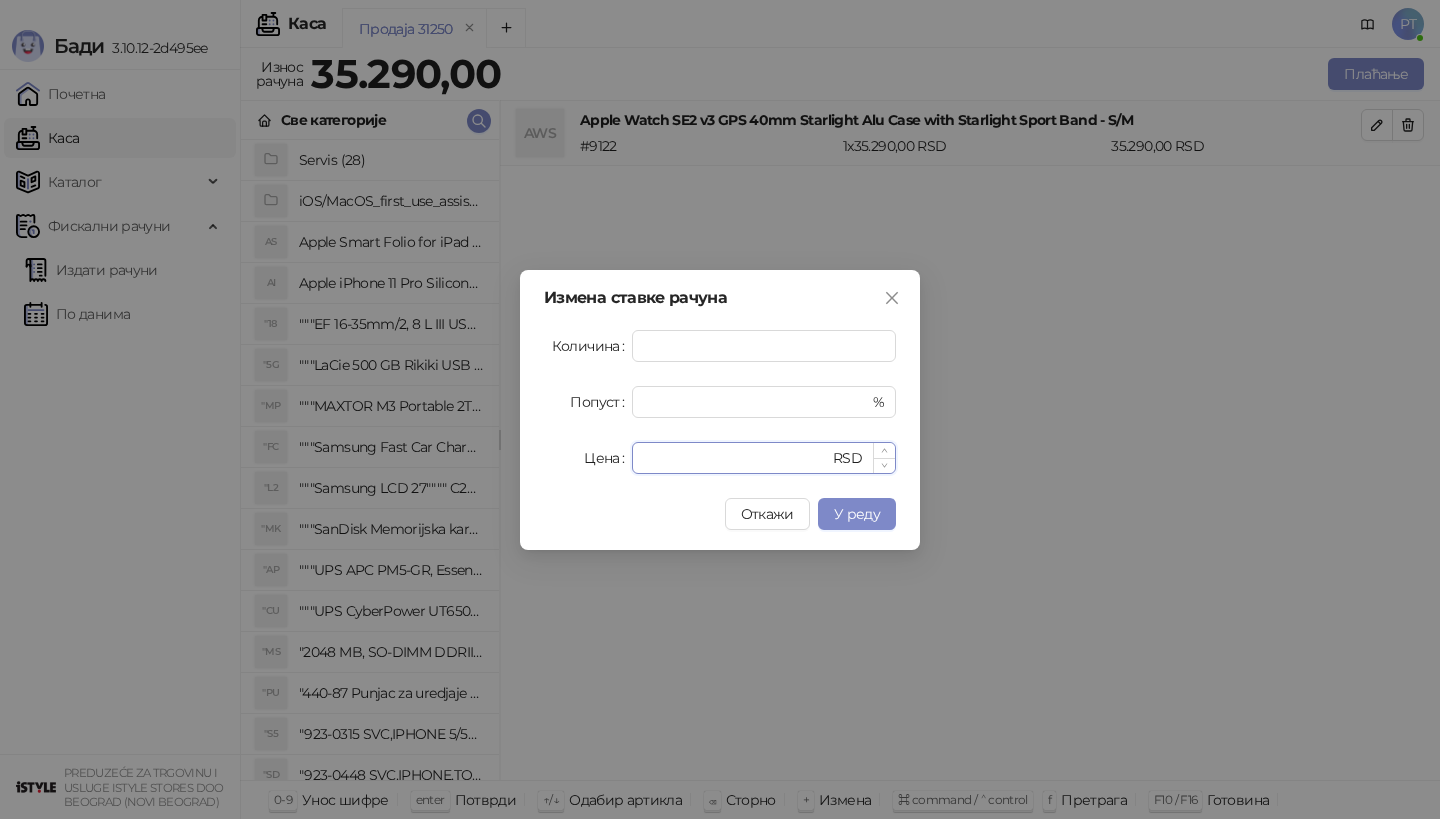 click on "*****" at bounding box center (736, 458) 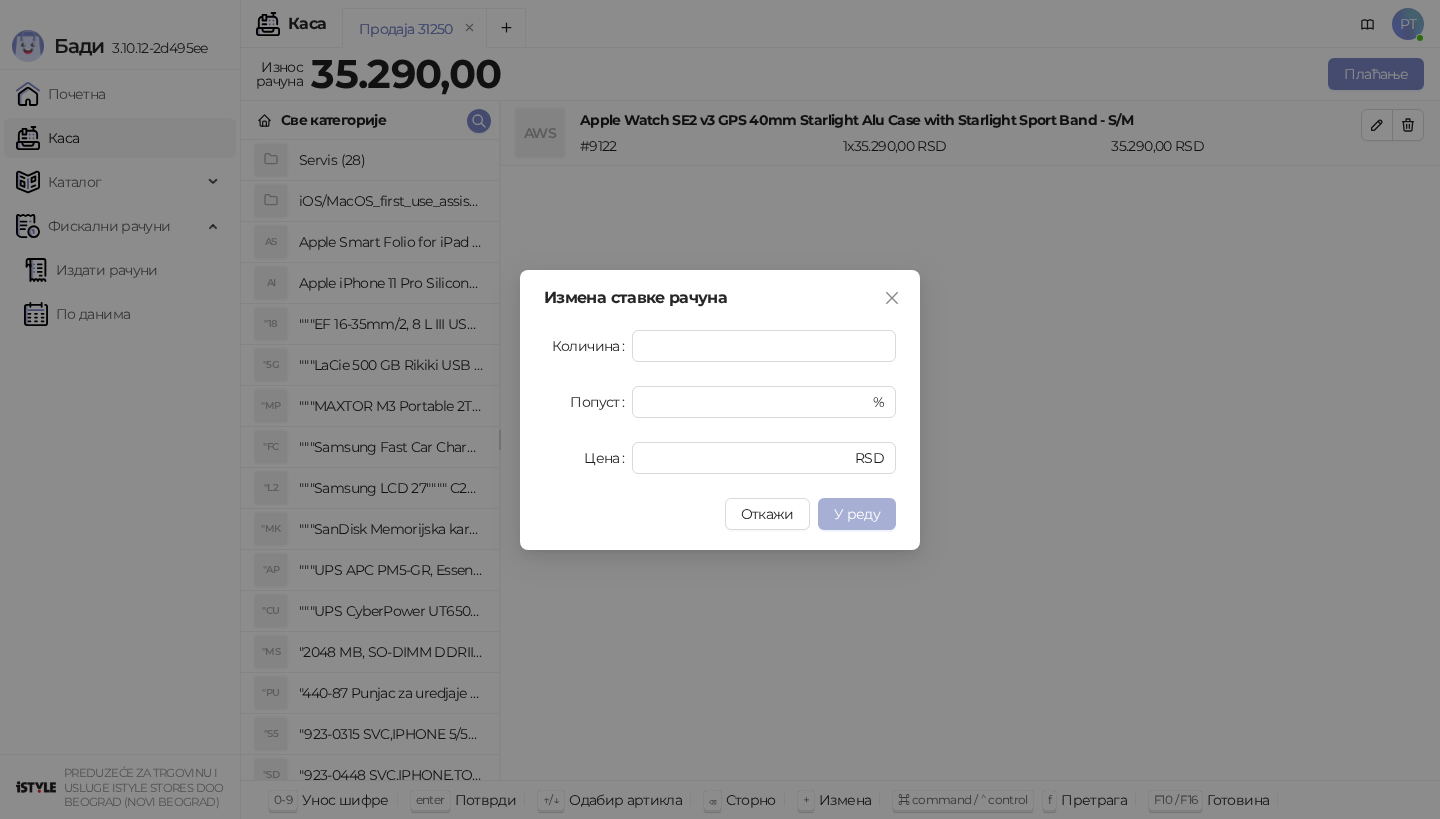 type on "*****" 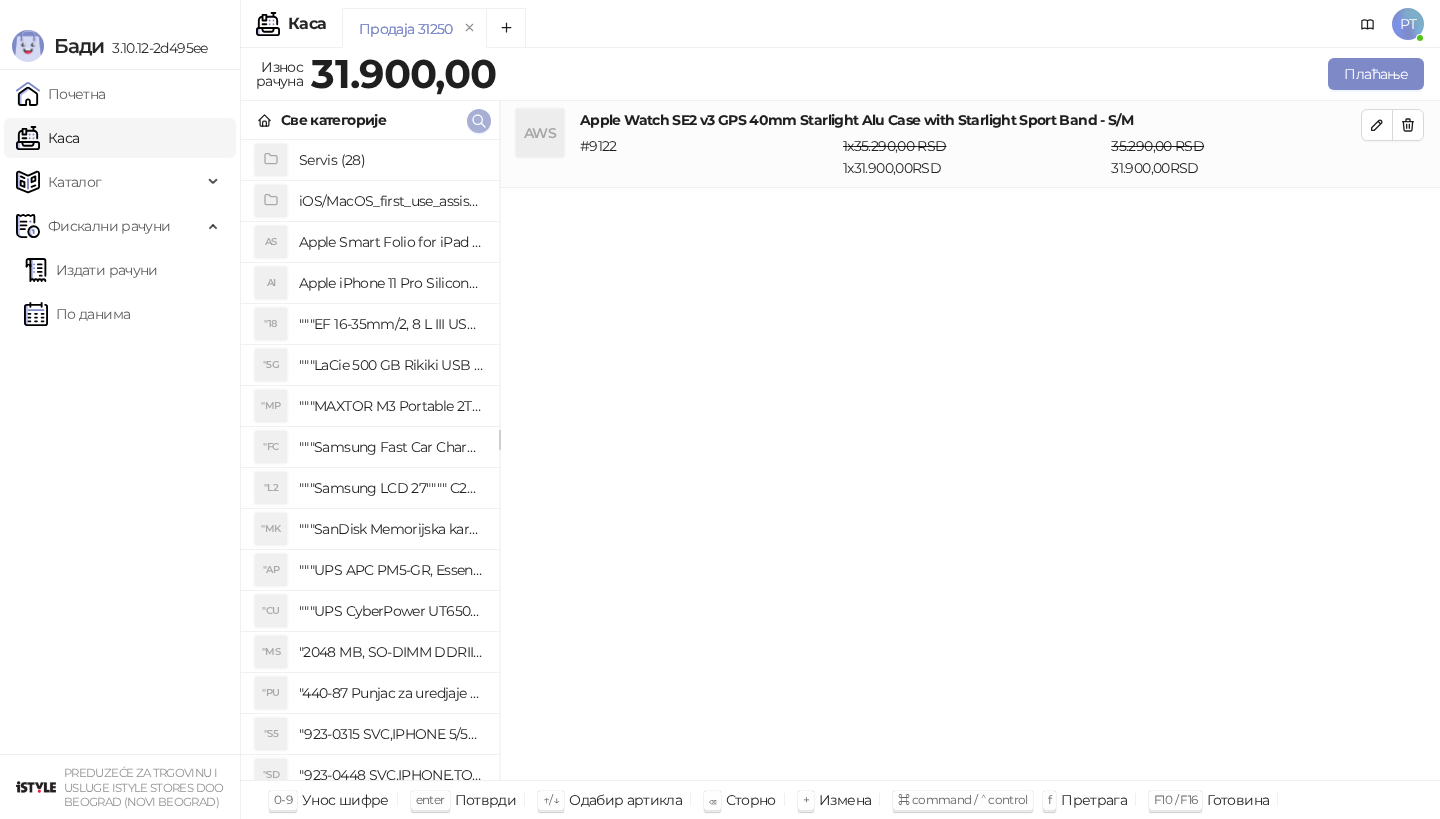click at bounding box center [479, 121] 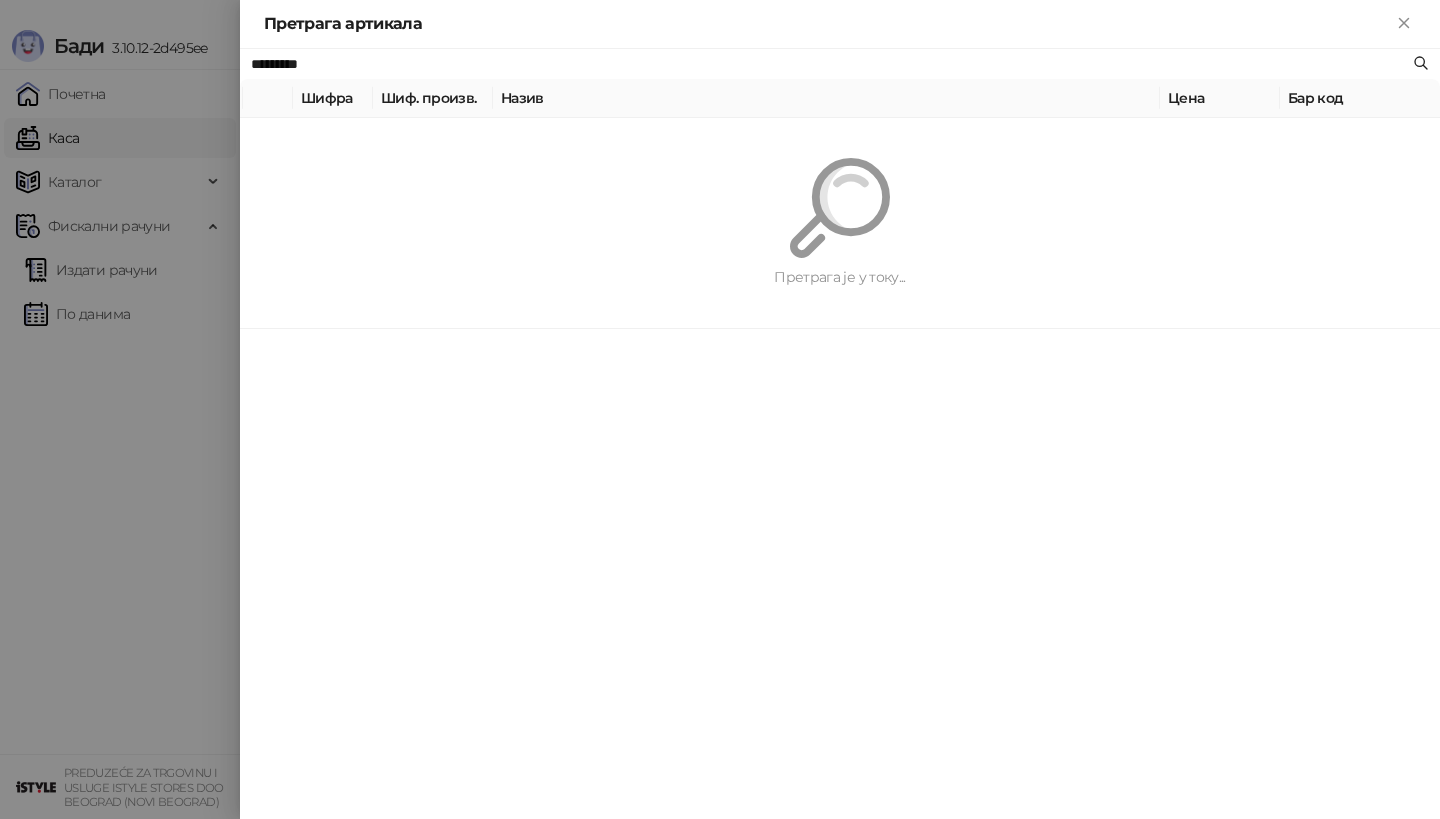 paste on "**********" 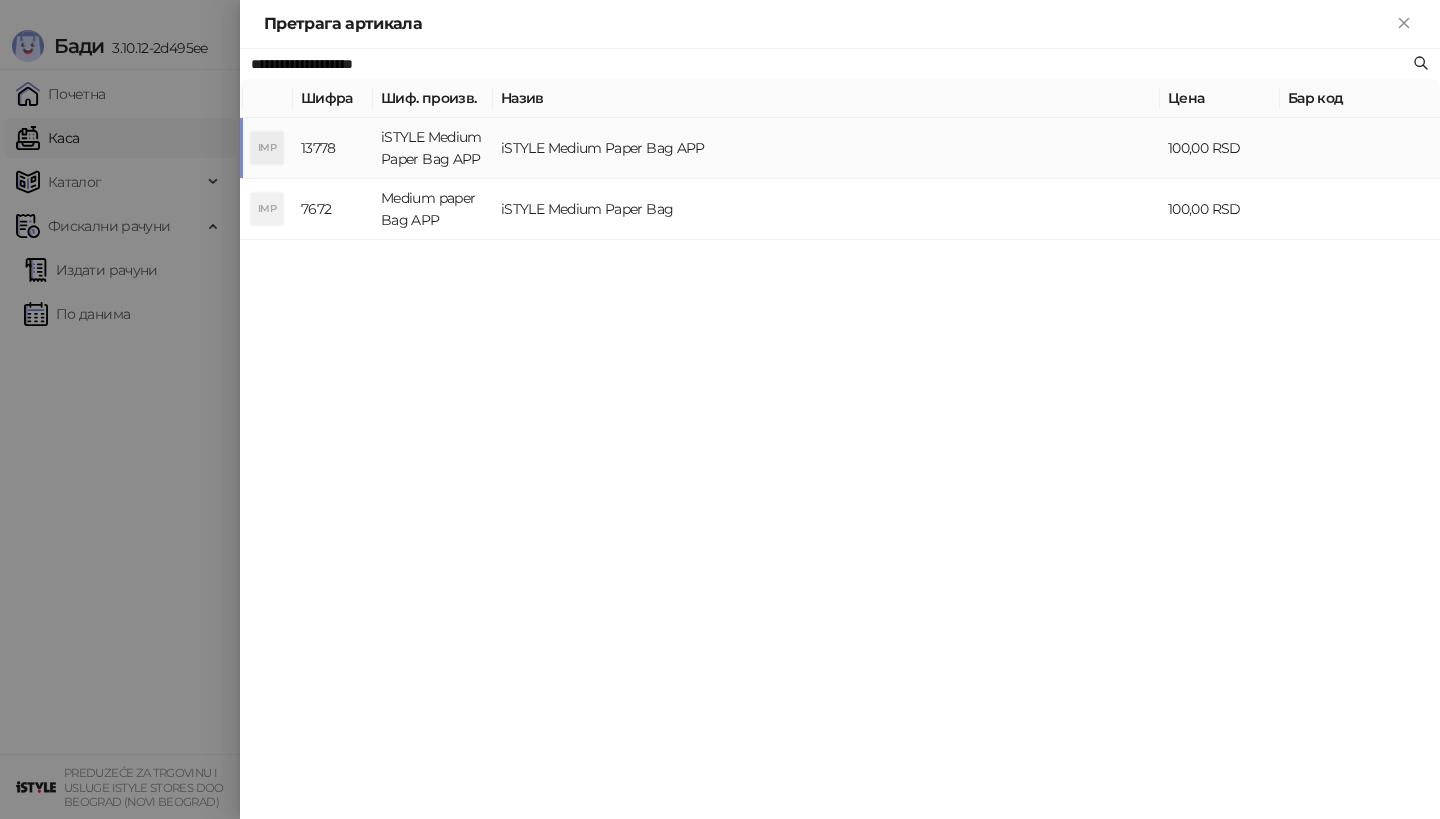 type on "**********" 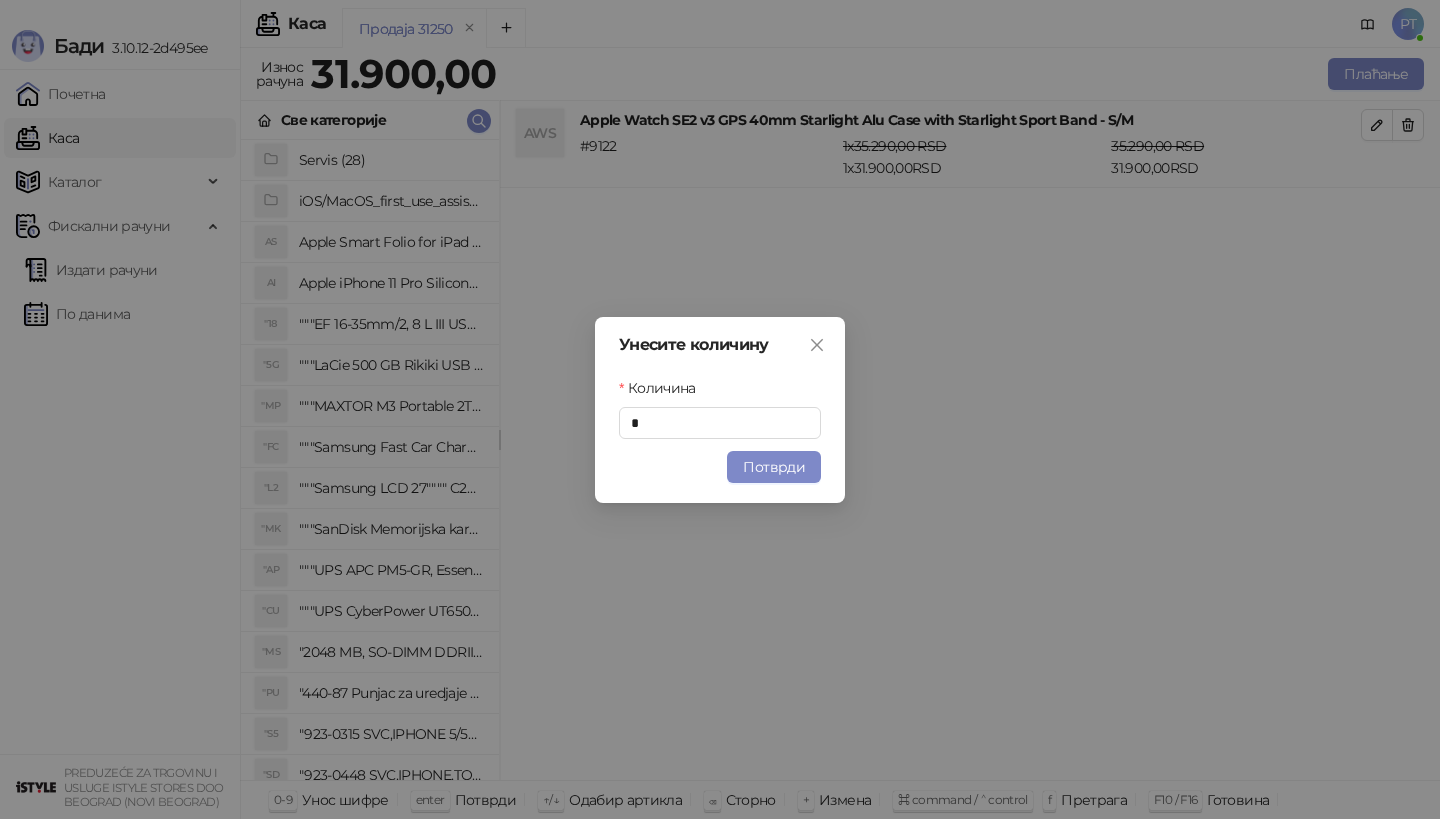 click on "Унесите количину Количина * Потврди" at bounding box center [720, 410] 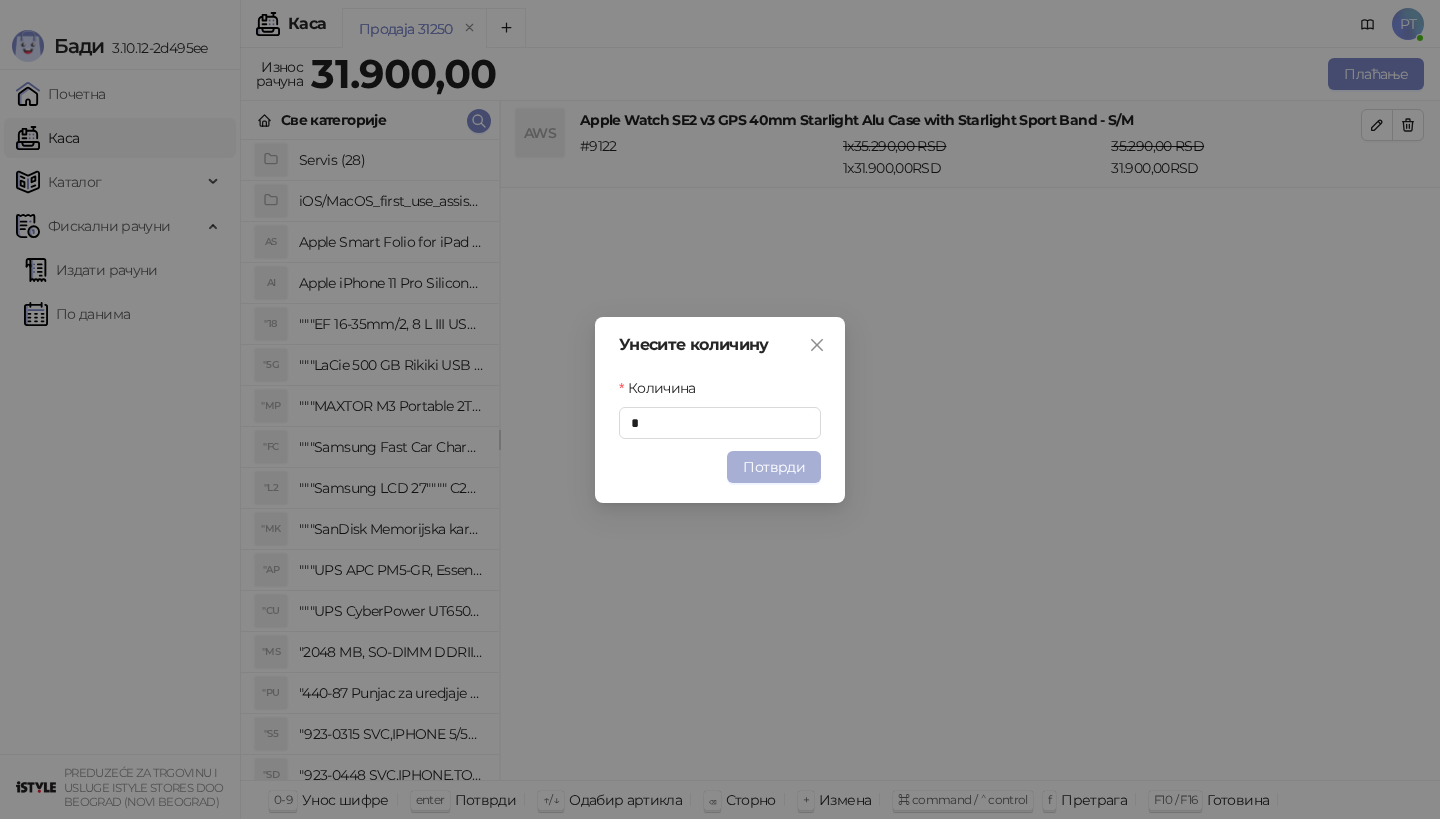 click on "Потврди" at bounding box center [774, 467] 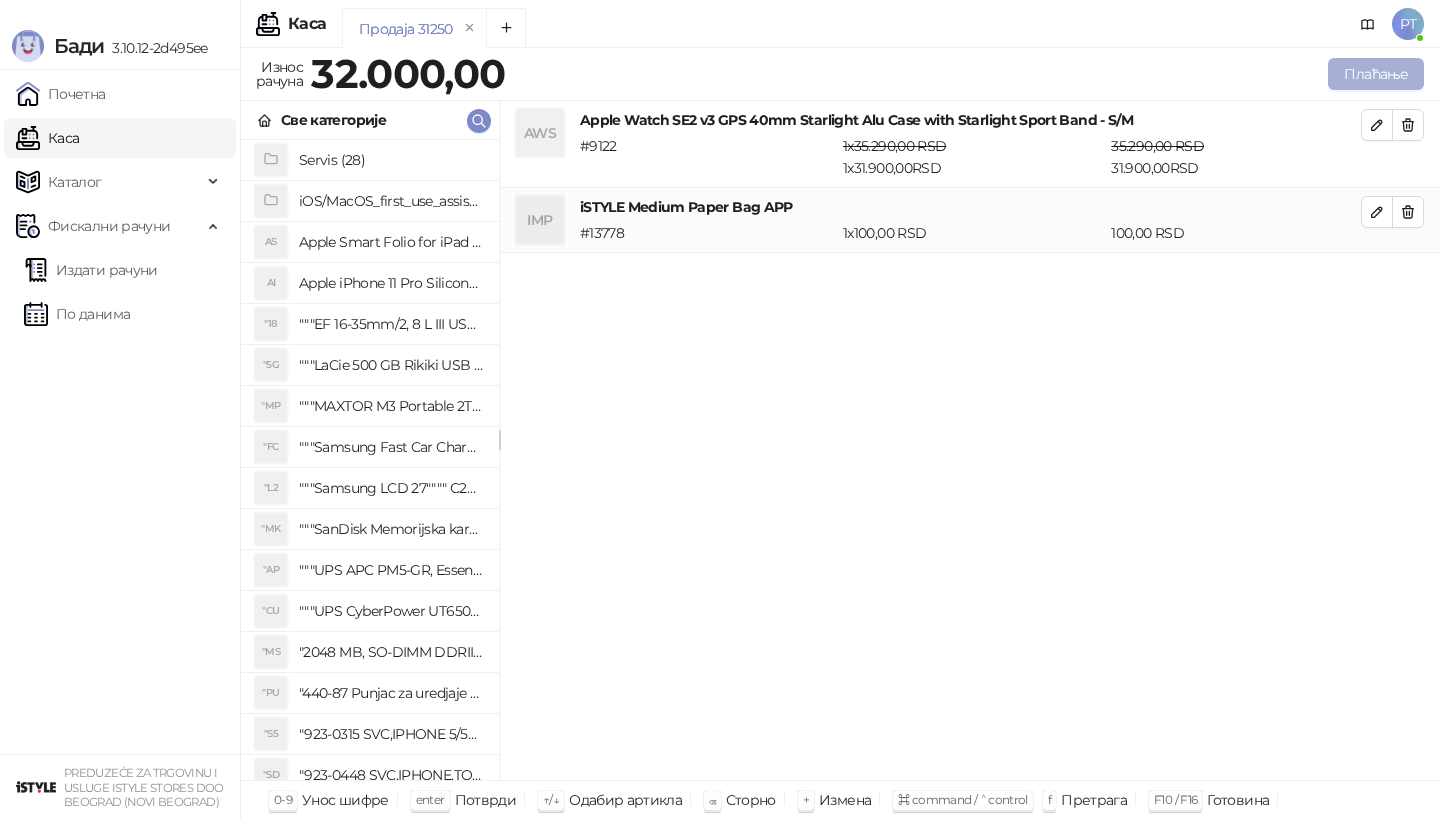 click on "Плаћање" at bounding box center [1376, 74] 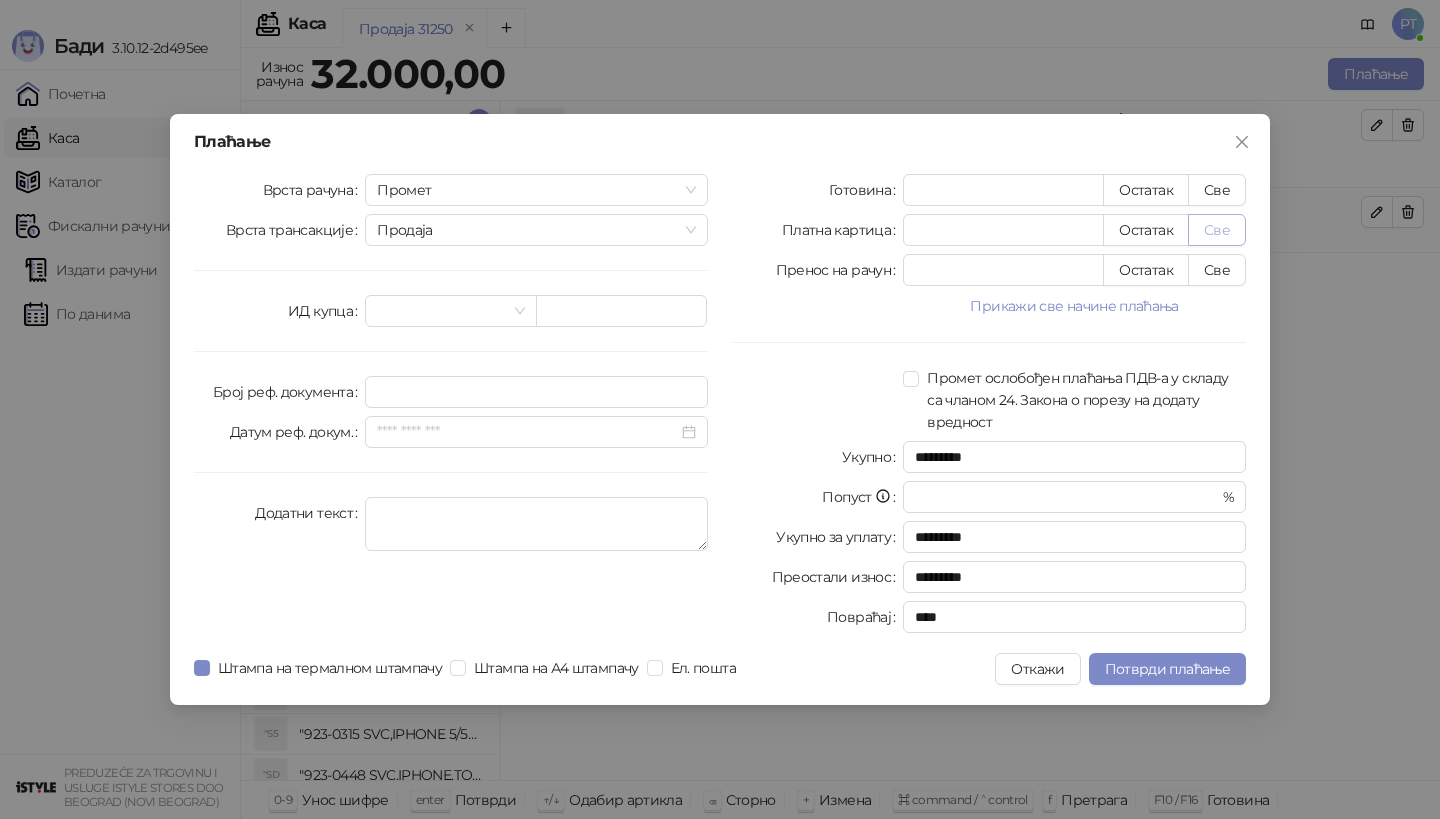 click on "Све" at bounding box center (1217, 230) 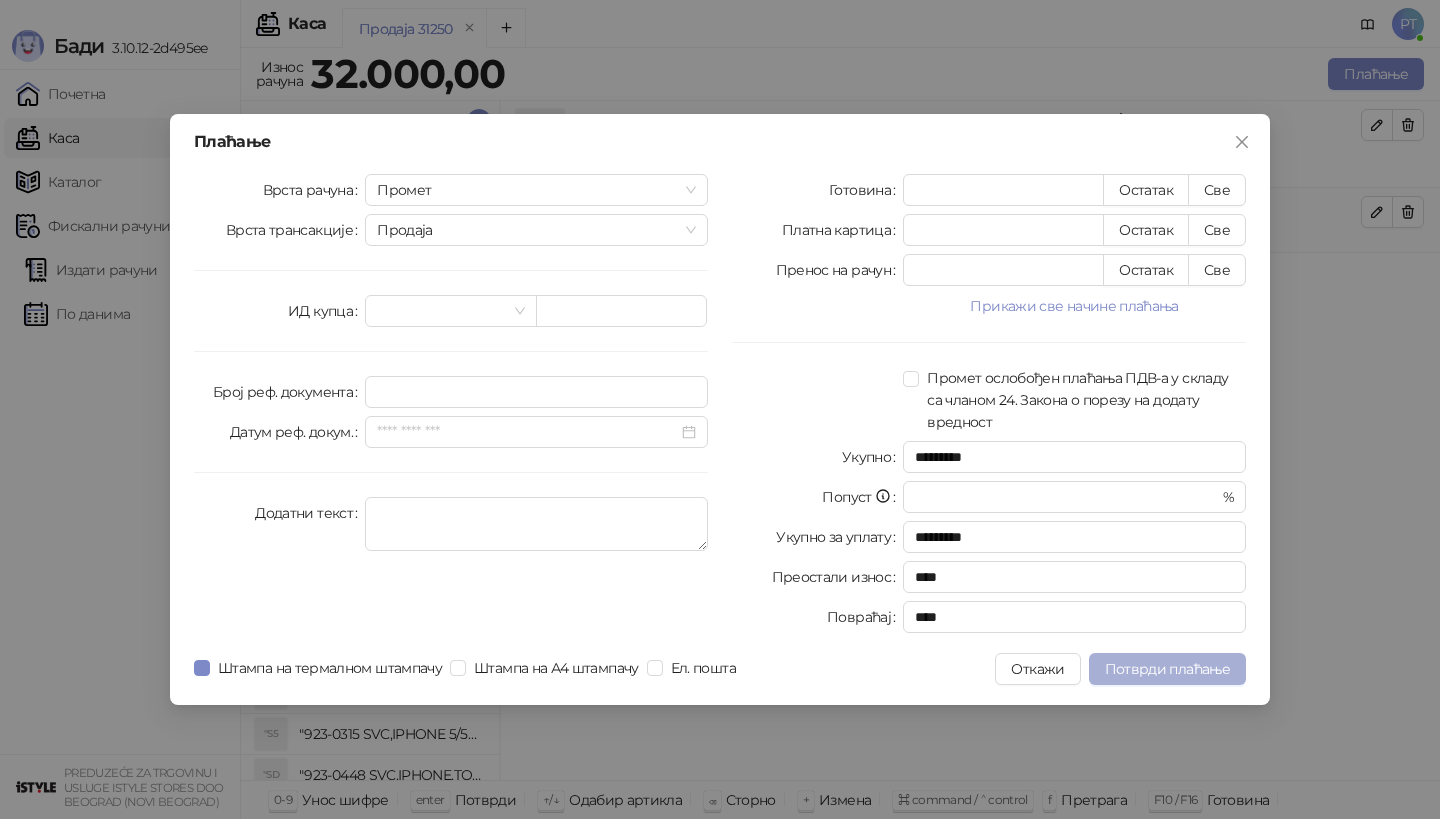 click on "Потврди плаћање" at bounding box center (1167, 669) 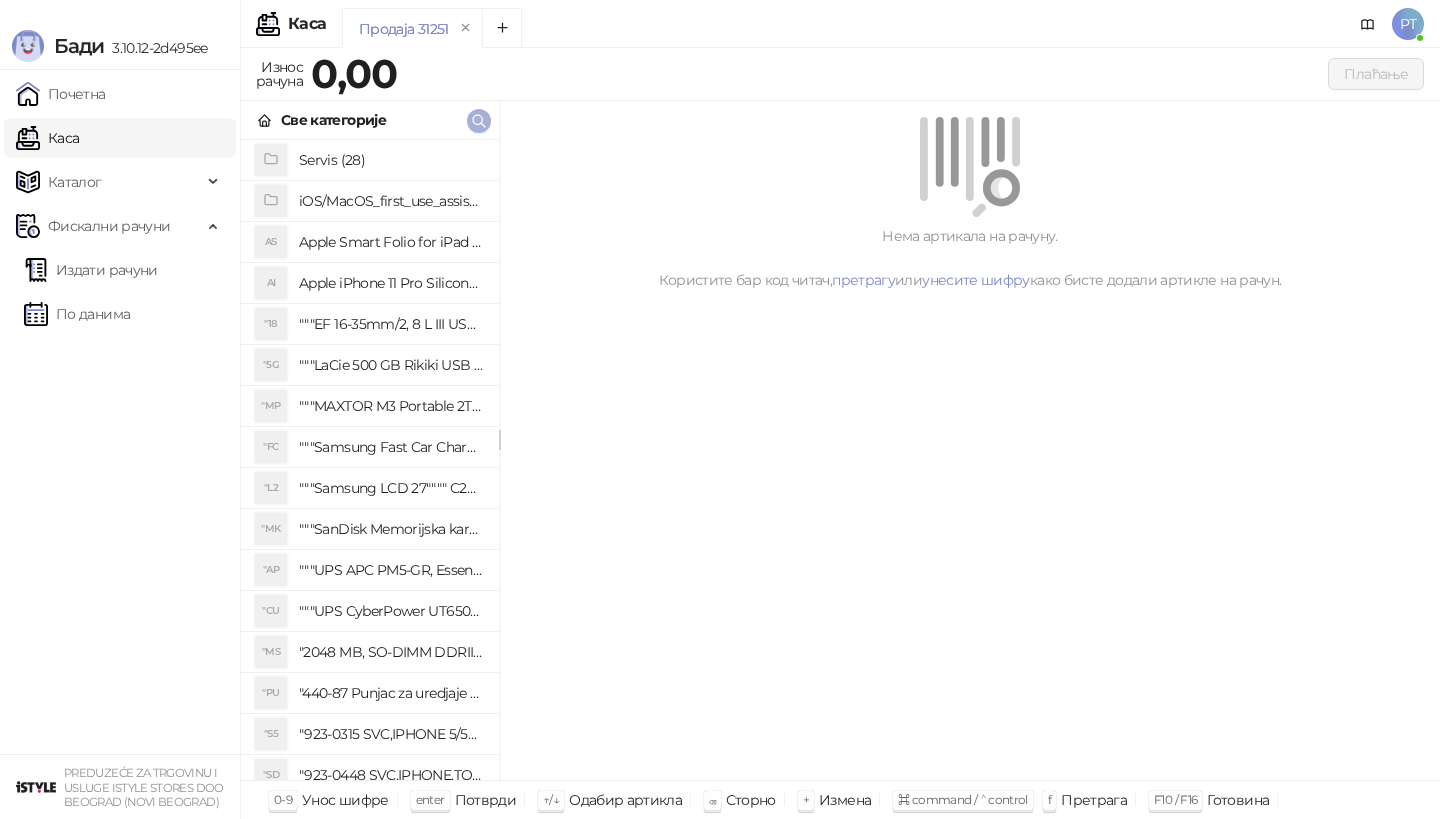 click 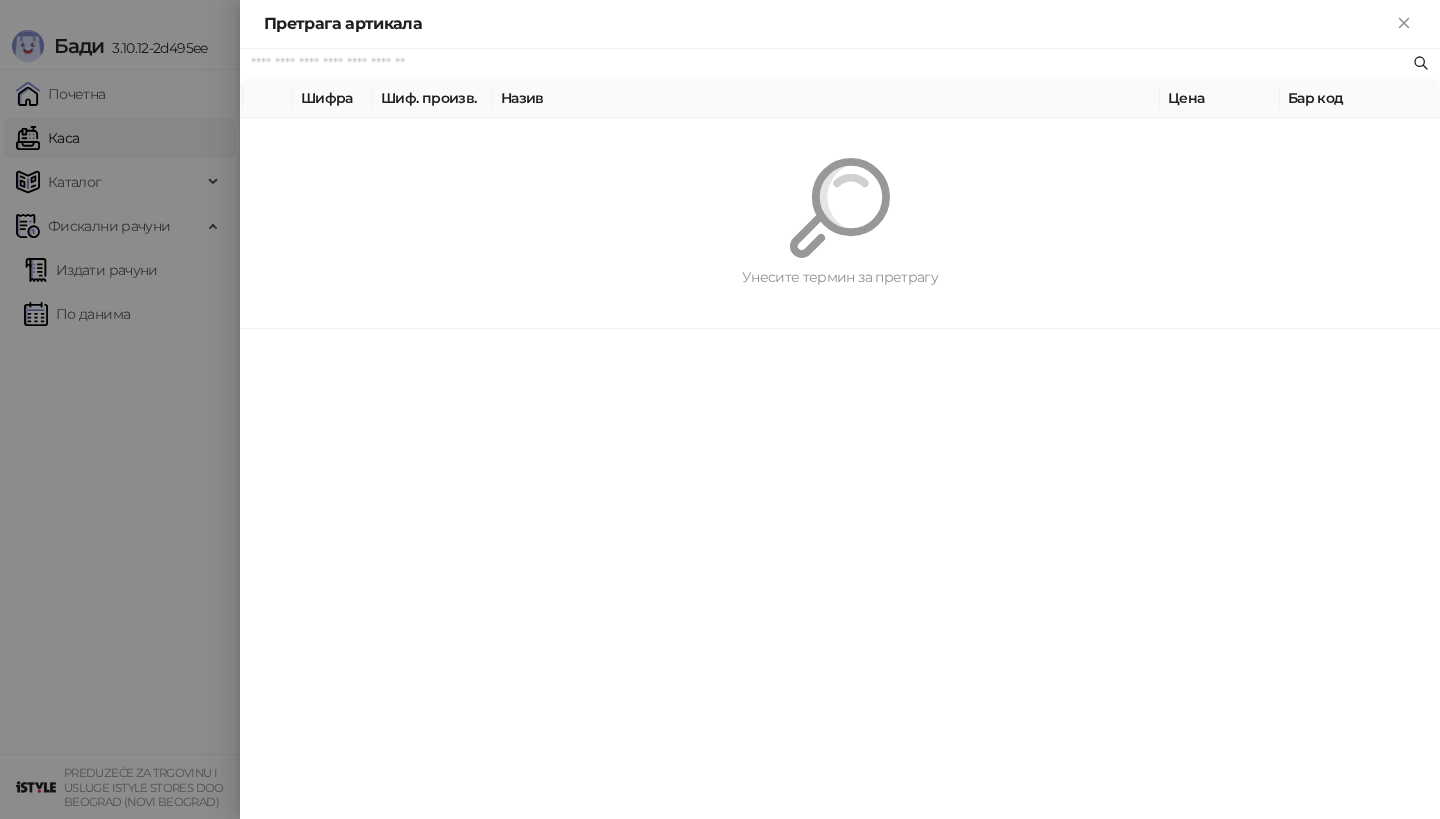 paste on "*********" 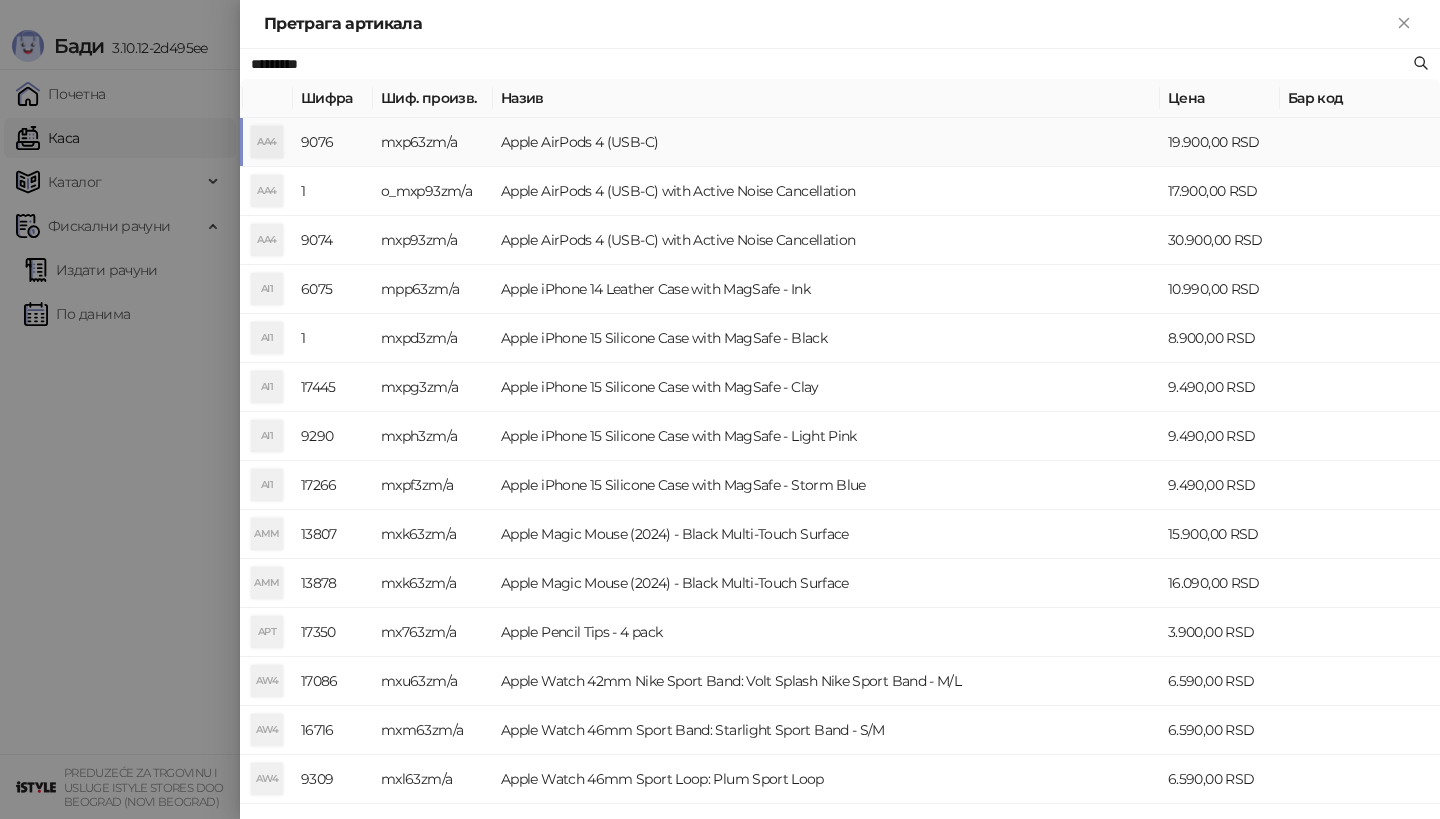 type on "*********" 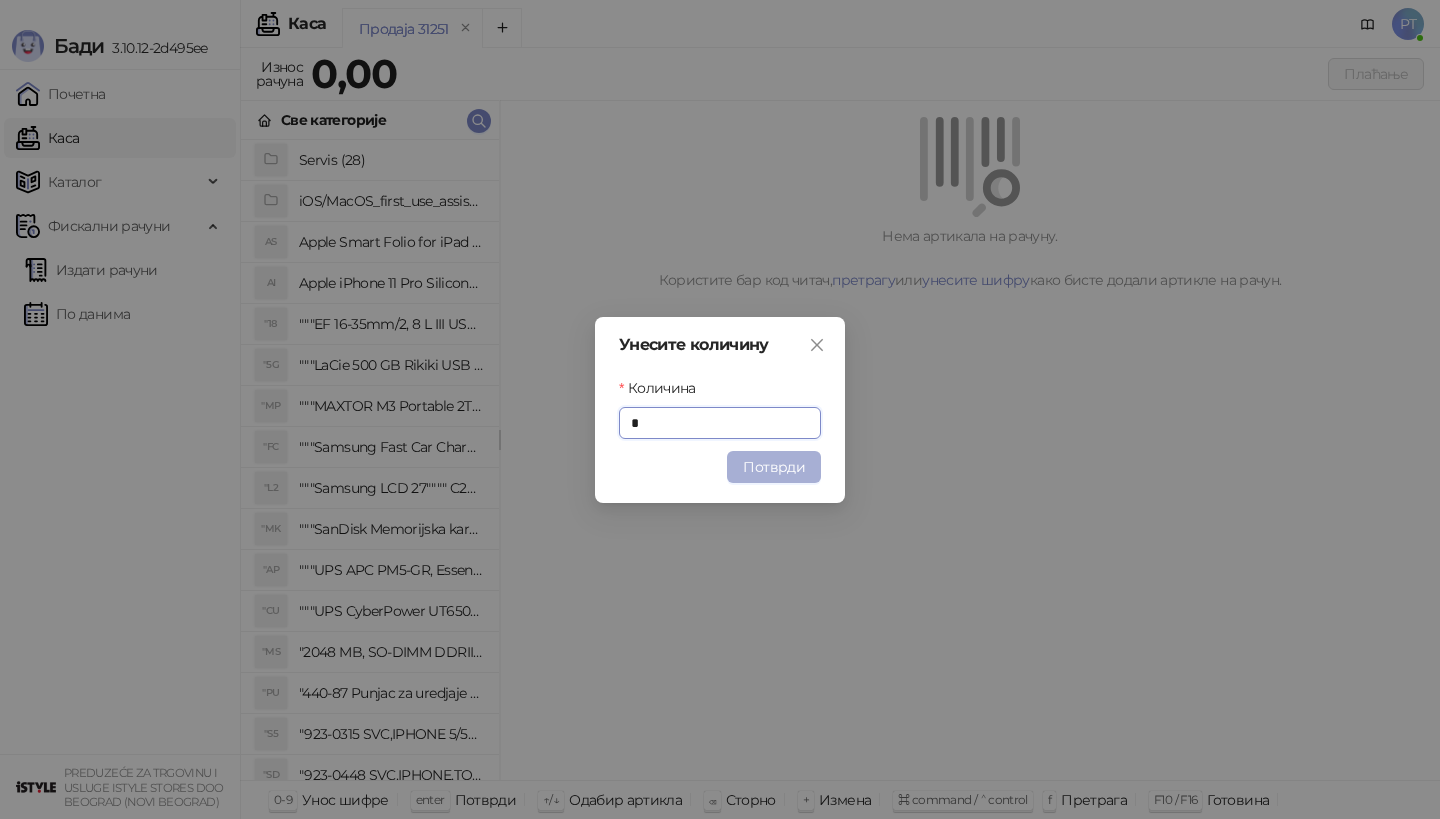 click on "Потврди" at bounding box center (774, 467) 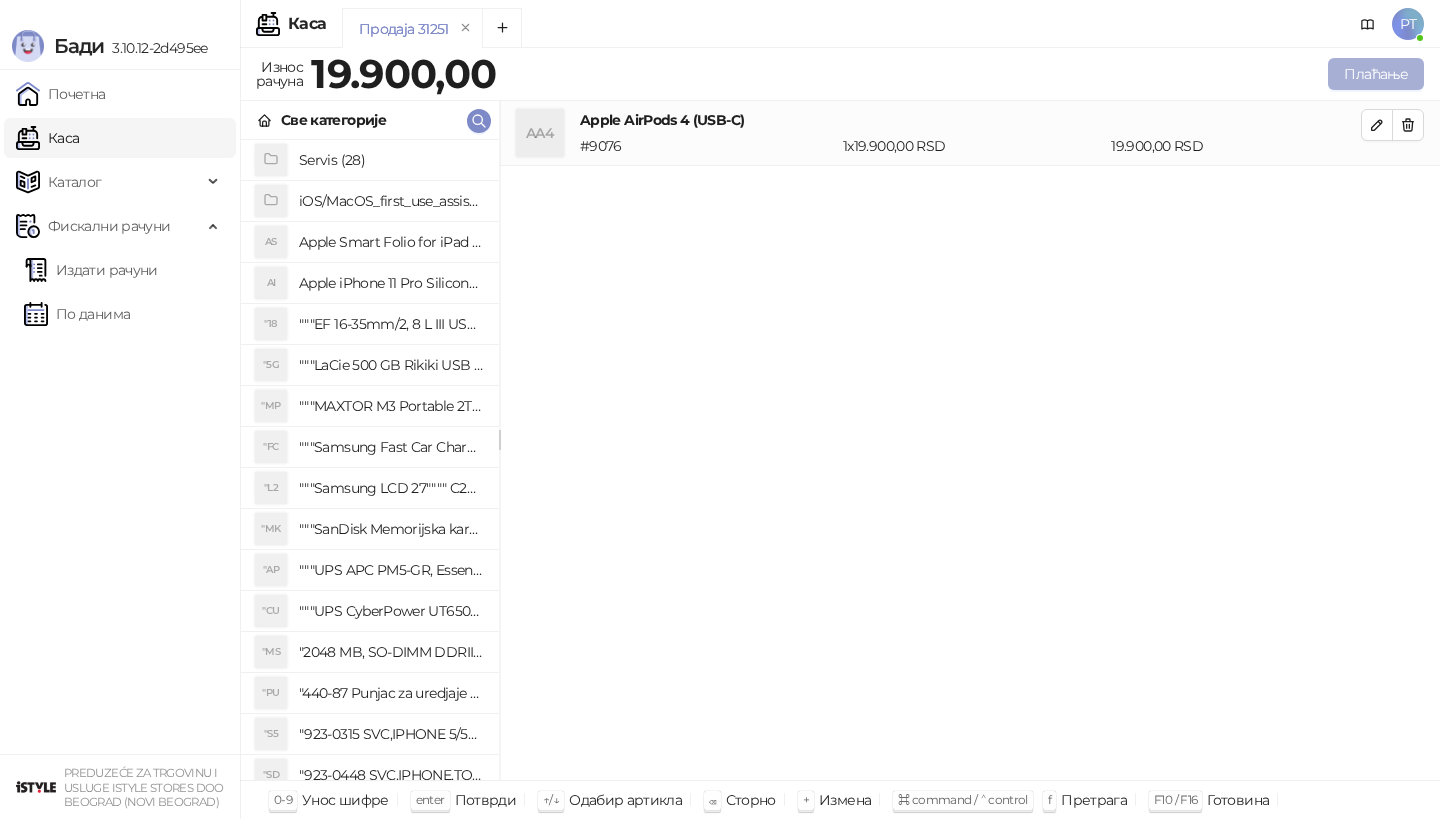 click on "Плаћање" at bounding box center (1376, 74) 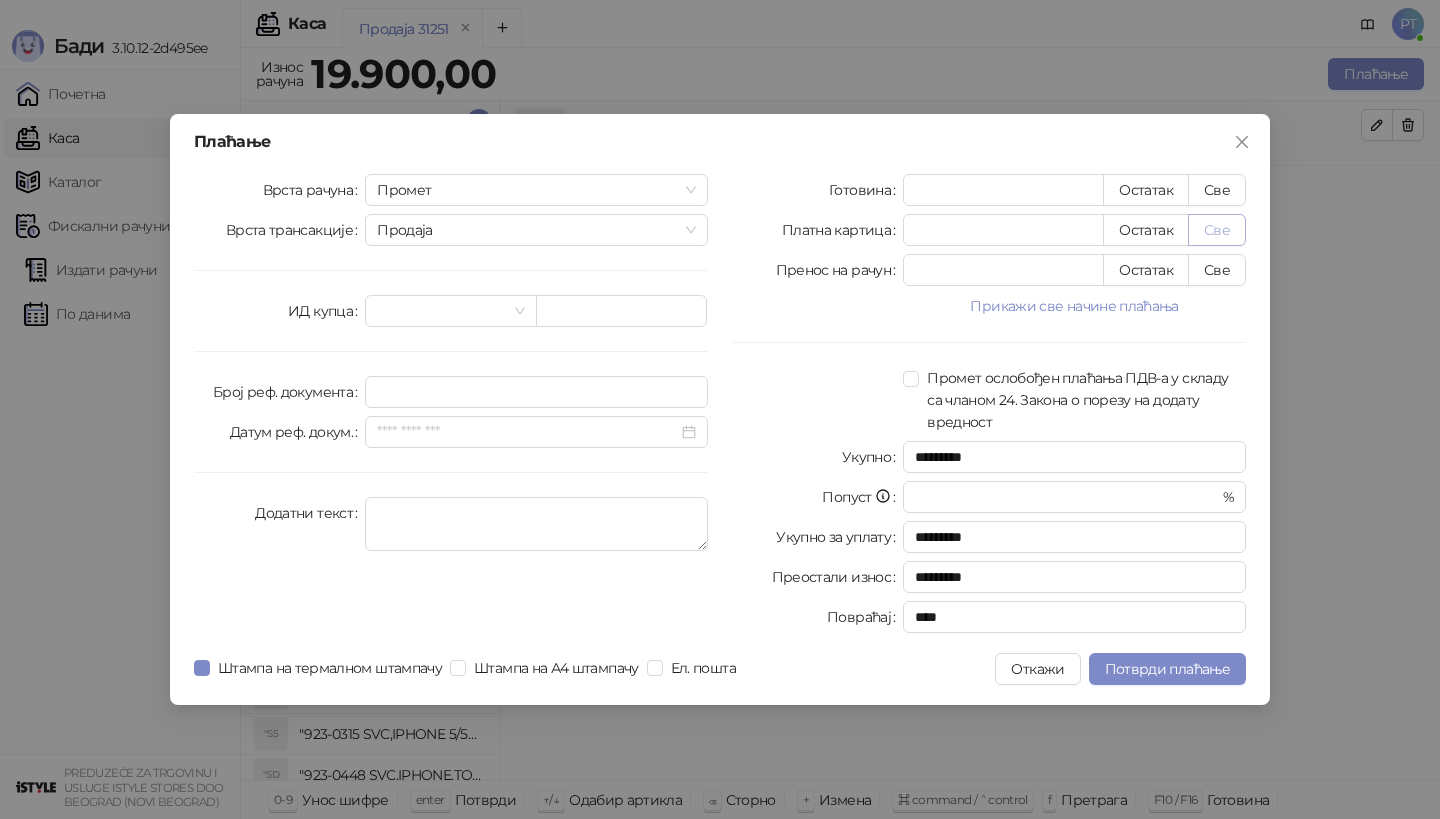 click on "Све" at bounding box center [1217, 230] 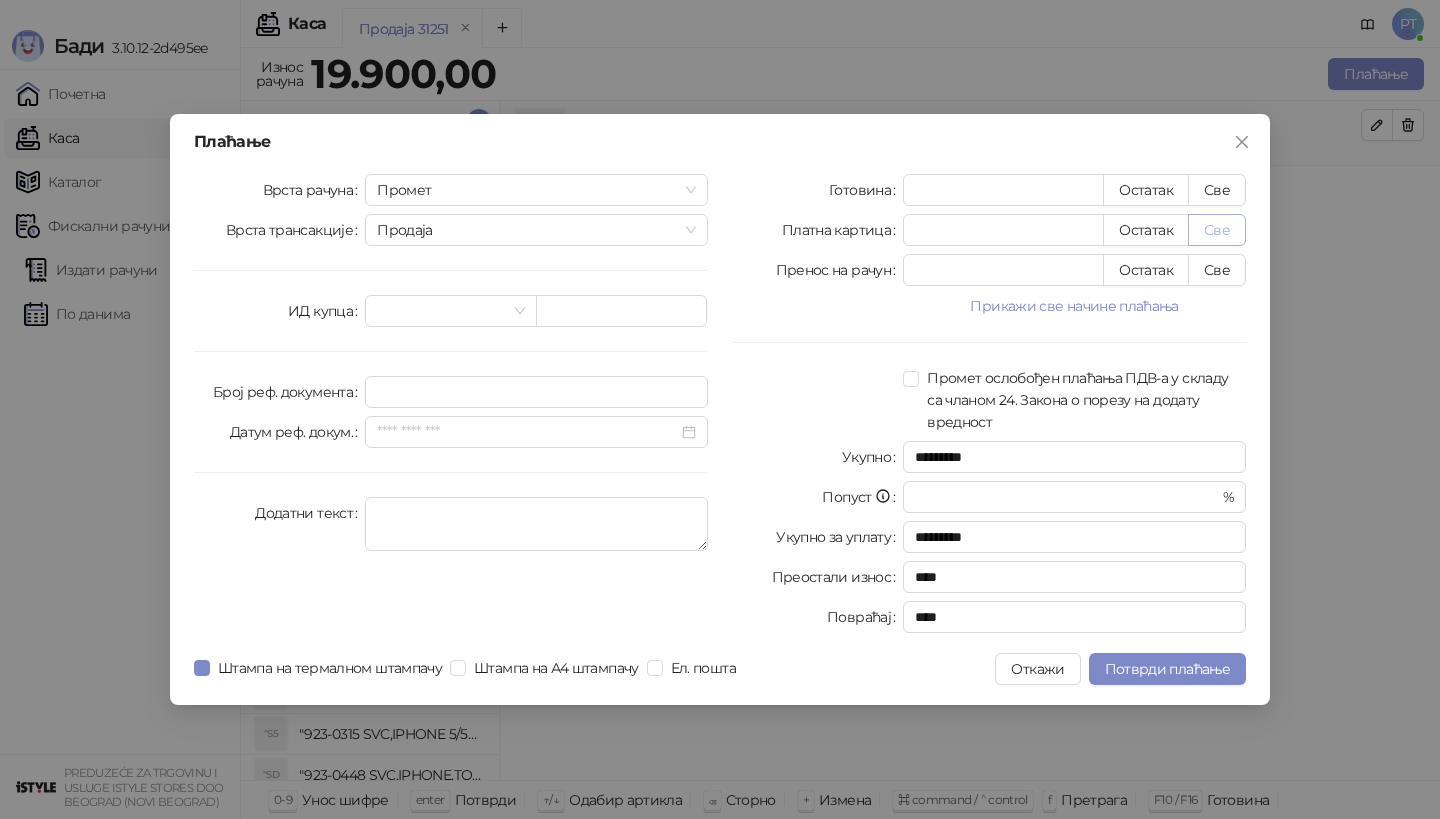 click on "Све" at bounding box center [1217, 230] 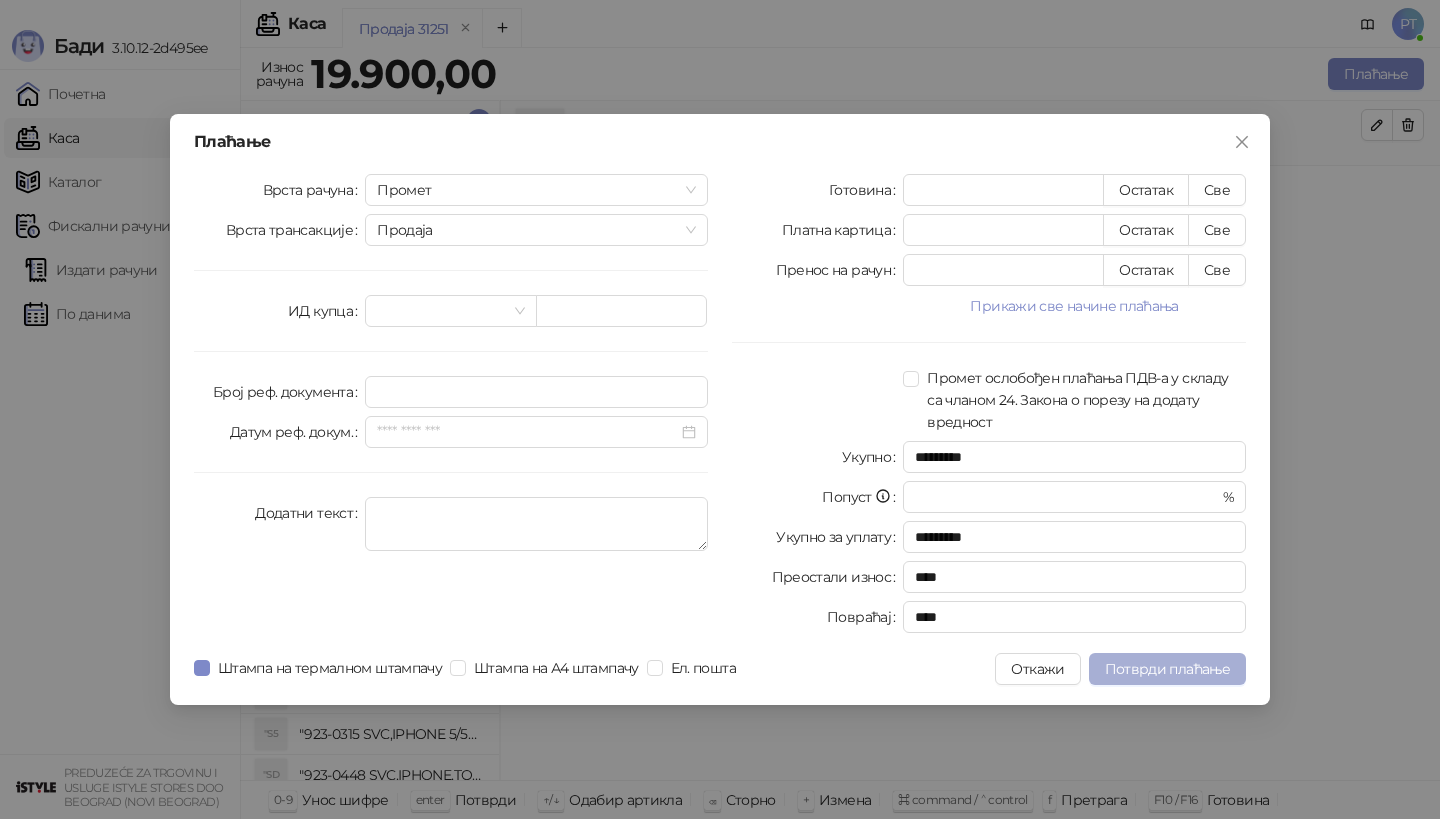 click on "Потврди плаћање" at bounding box center (1167, 669) 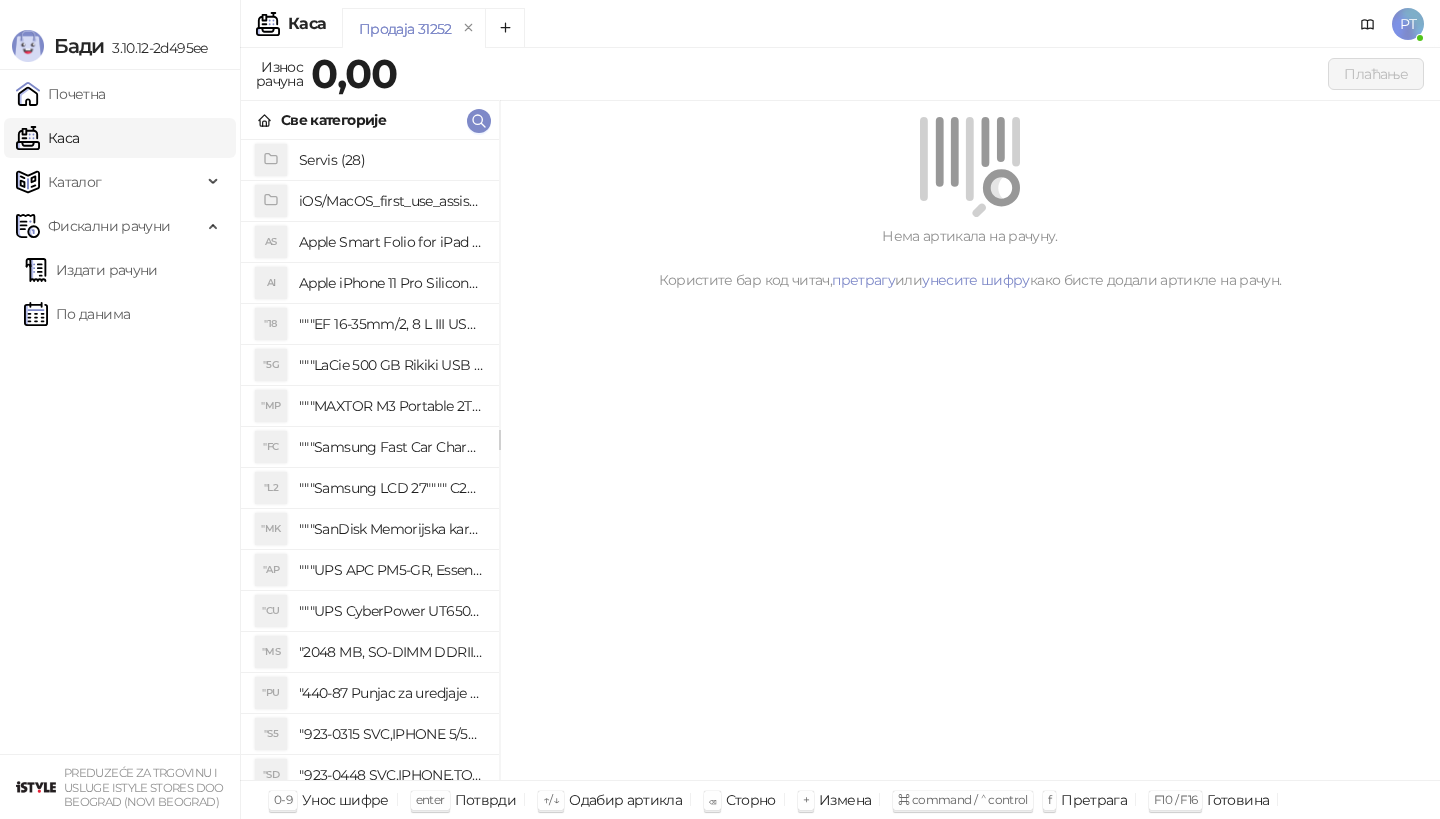 click on "Све категорије" at bounding box center [370, 120] 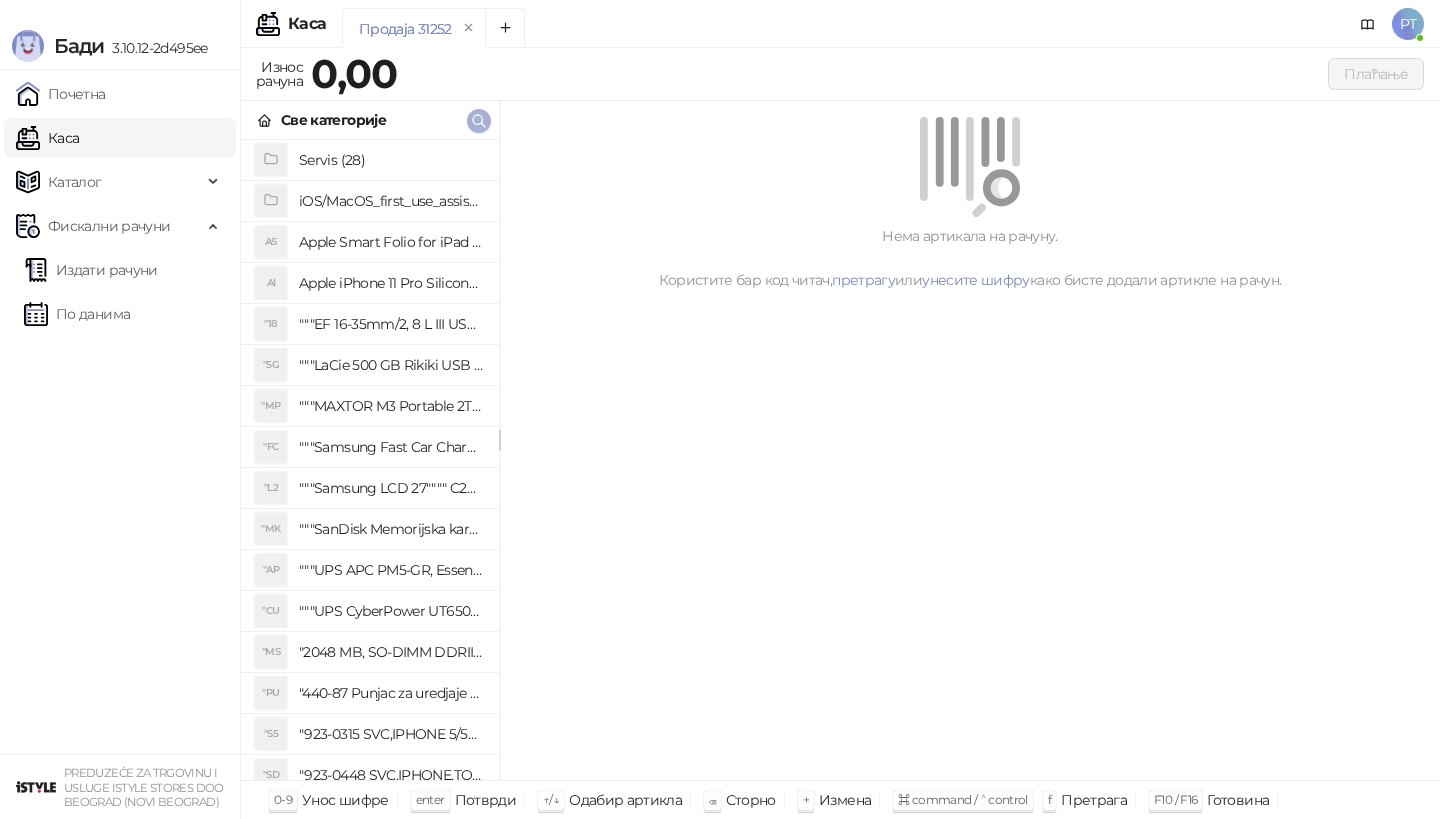 click 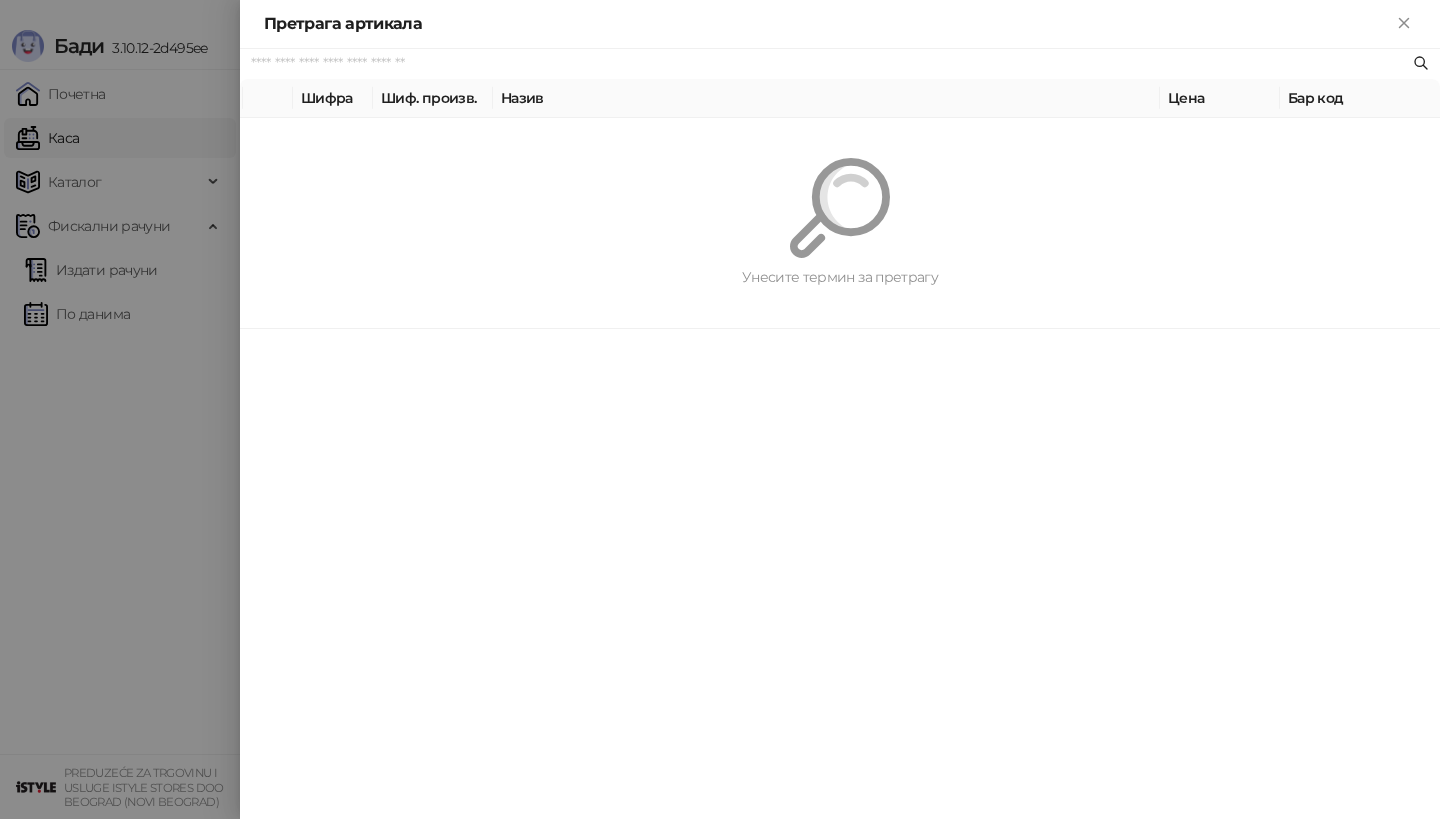 paste on "*********" 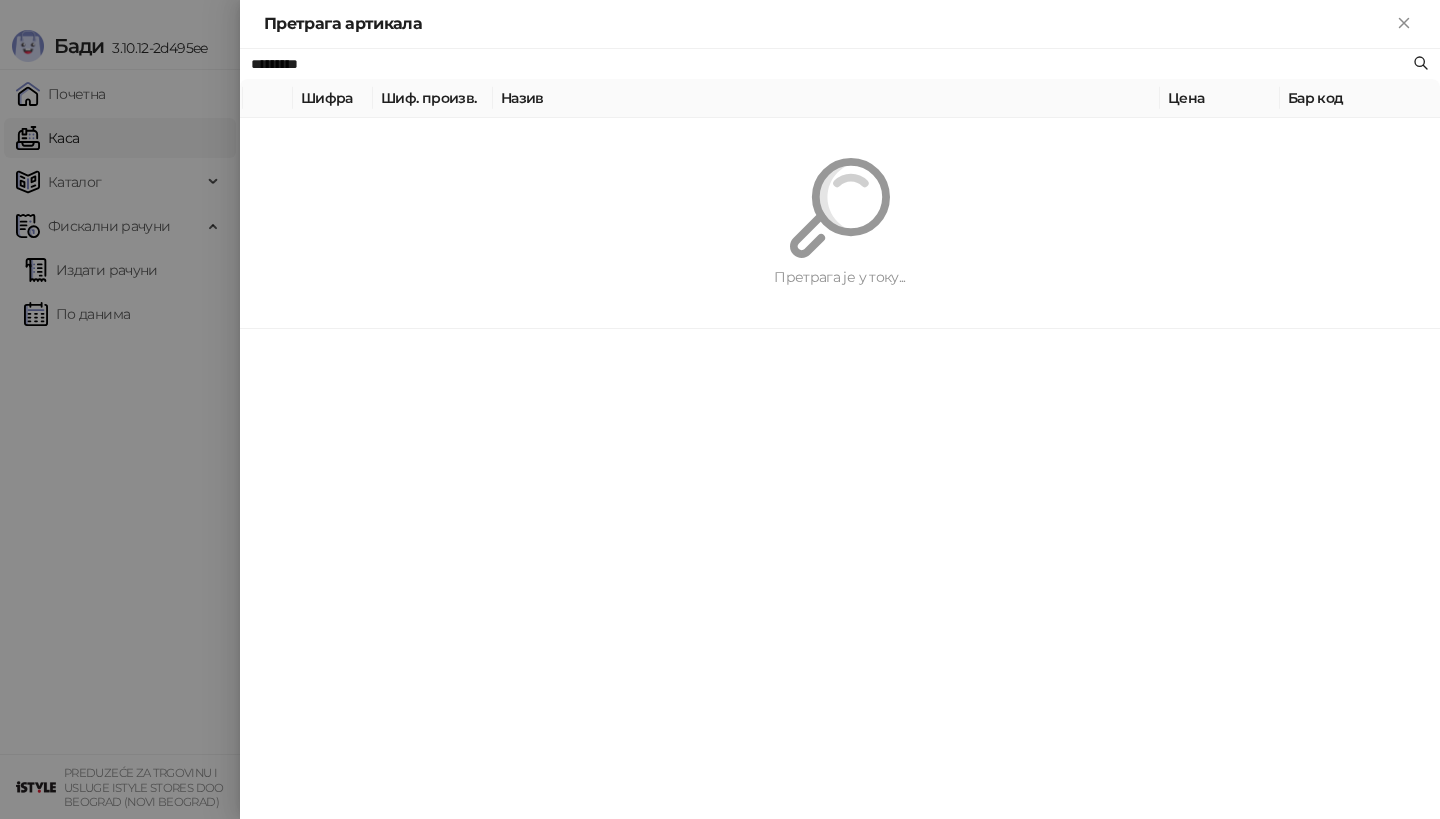 type on "*********" 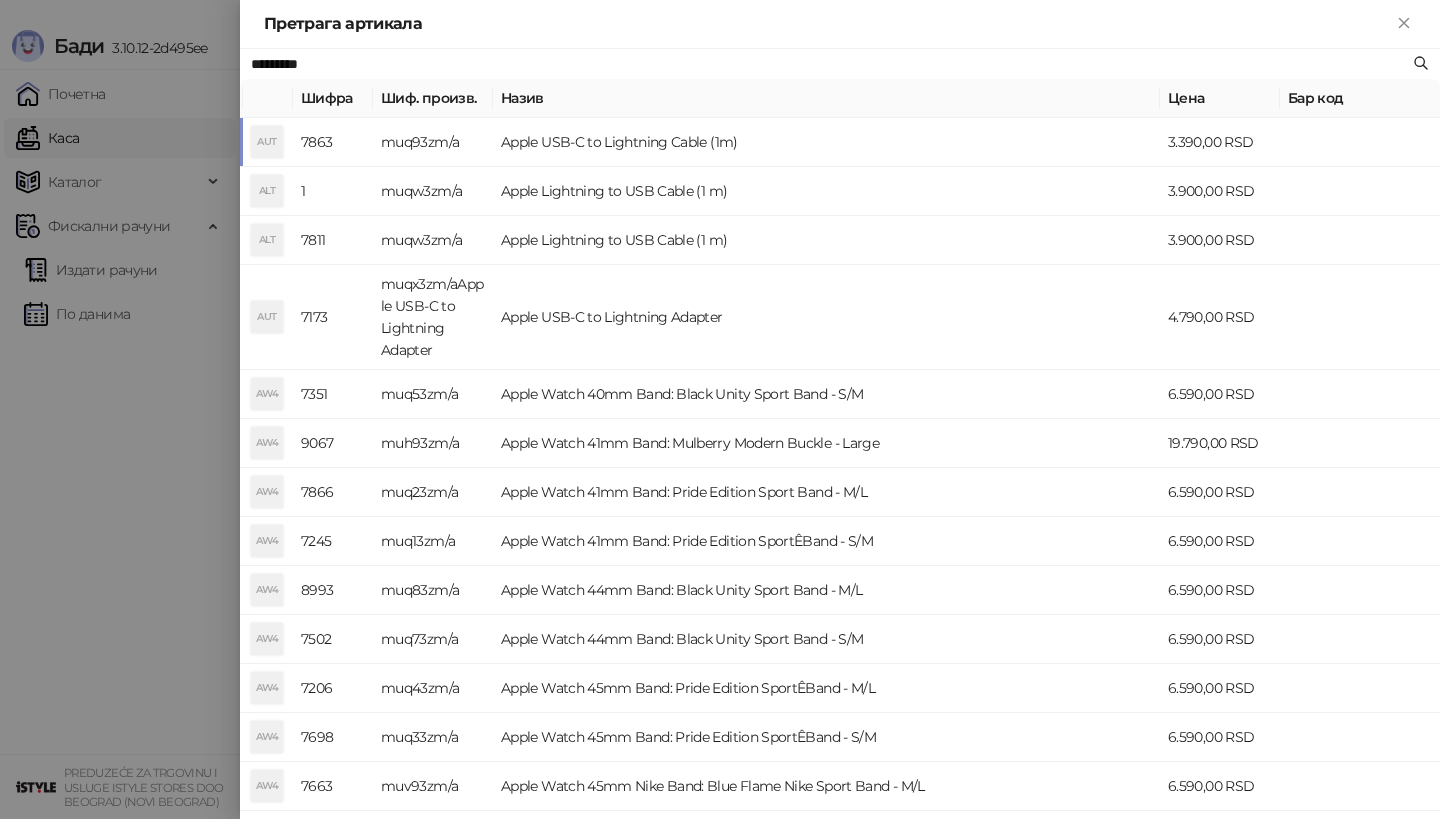 click on "Apple USB-C to Lightning Cable (1m)" at bounding box center [826, 142] 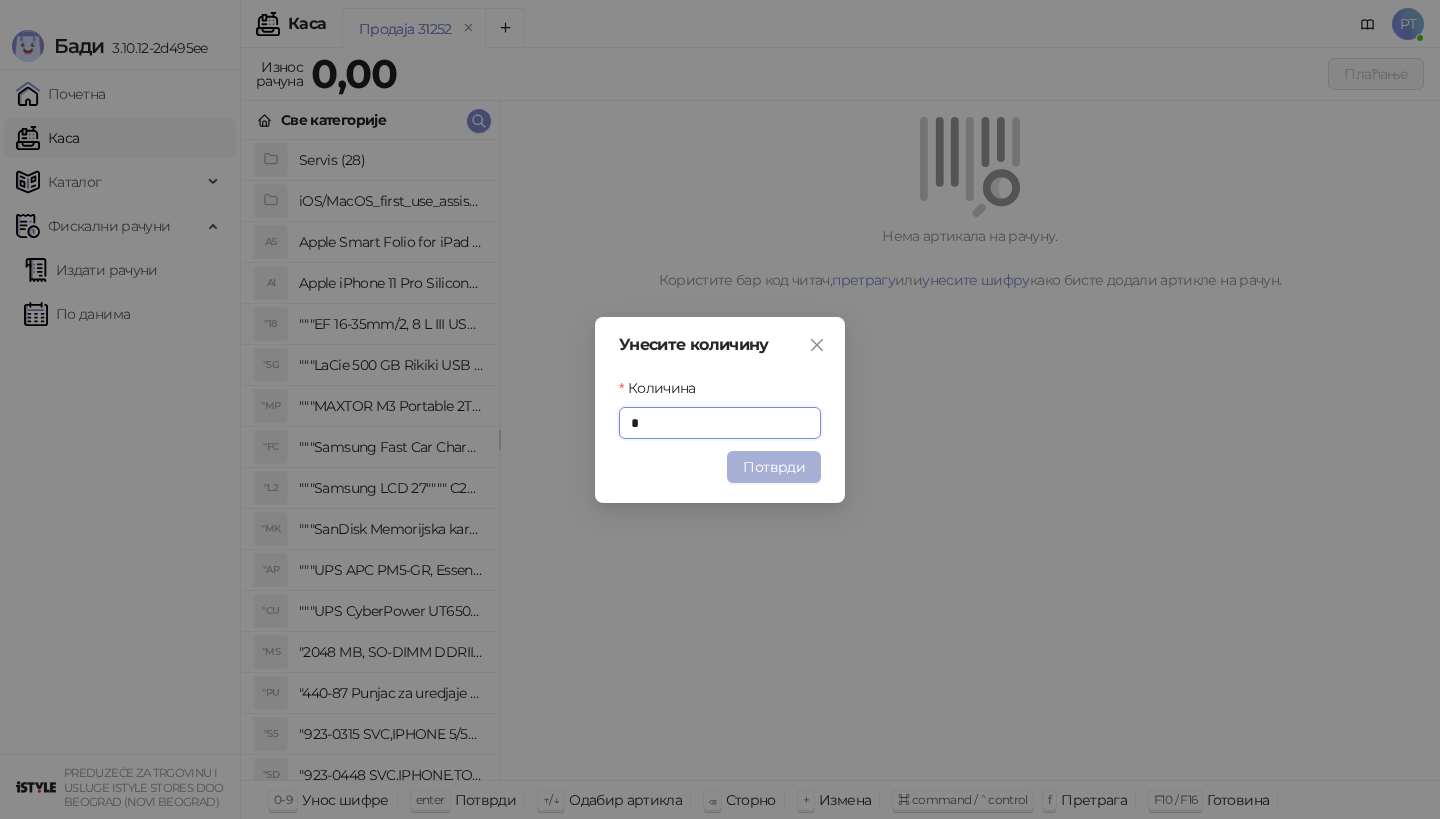 click on "Потврди" at bounding box center (774, 467) 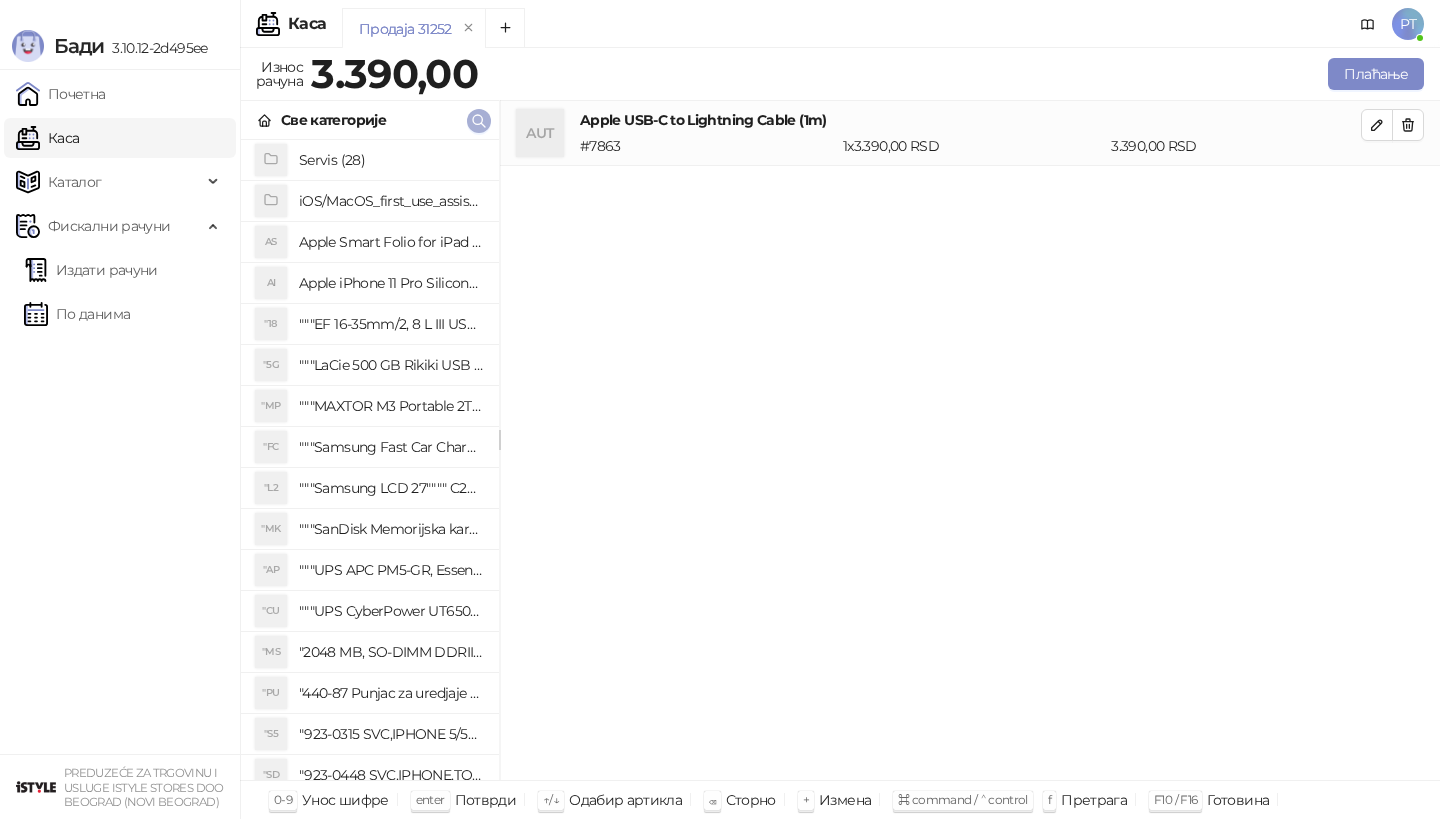 type 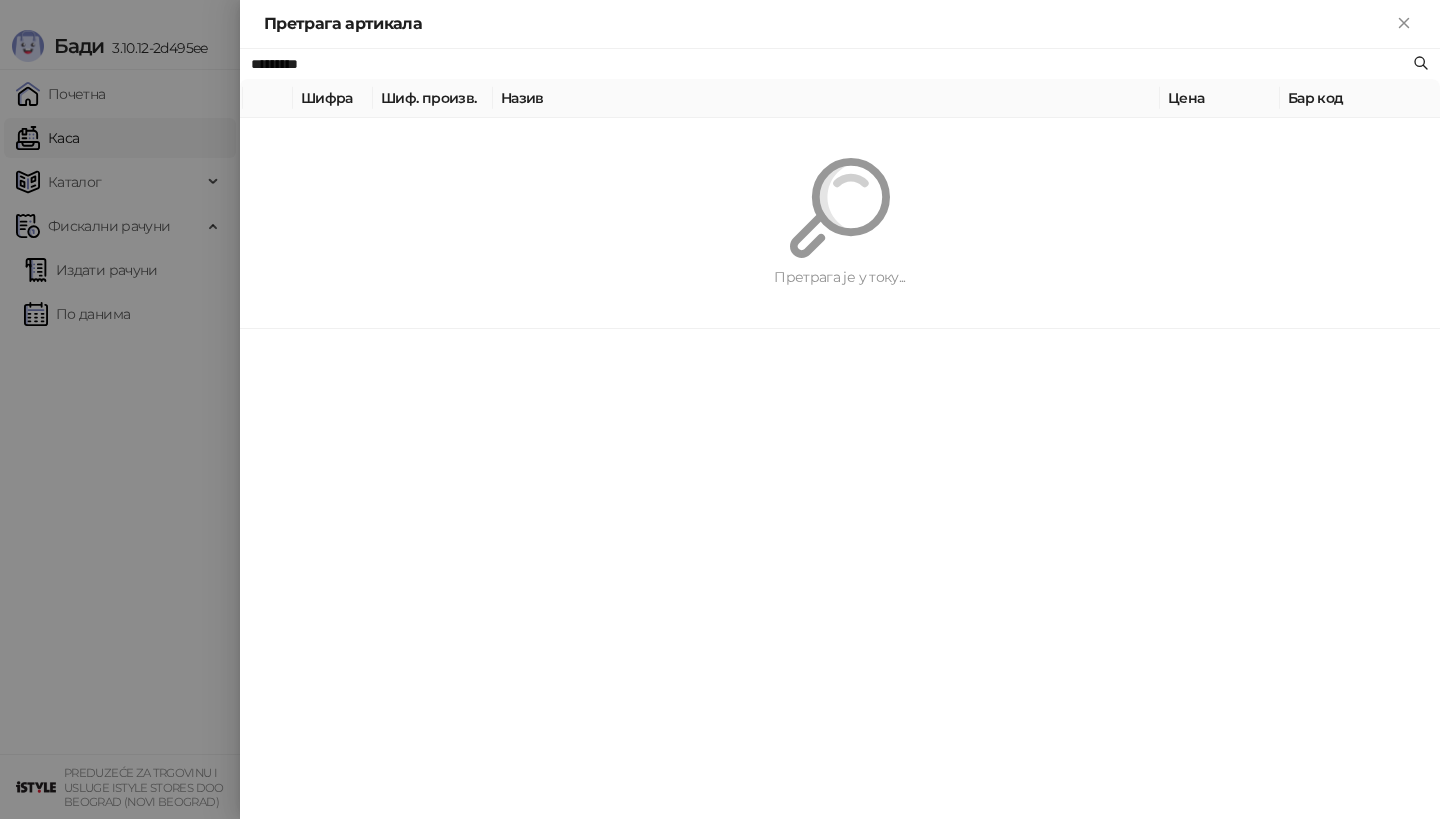 paste on "**********" 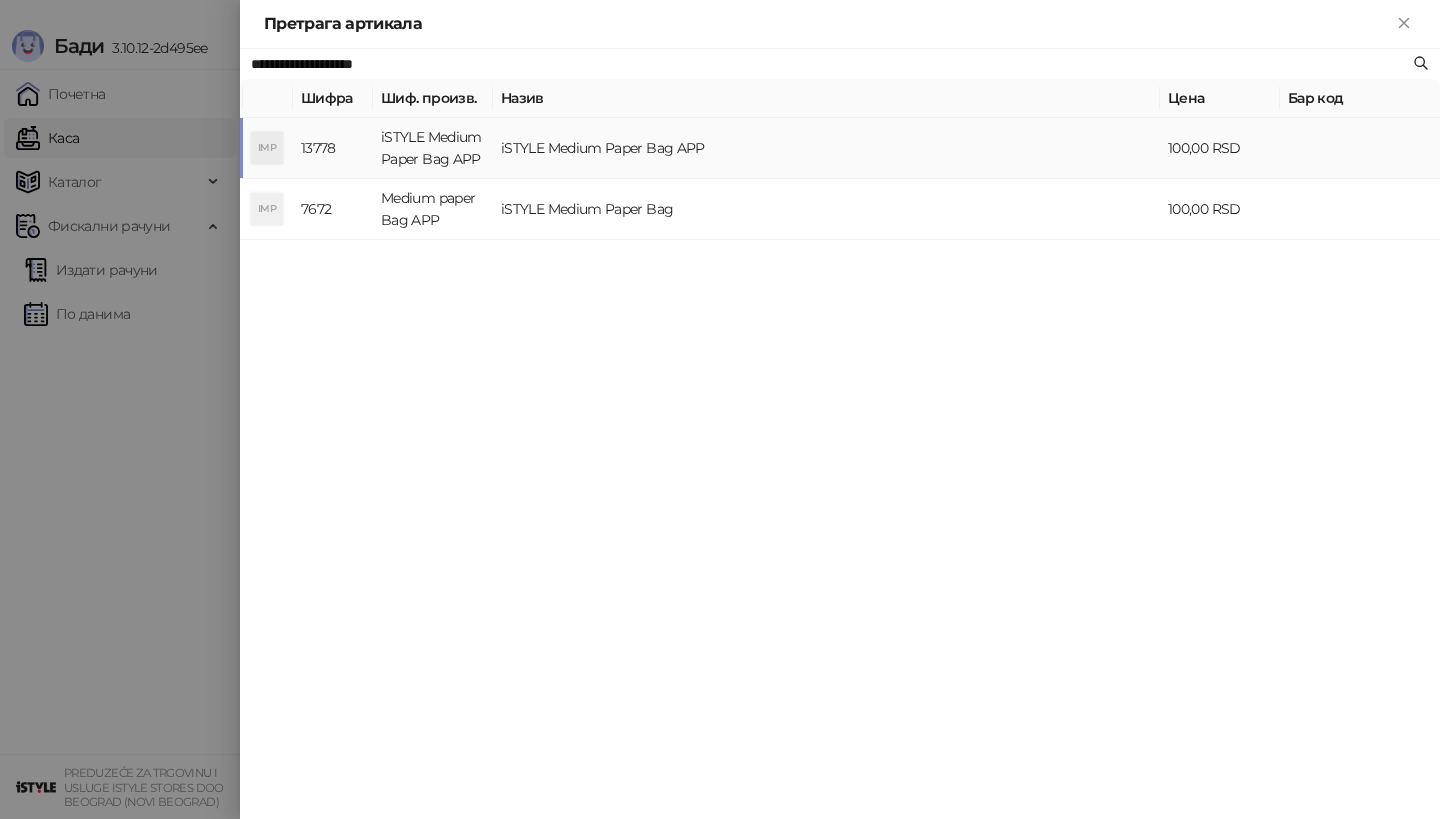 type on "**********" 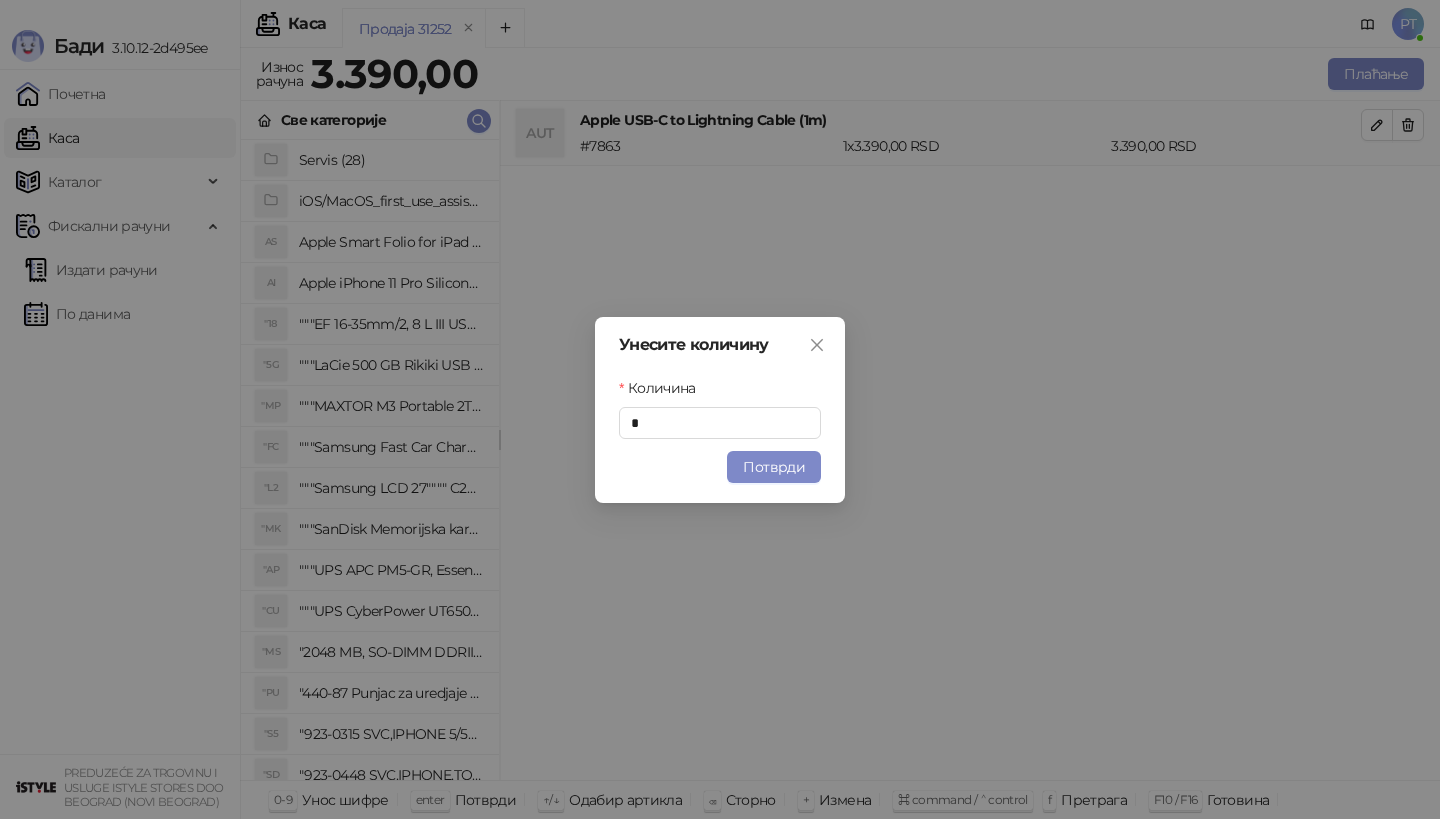 click on "Потврди" at bounding box center [774, 467] 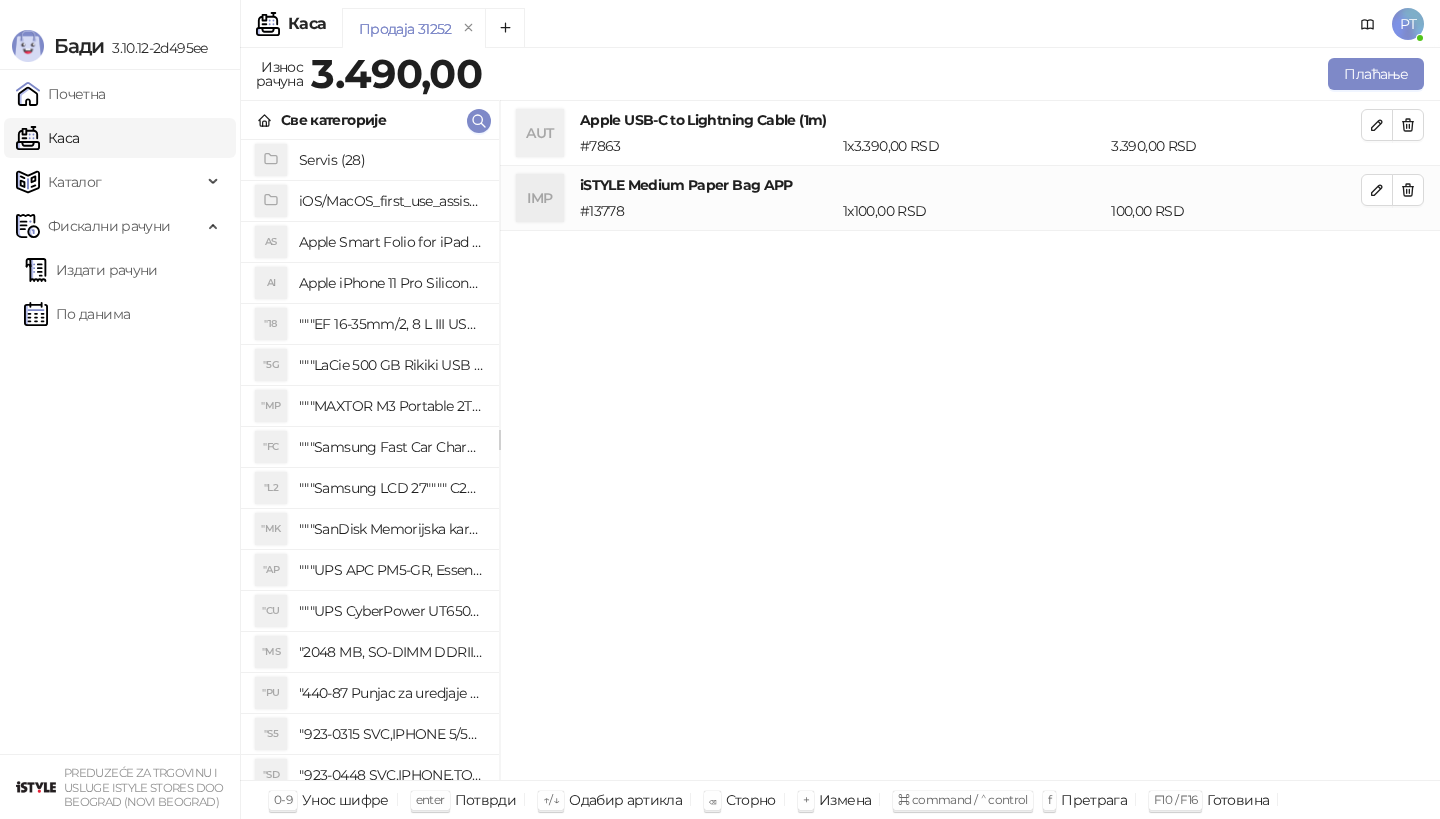 click on "AUT Apple USB-C to Lightning Cable (1m)    # 7863 1  x  3.390,00 RSD 3.390,00 RSD" at bounding box center (970, 133) 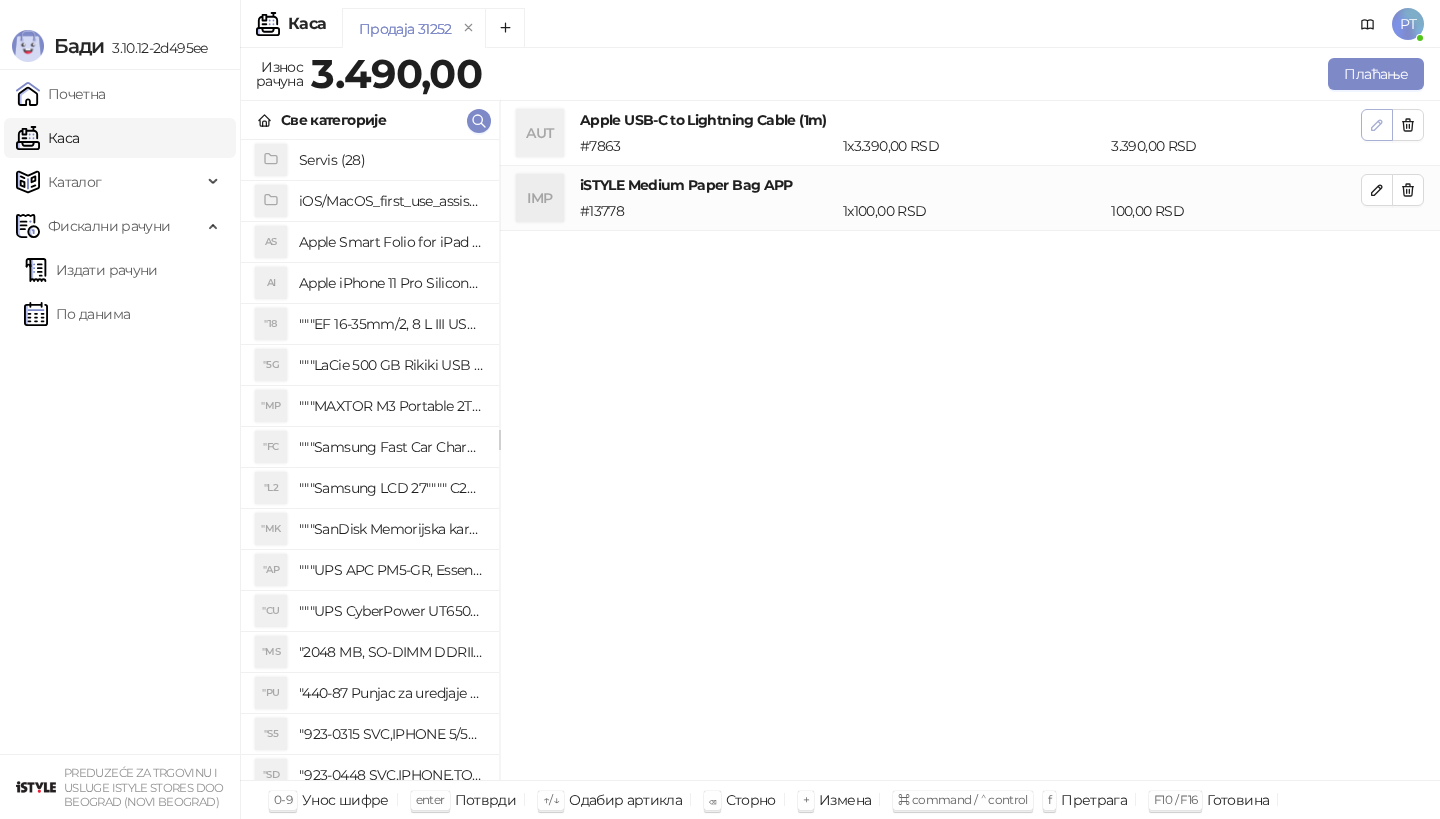 click at bounding box center [1377, 125] 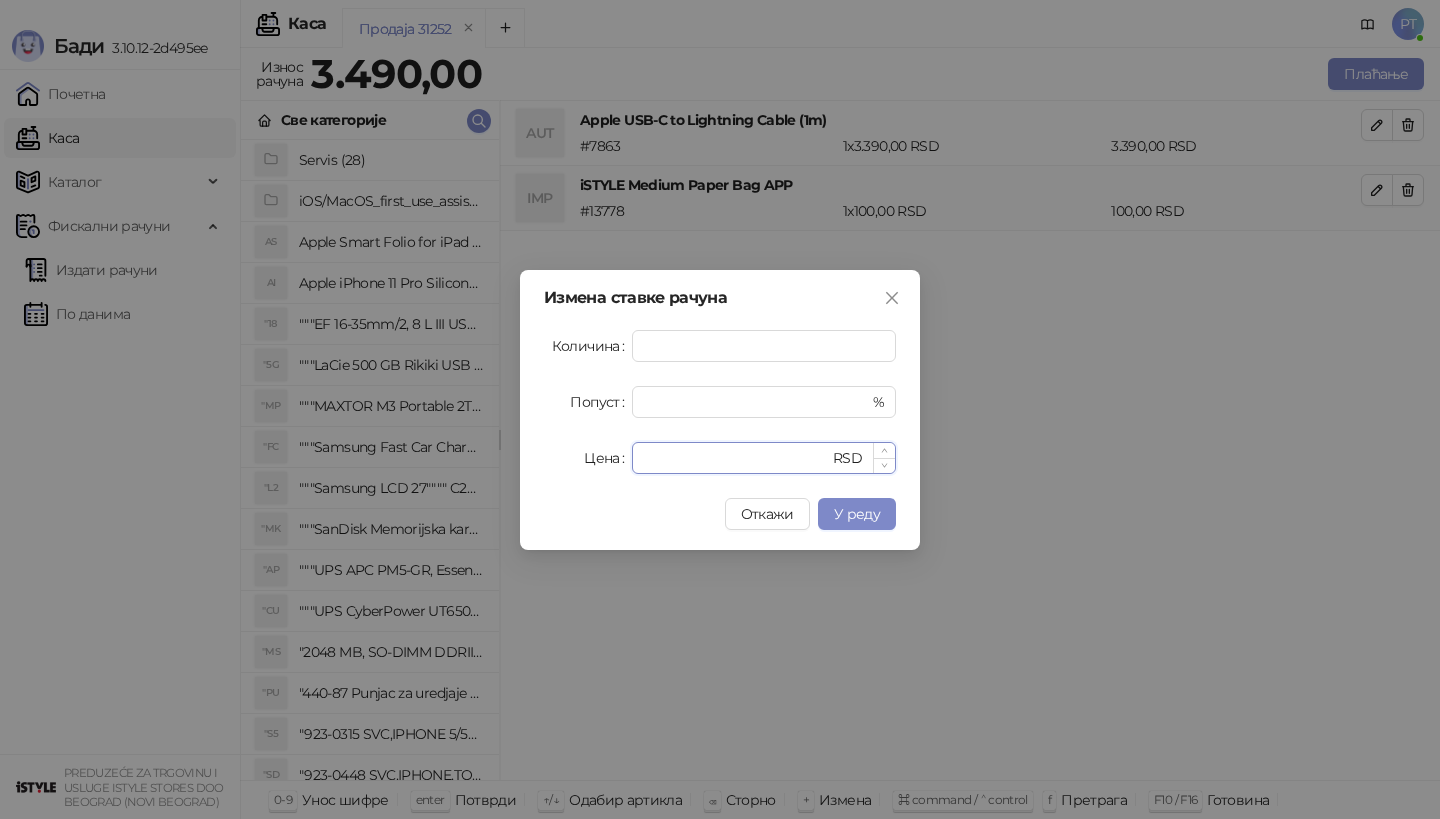 click on "****" at bounding box center (736, 458) 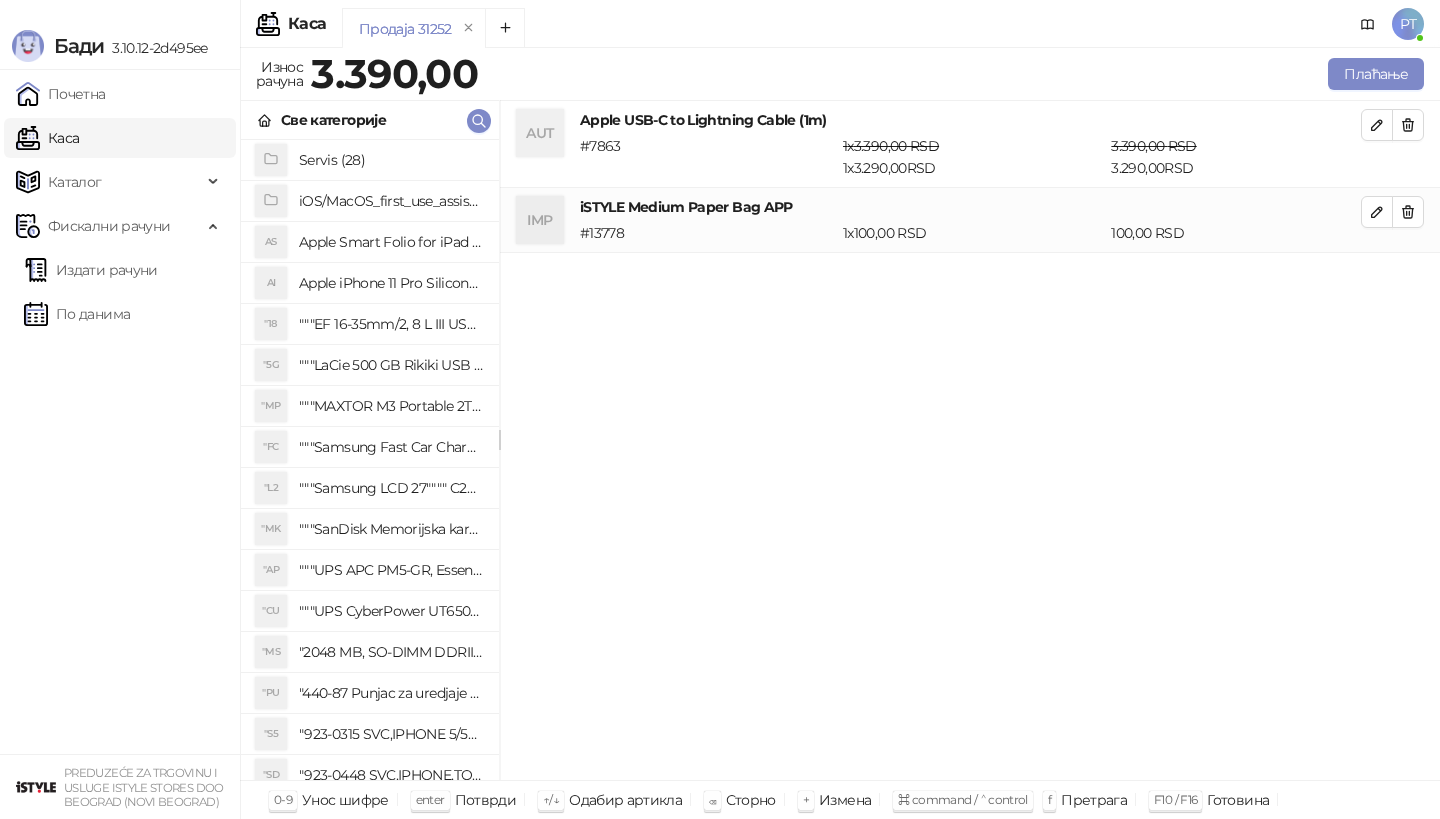 click on "Износ рачуна 3.390,00 Плаћање" at bounding box center [840, 77] 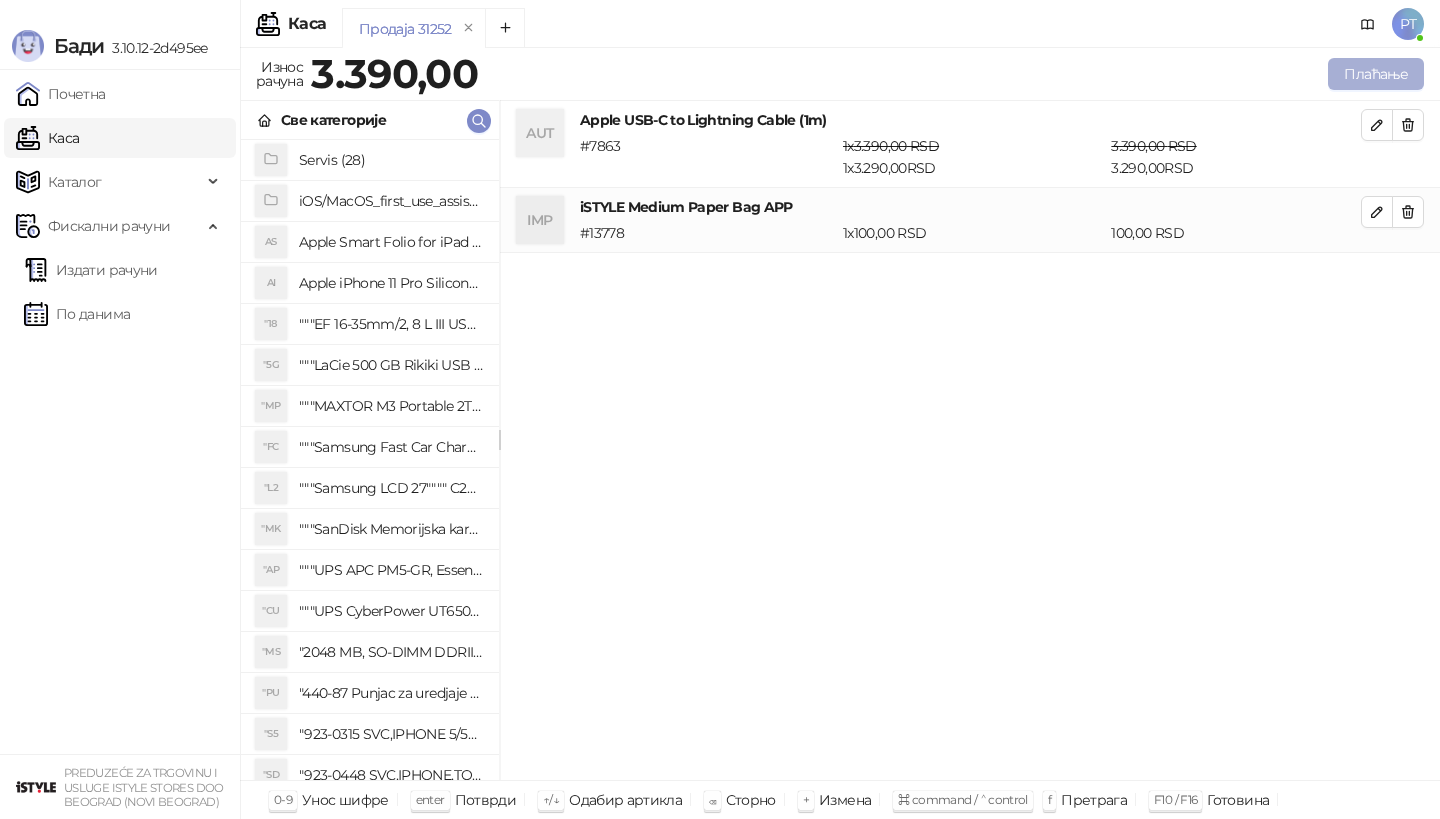 click on "Плаћање" at bounding box center [1376, 74] 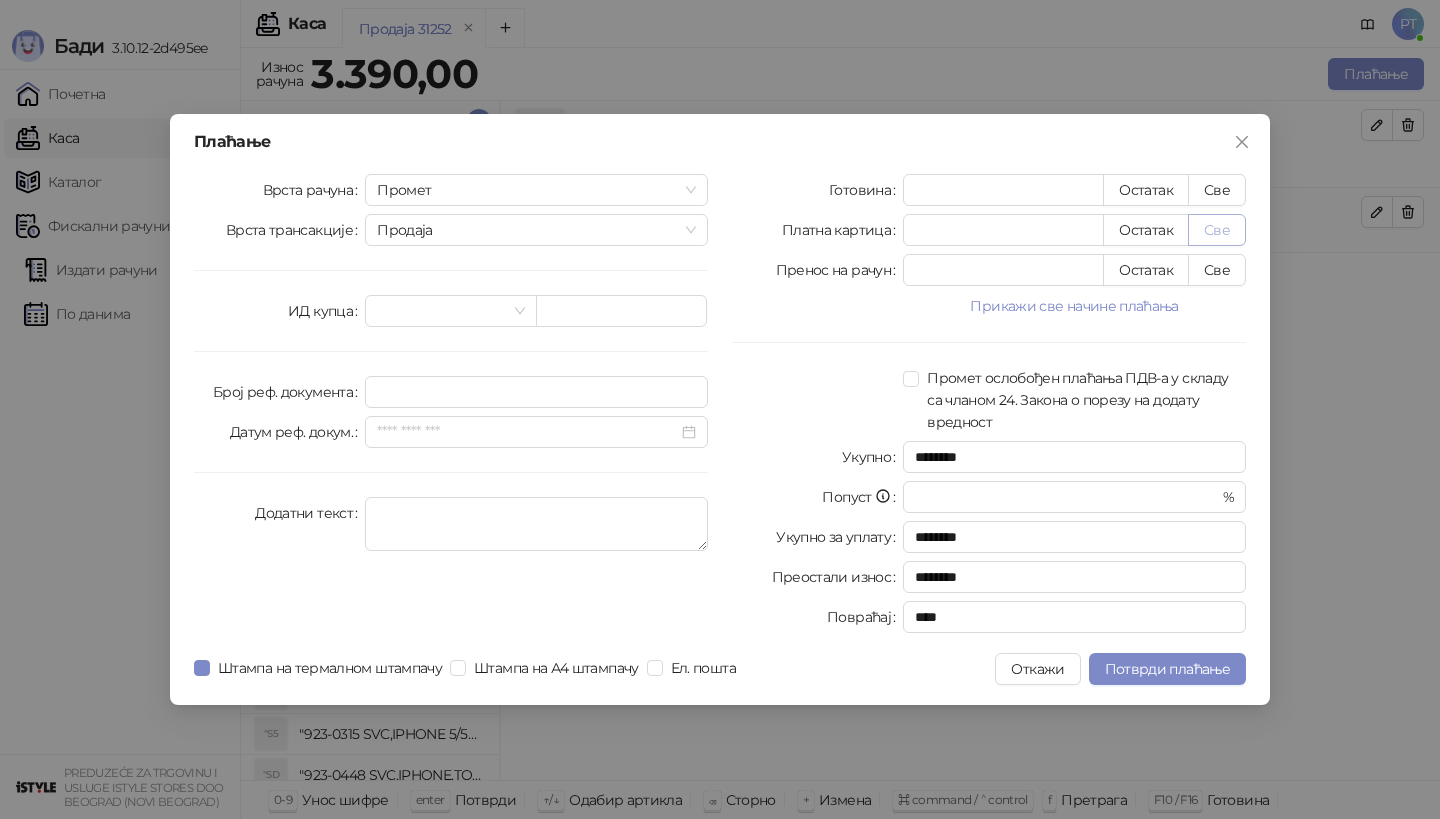 click on "Све" at bounding box center [1217, 230] 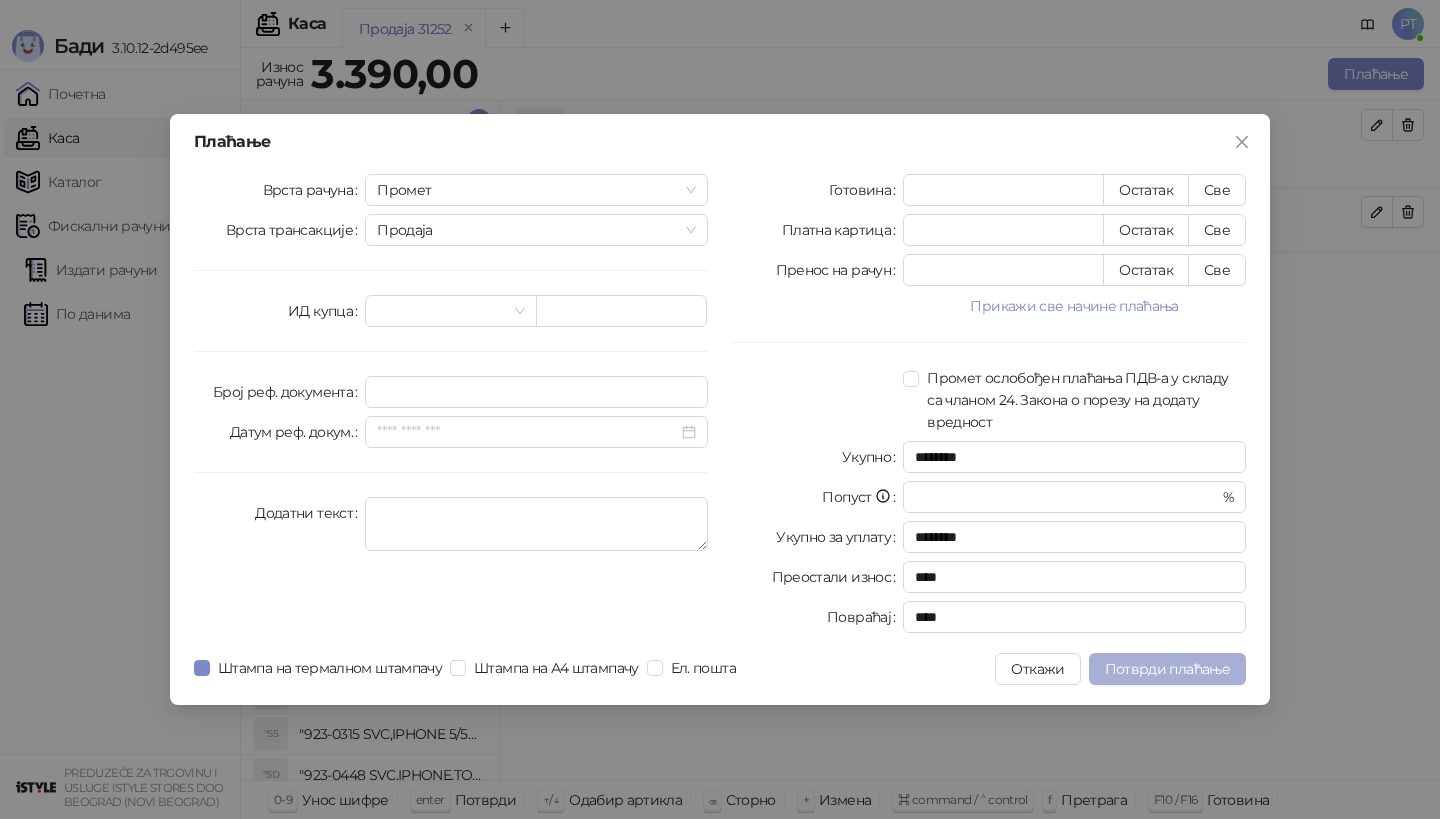 click on "Потврди плаћање" at bounding box center (1167, 669) 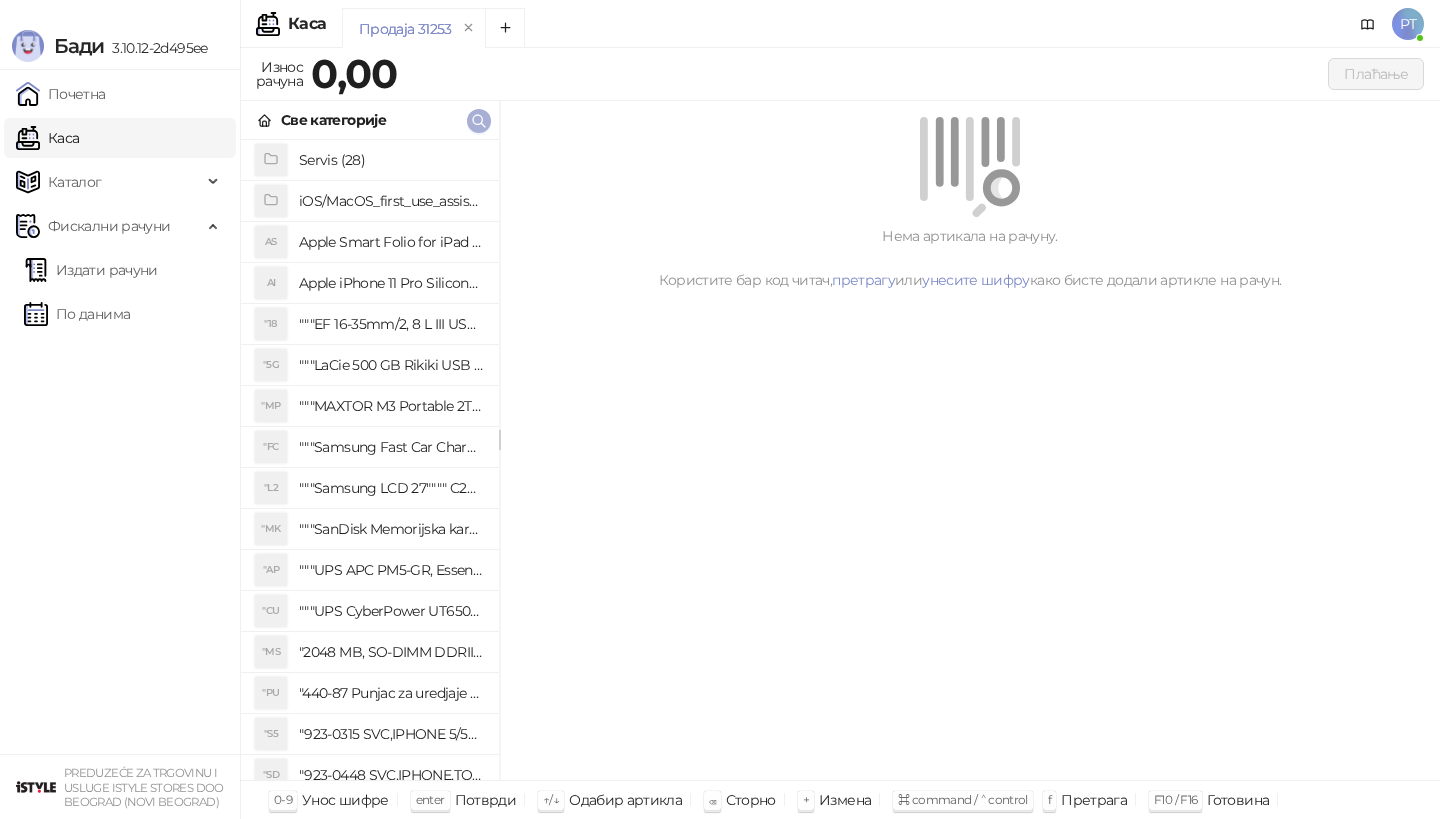 type 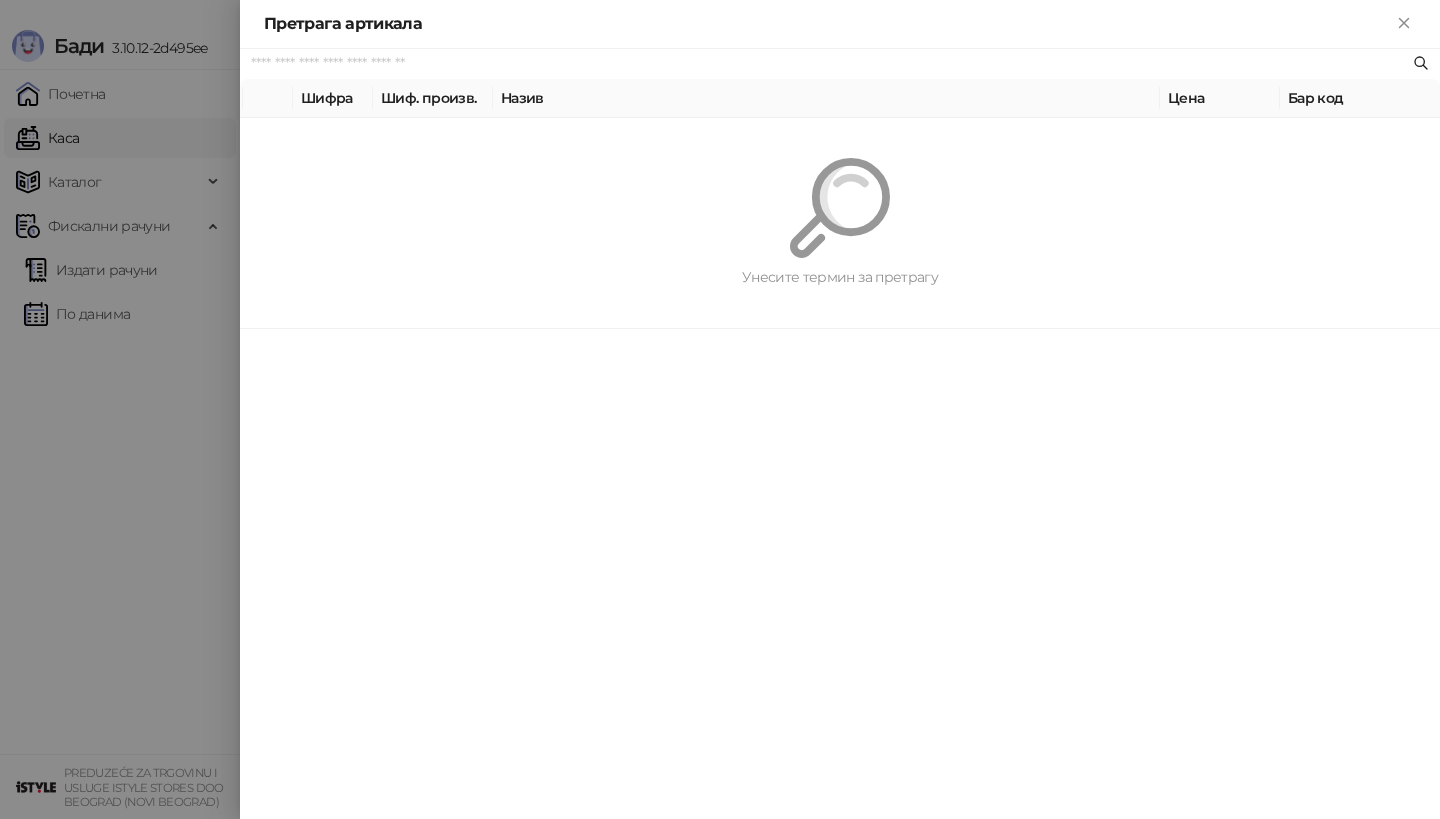 click on "Претрага артикала Шифра Шиф. произв. Назив Цена Бар код               Унесите термин за претрагу" at bounding box center (720, 409) 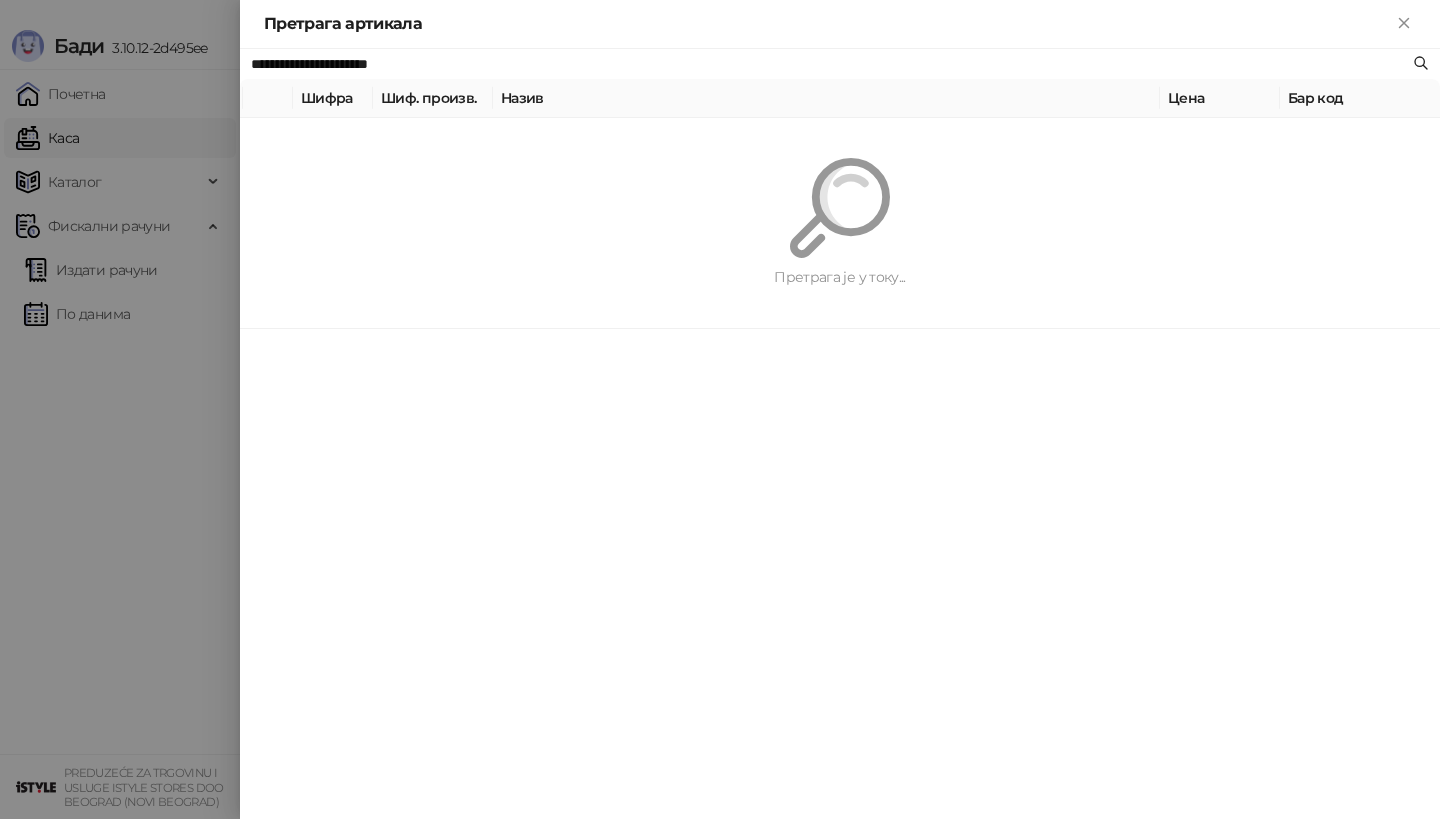 click at bounding box center (840, 208) 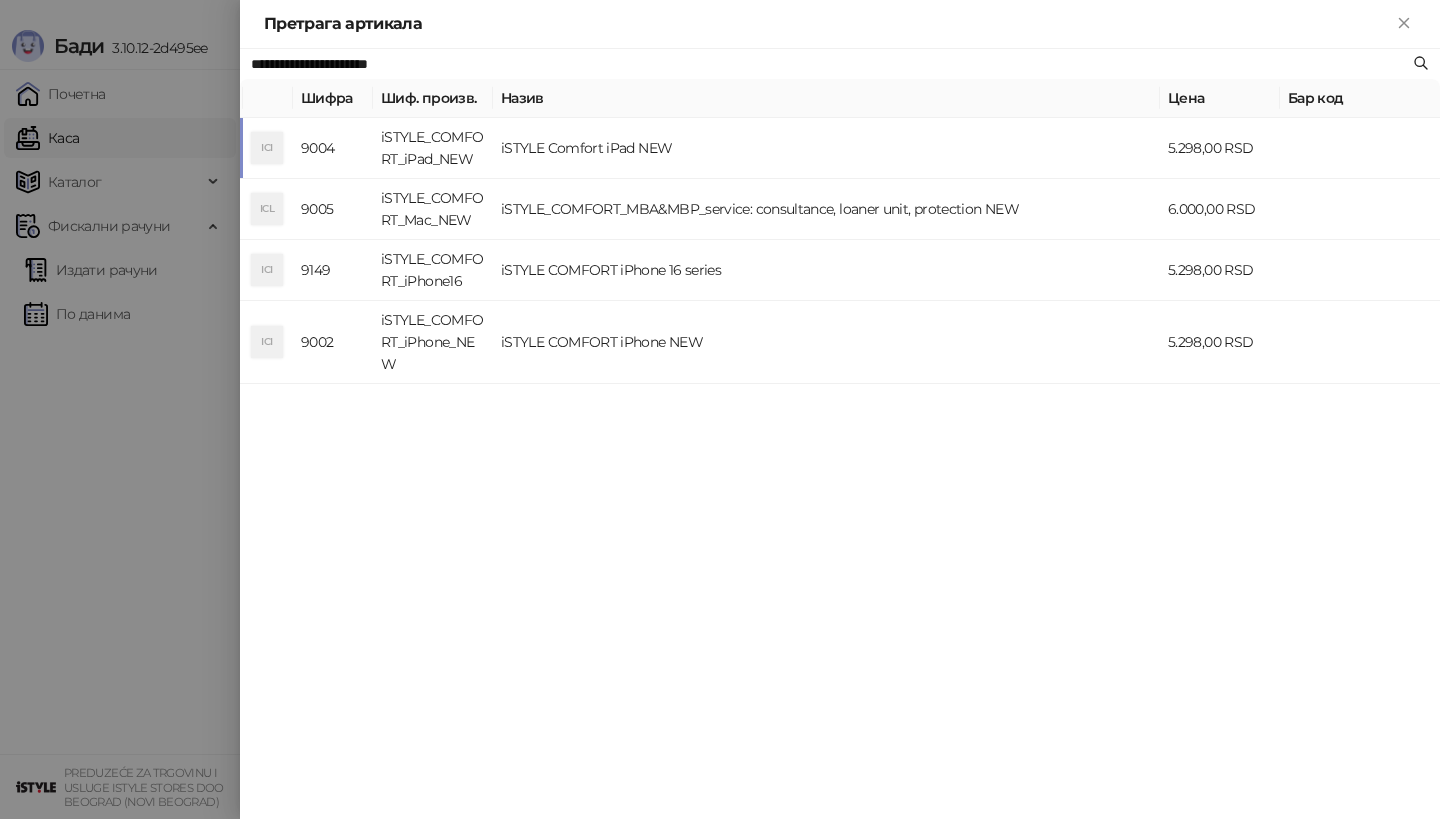click on "iSTYLE_COMFORT_iPad_NEW" at bounding box center (433, 148) 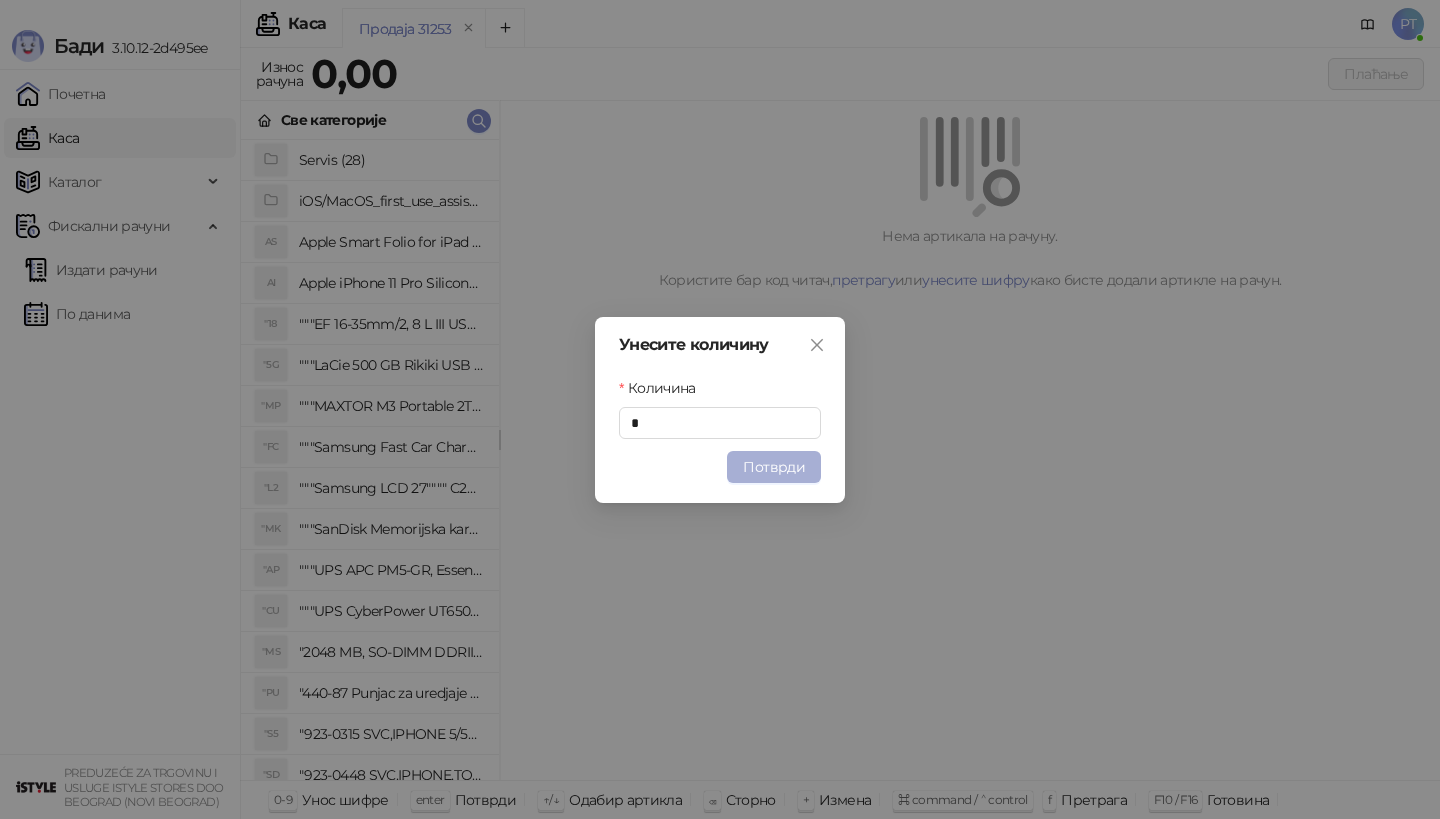 click on "Потврди" at bounding box center [774, 467] 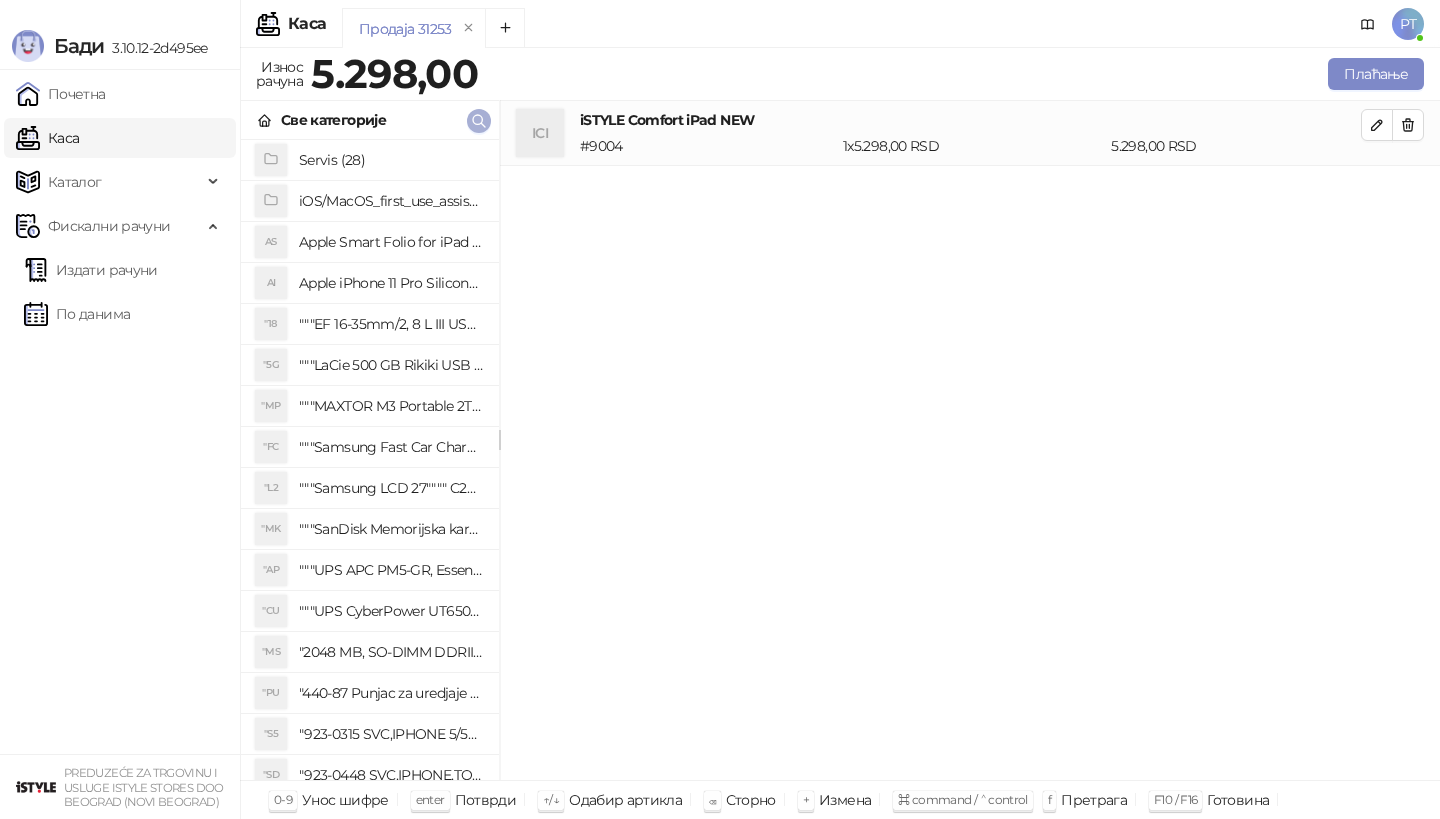 click 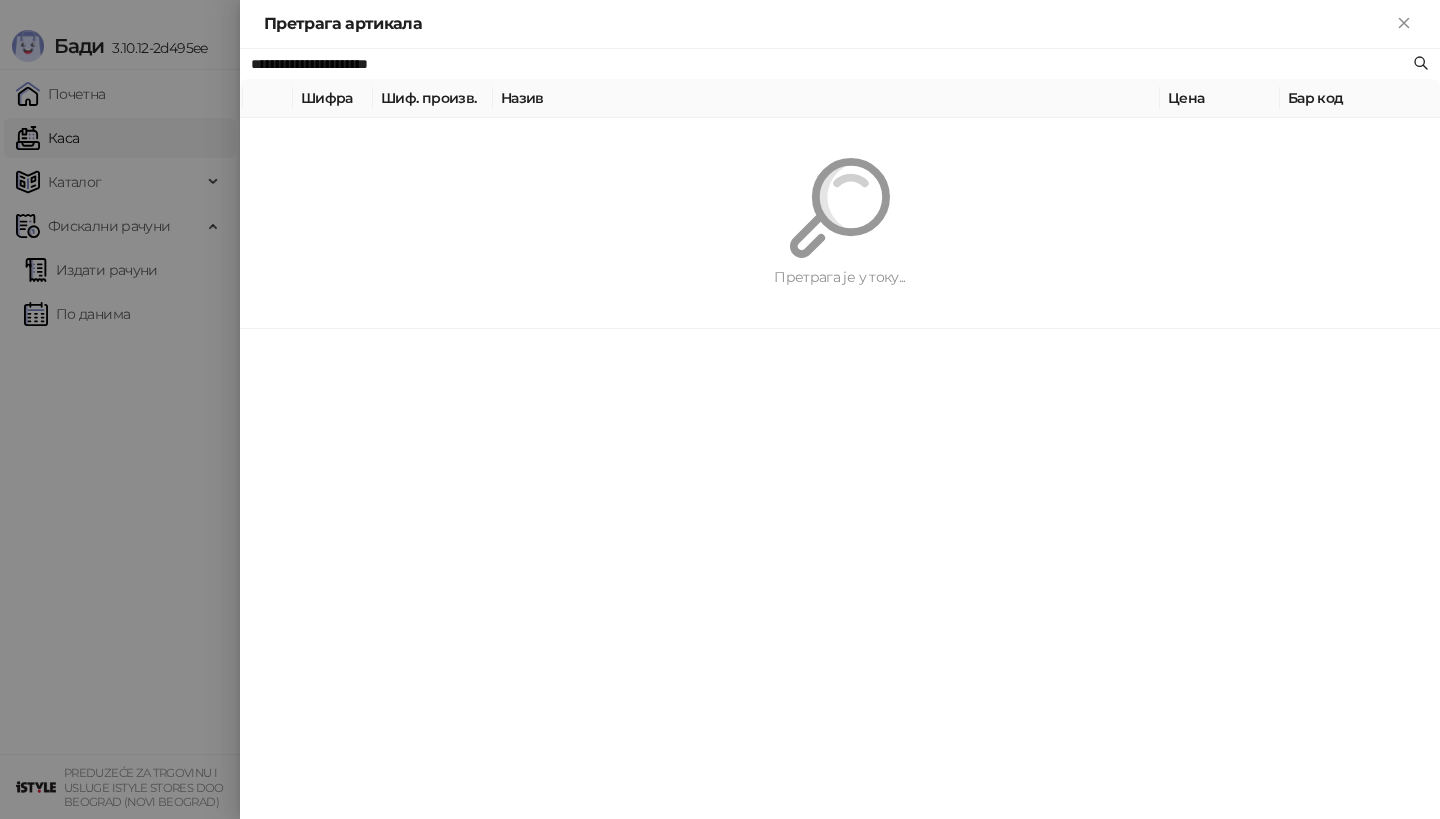 paste 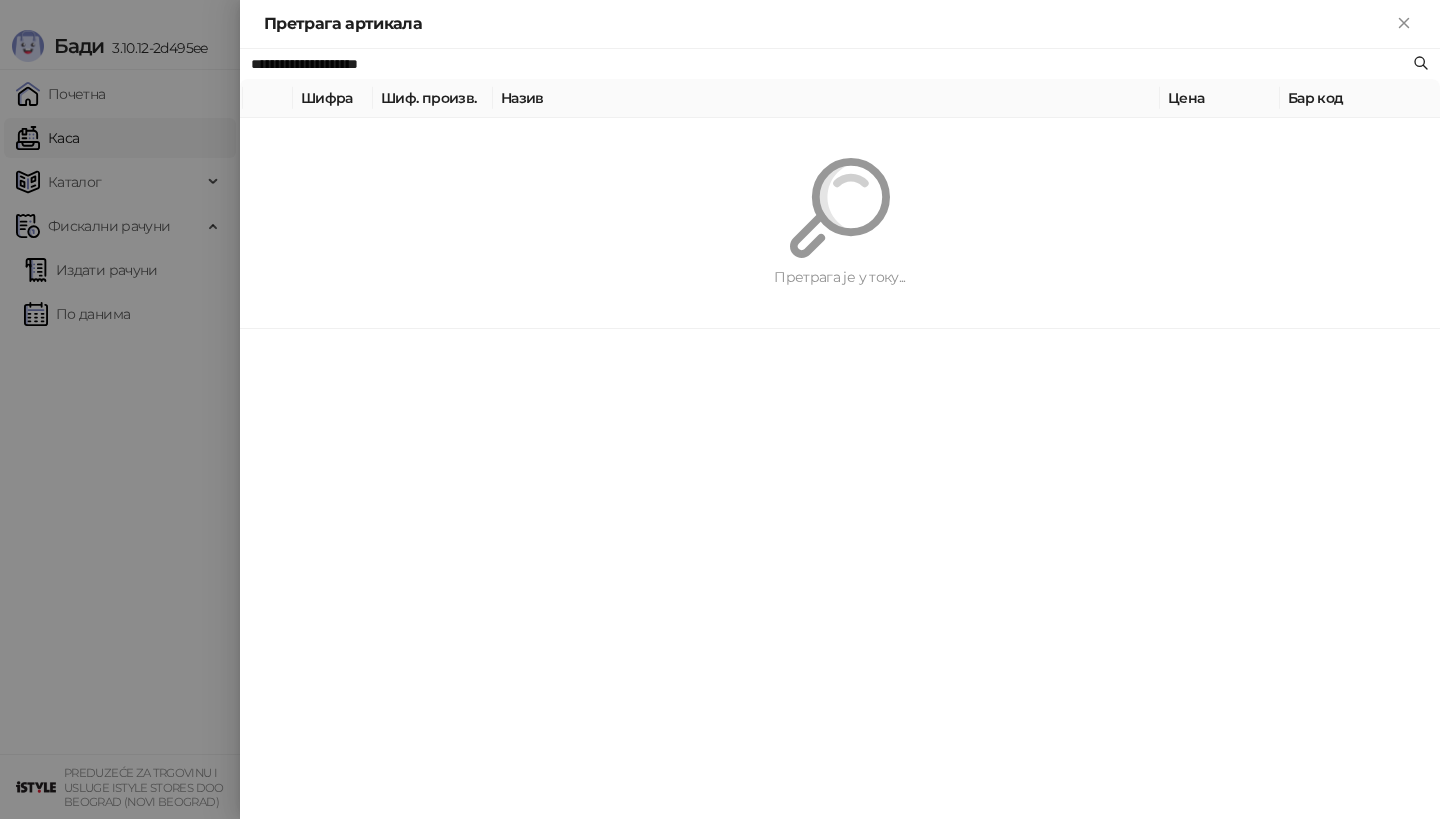 type on "**********" 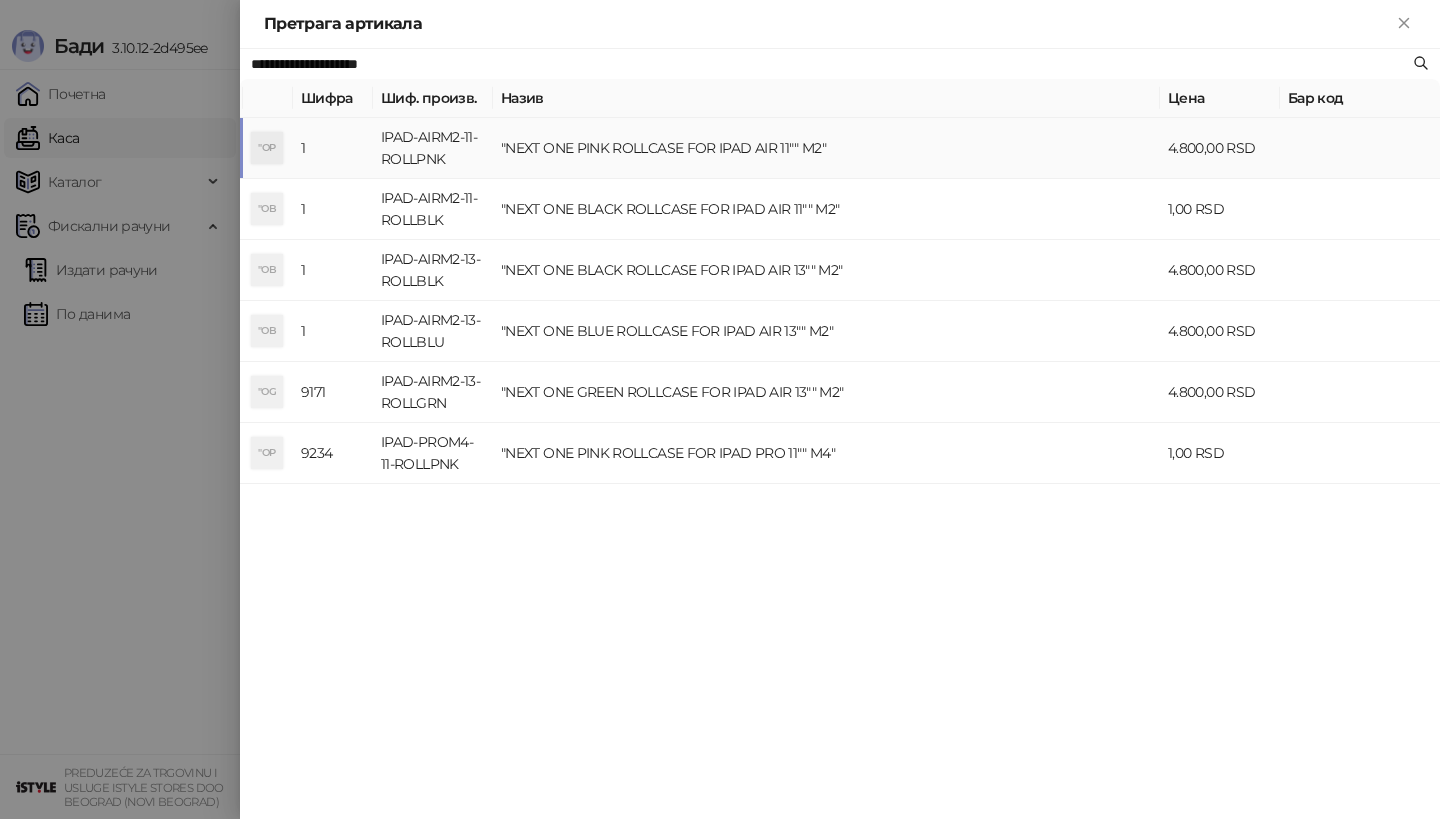 click on "IPAD-AIRM2-11-ROLLPNK" at bounding box center (433, 148) 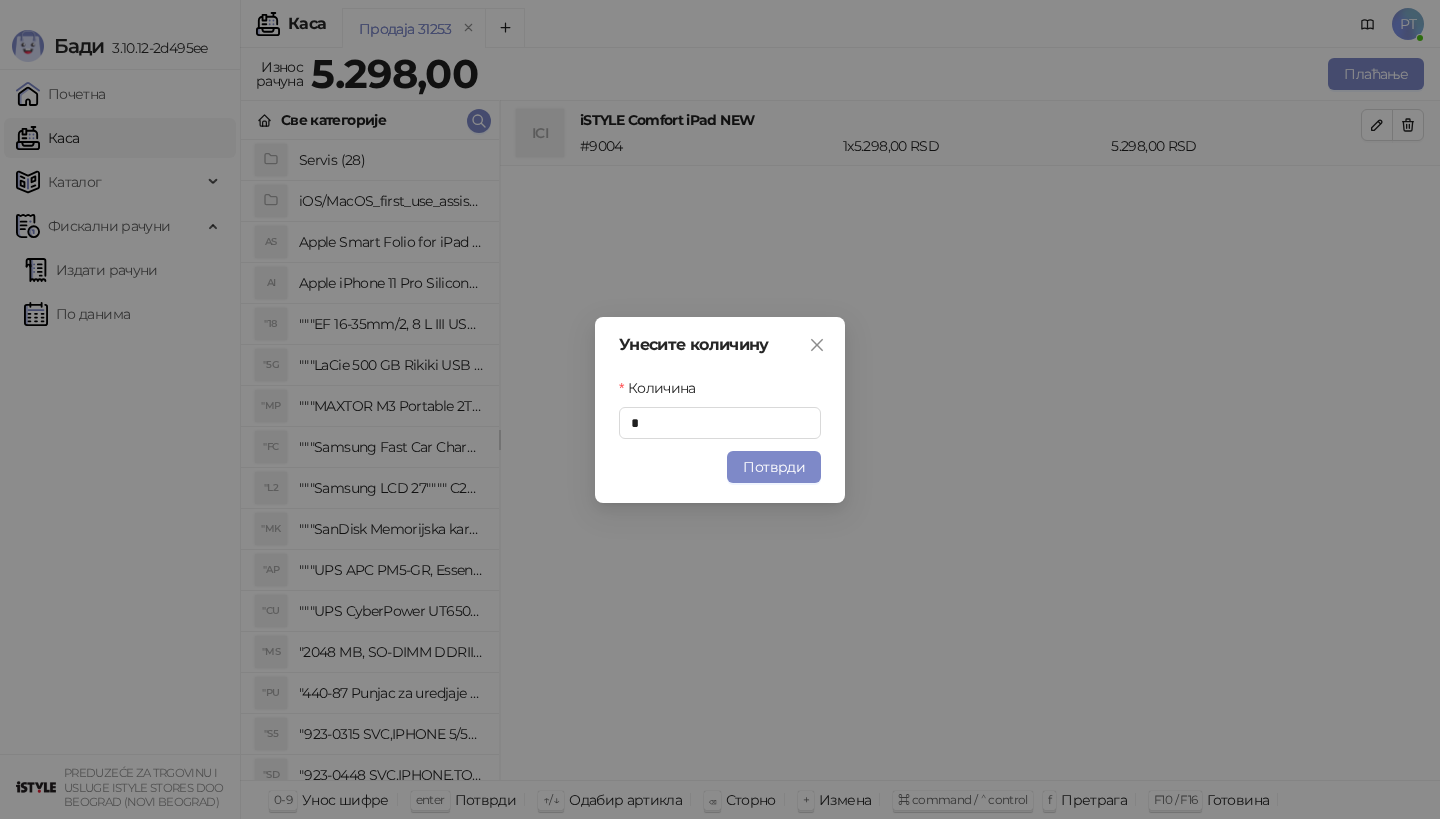 click on "Потврди" at bounding box center [774, 467] 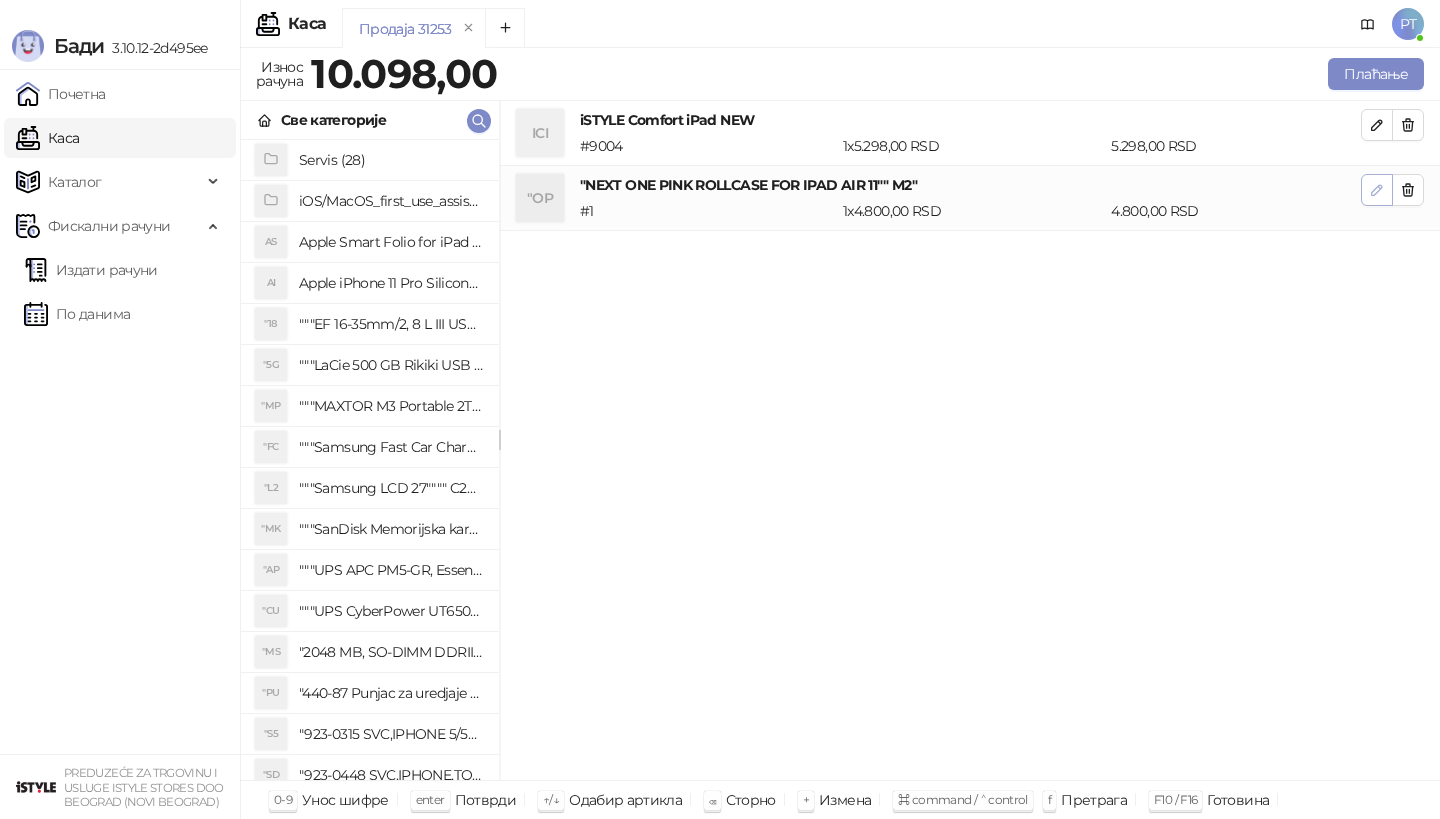 click at bounding box center [1377, 190] 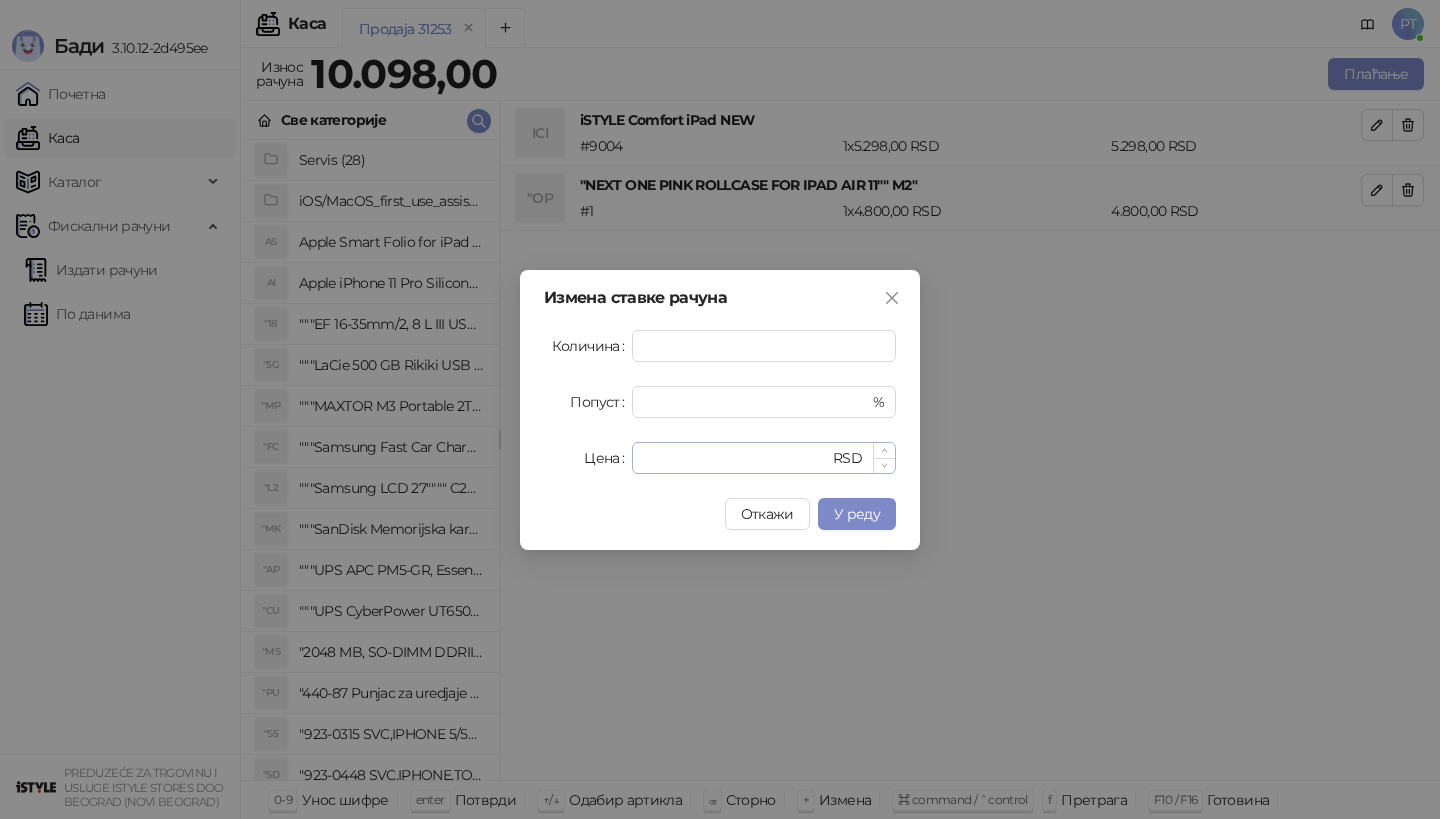 click on "**** RSD" at bounding box center [764, 458] 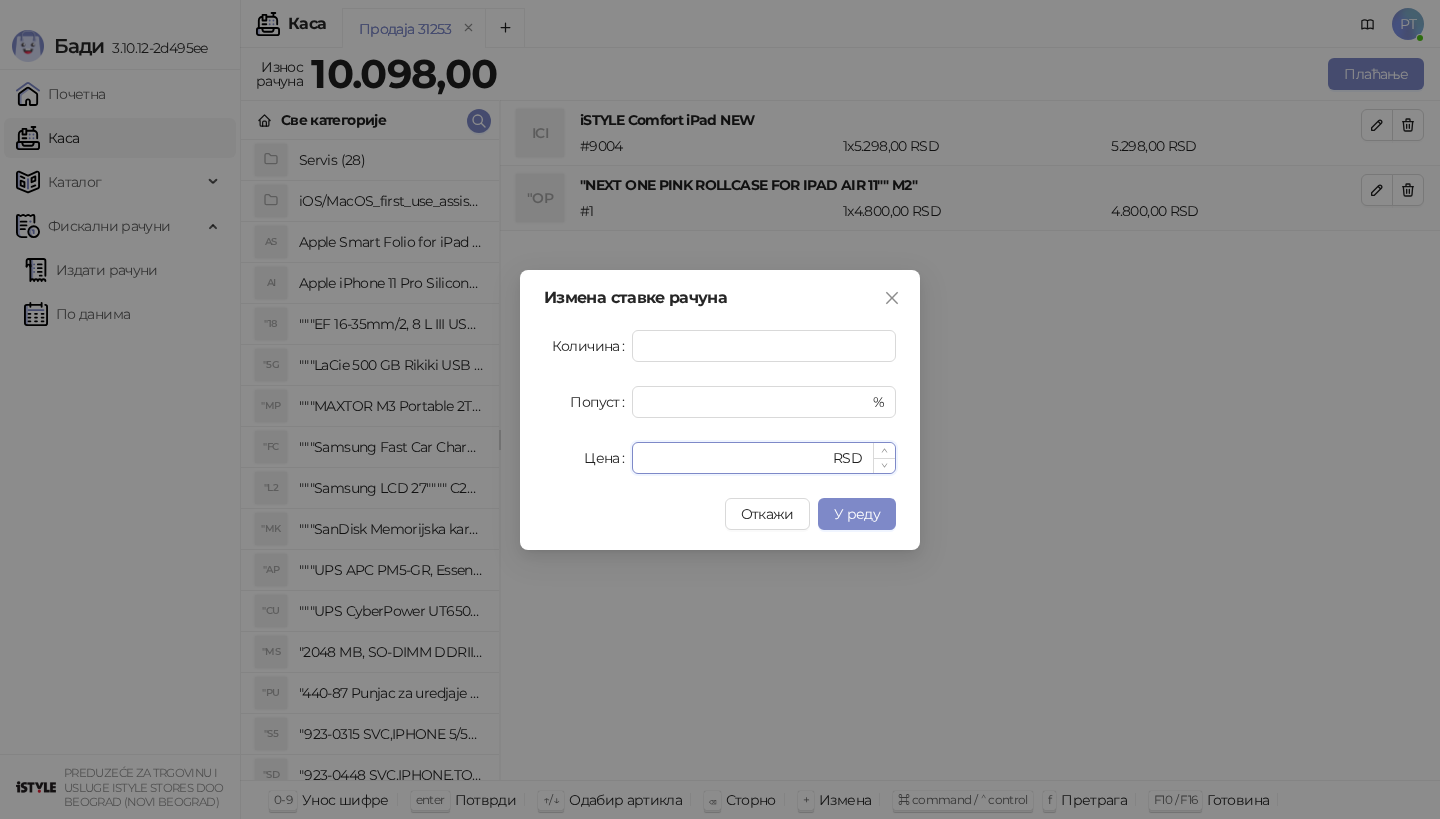 click on "****" at bounding box center (736, 458) 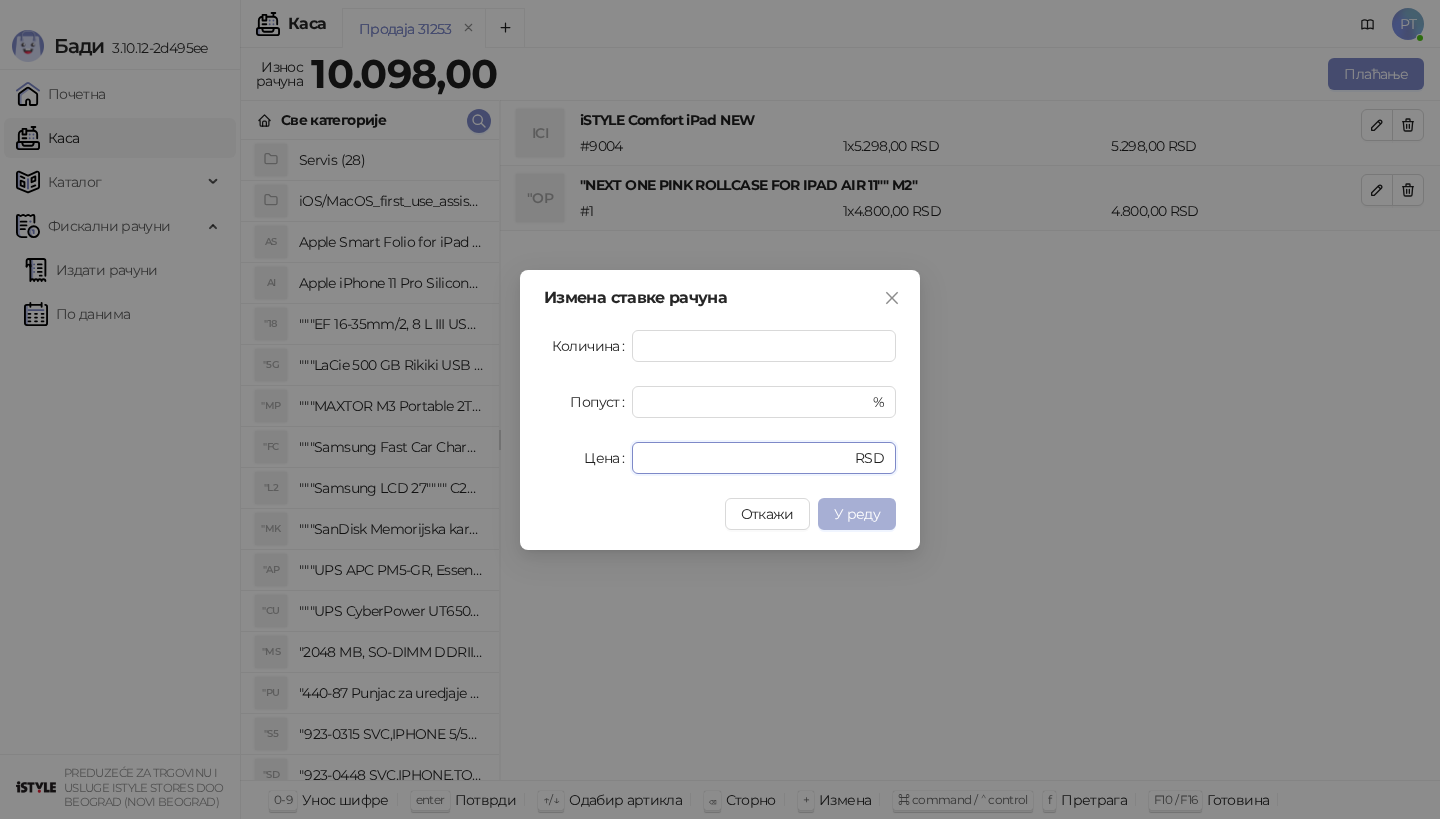 type on "*" 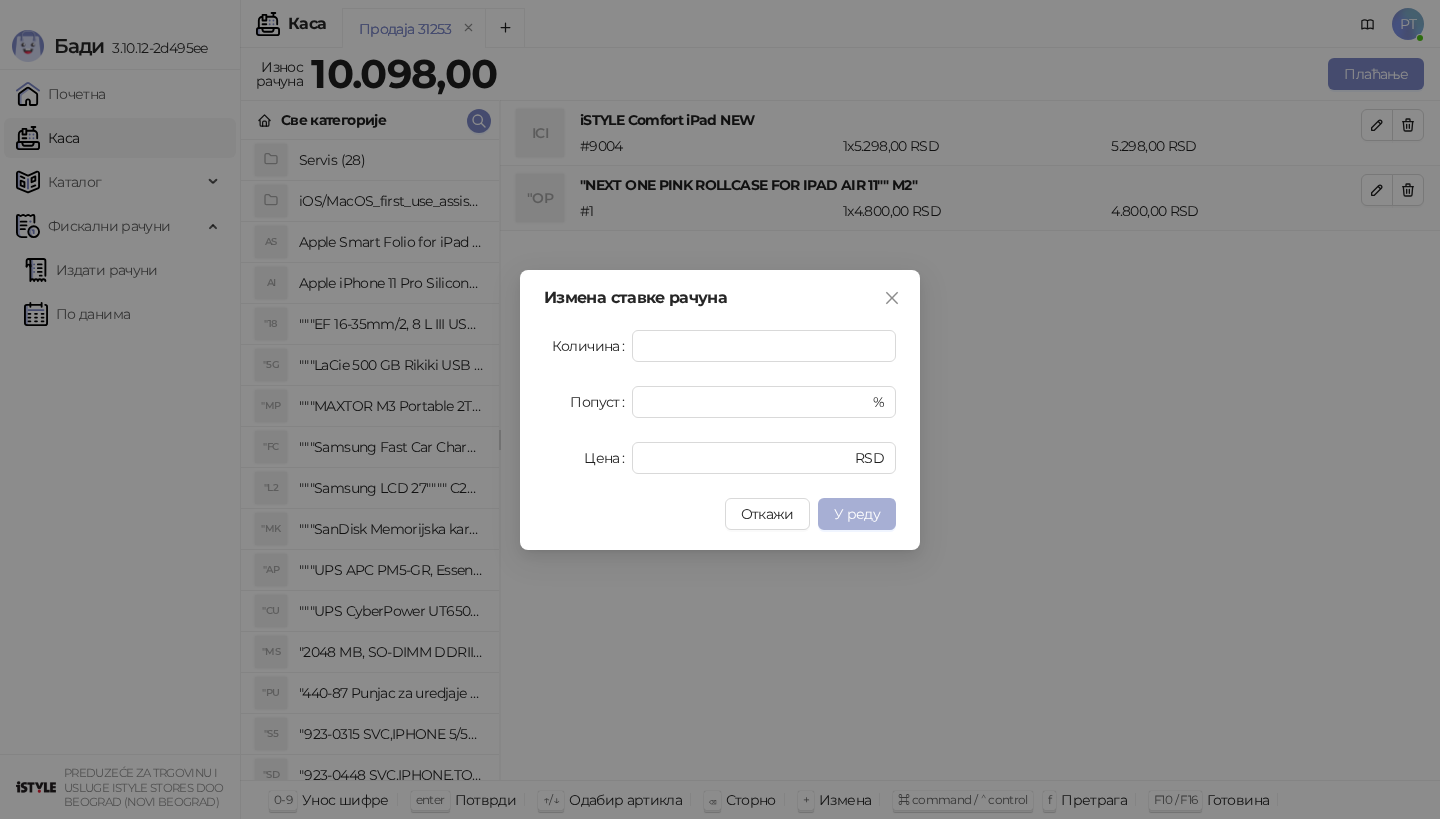 click on "У реду" at bounding box center [857, 514] 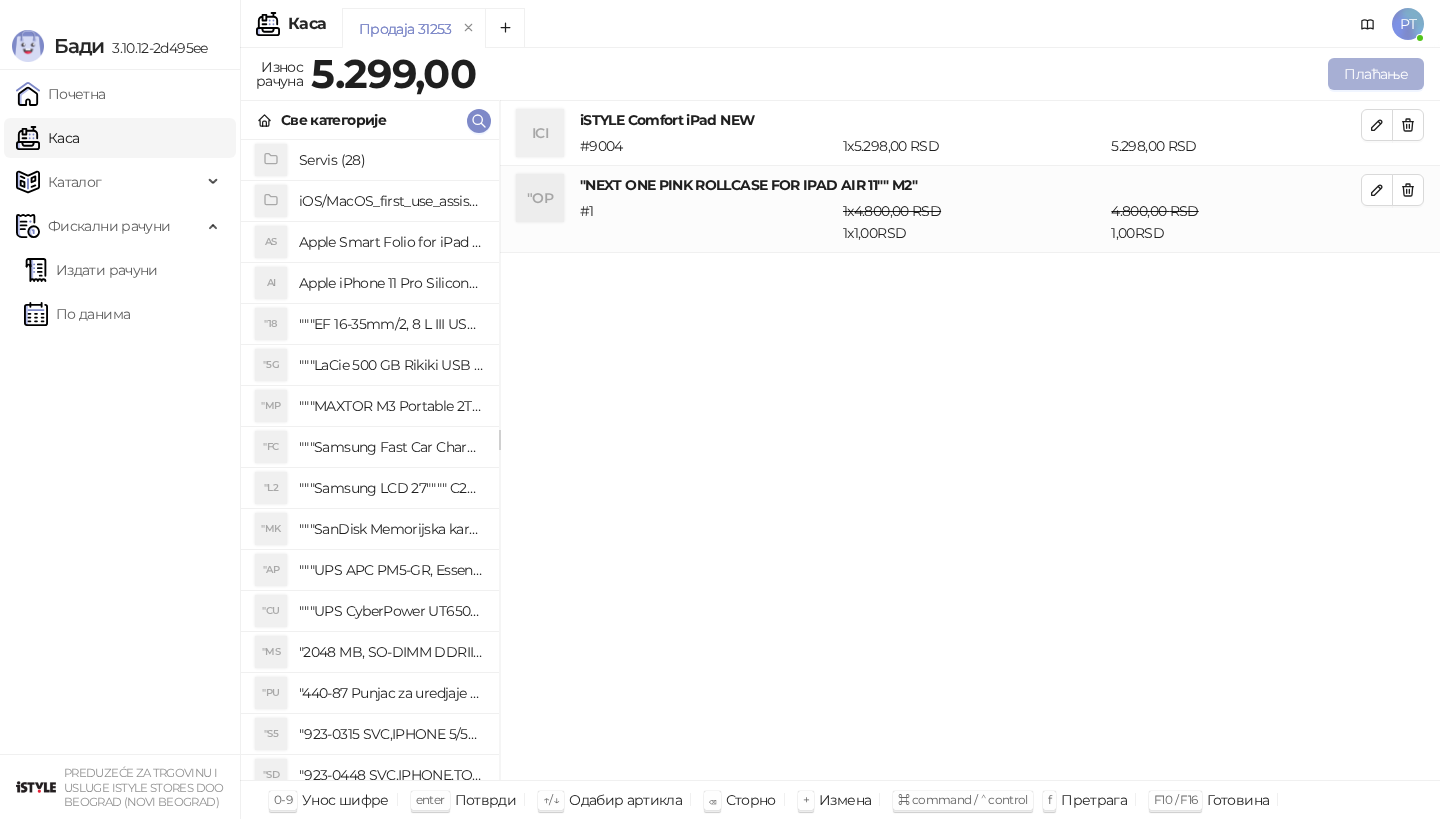click on "Плаћање" at bounding box center (1376, 74) 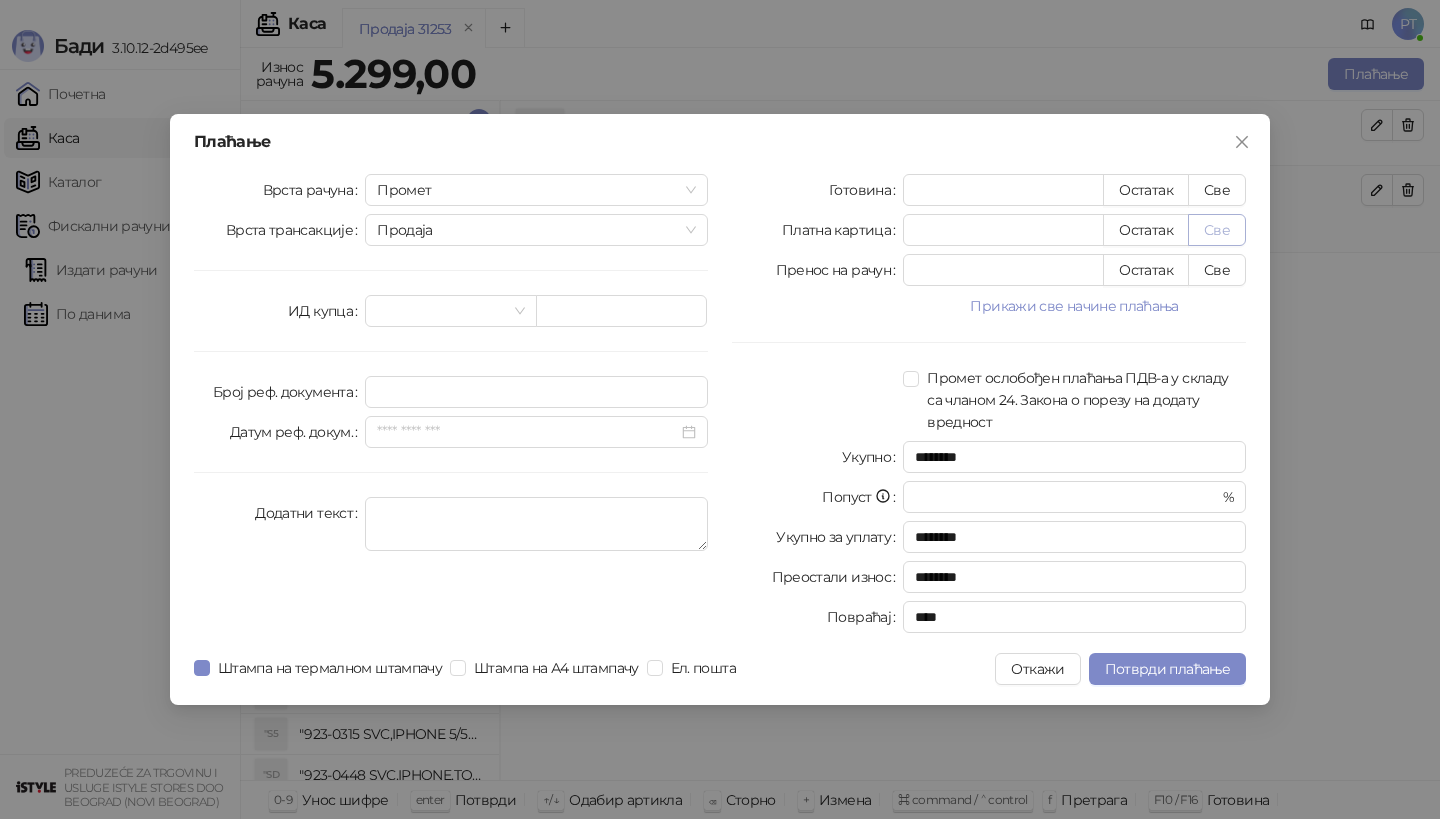click on "Све" at bounding box center [1217, 230] 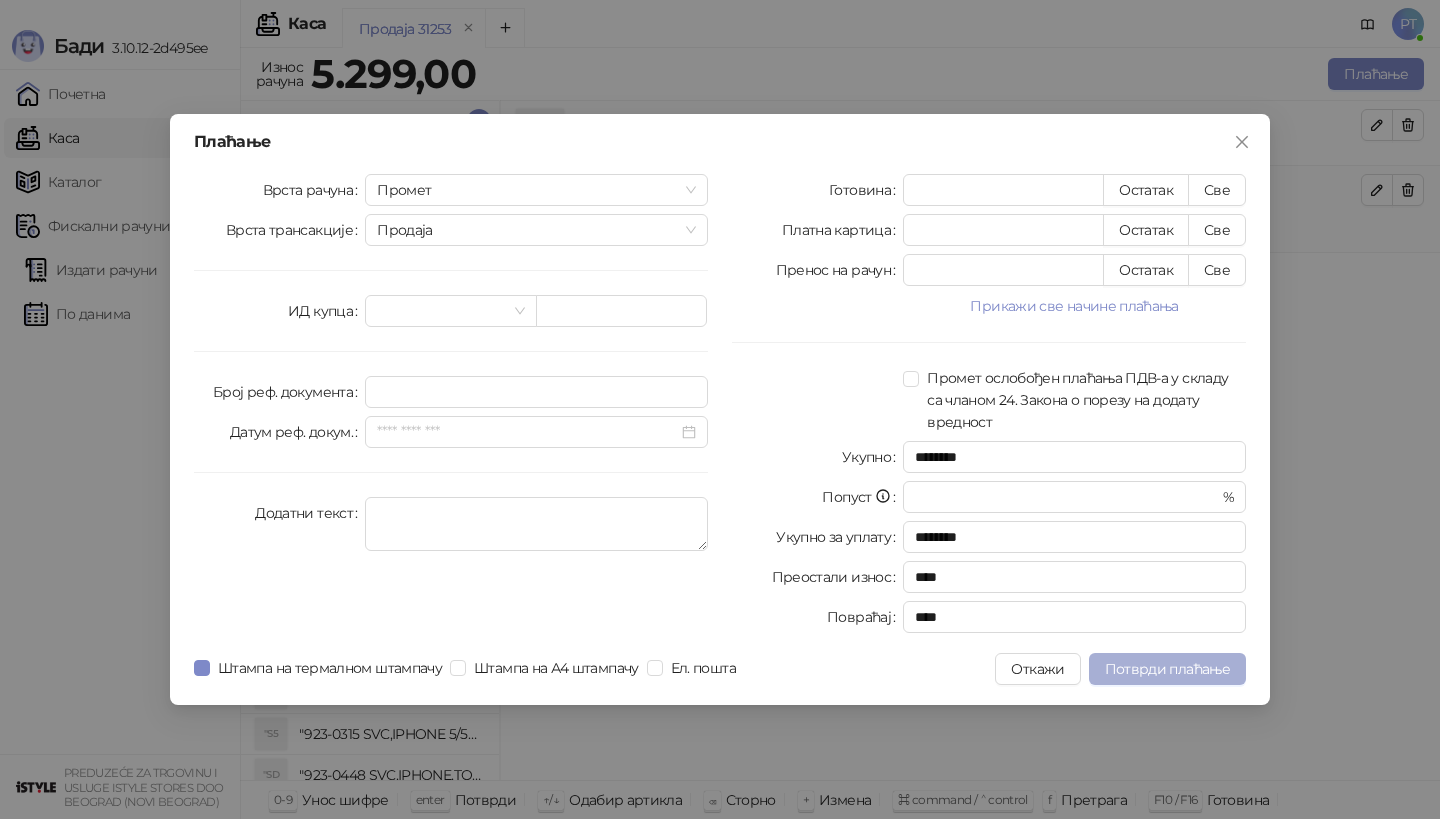 click on "Потврди плаћање" at bounding box center (1167, 669) 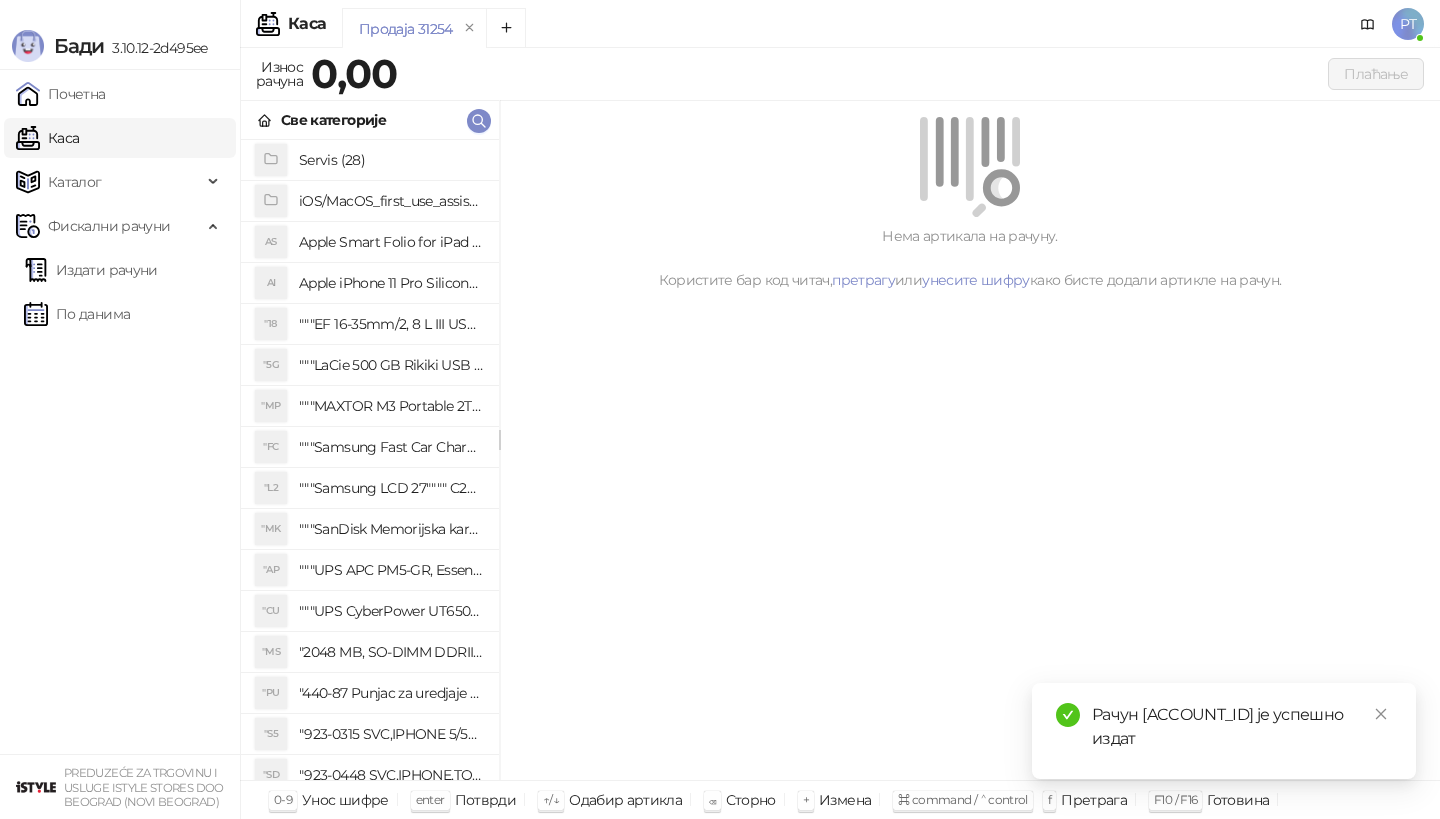 drag, startPoint x: 1175, startPoint y: 682, endPoint x: 948, endPoint y: 874, distance: 297.3096 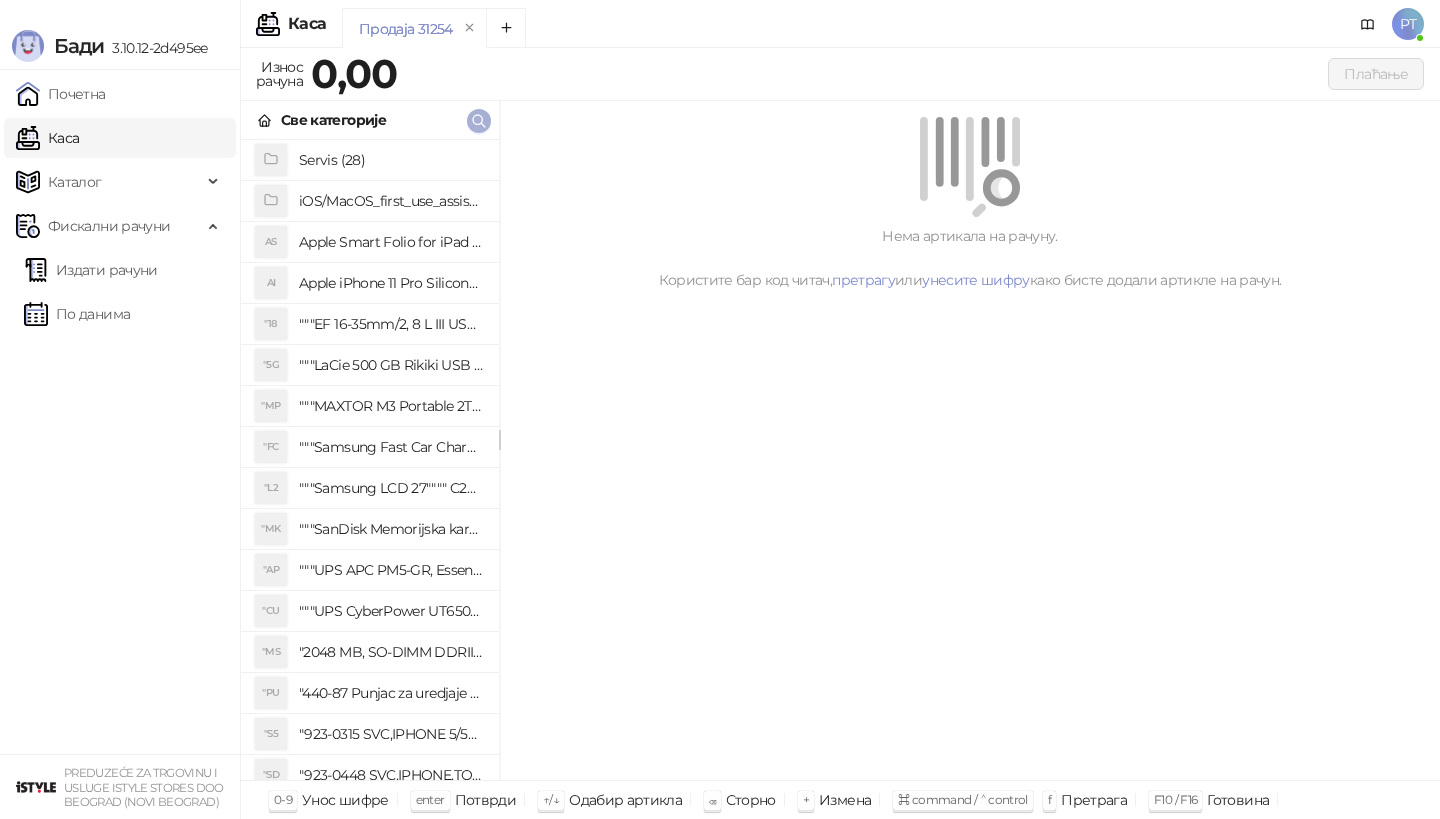 click 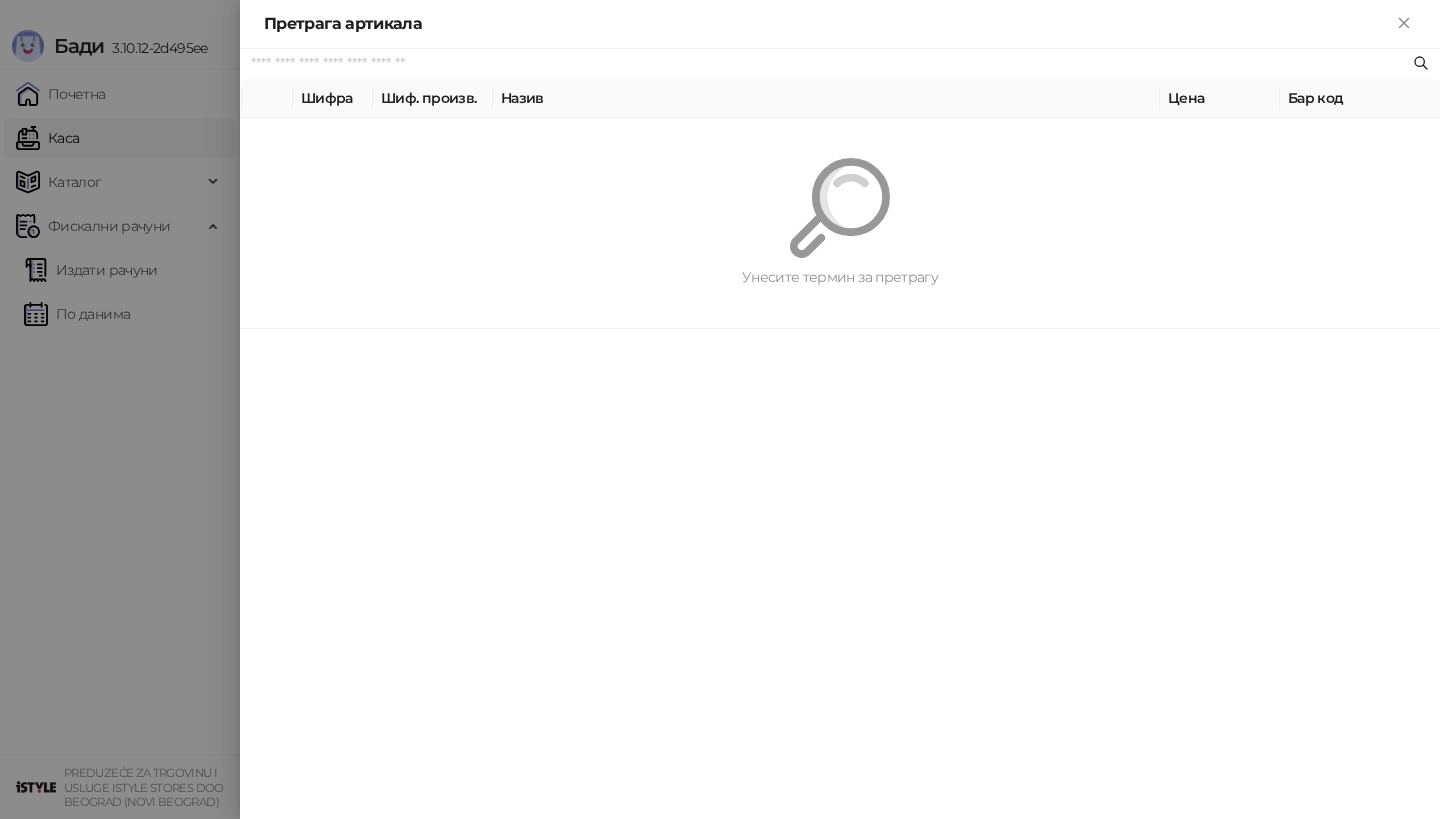 paste on "**********" 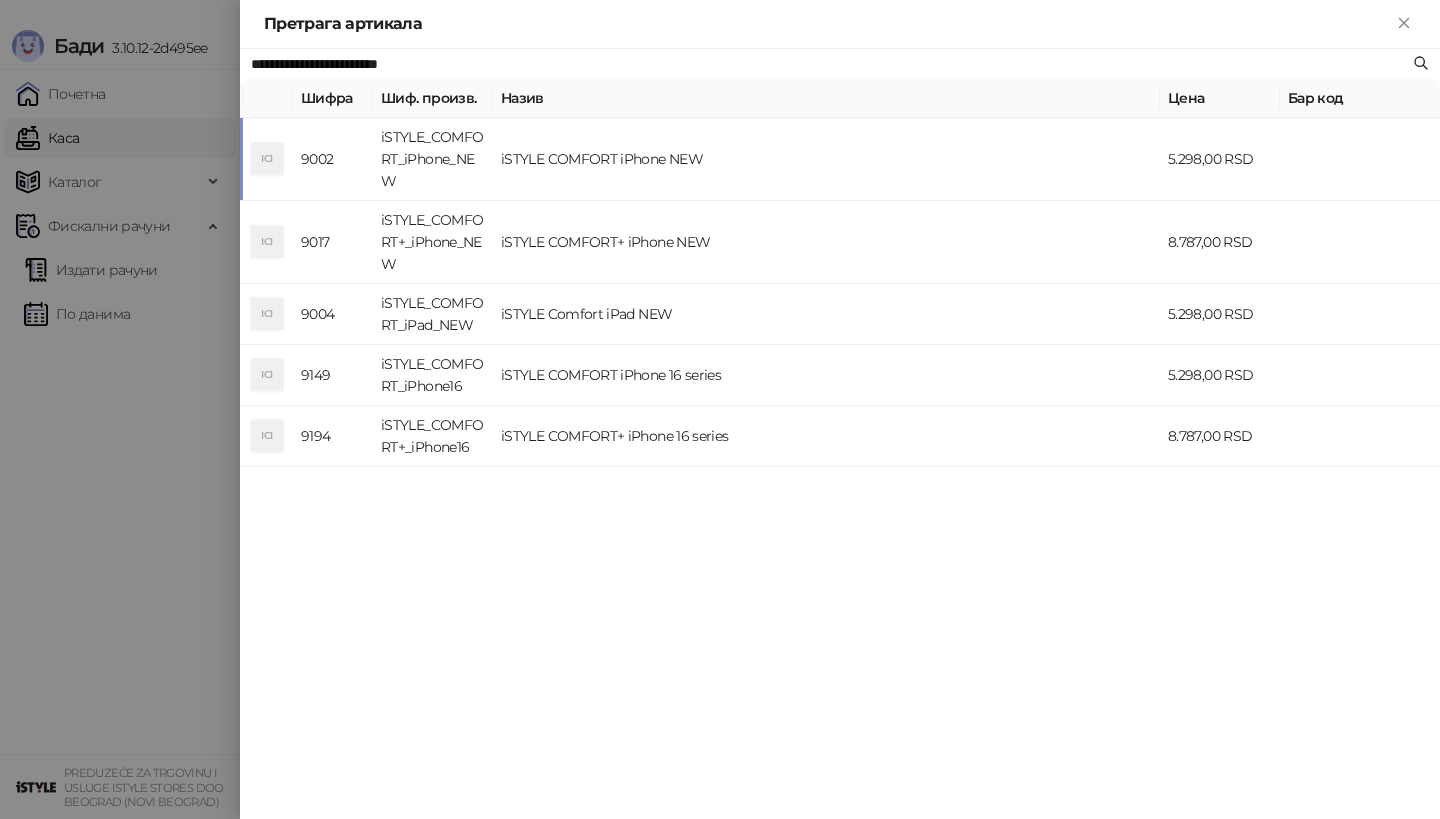 type on "**********" 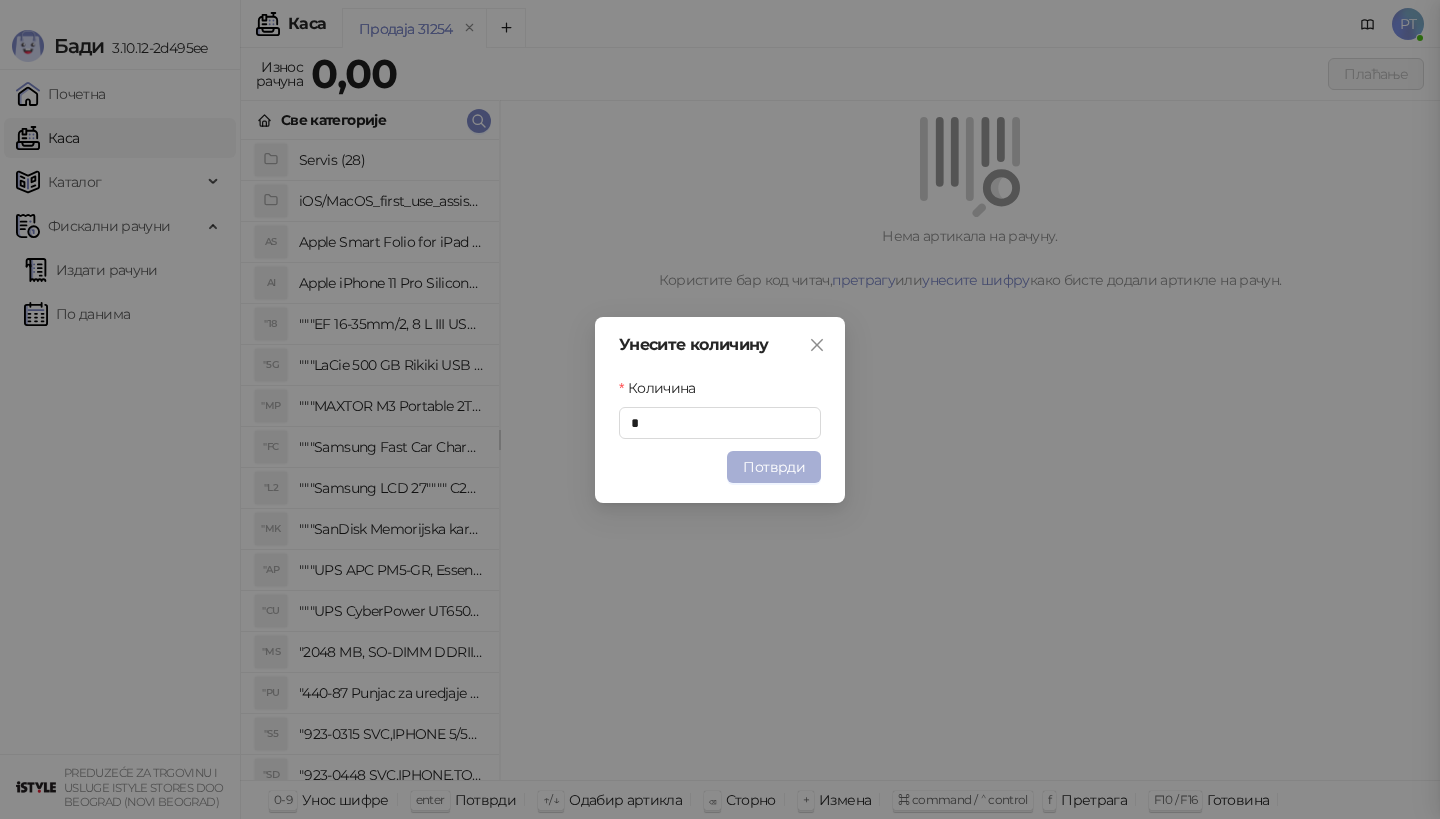 click on "Потврди" at bounding box center [774, 467] 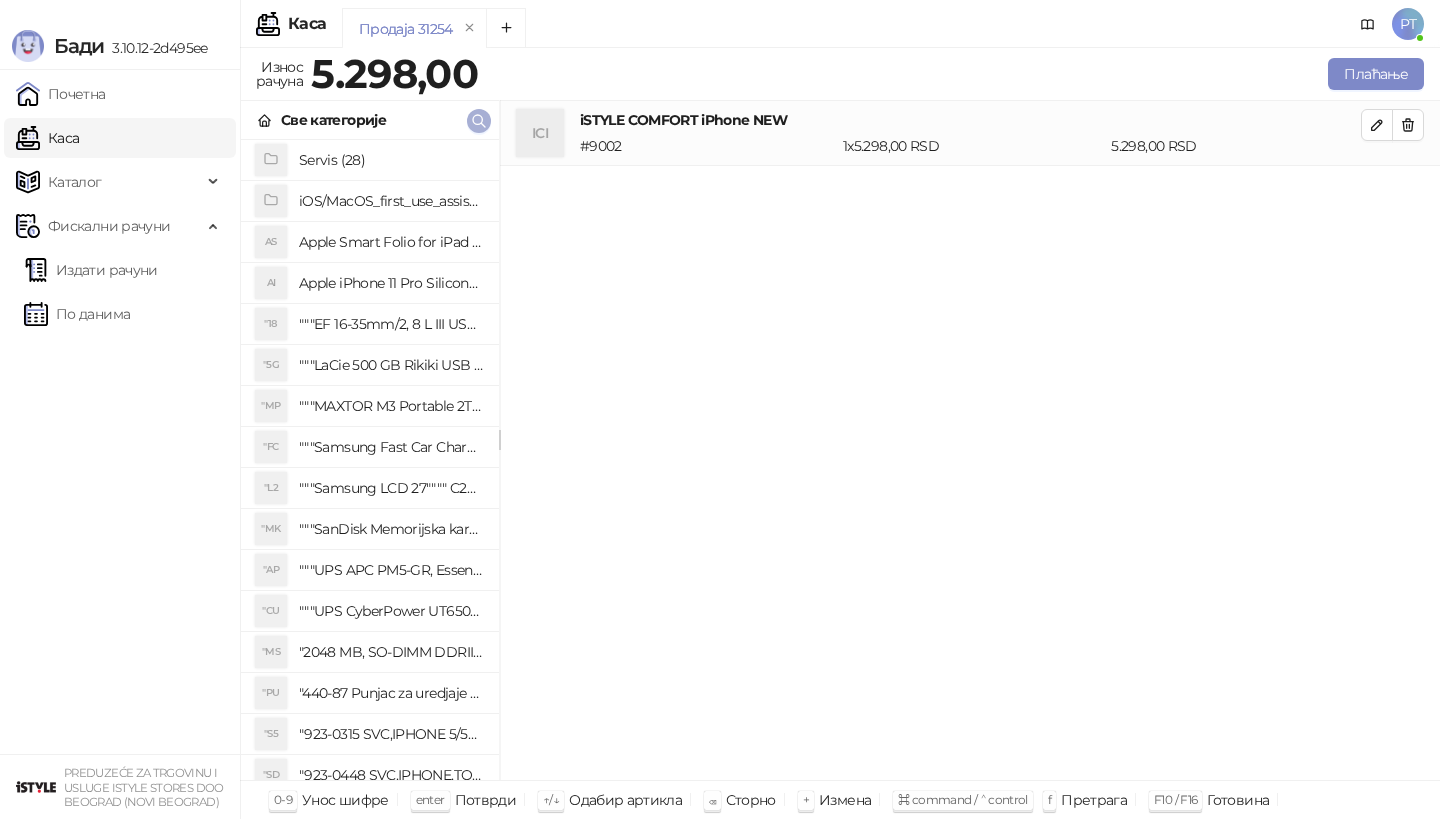 type 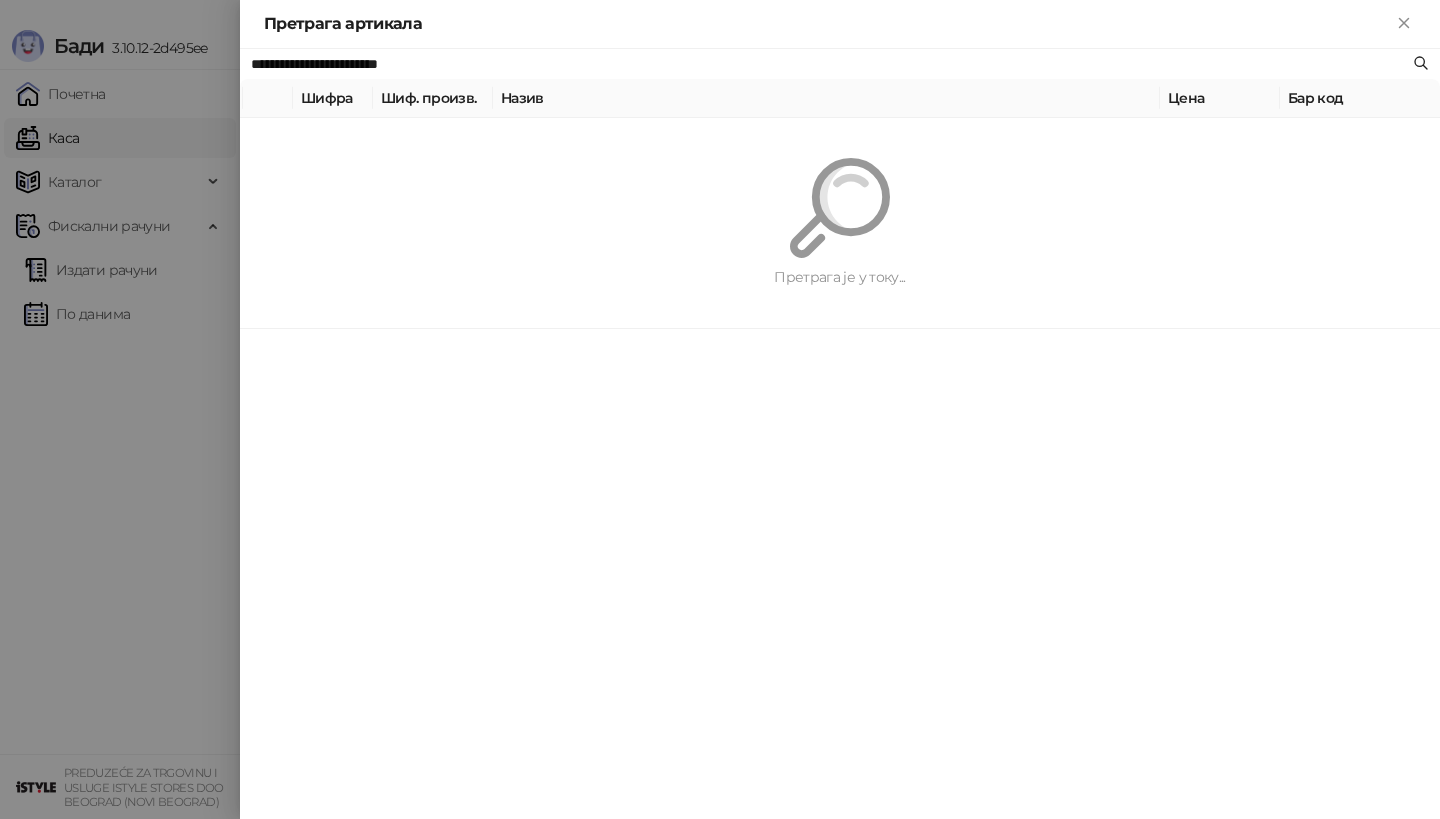paste 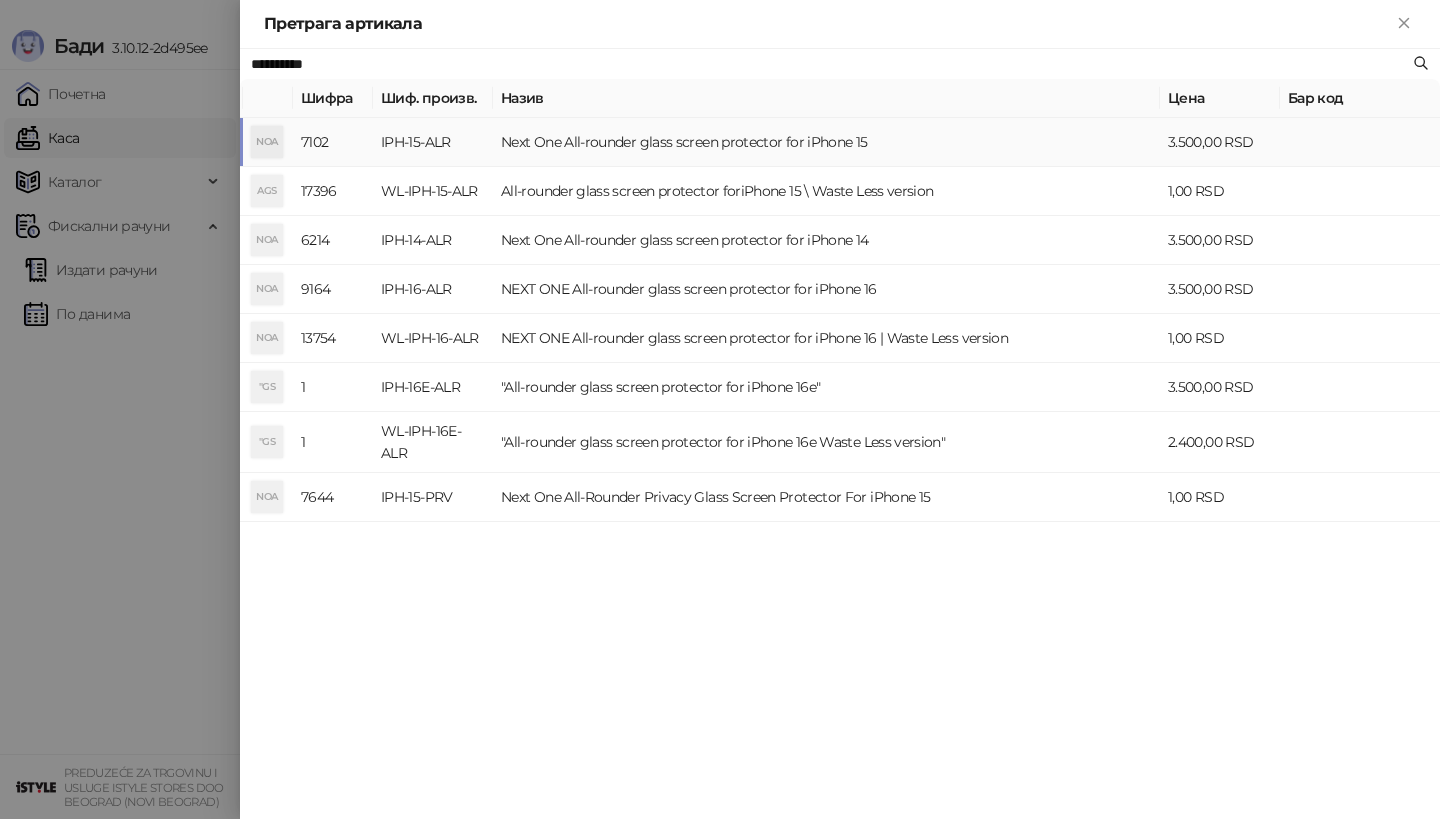 click on "IPH-15-ALR" at bounding box center [433, 142] 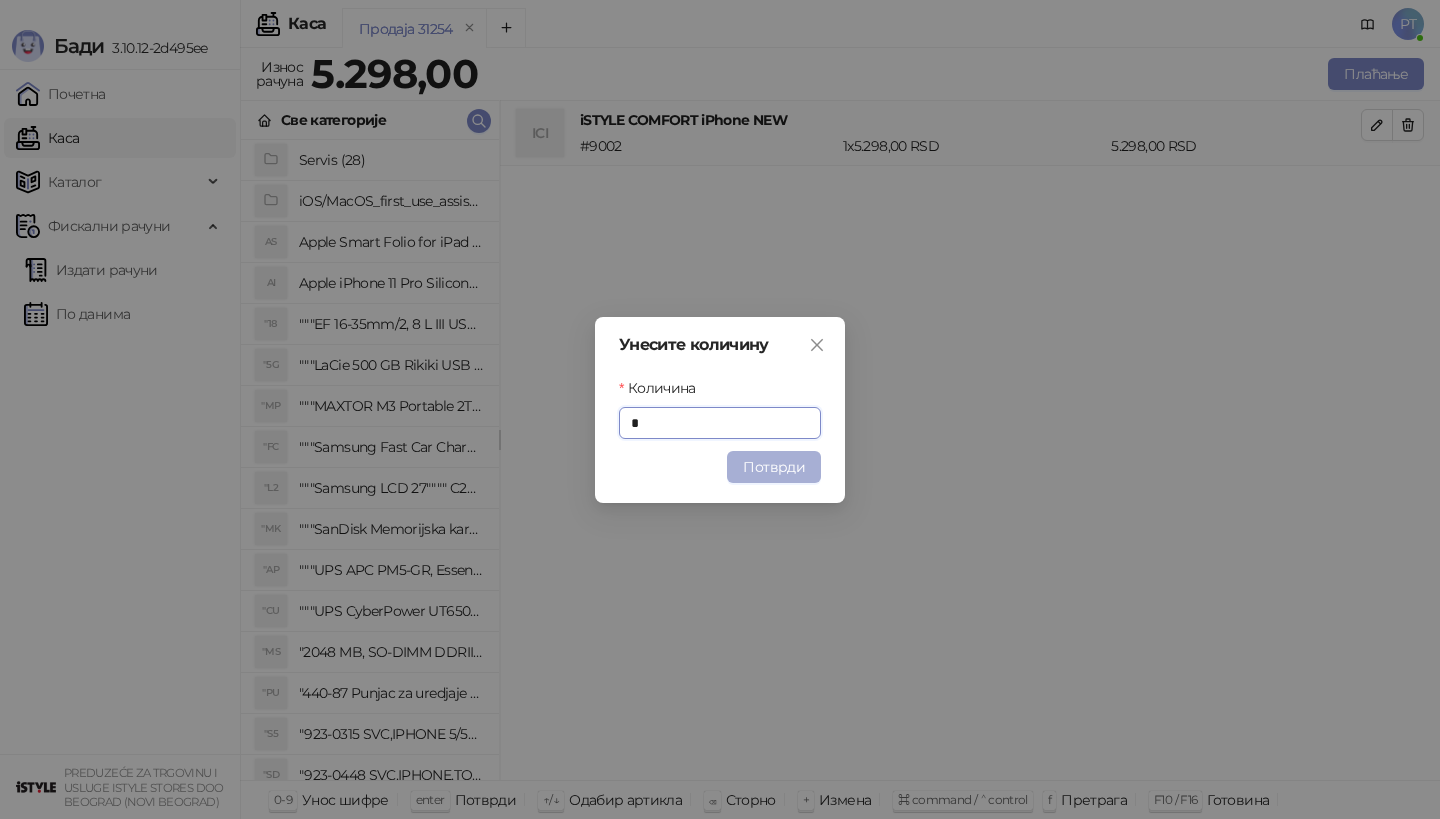 click on "Потврди" at bounding box center (774, 467) 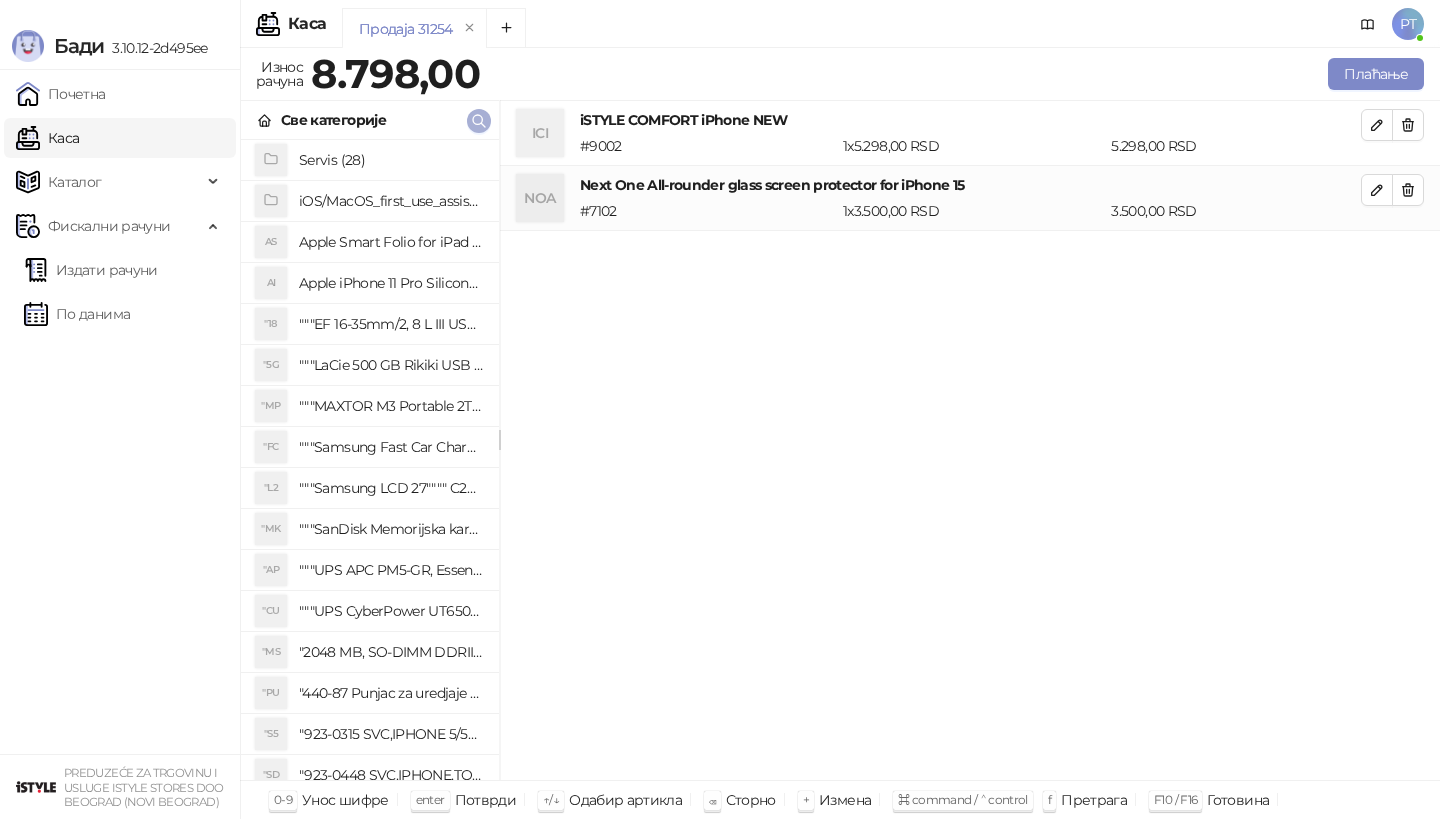 click at bounding box center (479, 121) 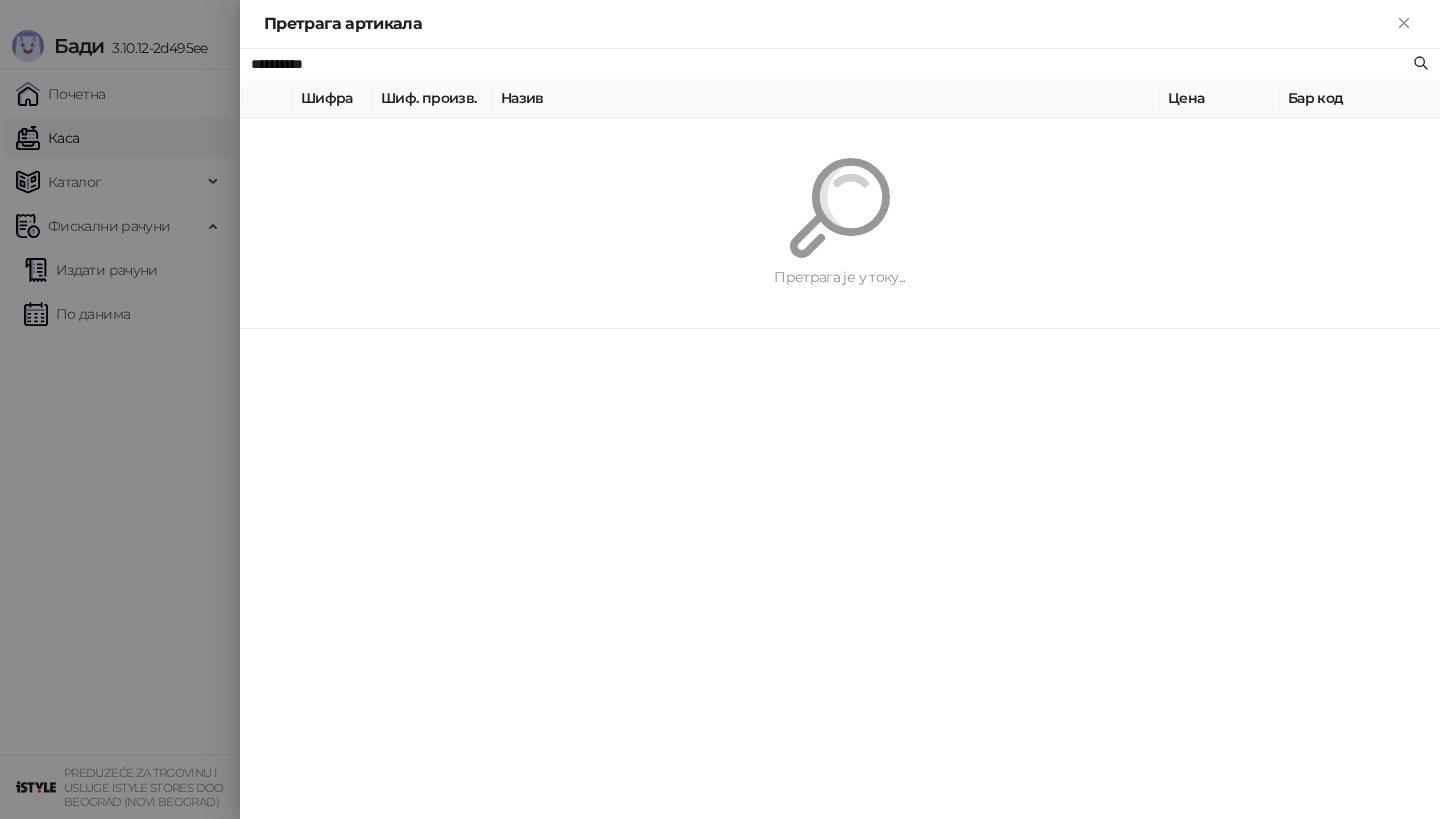 paste 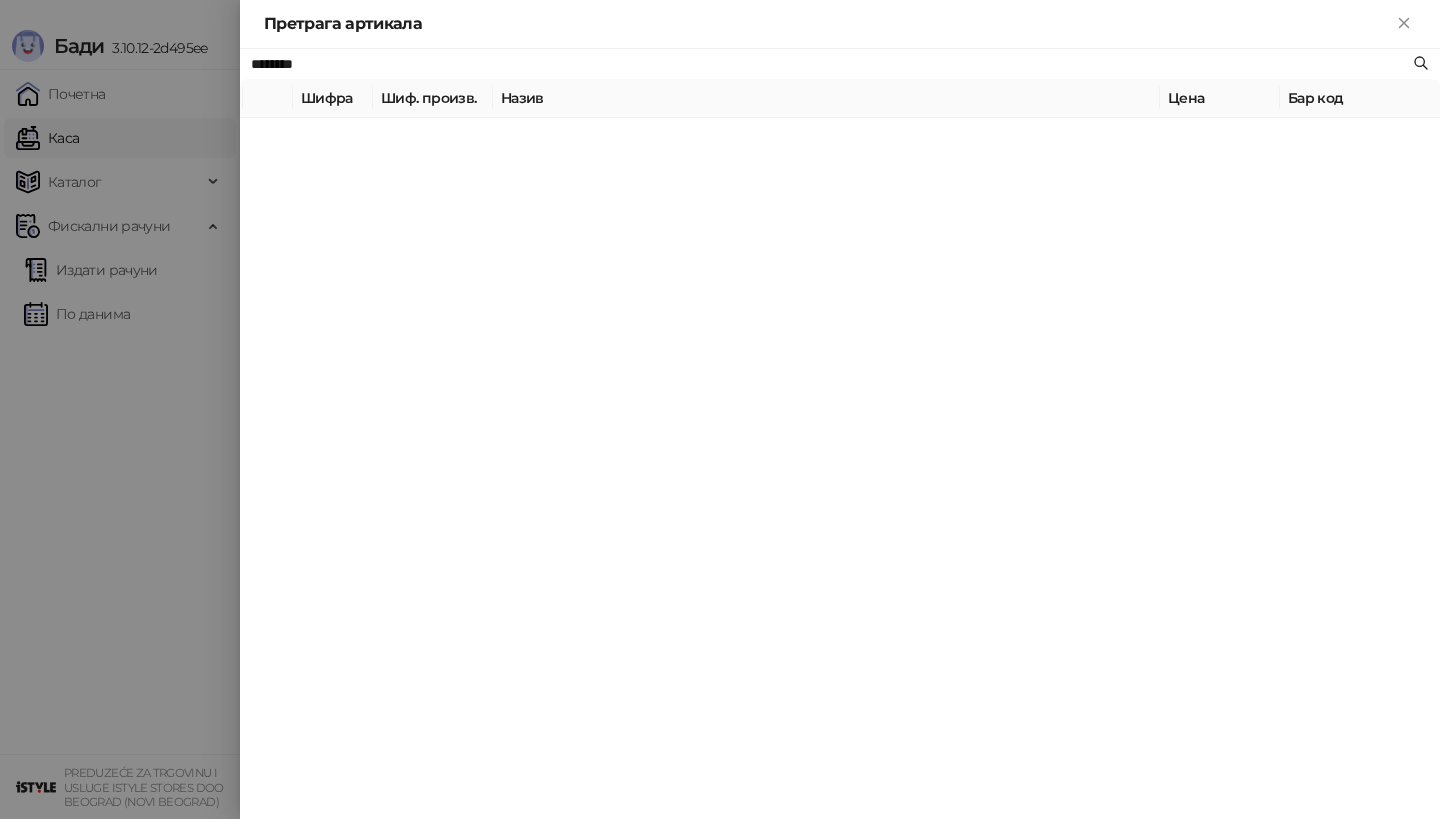 type on "********" 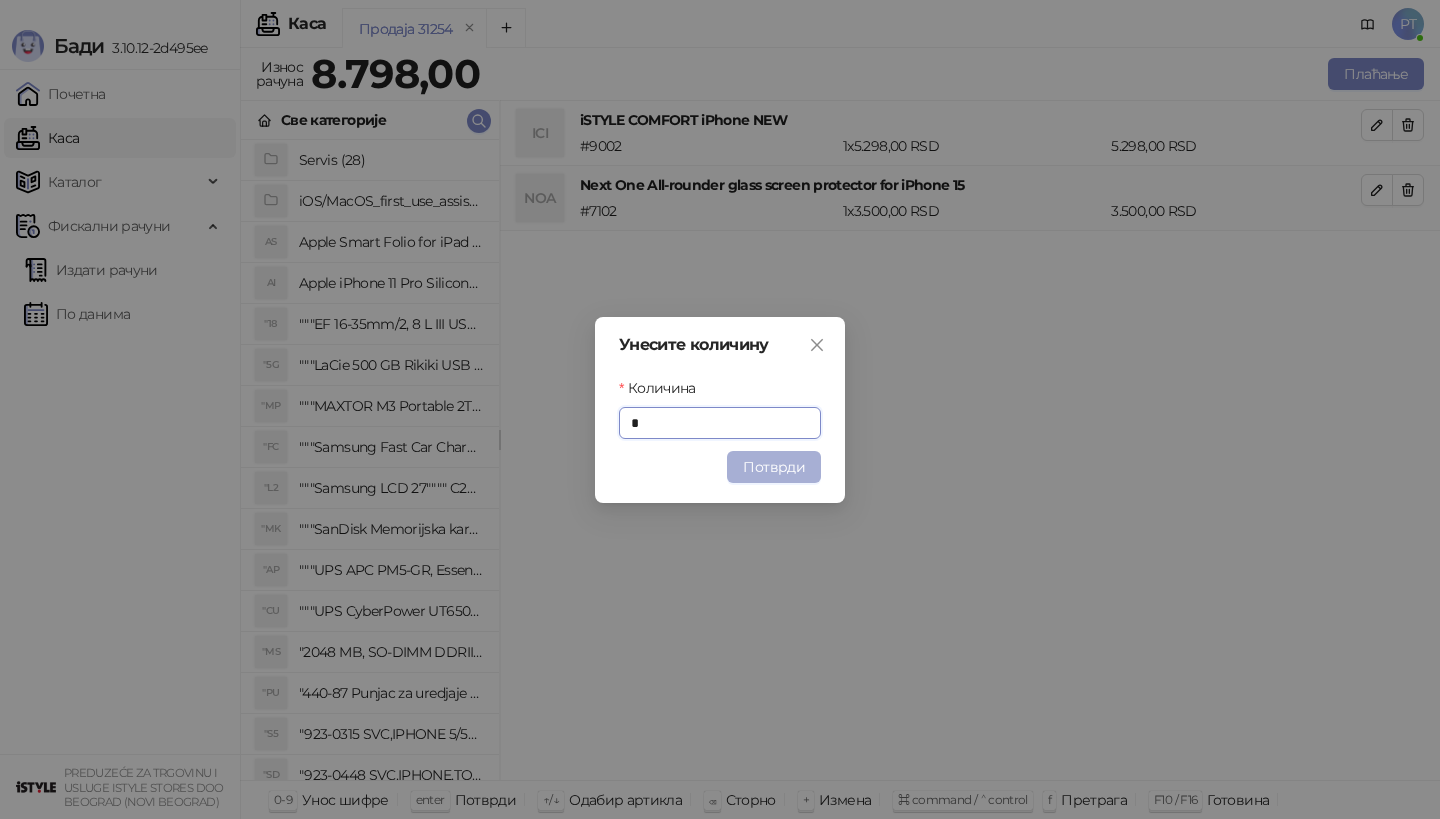 click on "Потврди" at bounding box center (774, 467) 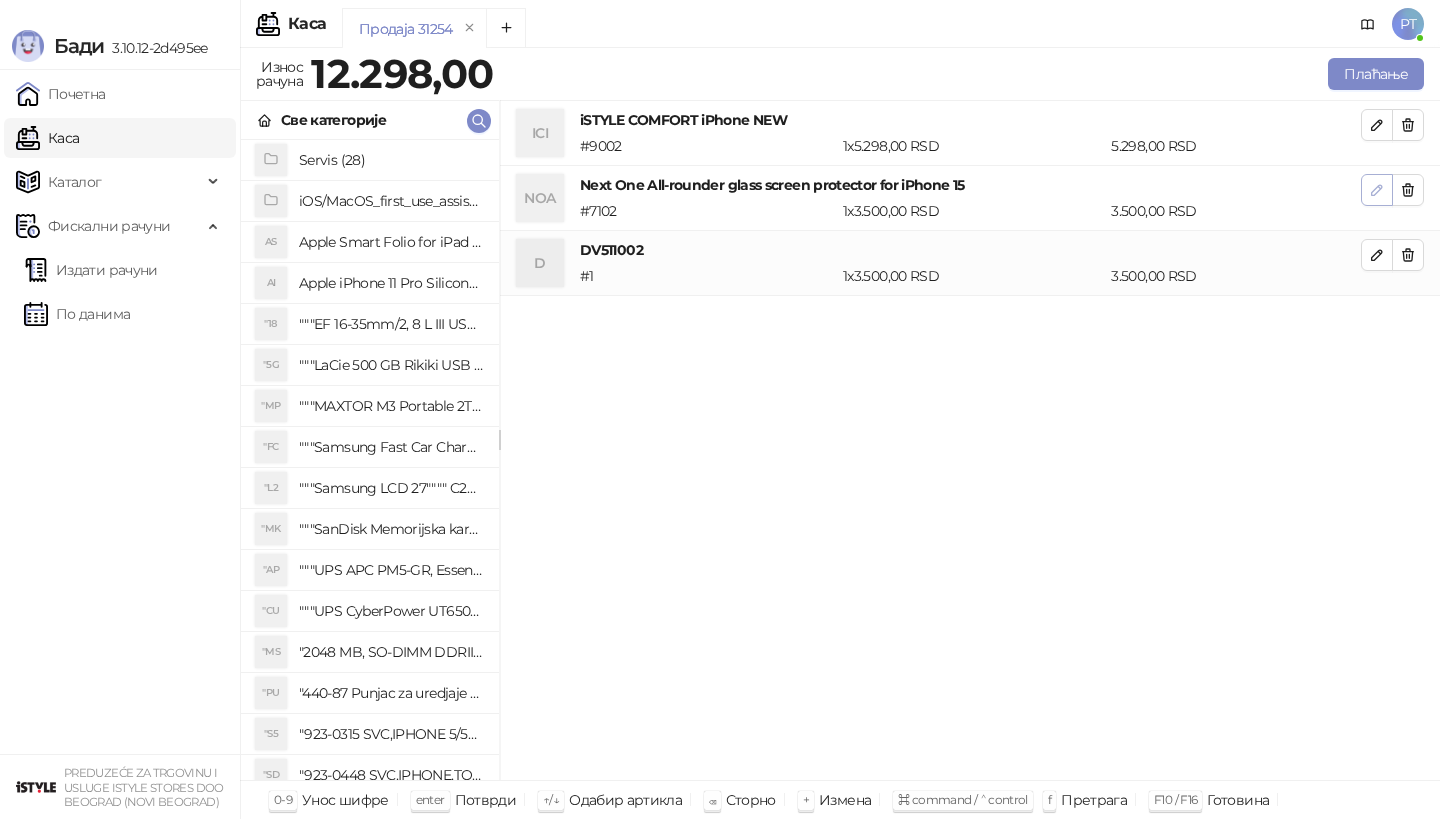 click 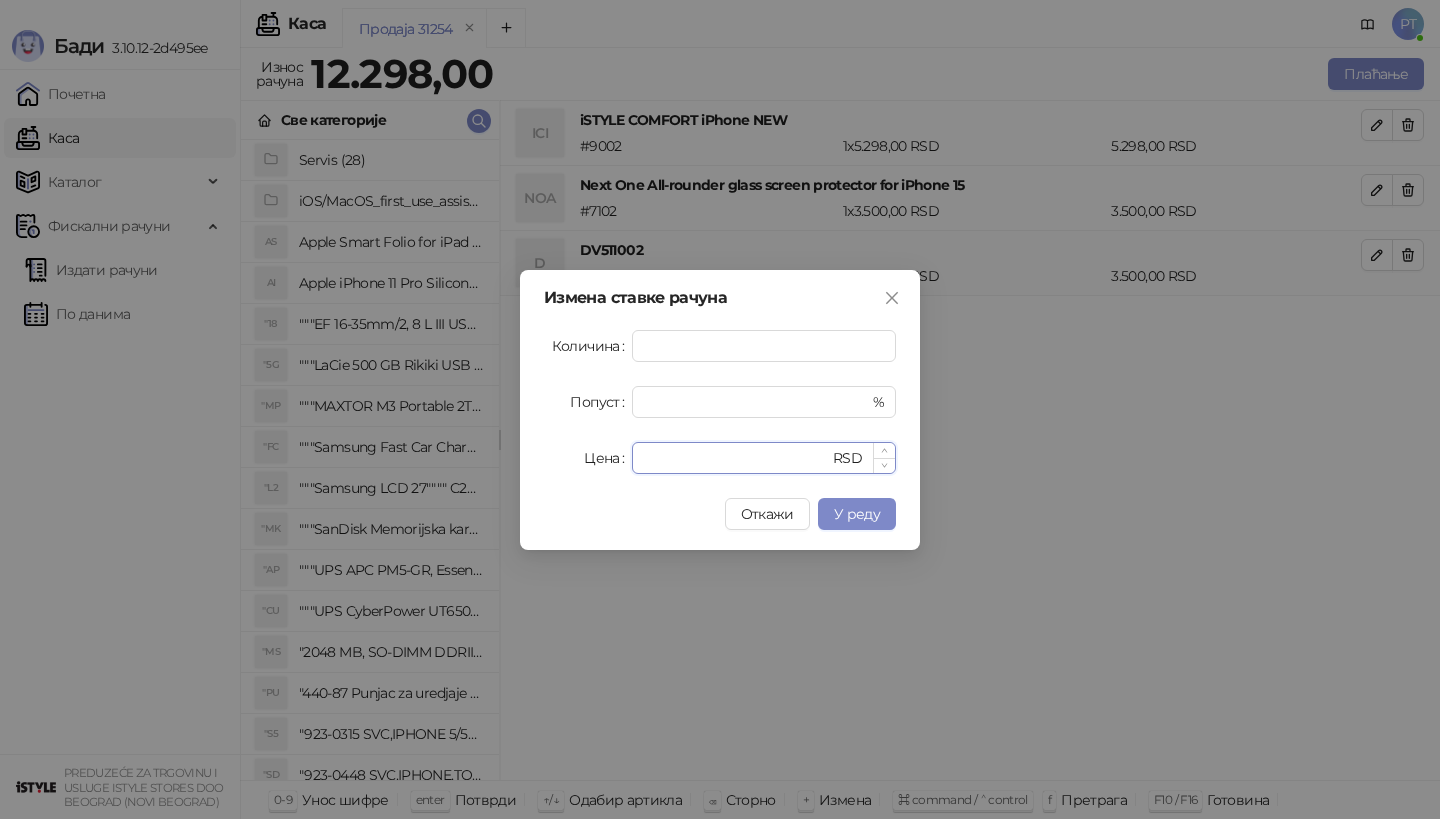 click on "****" at bounding box center (736, 458) 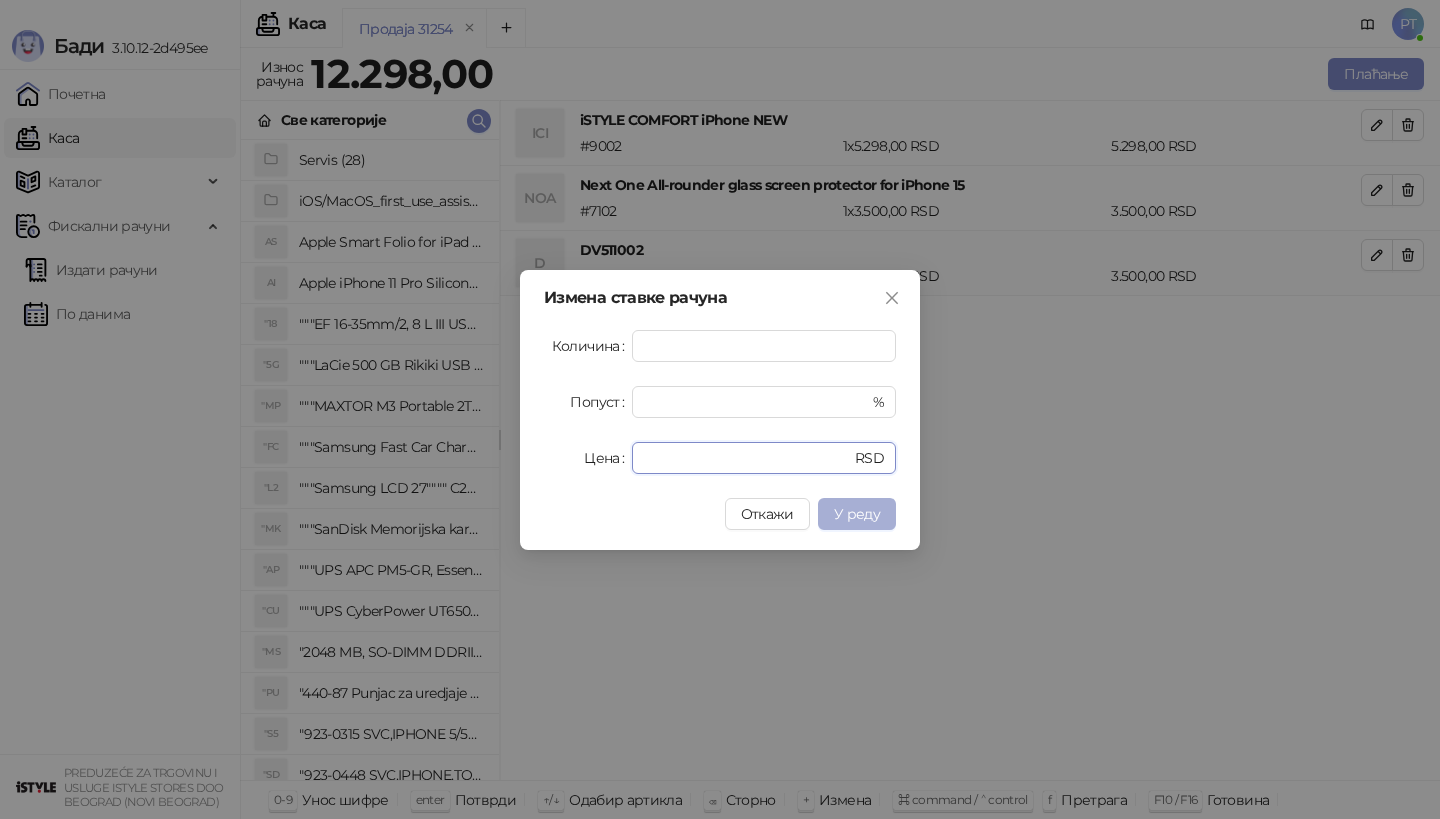 type on "*" 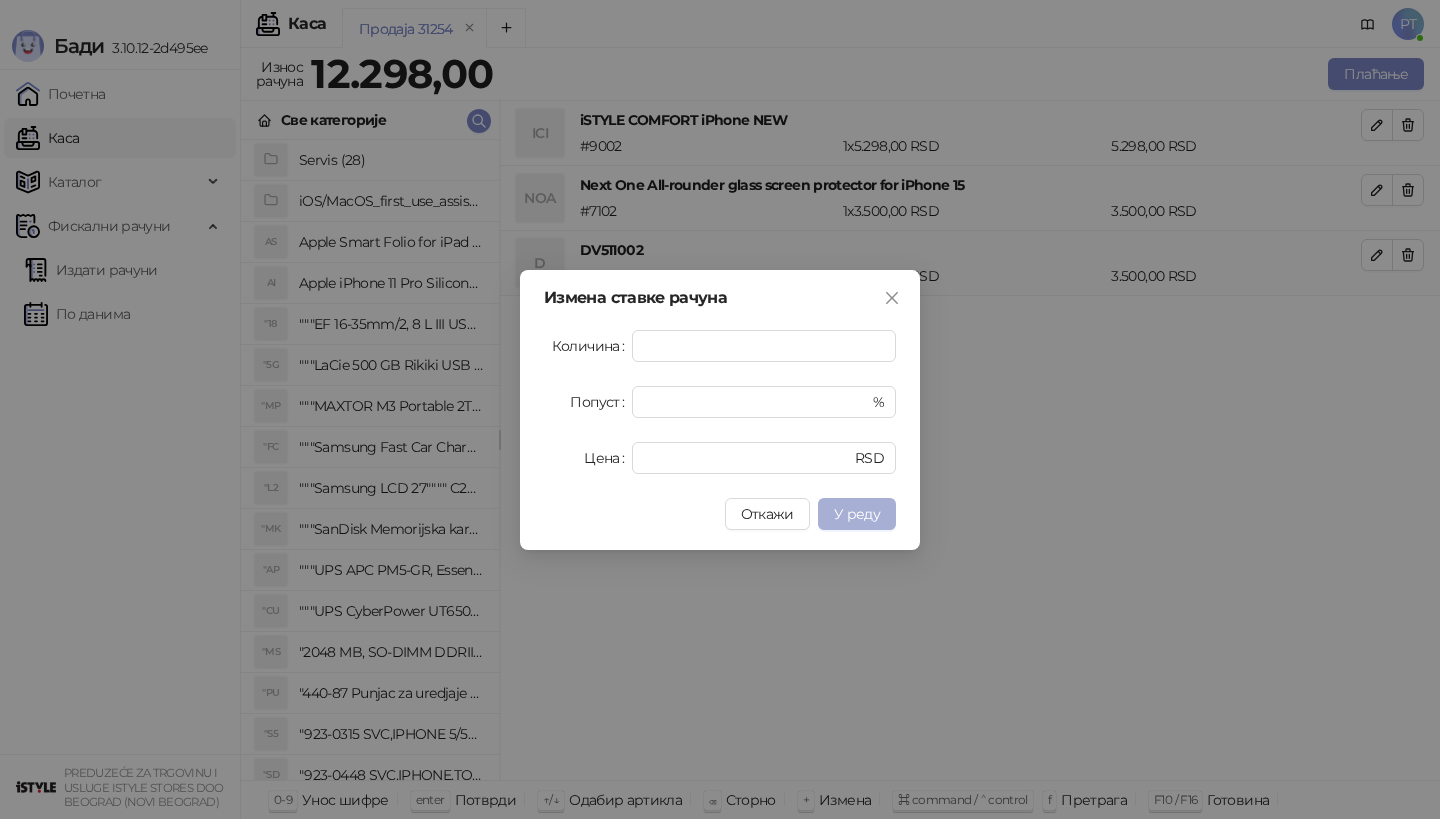 click on "У реду" at bounding box center (857, 514) 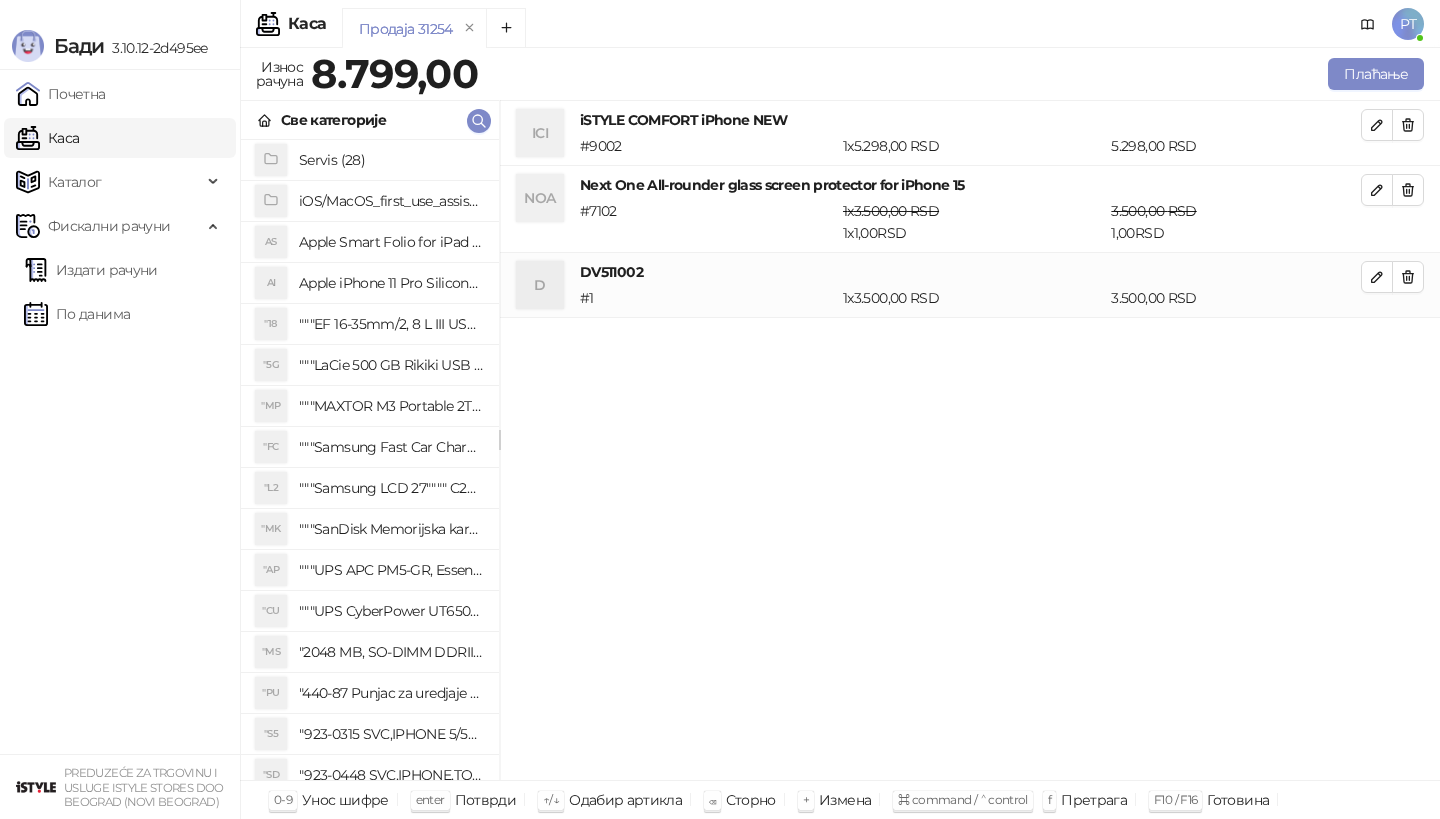 type 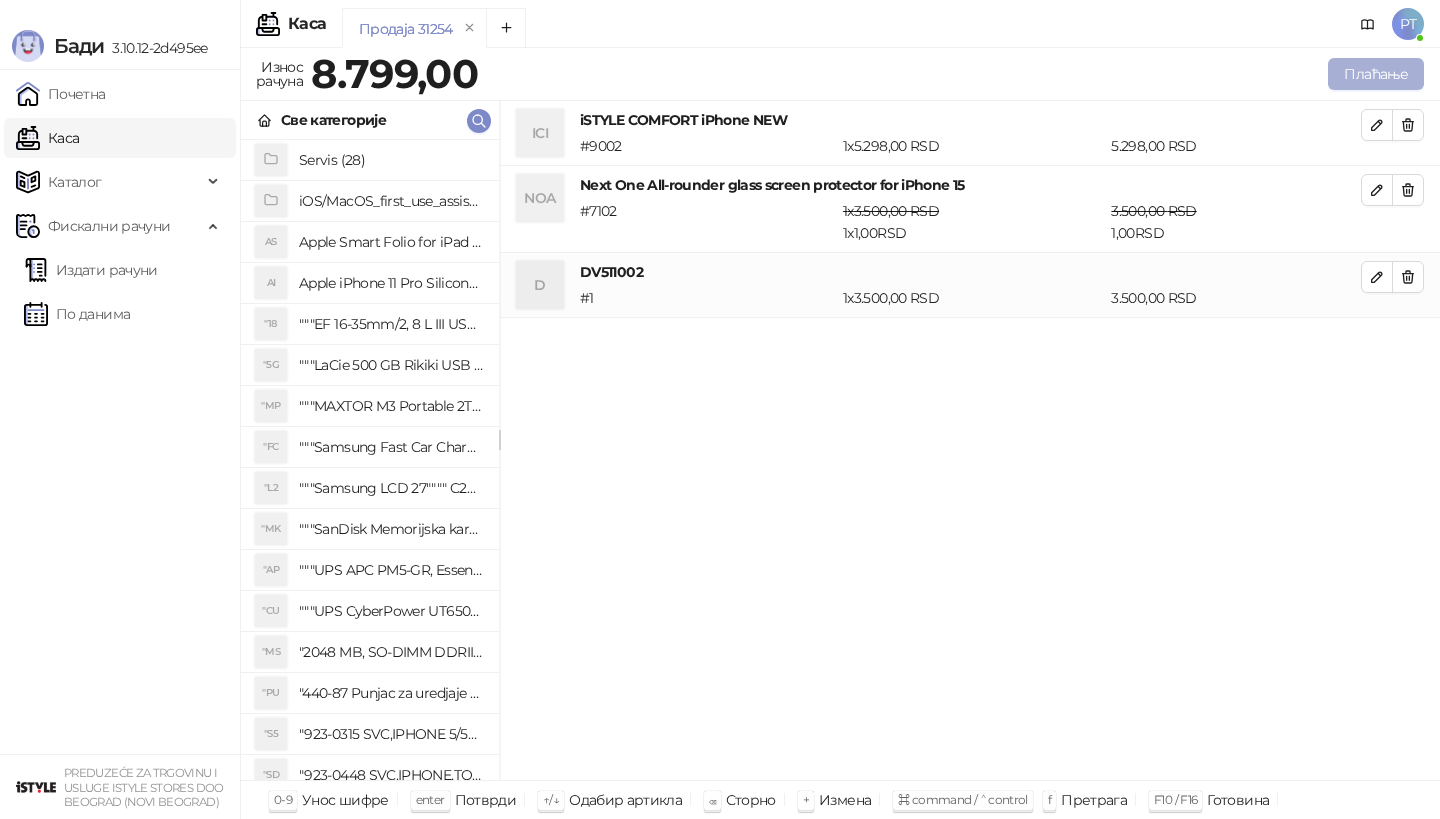 click on "Плаћање" at bounding box center (1376, 74) 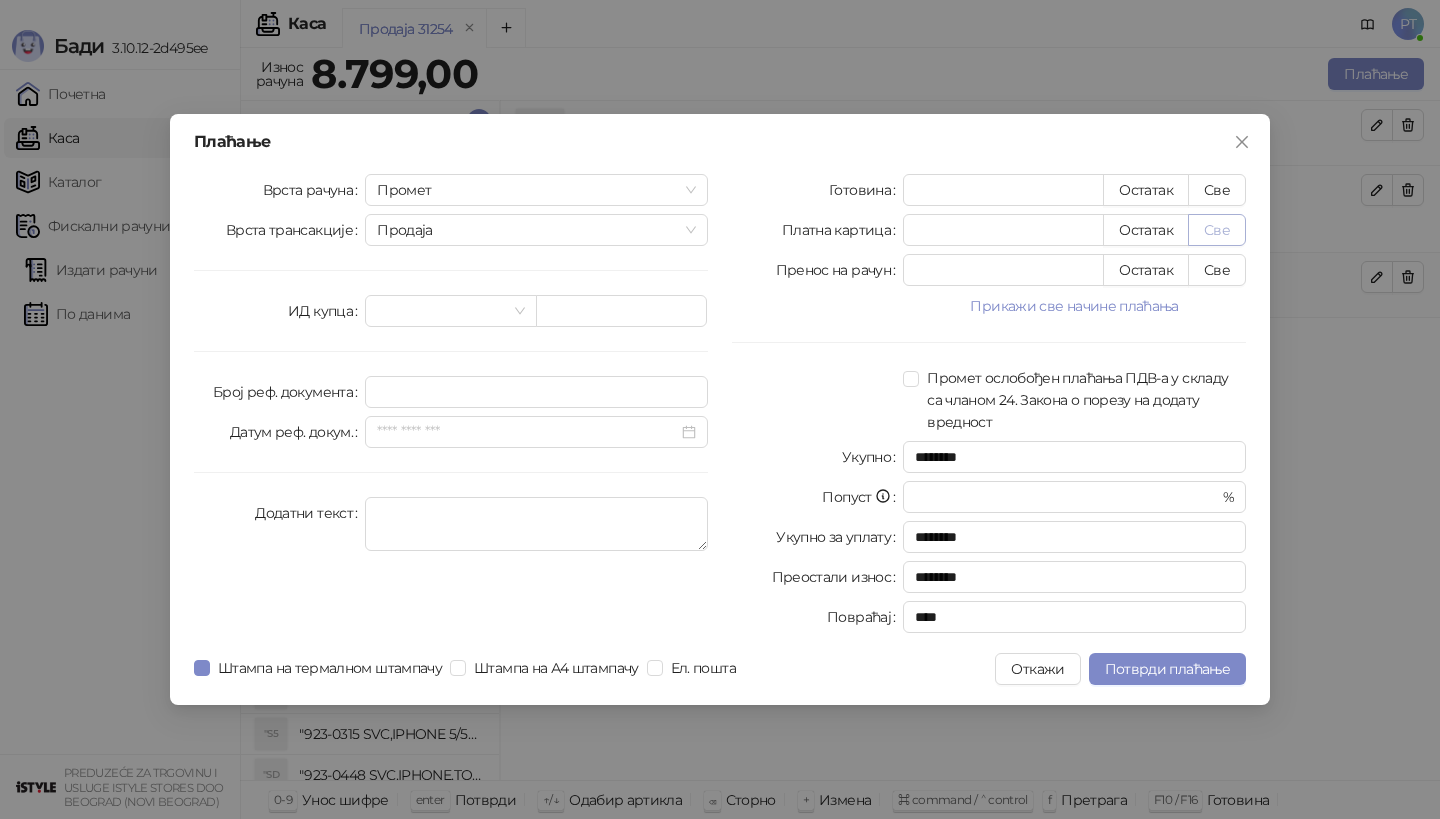 click on "Све" at bounding box center [1217, 230] 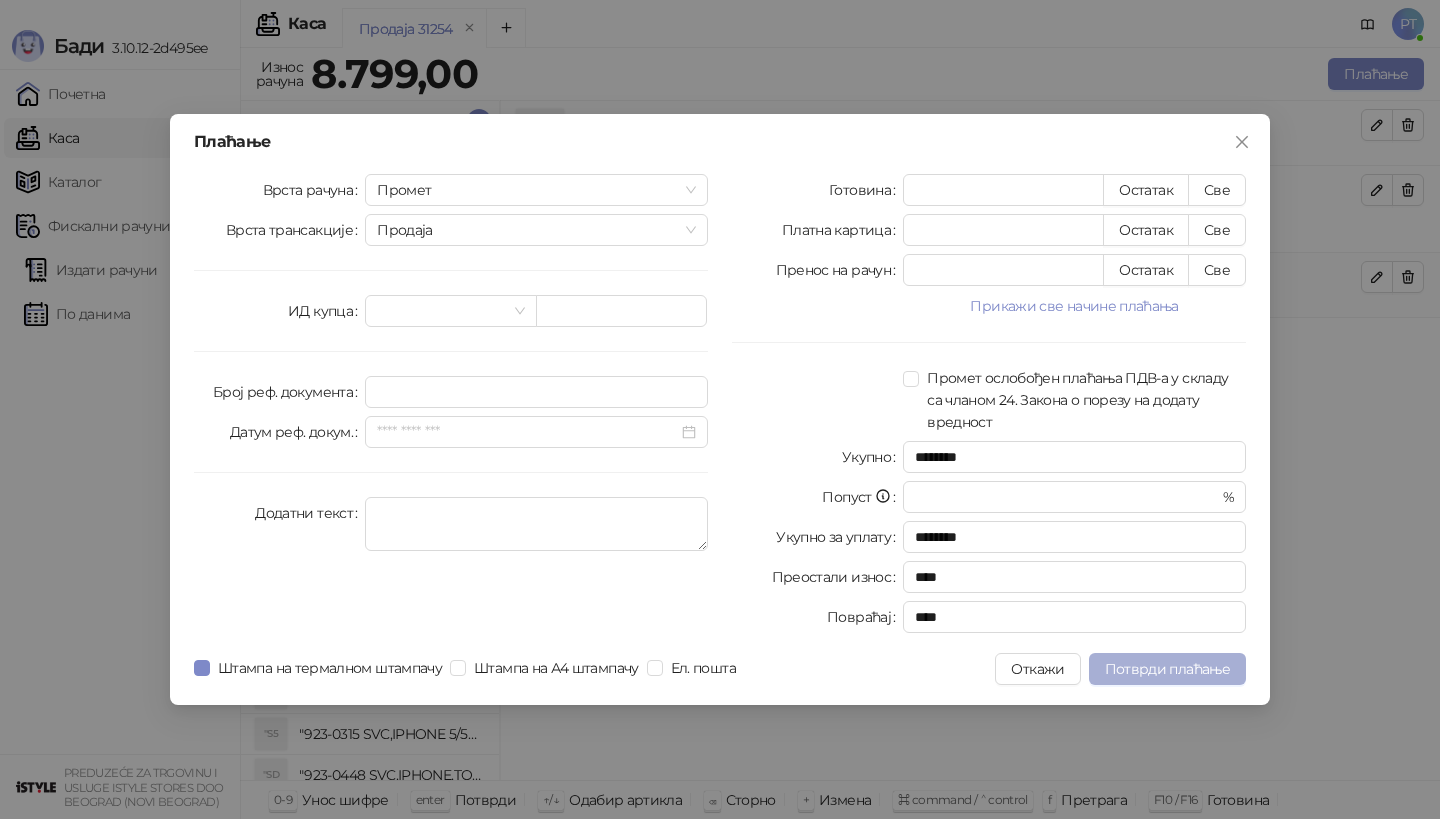click on "Потврди плаћање" at bounding box center (1167, 669) 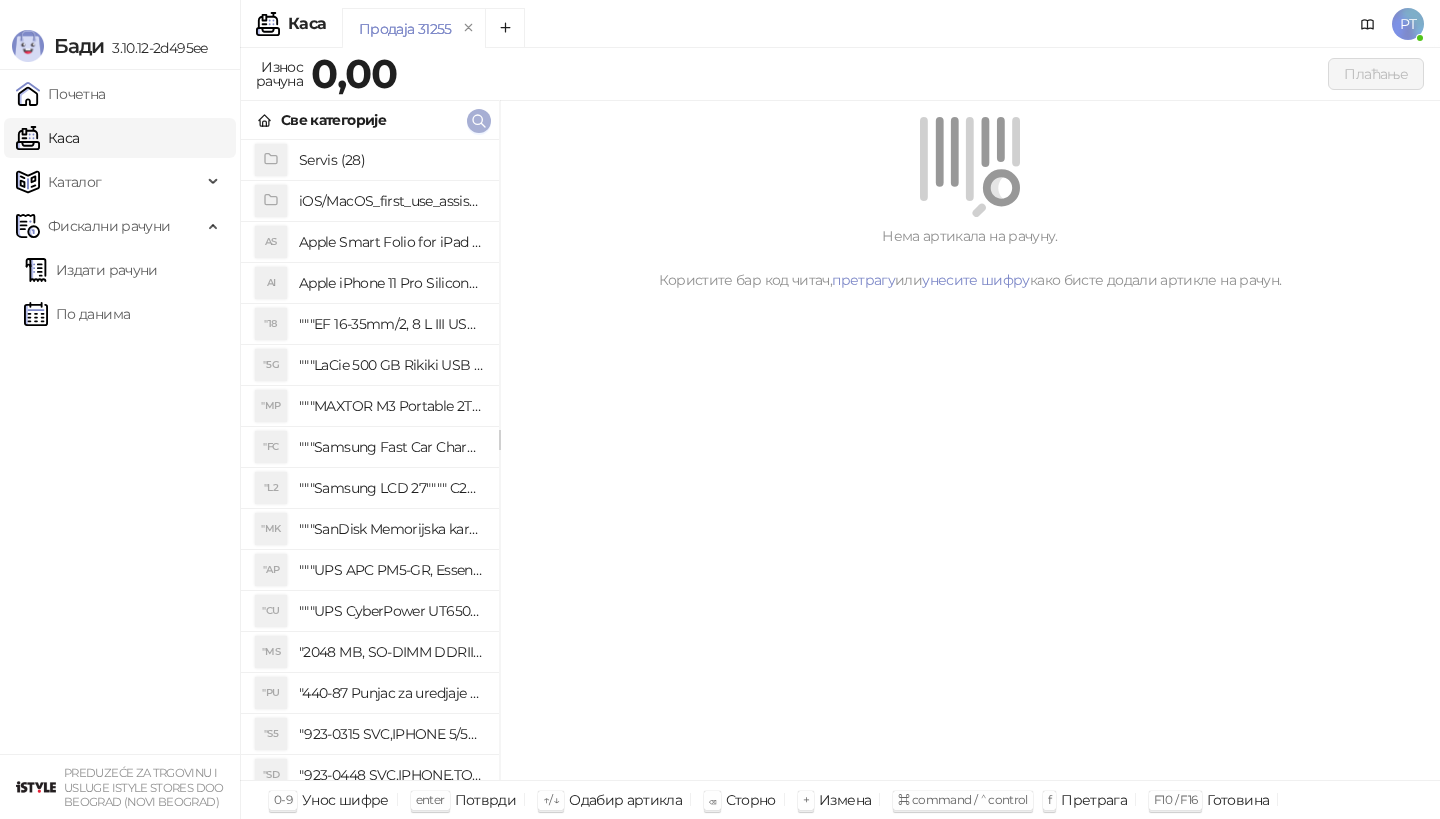 type 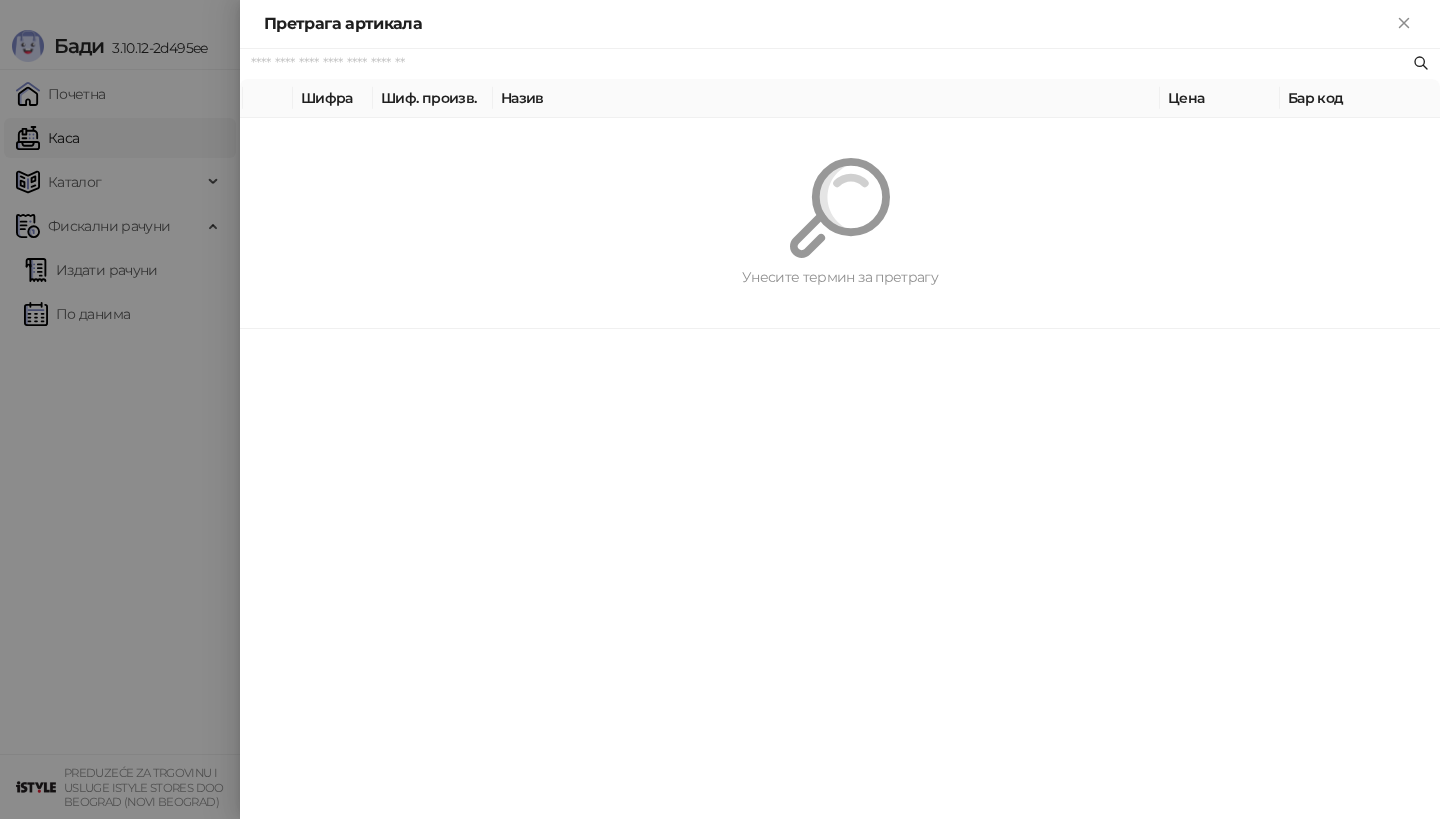 paste on "*********" 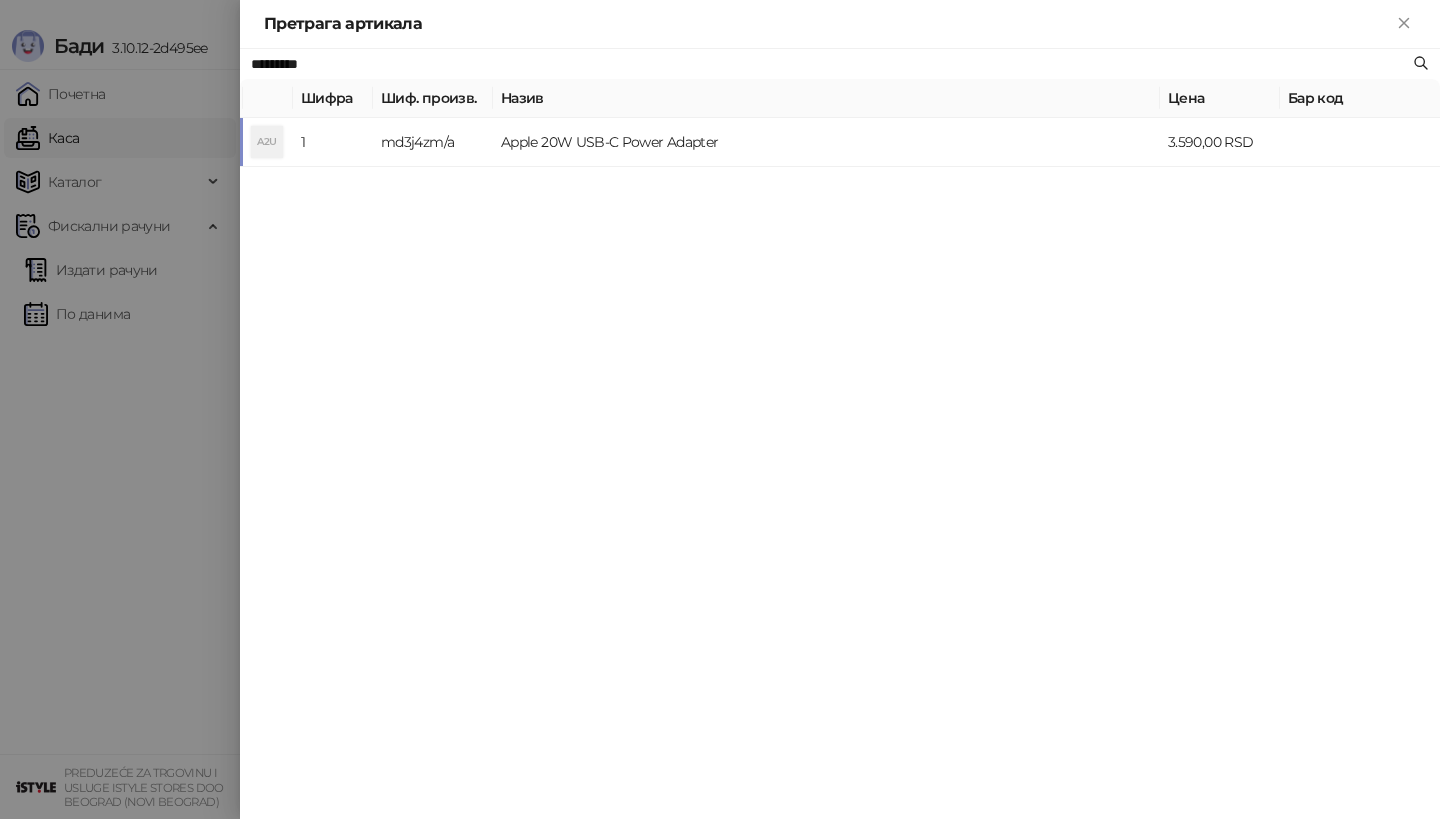 click on "md3j4zm/a" at bounding box center (433, 142) 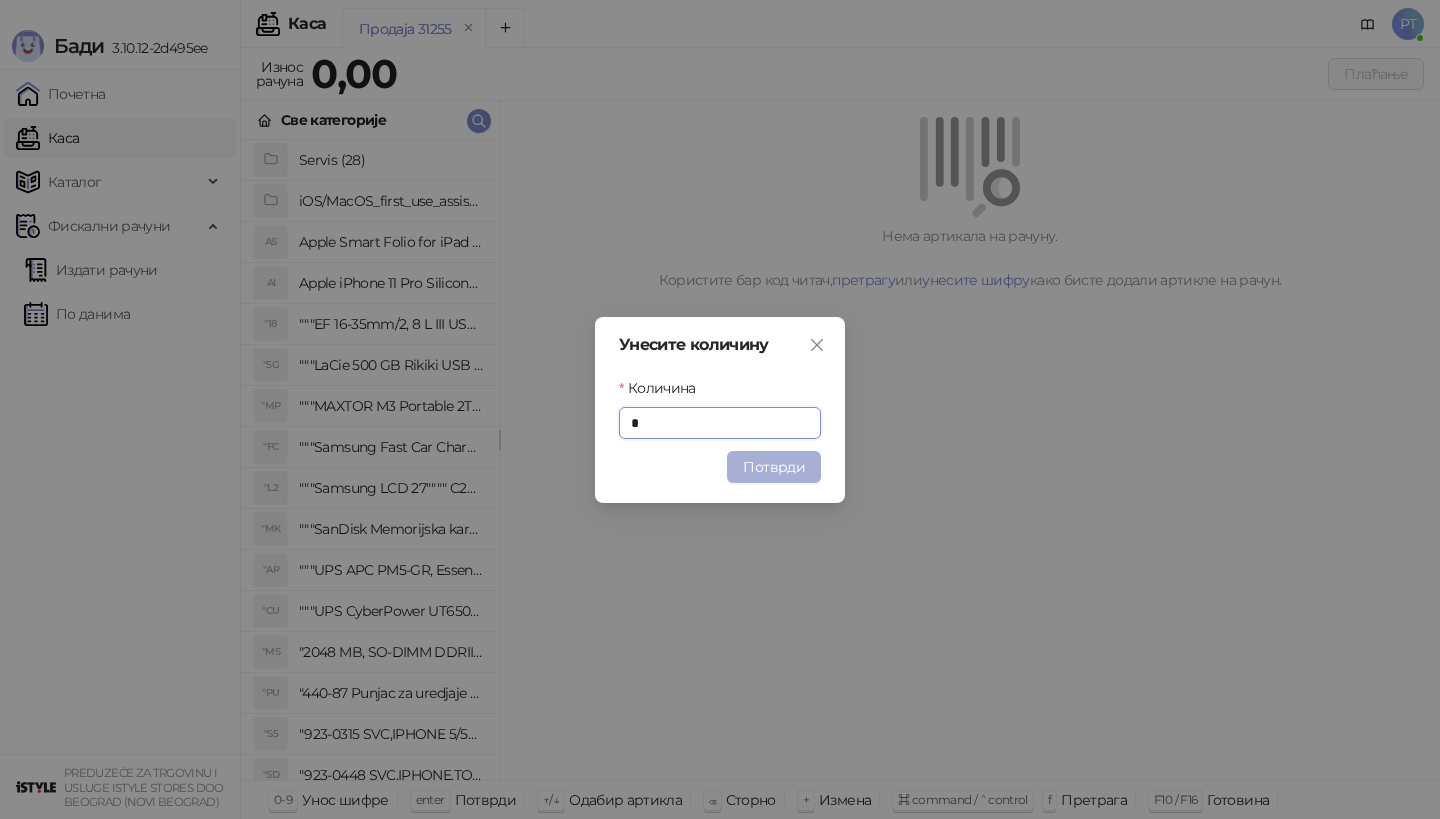 click on "Потврди" at bounding box center [774, 467] 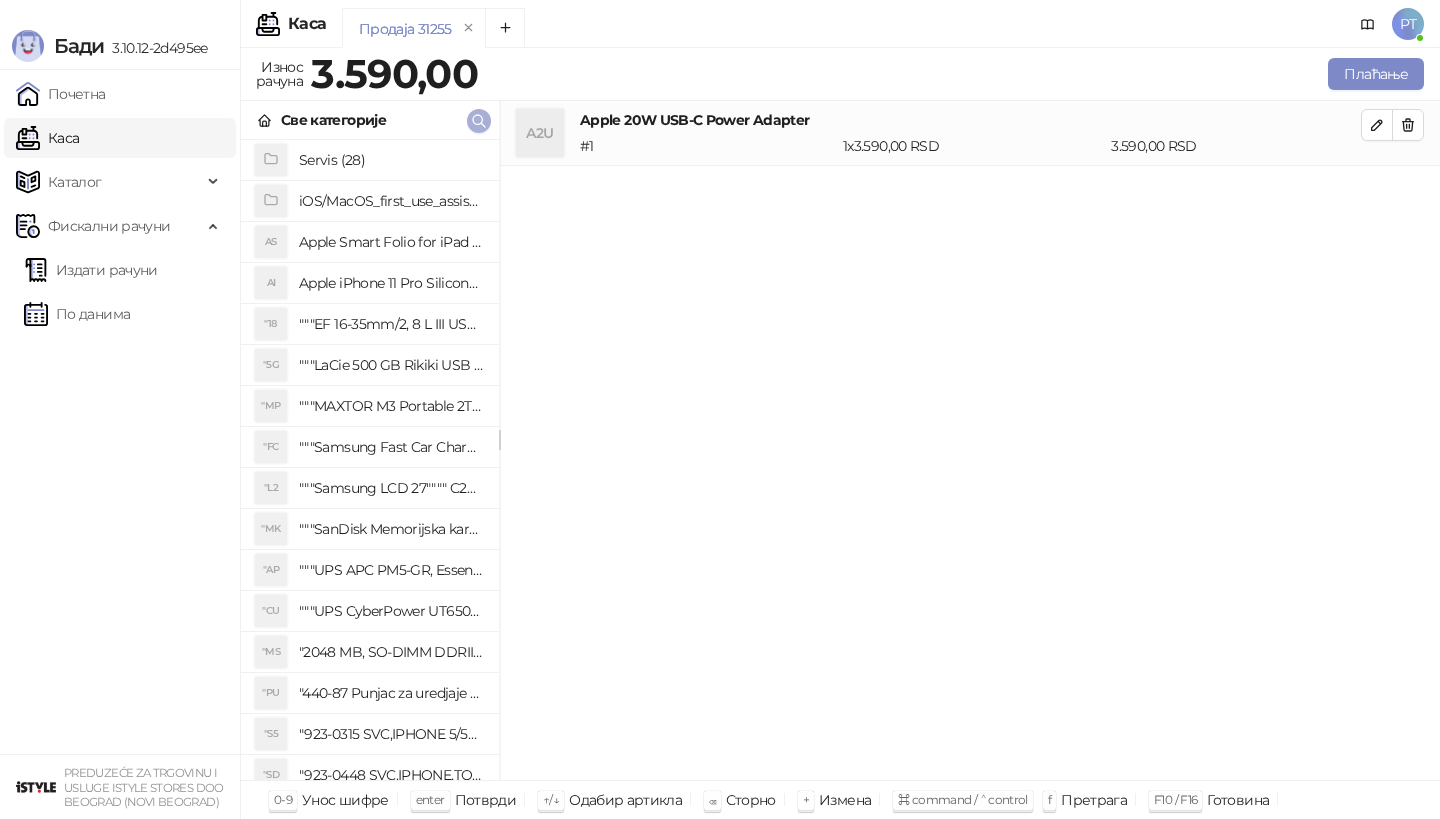 click 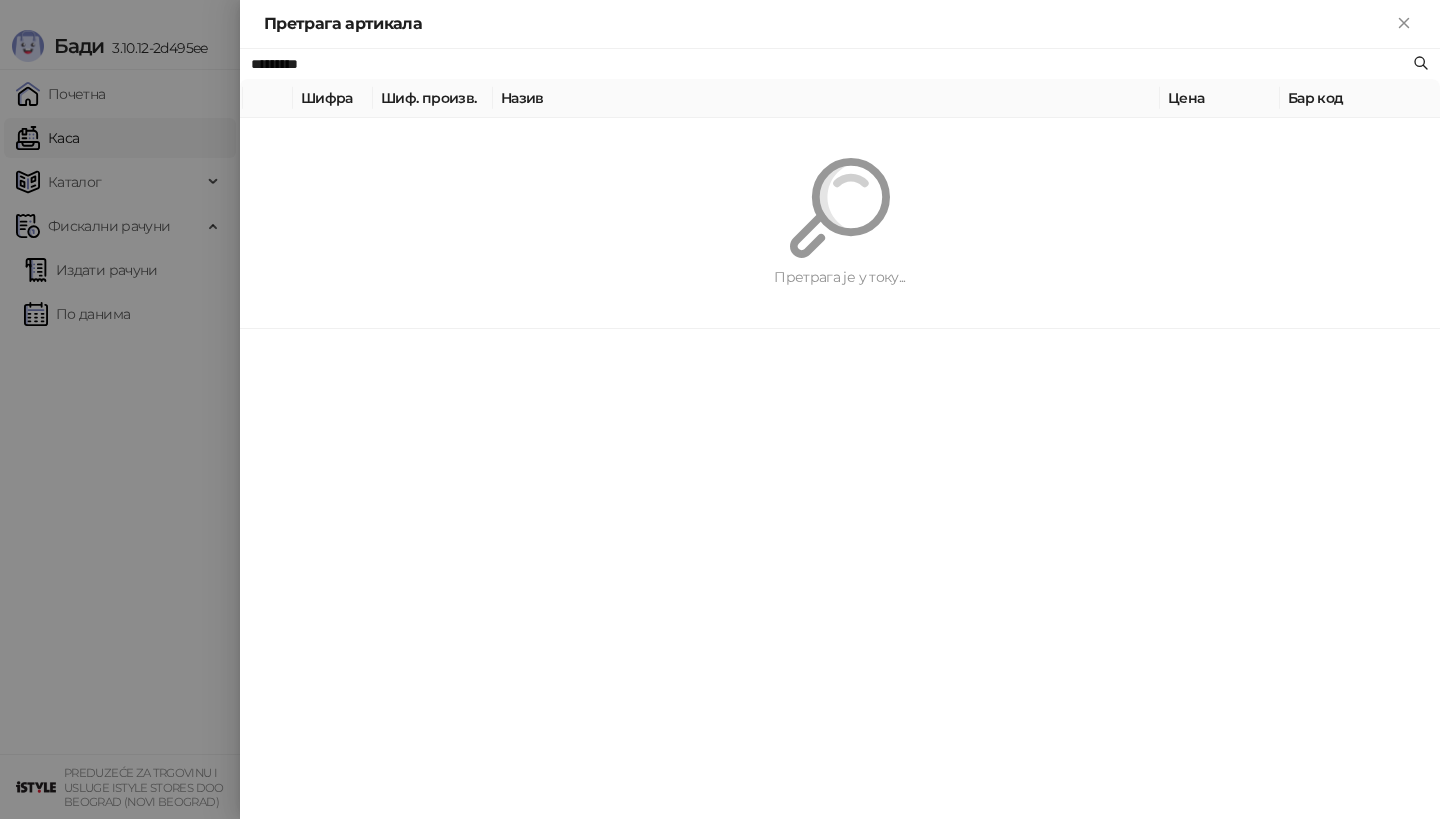 paste on "**********" 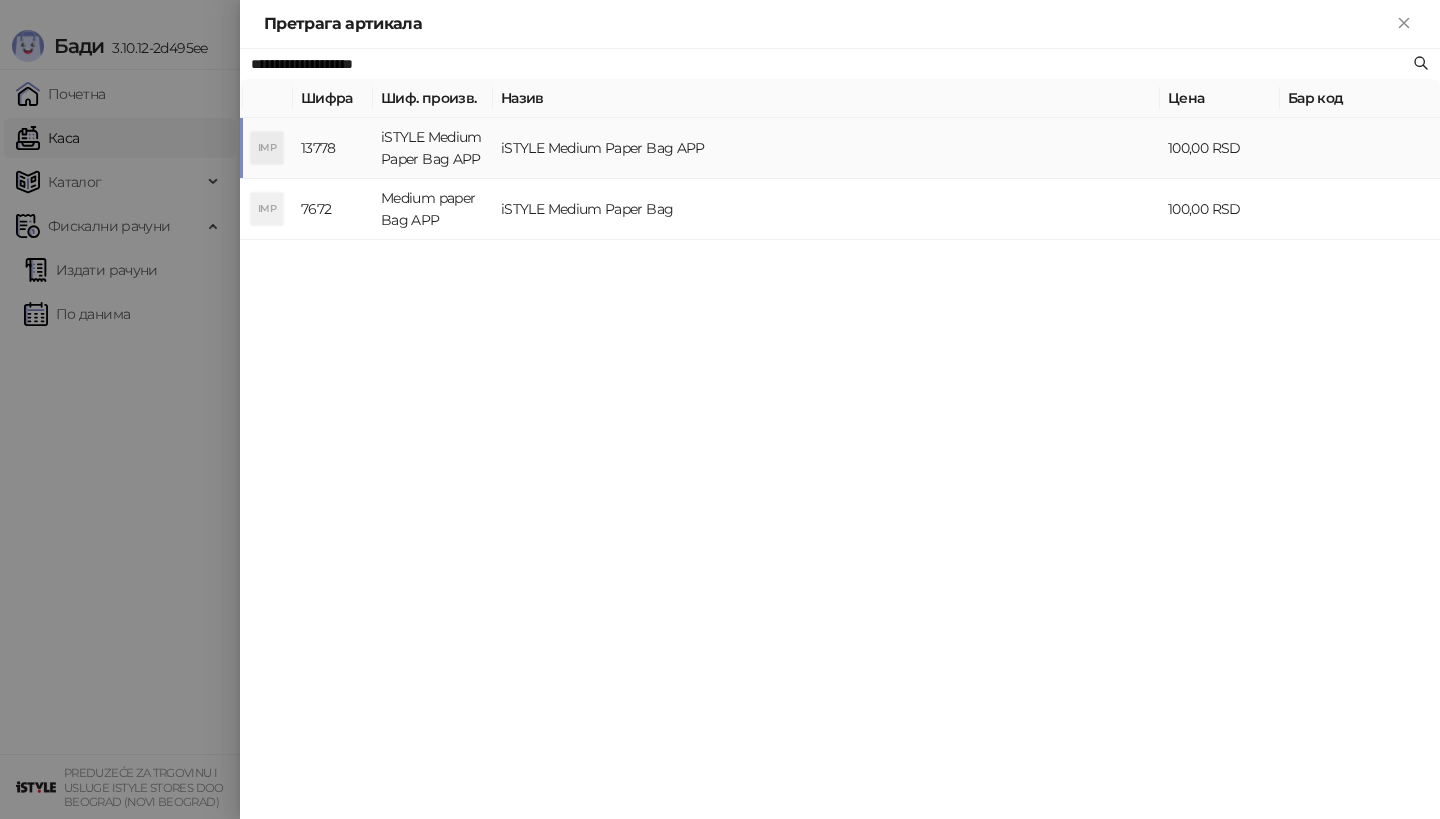 type on "**********" 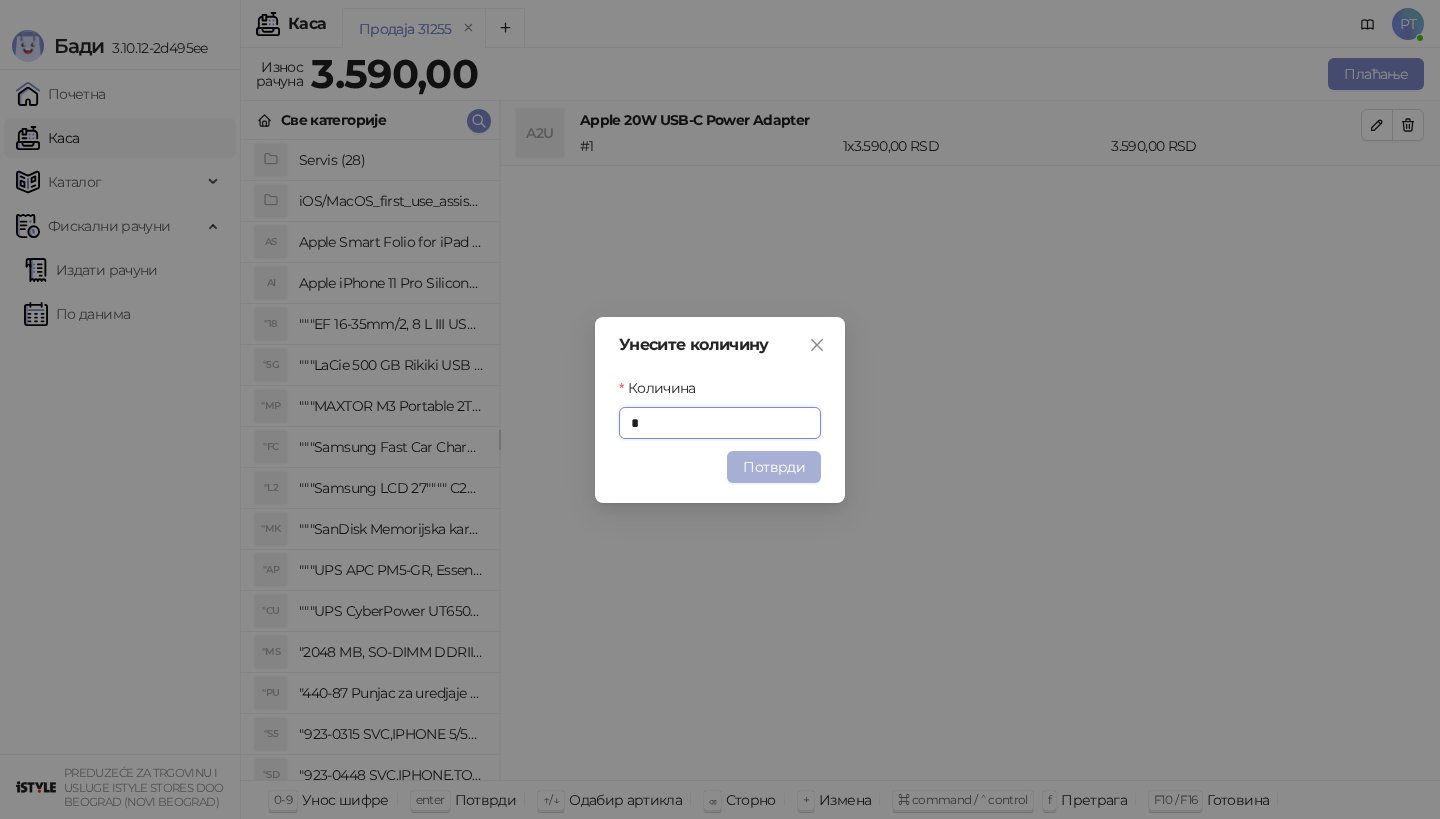 click on "Потврди" at bounding box center (774, 467) 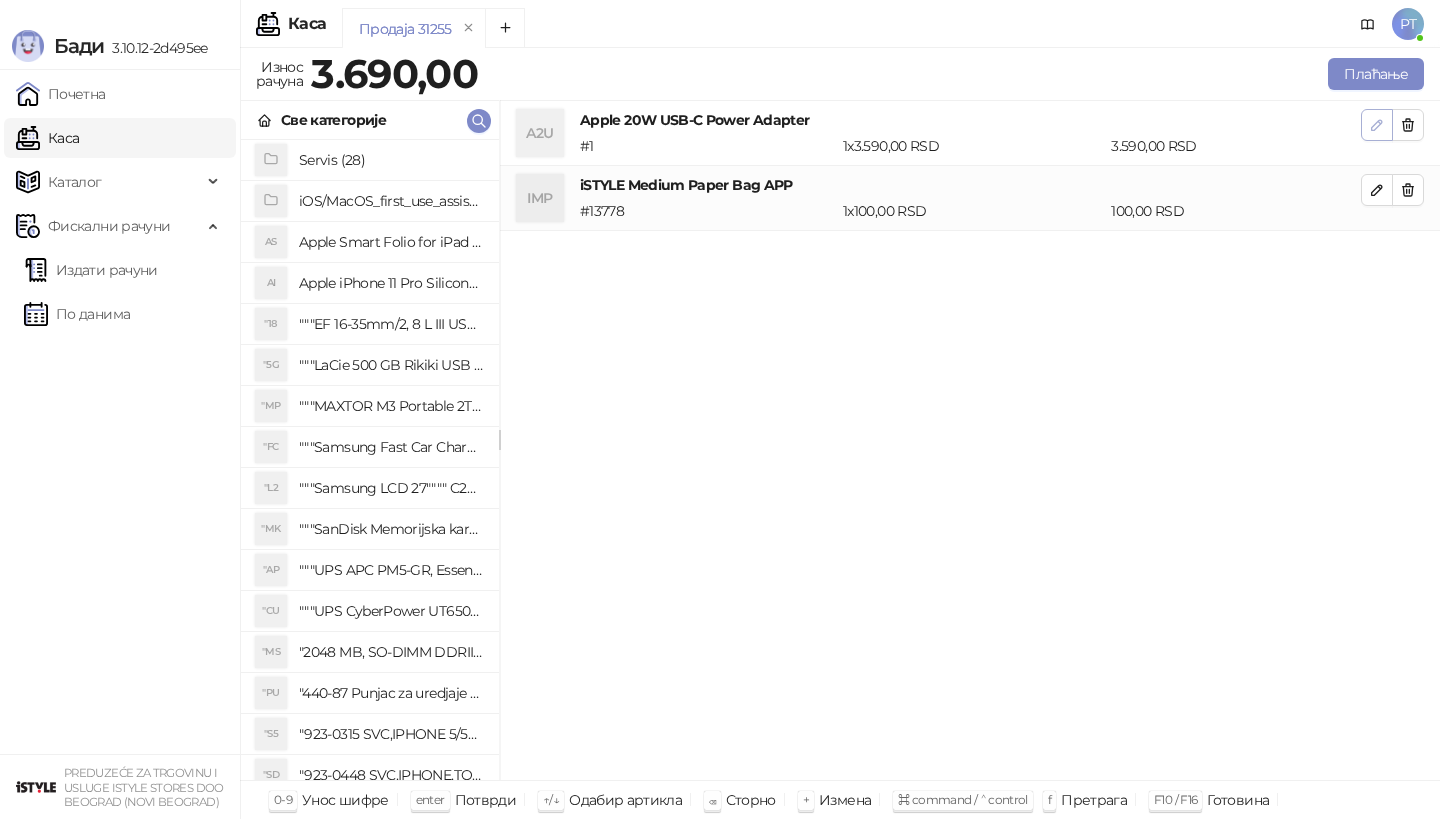 click 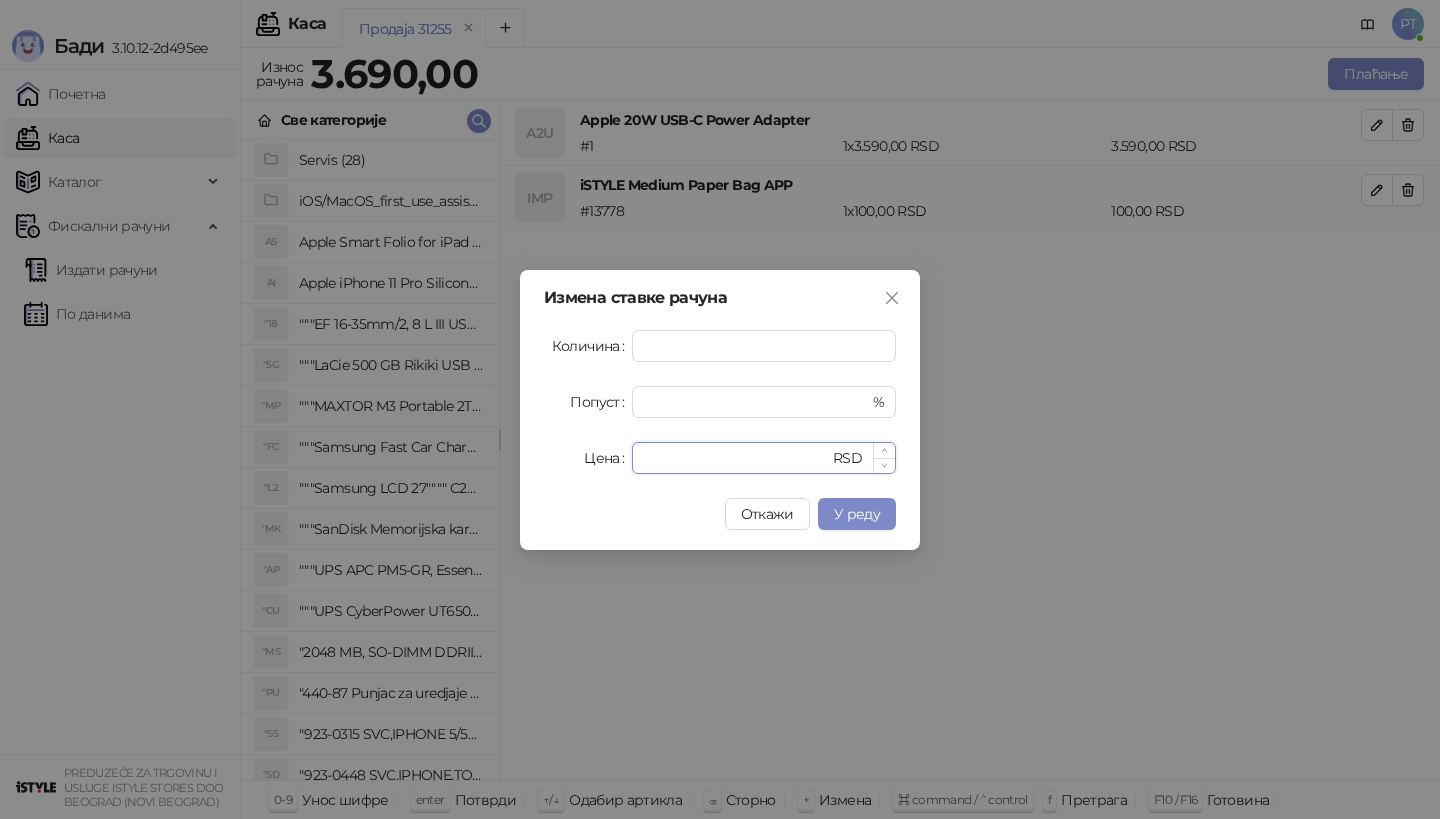 click on "****" at bounding box center (736, 458) 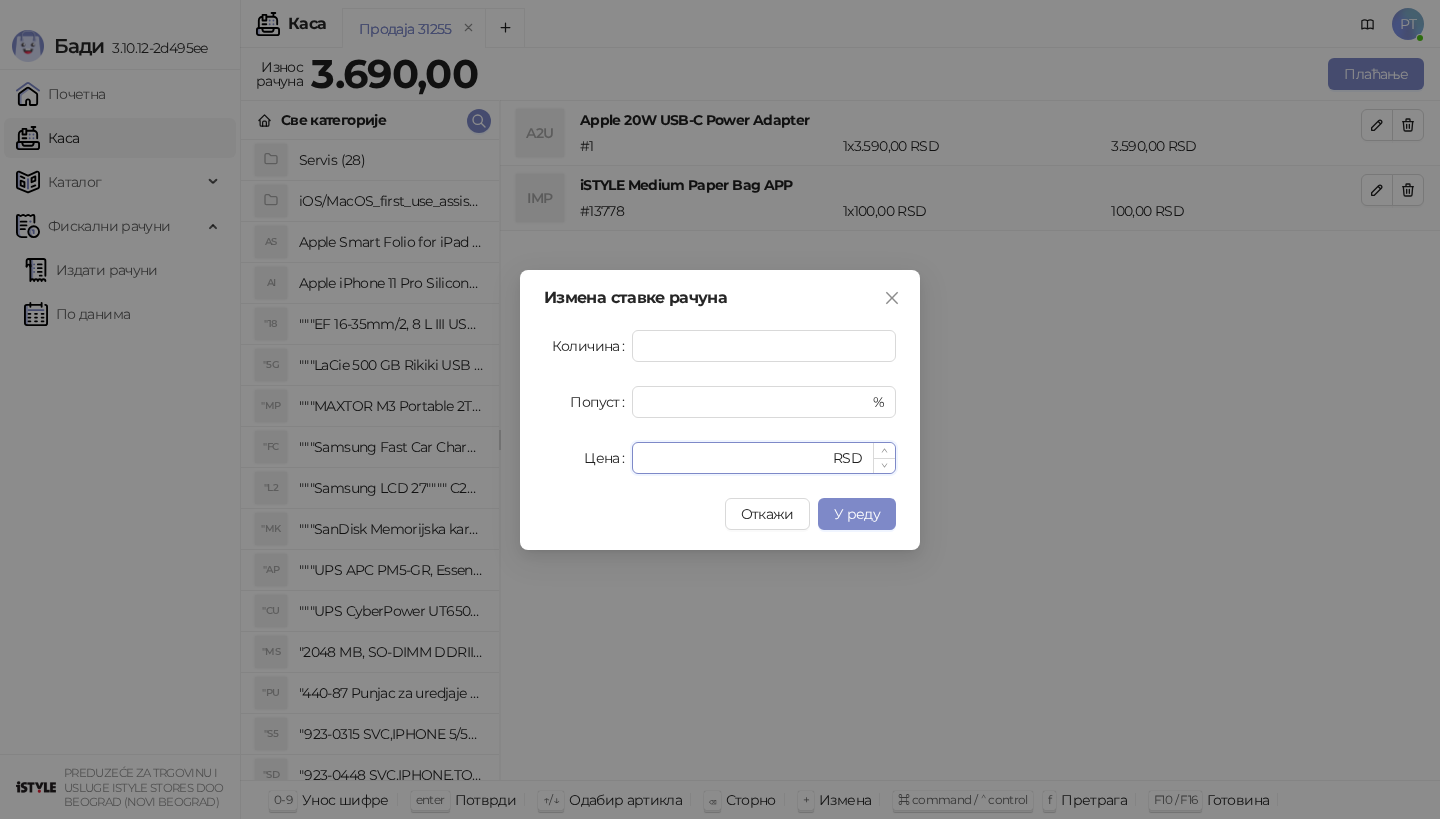 type on "****" 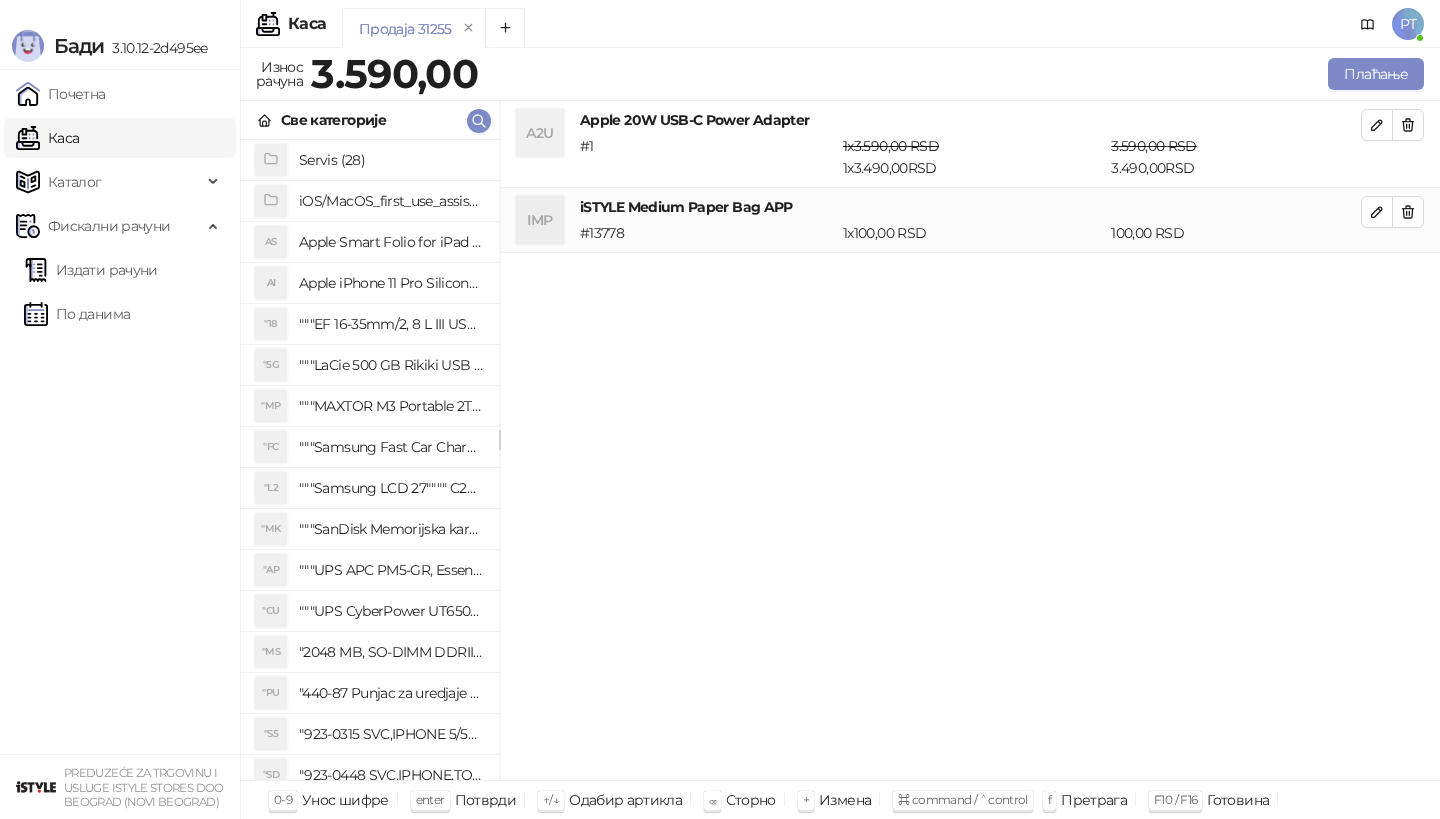click on "Продаја 31255 Износ рачуна 3.590,00 Плаћање Све категорије Servis (28) iOS/MacOS_first_use_assistance (4) AS Apple Smart Folio for iPad mini (A17 Pro) - Sage AI Apple iPhone 11 Pro Silicone Case - Black "18 """EF 16-35mm/2, 8 L III USM""" "5G """LaCie 500 GB Rikiki USB 3.0 / Ultra Compact & Resistant aluminum / USB 3.0 / 2.5""""""" "MP """MAXTOR M3 Portable 2TB 2.5"""" crni eksterni hard disk HX-M201TCB/GM""" "FC """Samsung Fast Car Charge Adapter, brzi auto punja_, boja crna""" "L2 """Samsung LCD 27"""" C27F390FHUXEN""" "MK """SanDisk Memorijska kartica 256GB microSDXC sa SD adapterom SDSQXA1-256G-GN6MA - Extreme PLUS, A2, UHS-I, V30, U3, Class 10, Brzina _itanja 160 MB/s, Brzina upisa 90 MB/s""" "AP """UPS APC PM5-GR, Essential Surge Arrest,5 utic_nica""" "CU """UPS CyberPower UT650EG, 650VA/360W , line-int., s_uko, desktop""" "MS "2048 MB, SO-DIMM DDRII, 667 MHz, Napajanje 1,8 0,1 V, Latencija CL5" "PU "440-87 Punjac za uredjaje sa micro USB portom 4/1, Stand." "S5" at bounding box center [840, 433] 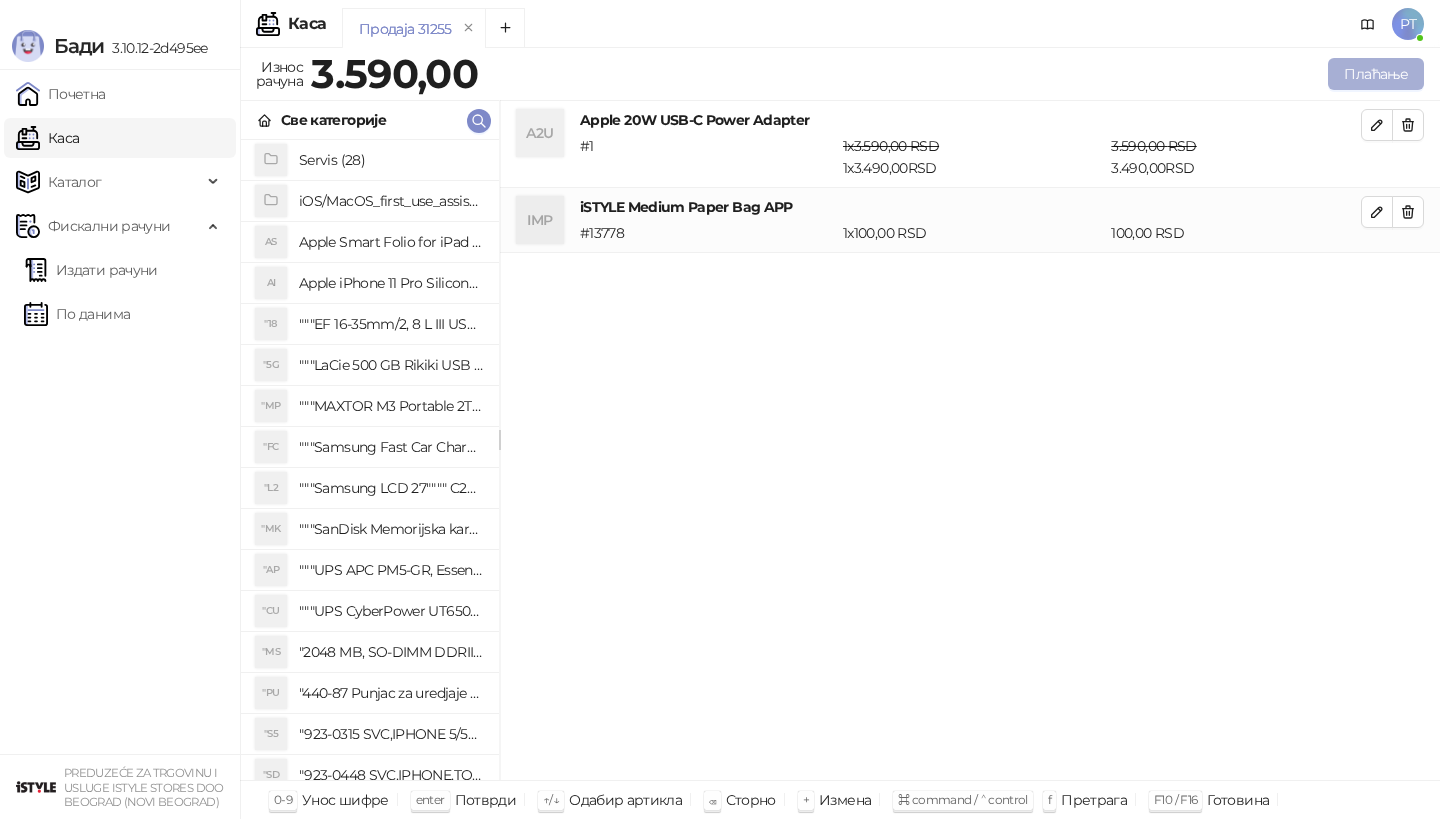 click on "Плаћање" at bounding box center [1376, 74] 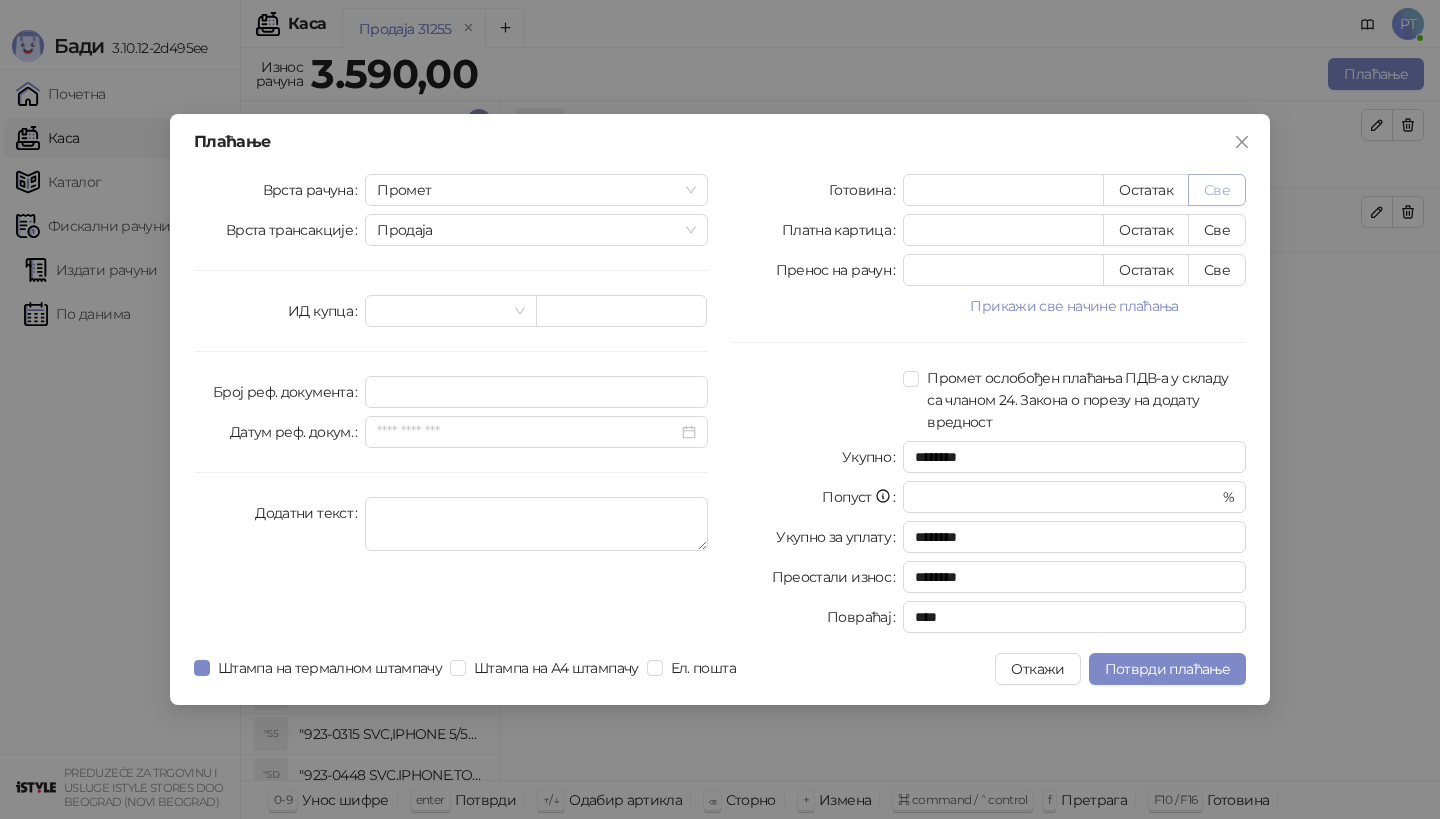 click on "Све" at bounding box center (1217, 190) 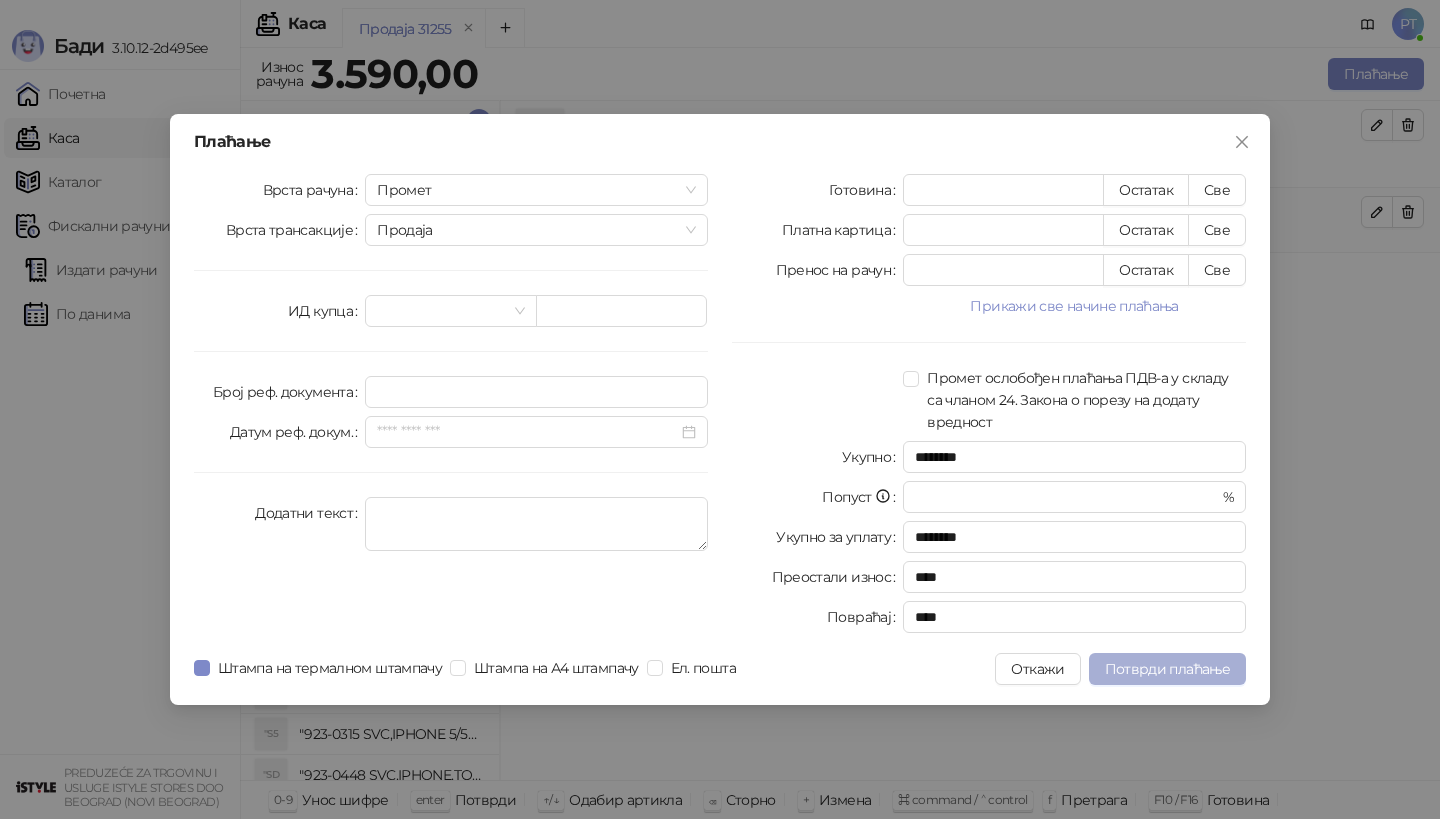 click on "Потврди плаћање" at bounding box center [1167, 669] 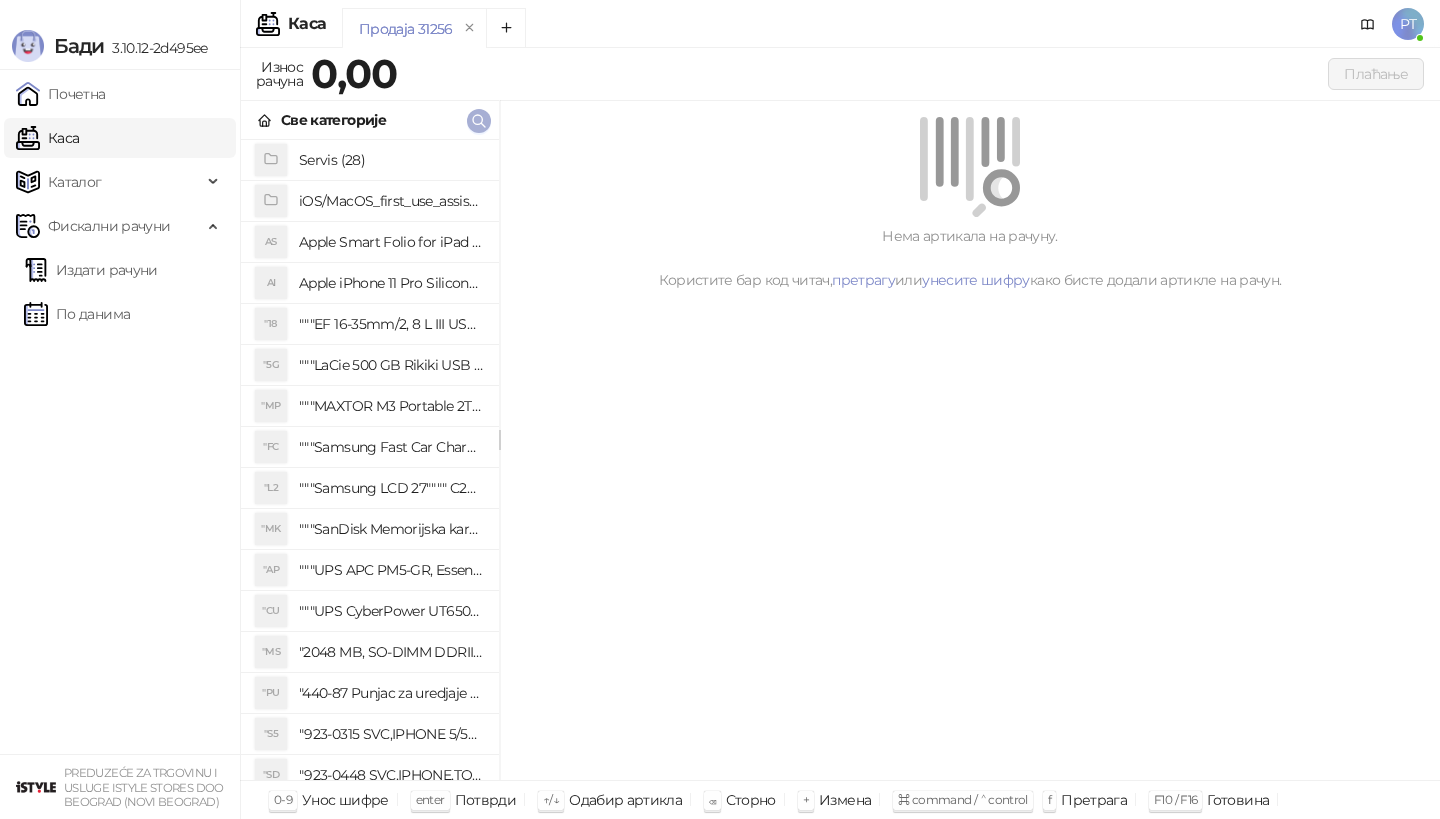 click 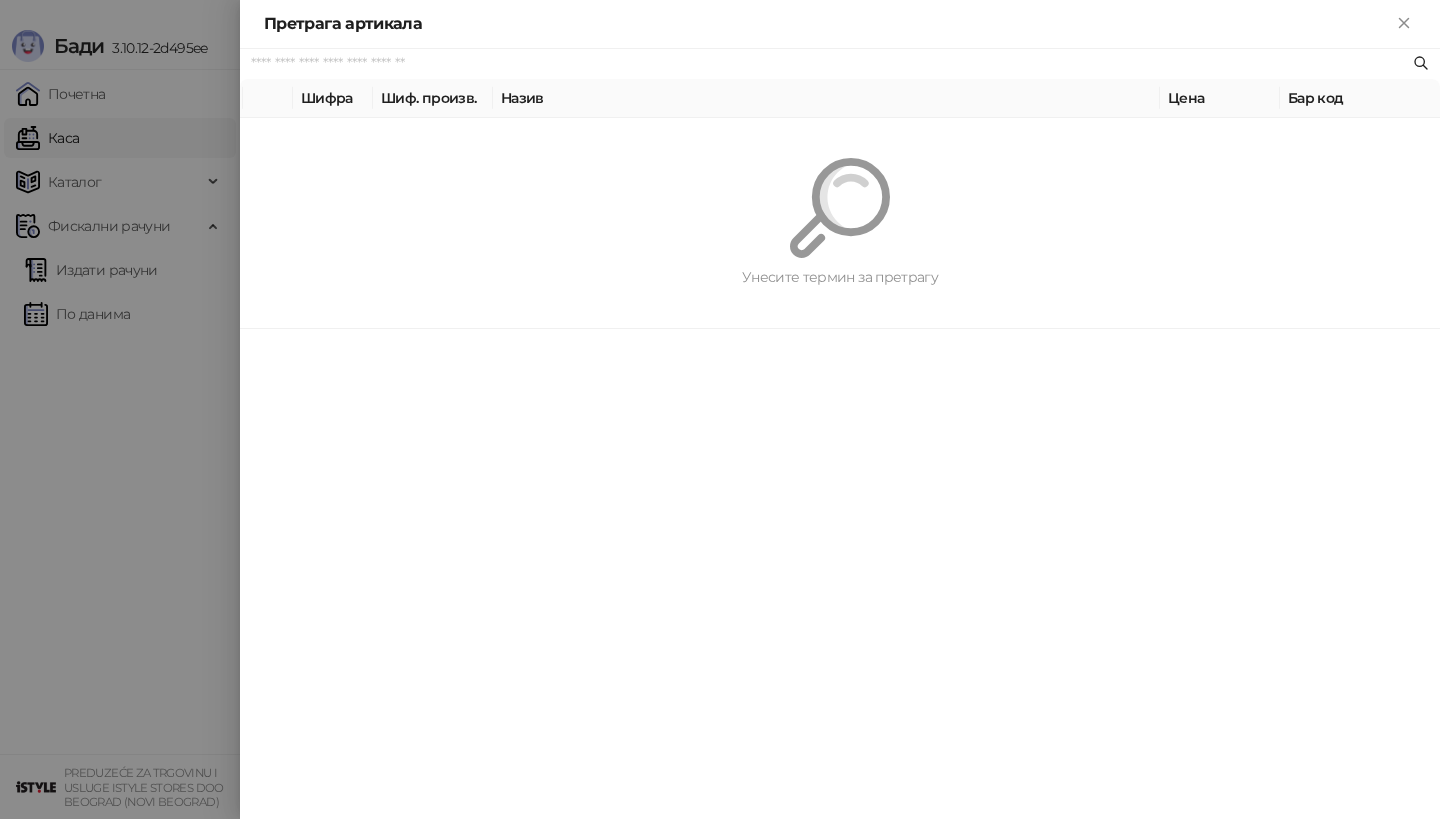 paste on "*********" 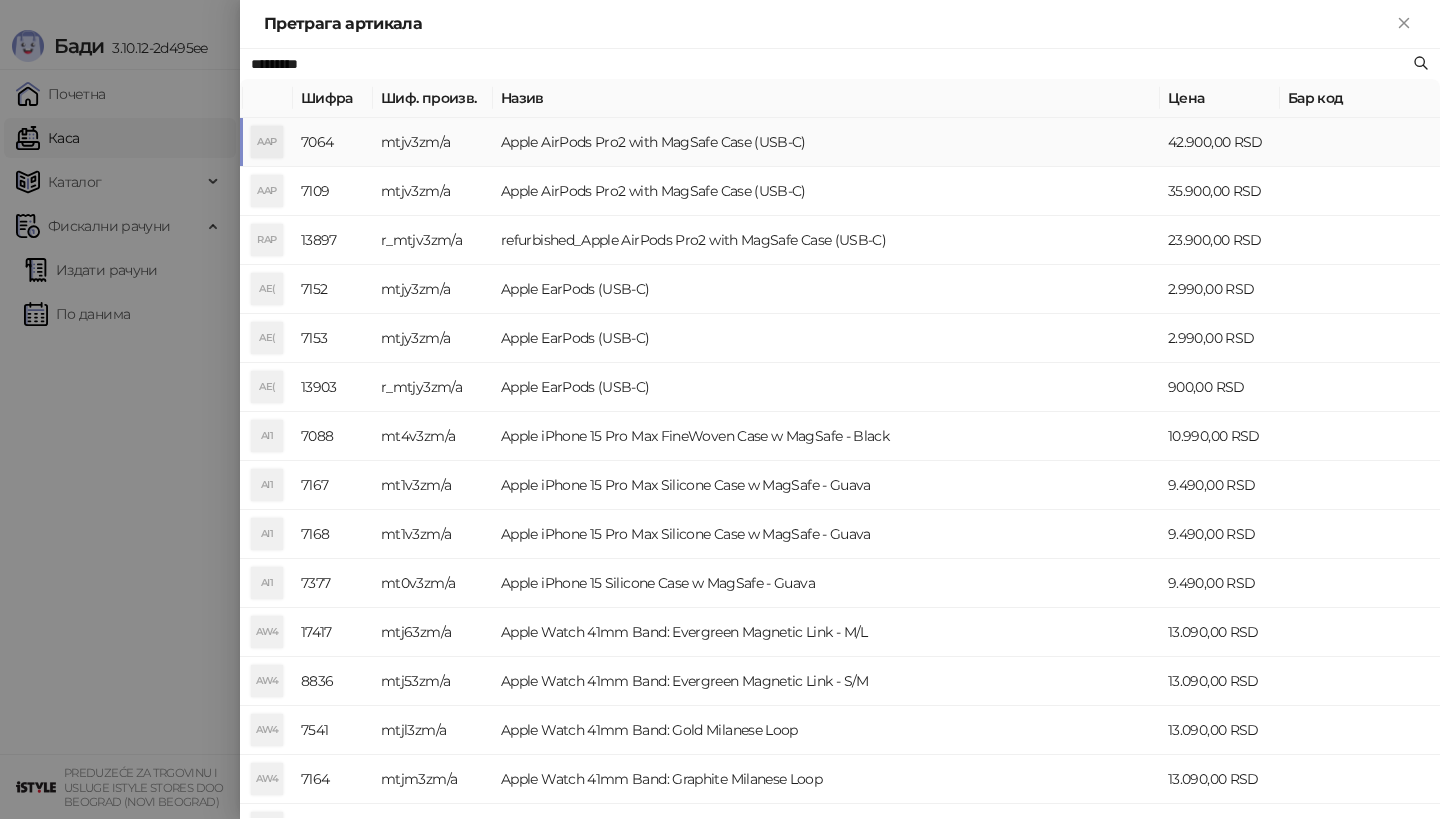 click on "mtjv3zm/a" at bounding box center [433, 142] 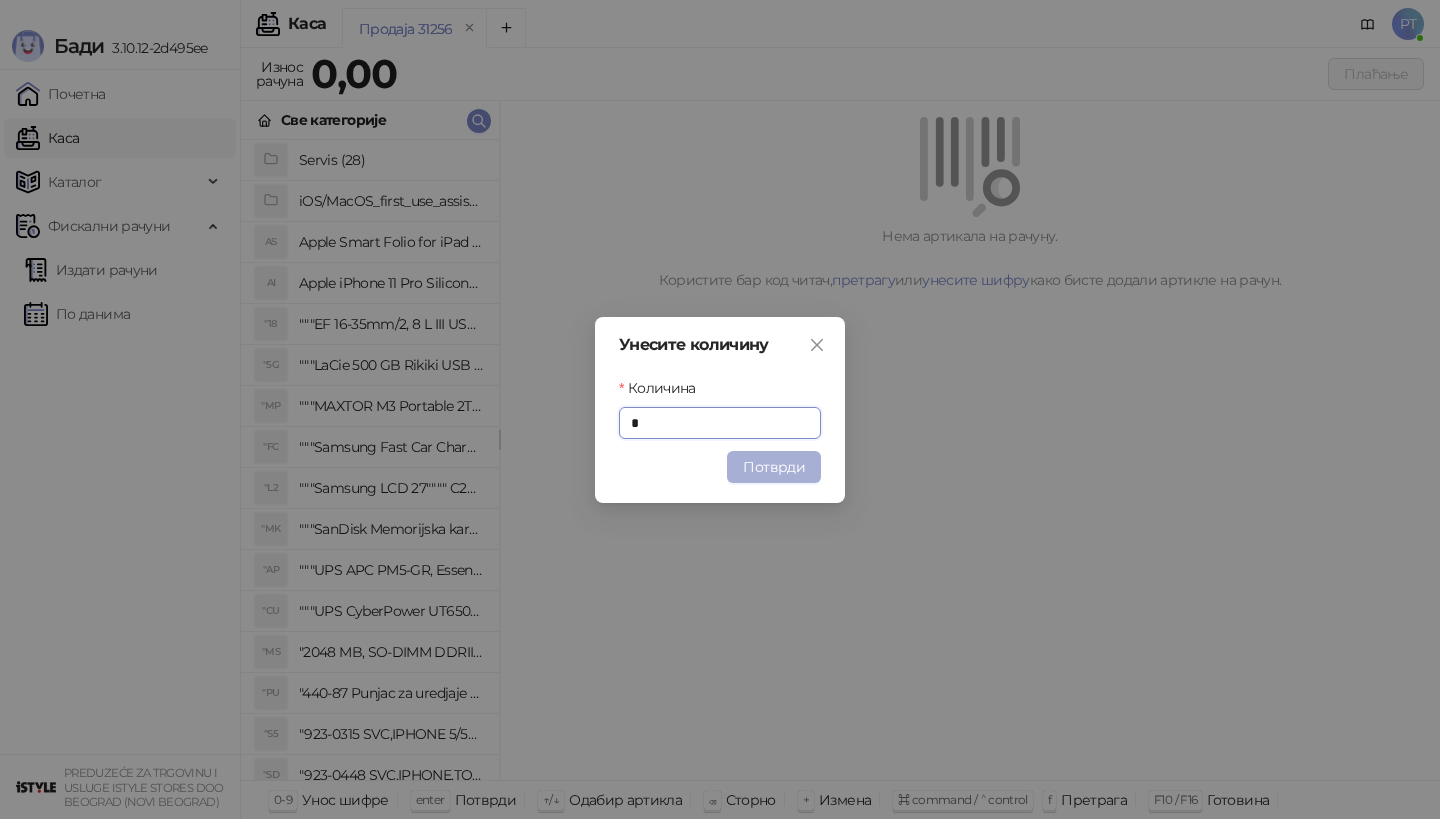 click on "Потврди" at bounding box center (774, 467) 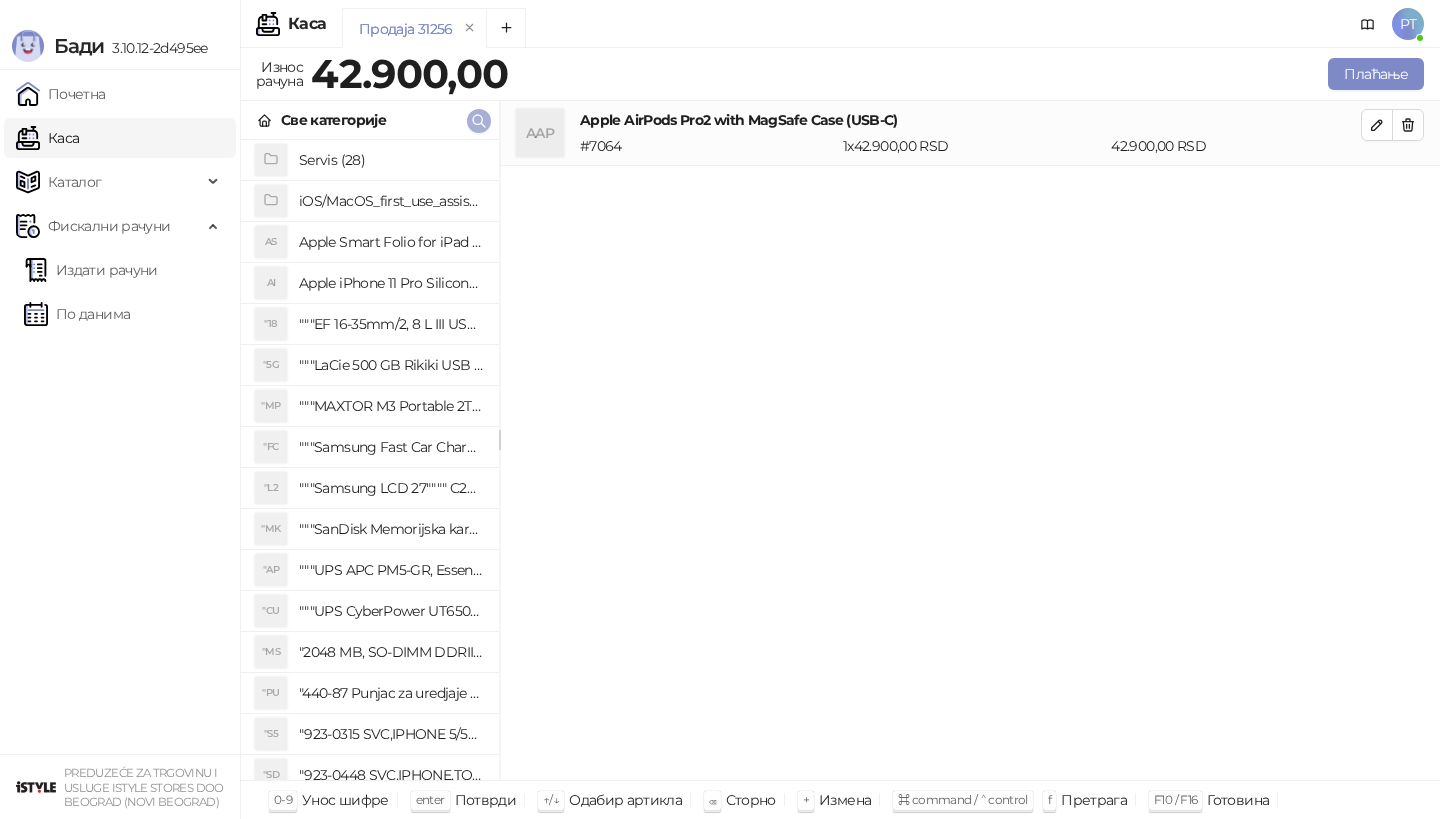 click 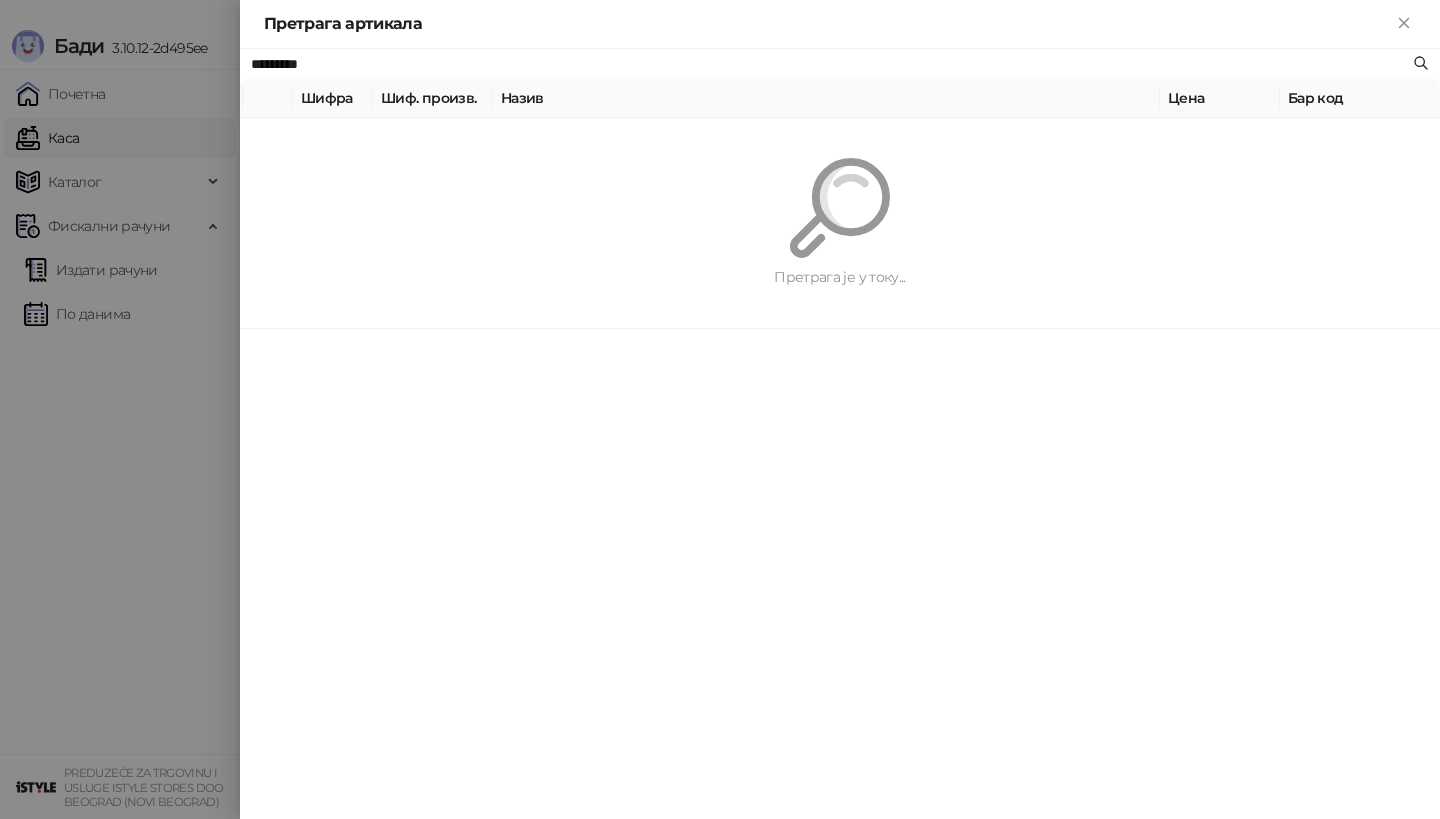 paste on "**********" 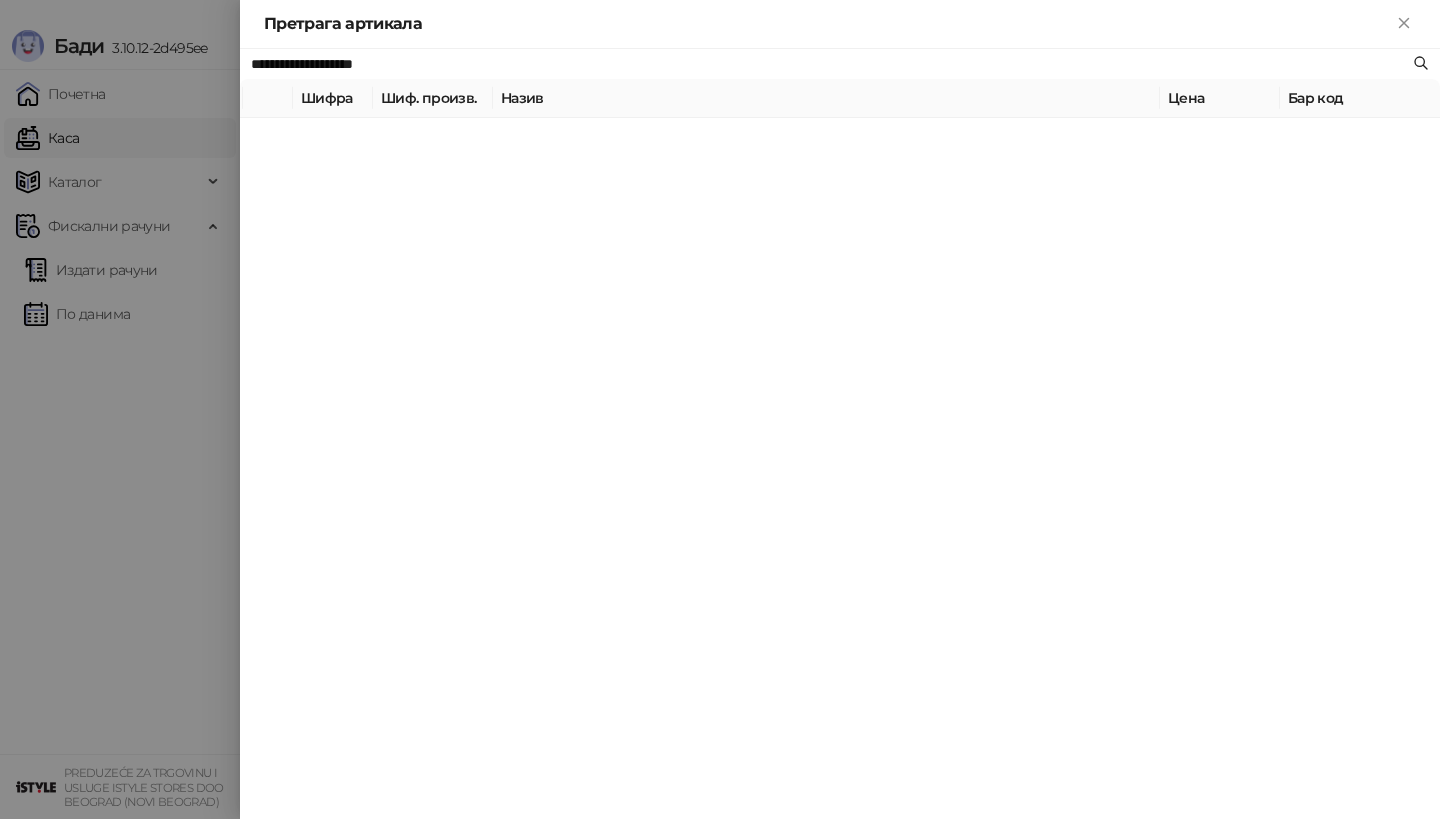 type on "**********" 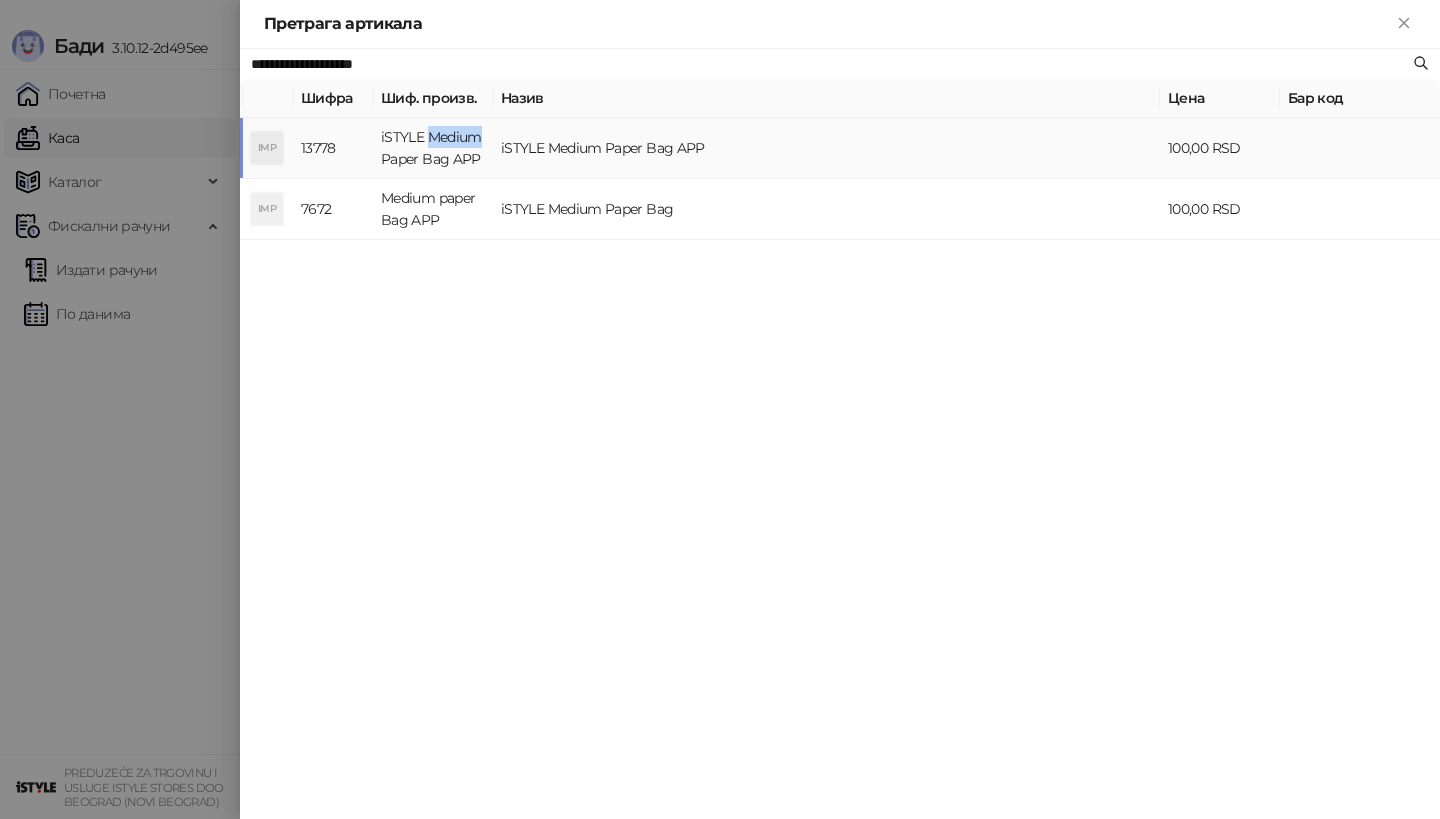 click on "iSTYLE Medium Paper Bag APP" at bounding box center [433, 148] 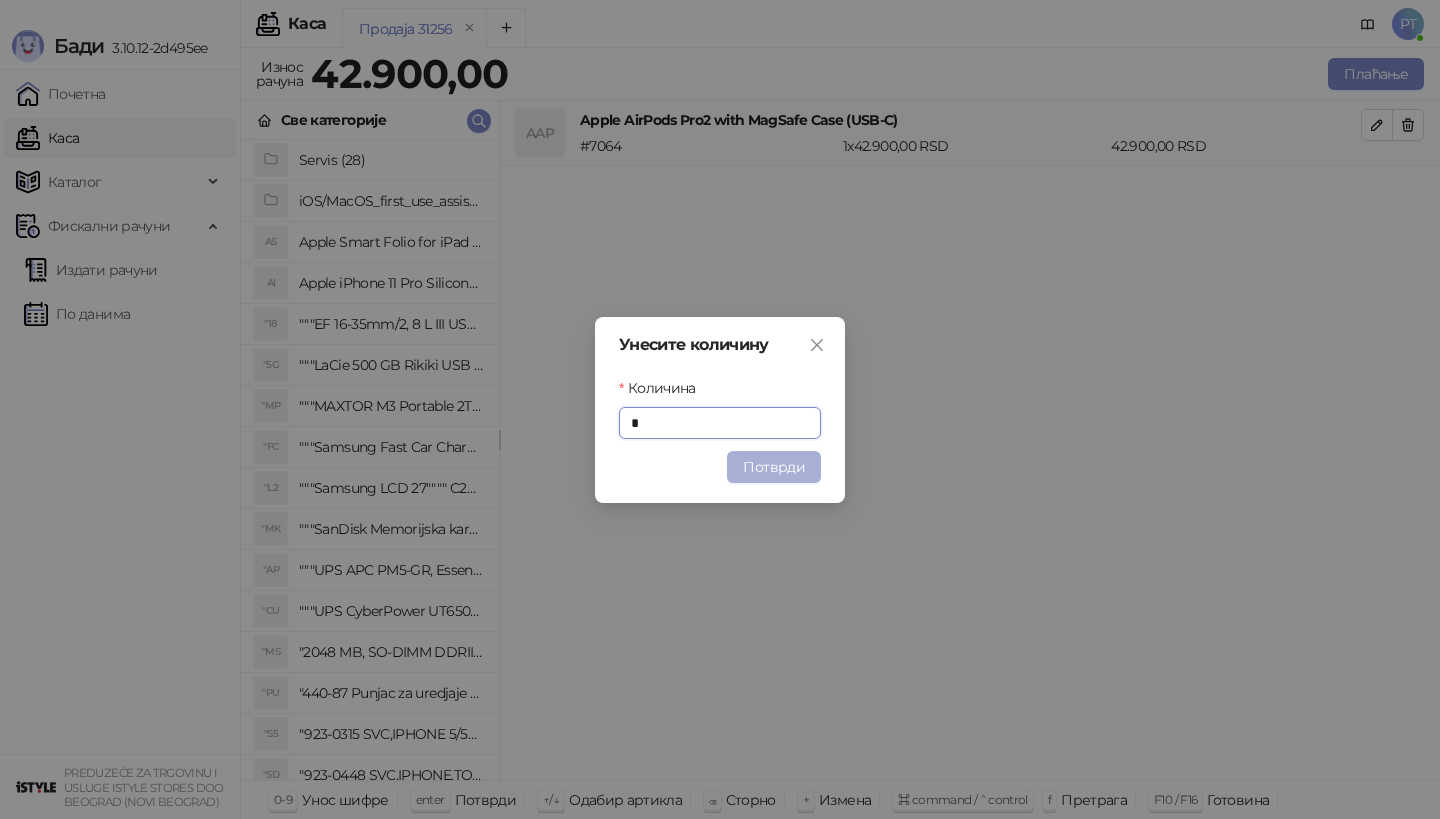 click on "Потврди" at bounding box center [774, 467] 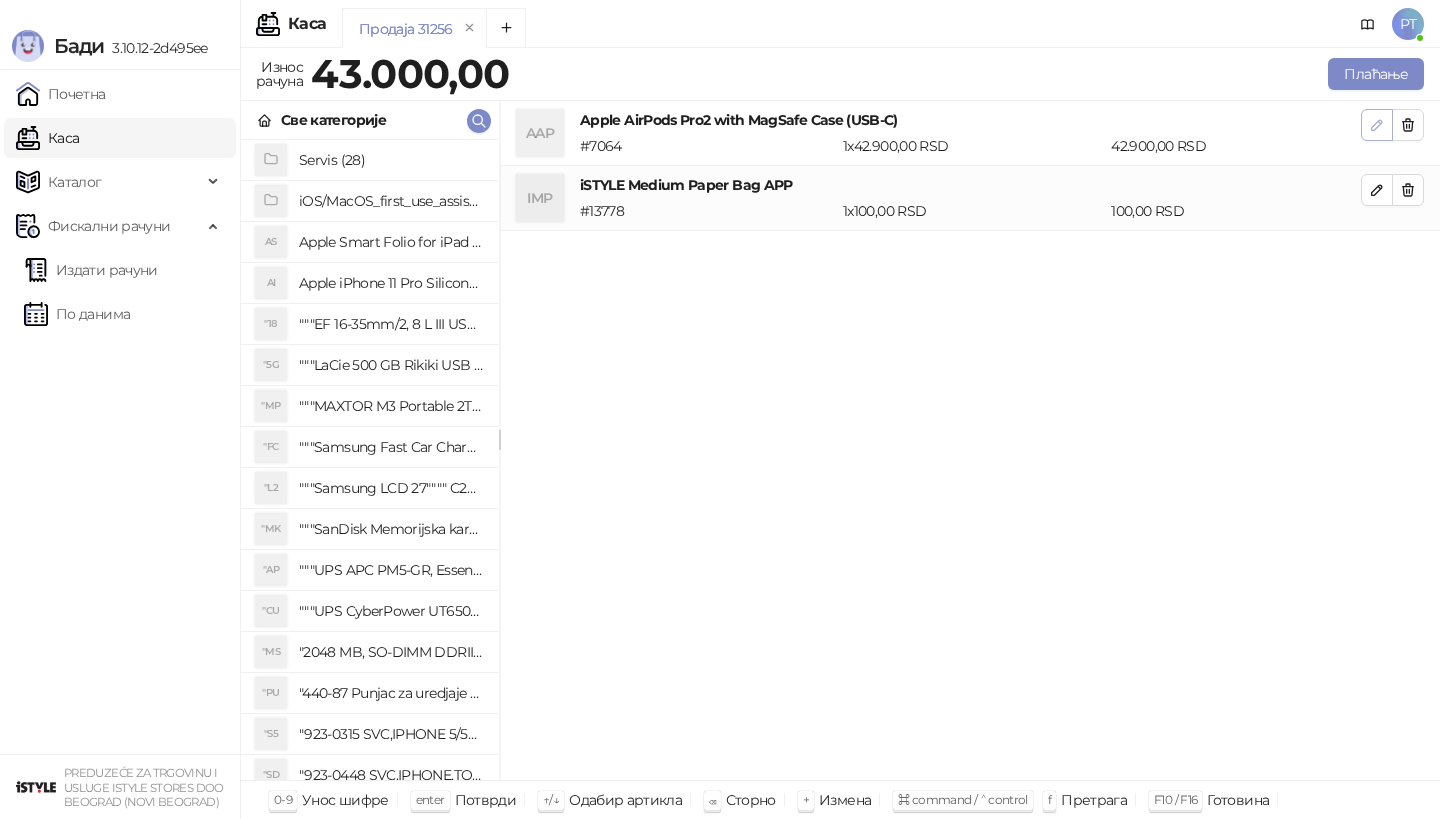 click at bounding box center [1377, 124] 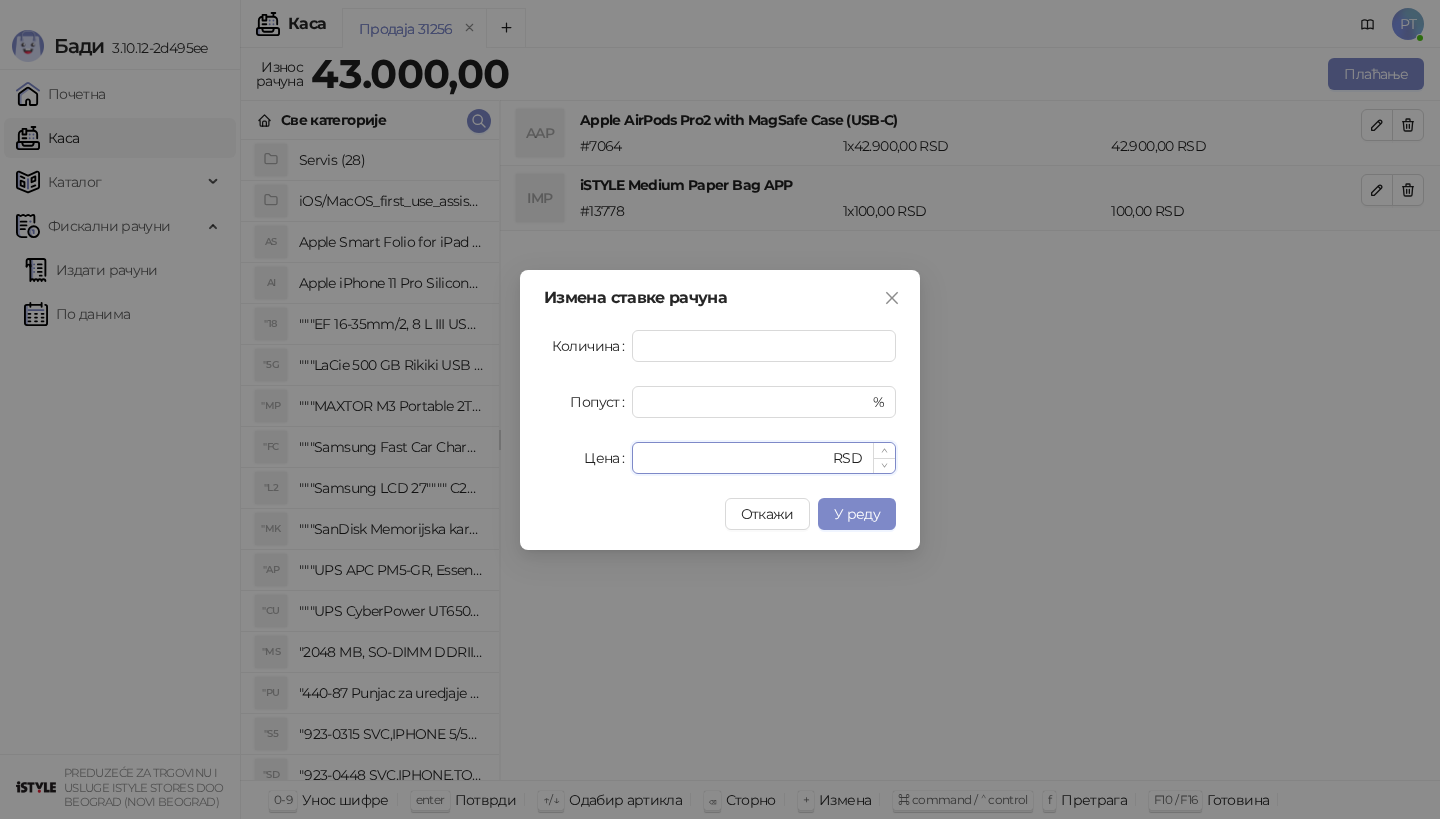 click on "*****" at bounding box center [736, 458] 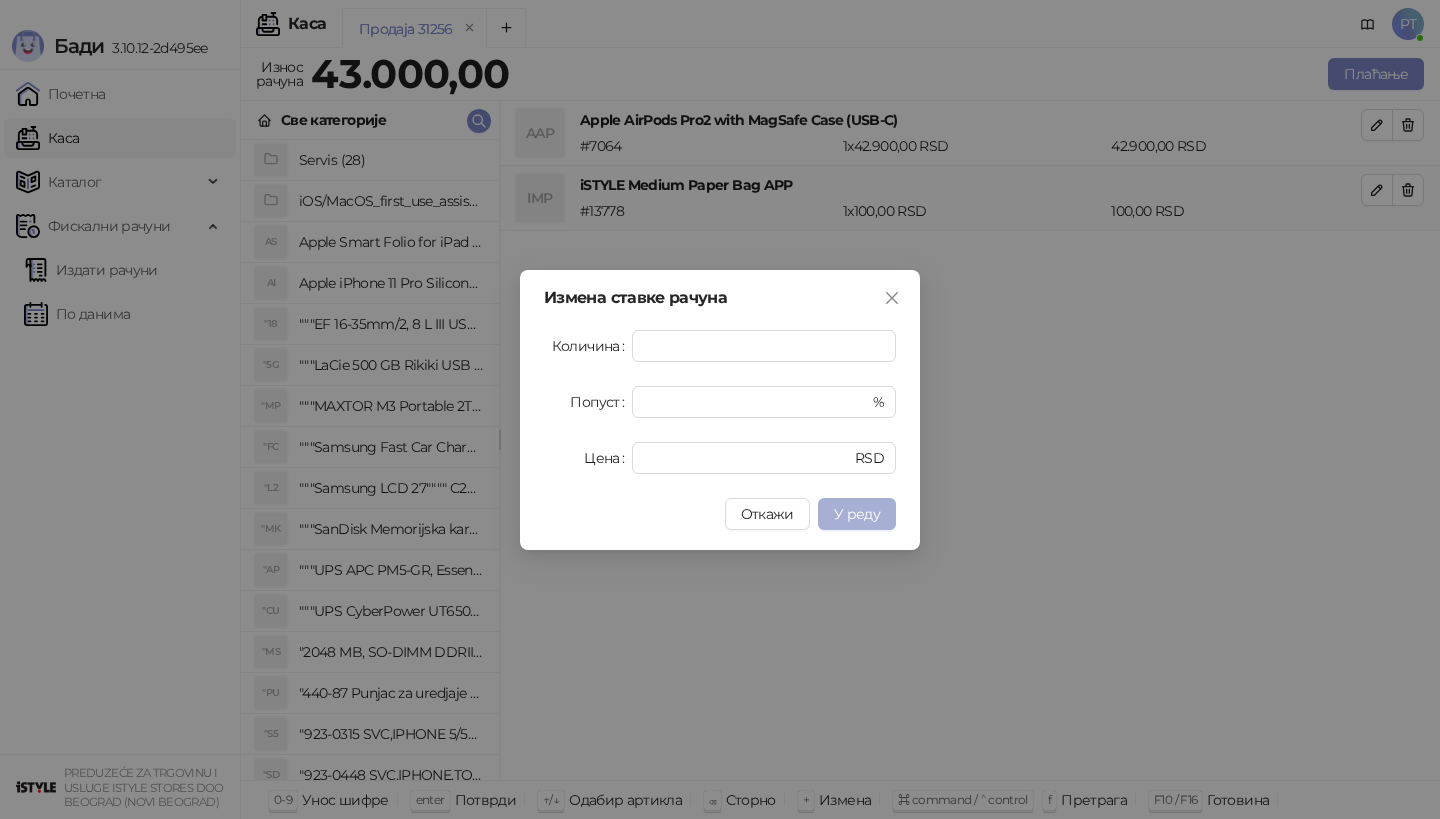 type on "*****" 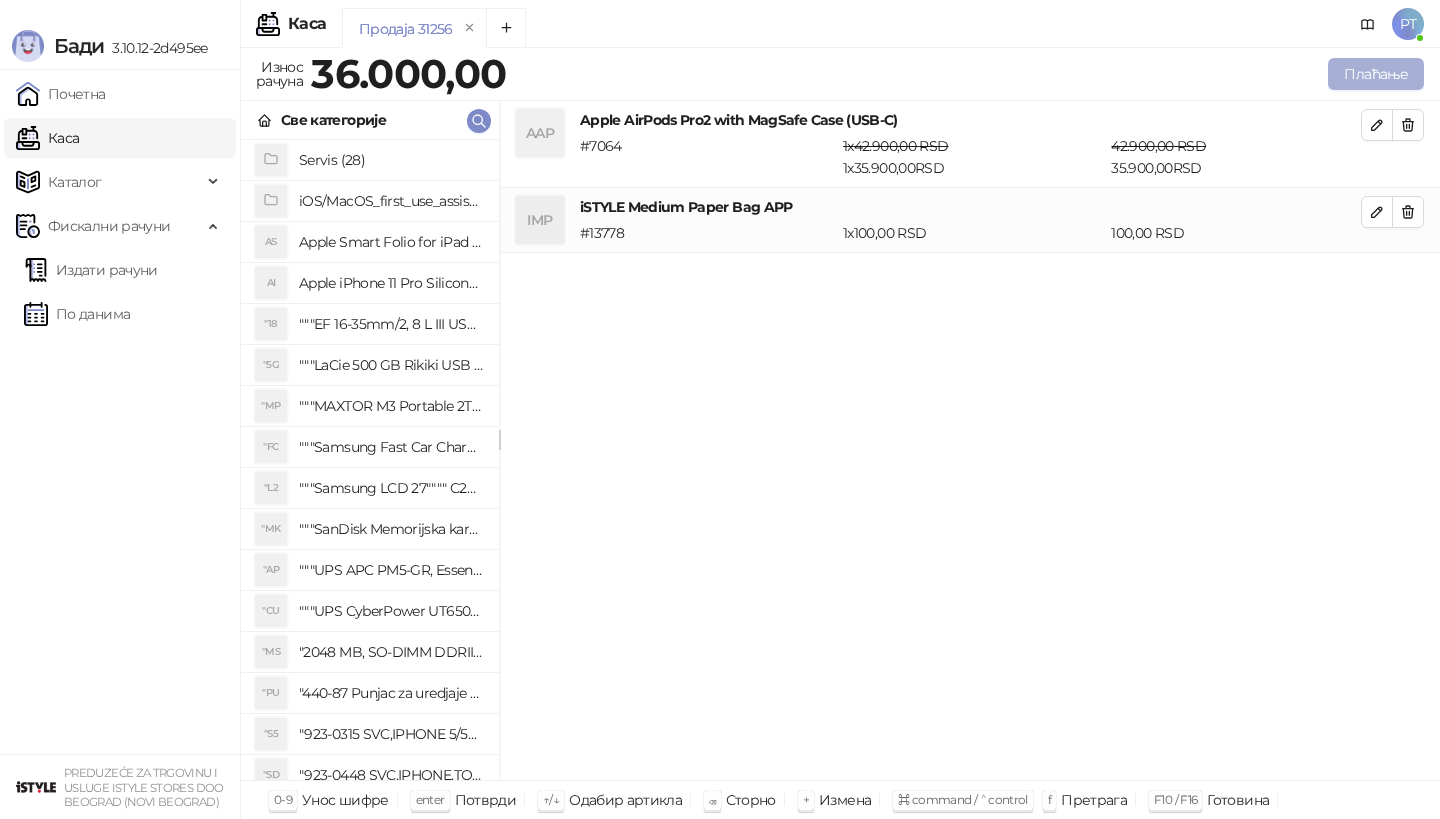 click on "Плаћање" at bounding box center [1376, 74] 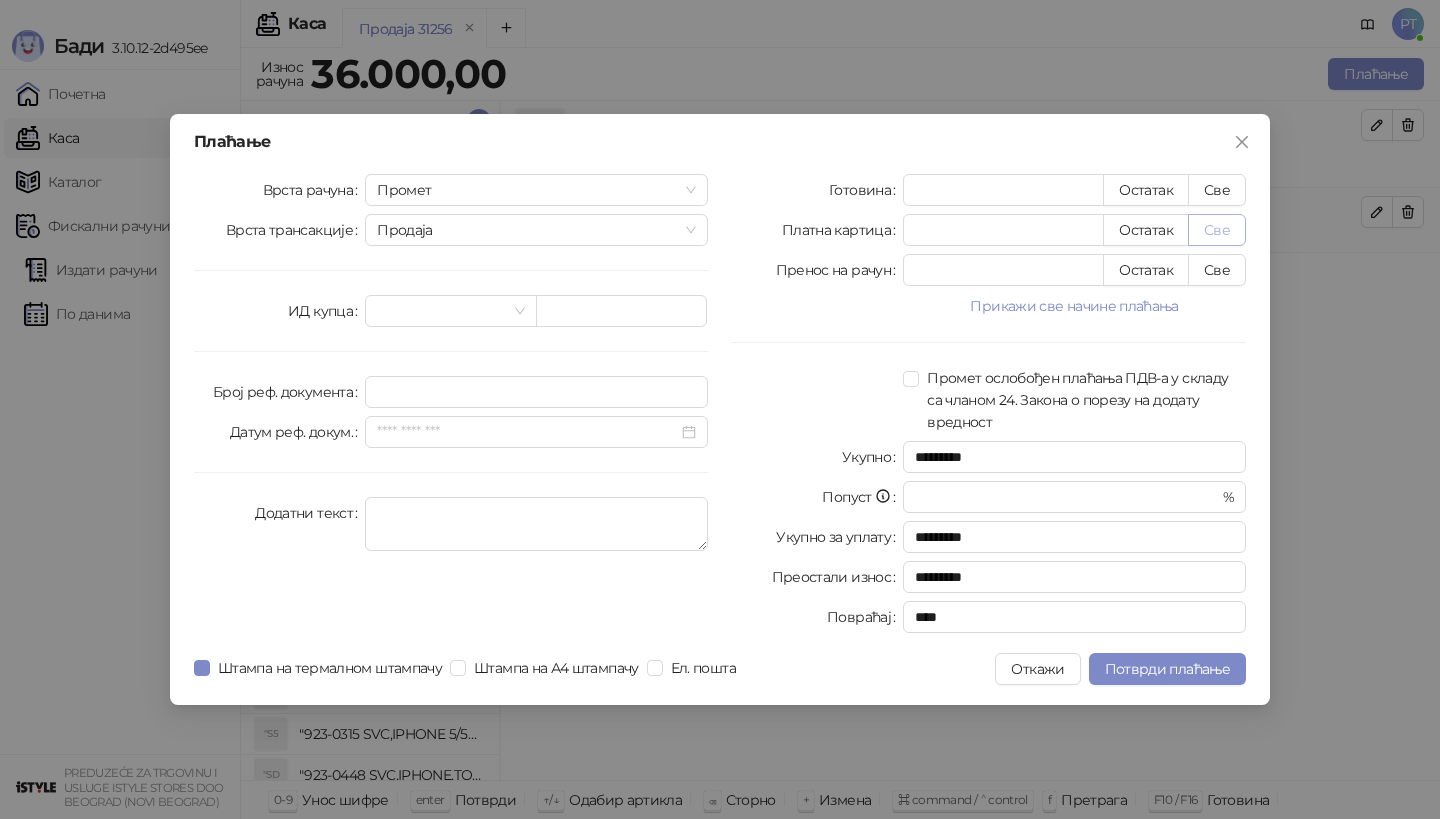 click on "Све" at bounding box center [1217, 230] 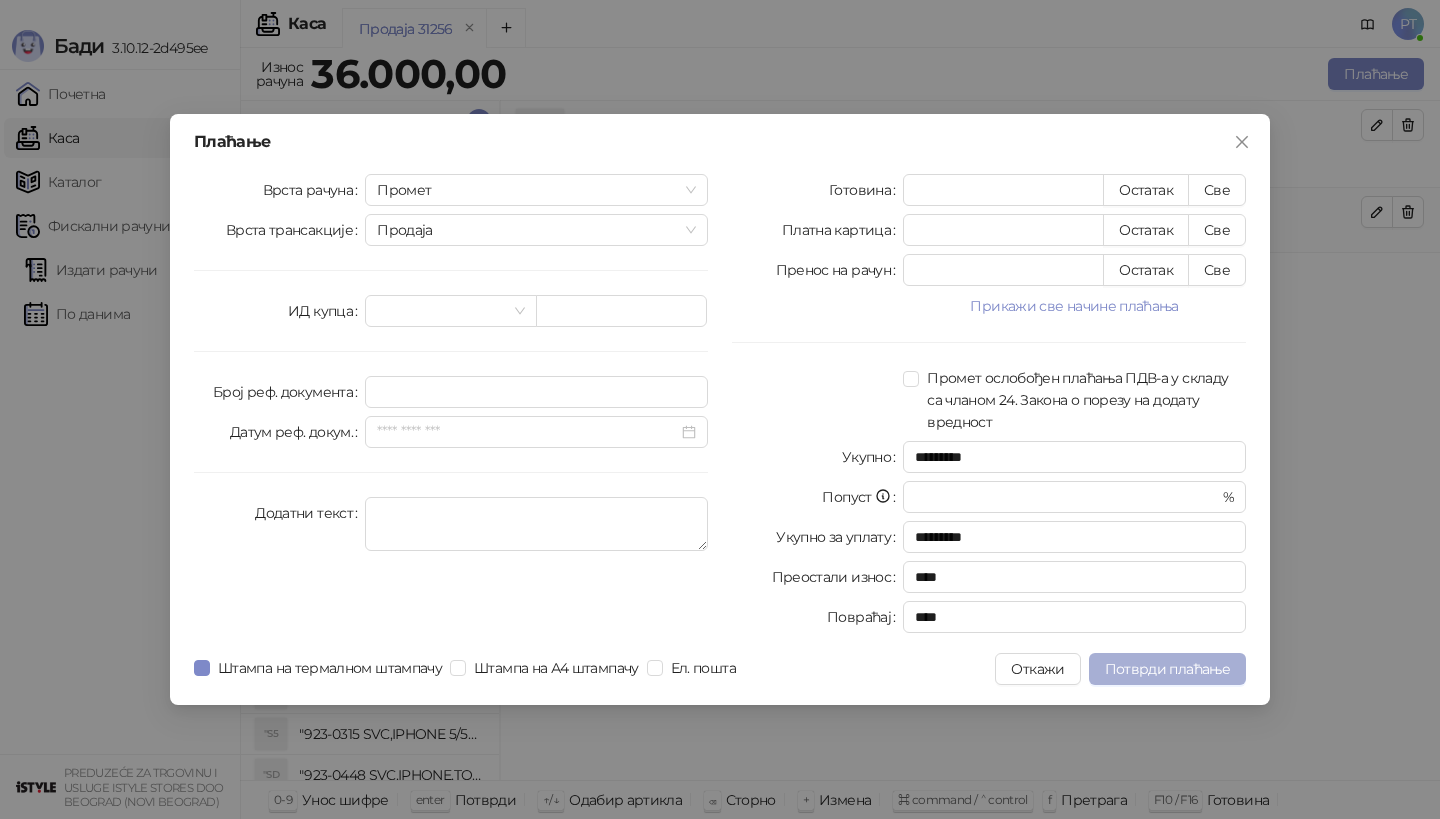 click on "Потврди плаћање" at bounding box center [1167, 669] 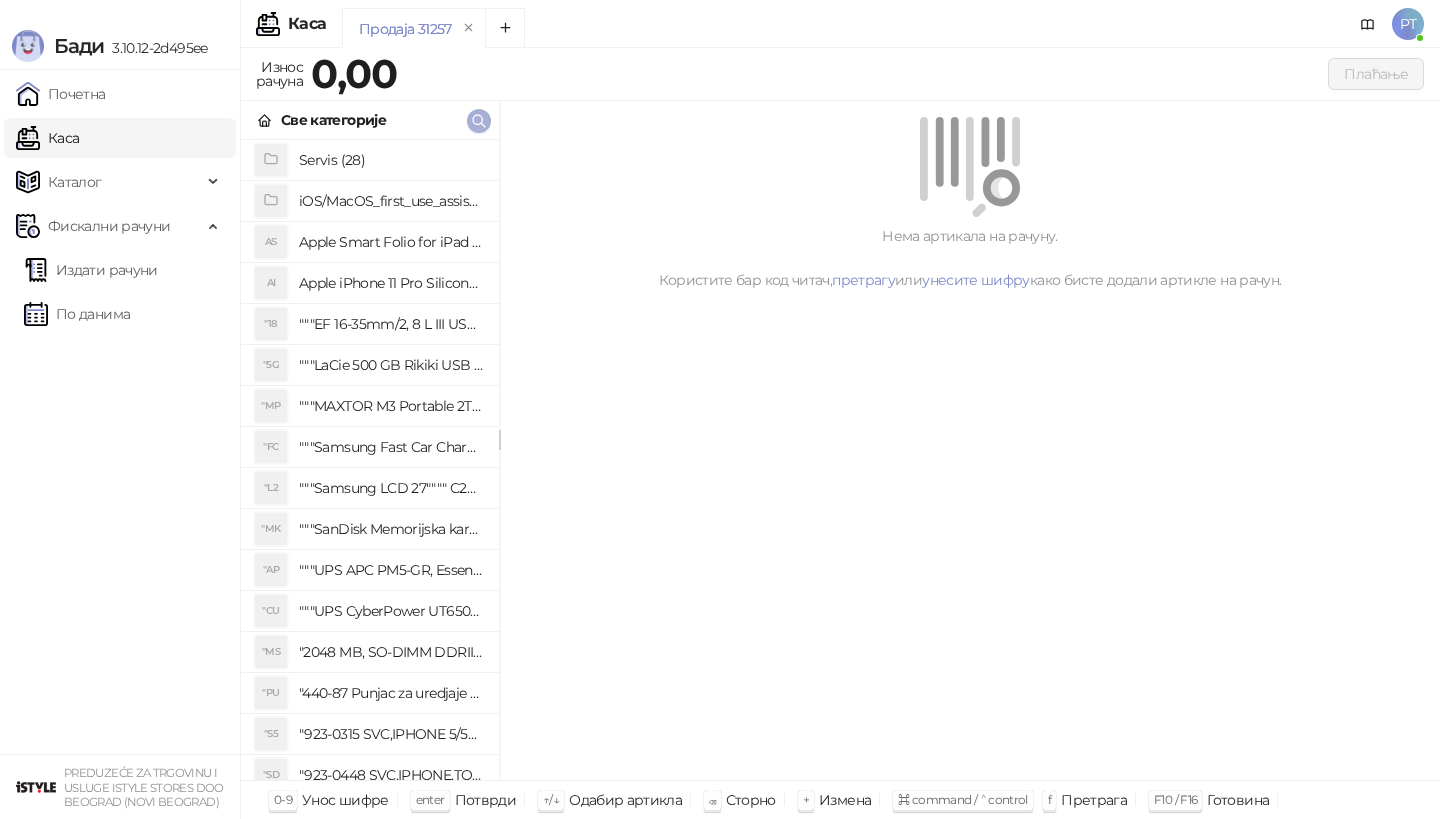 click 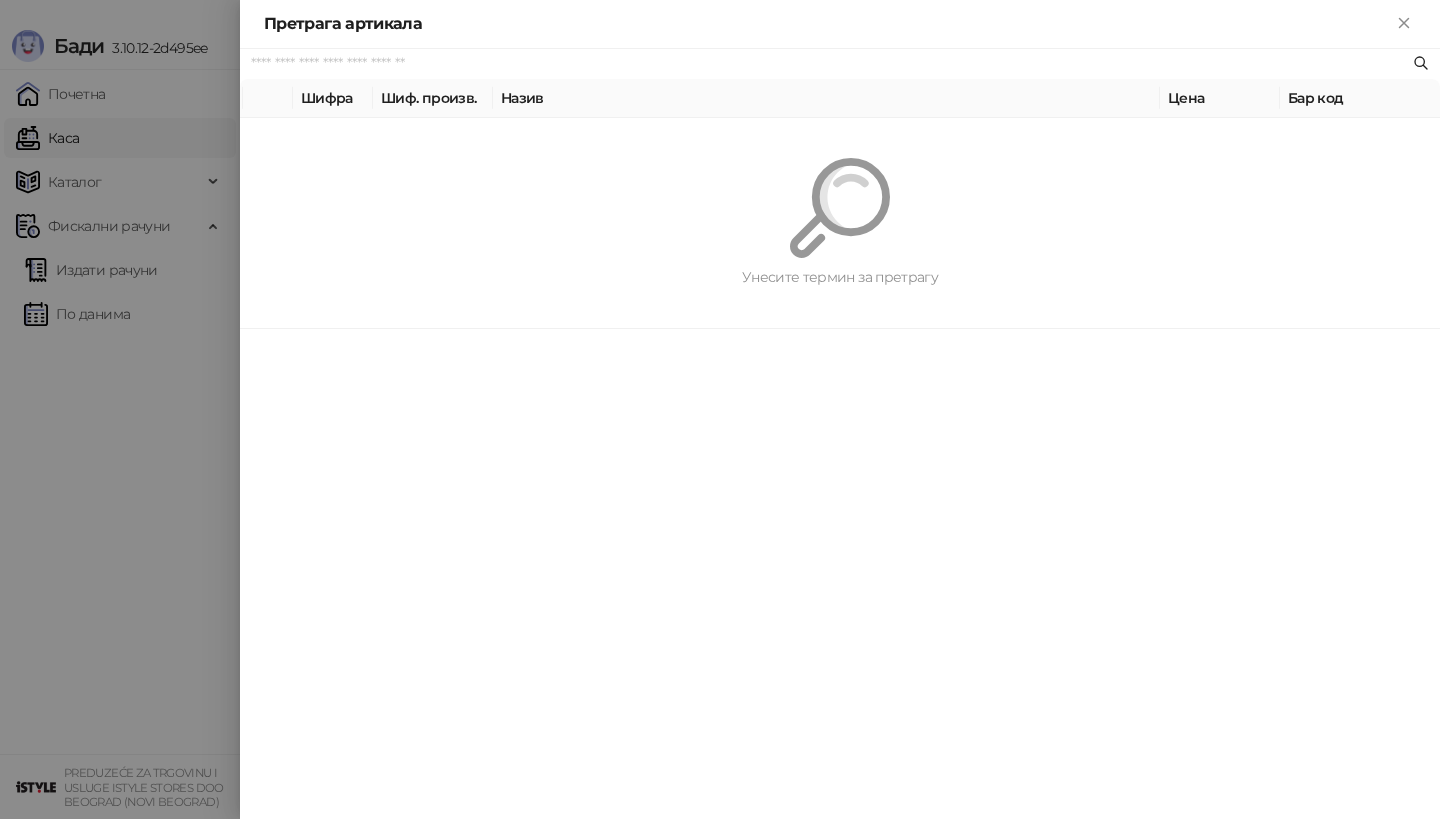 paste on "*********" 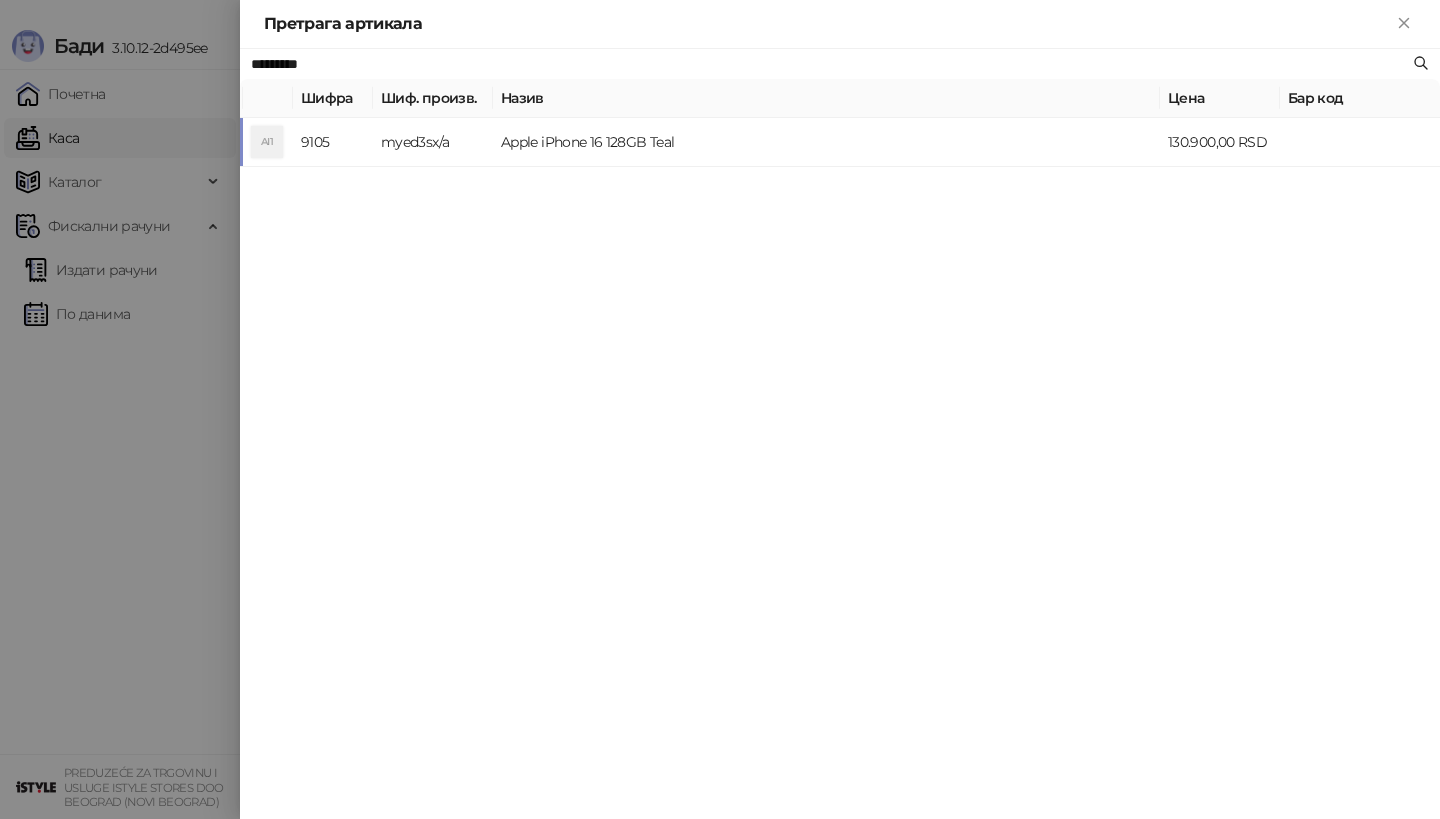 type on "*********" 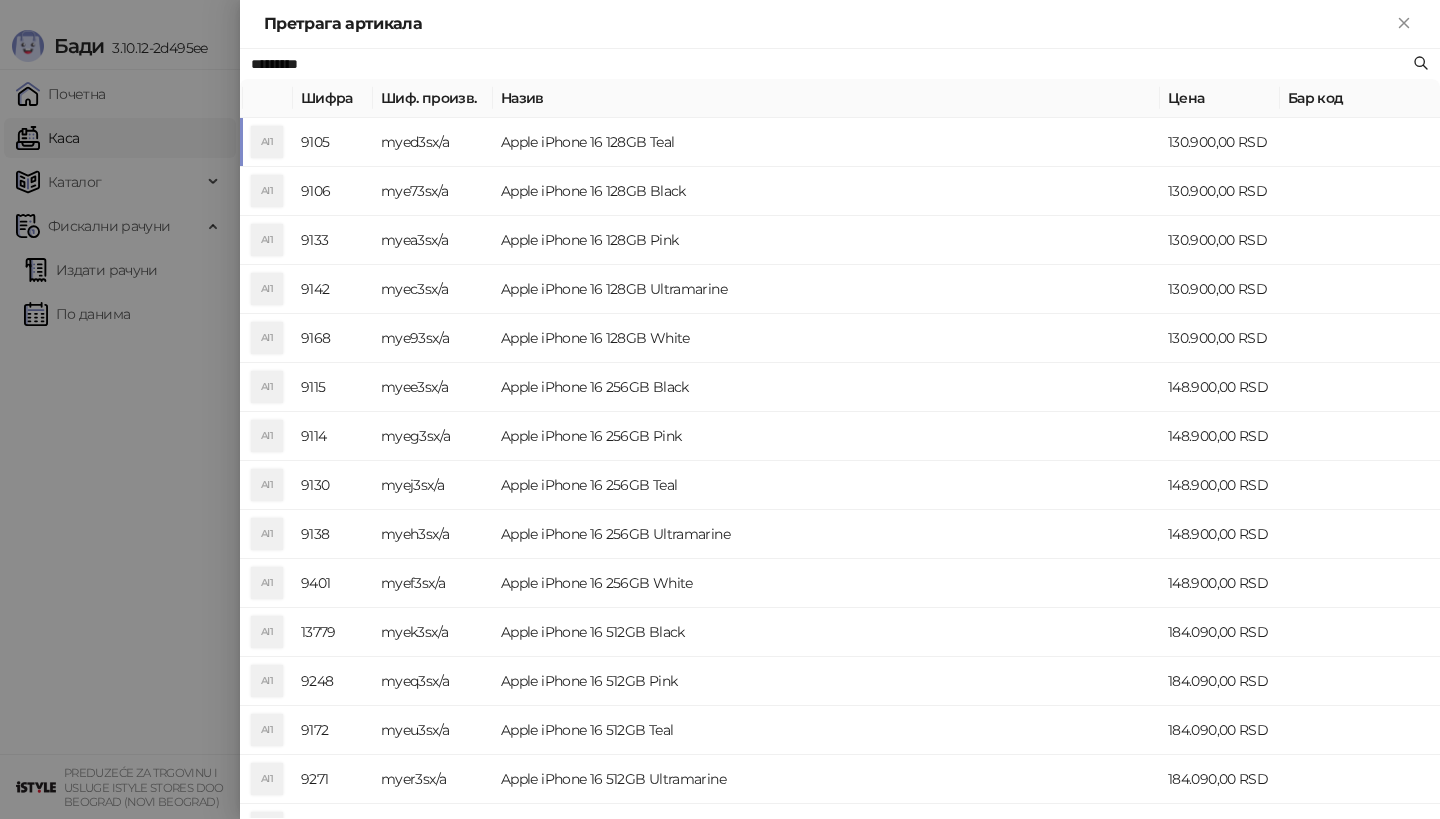 click on "myed3sx/a" at bounding box center (433, 142) 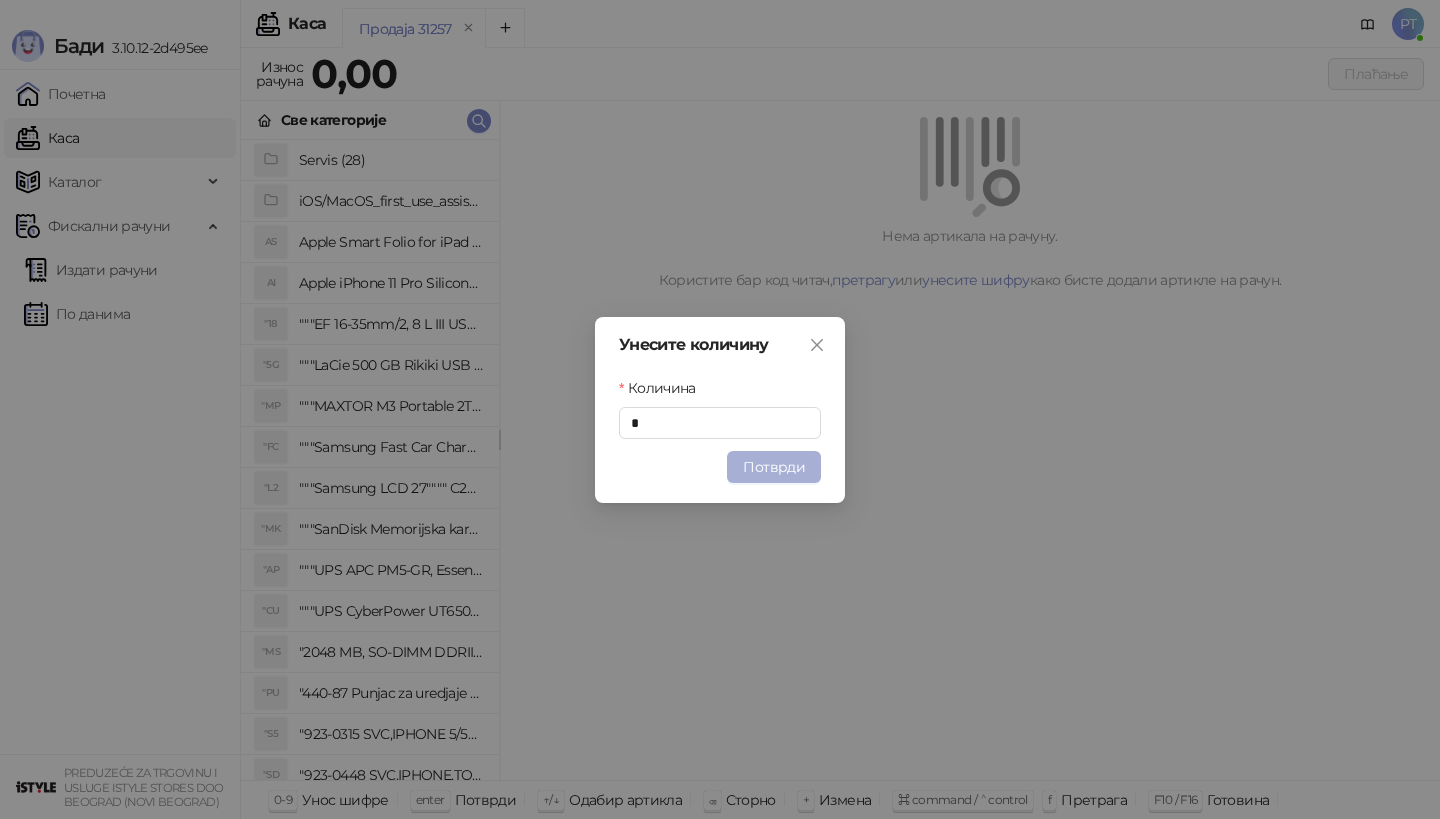 click on "Потврди" at bounding box center (774, 467) 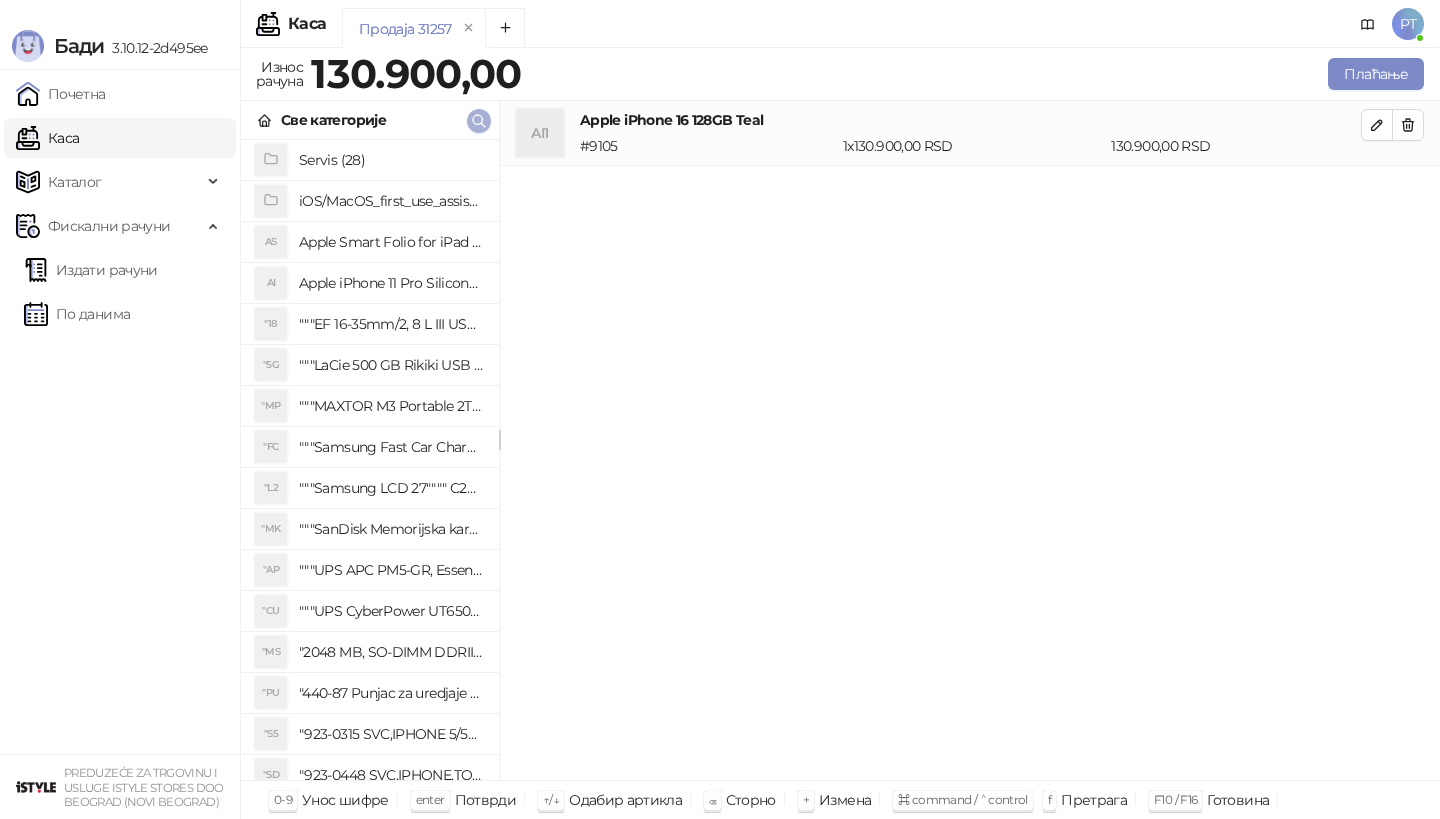type 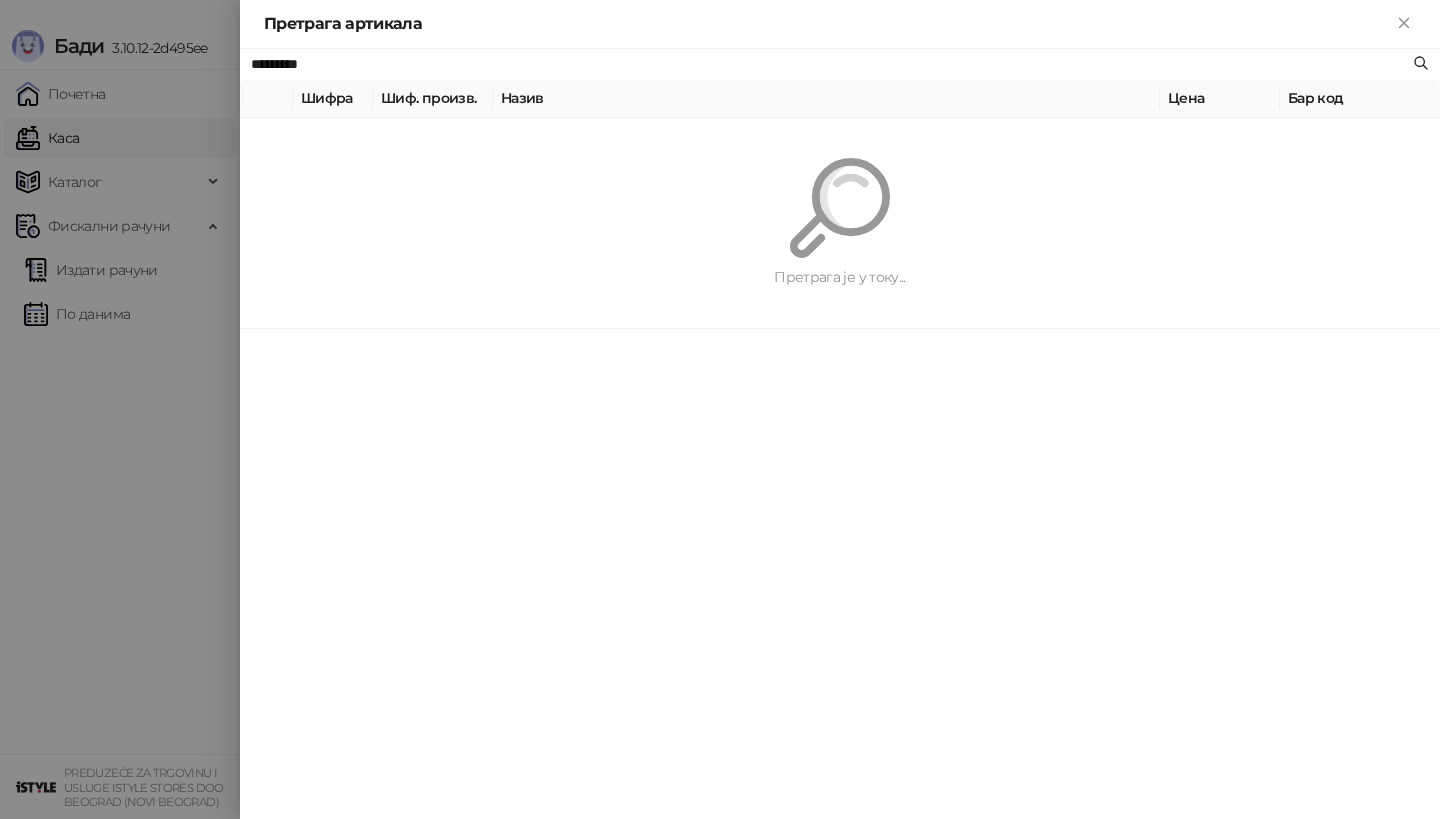 paste 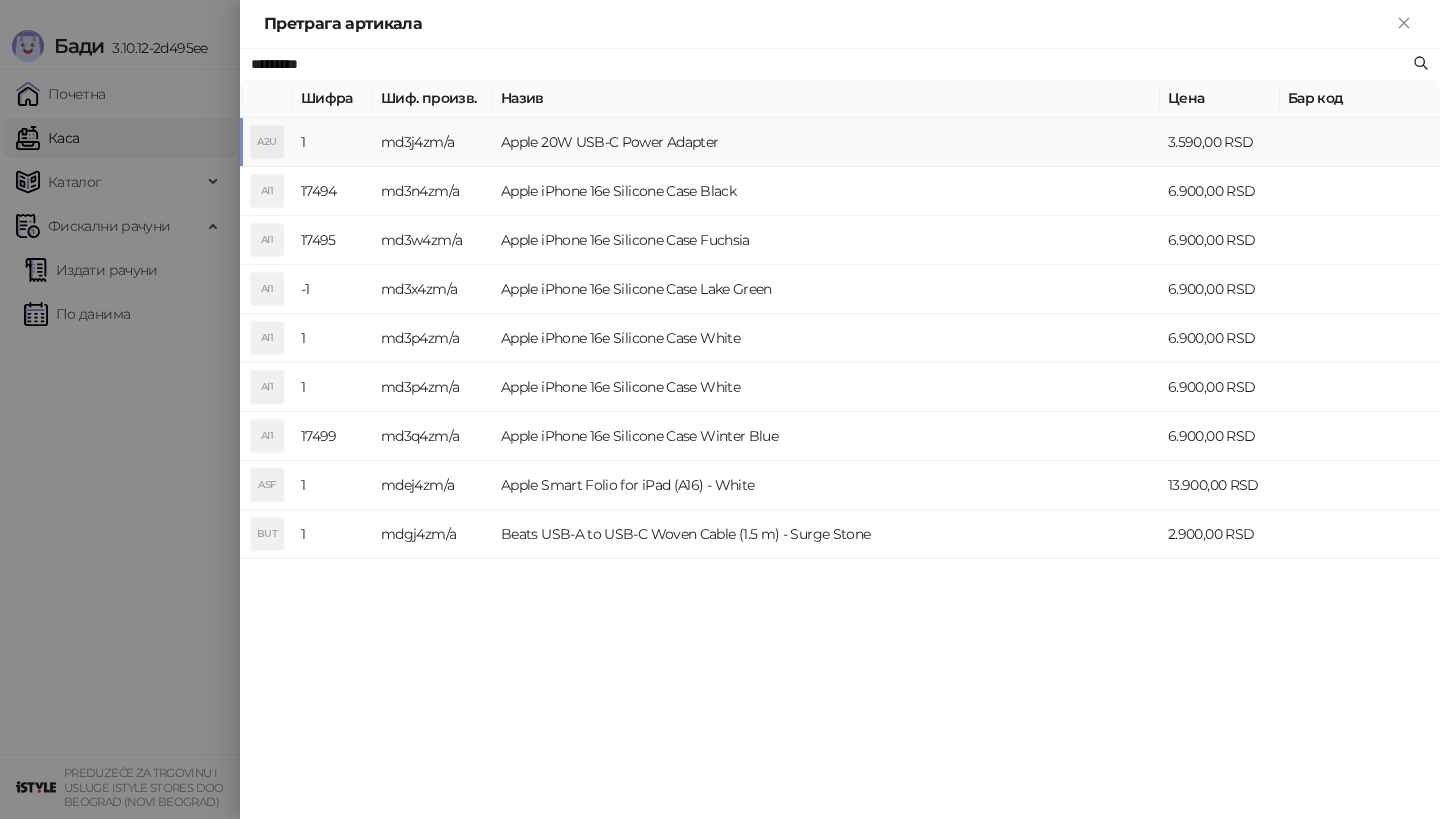 click on "md3j4zm/a" at bounding box center (433, 142) 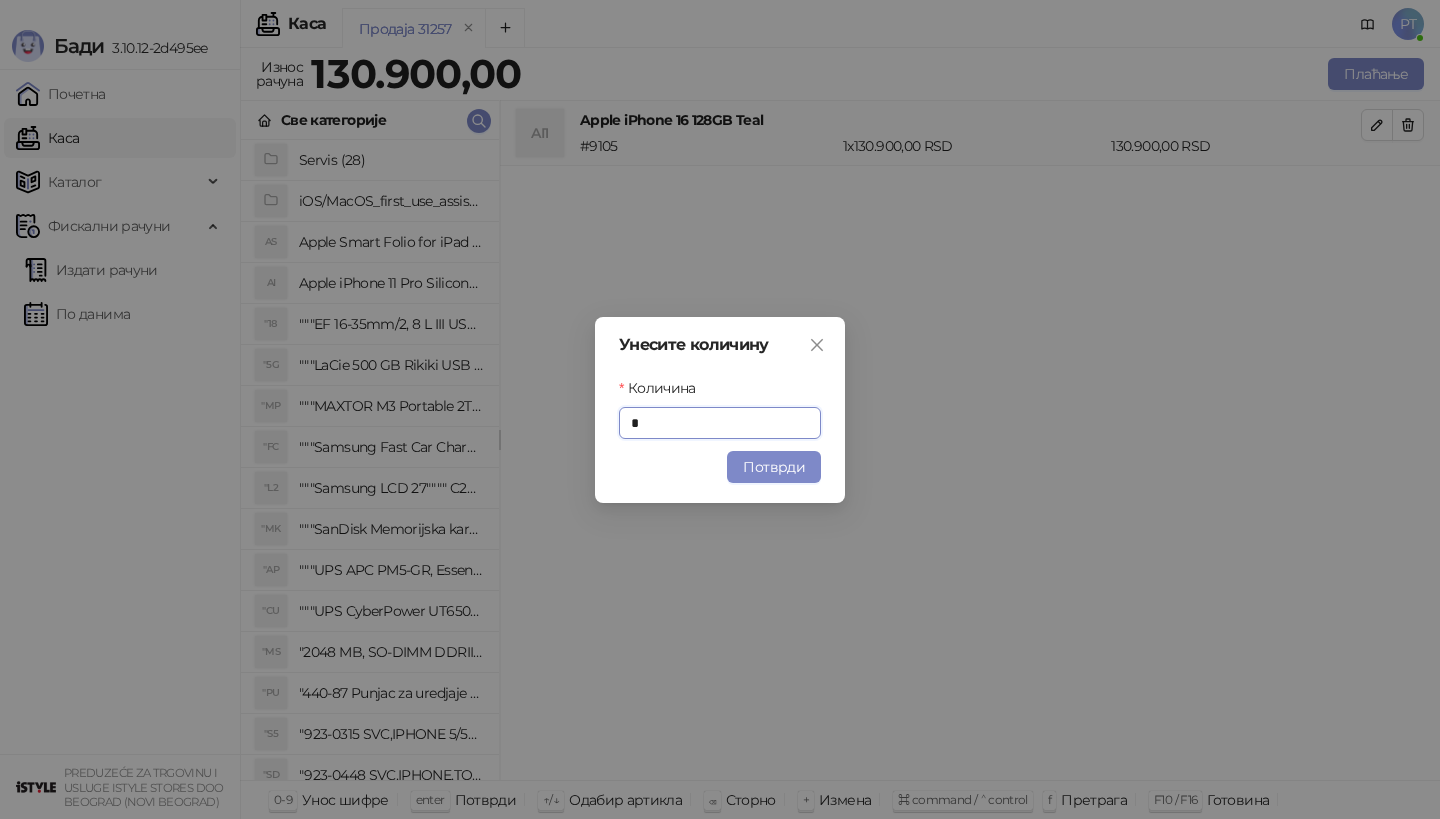 click on "Унесите количину Количина * Потврди" at bounding box center (720, 410) 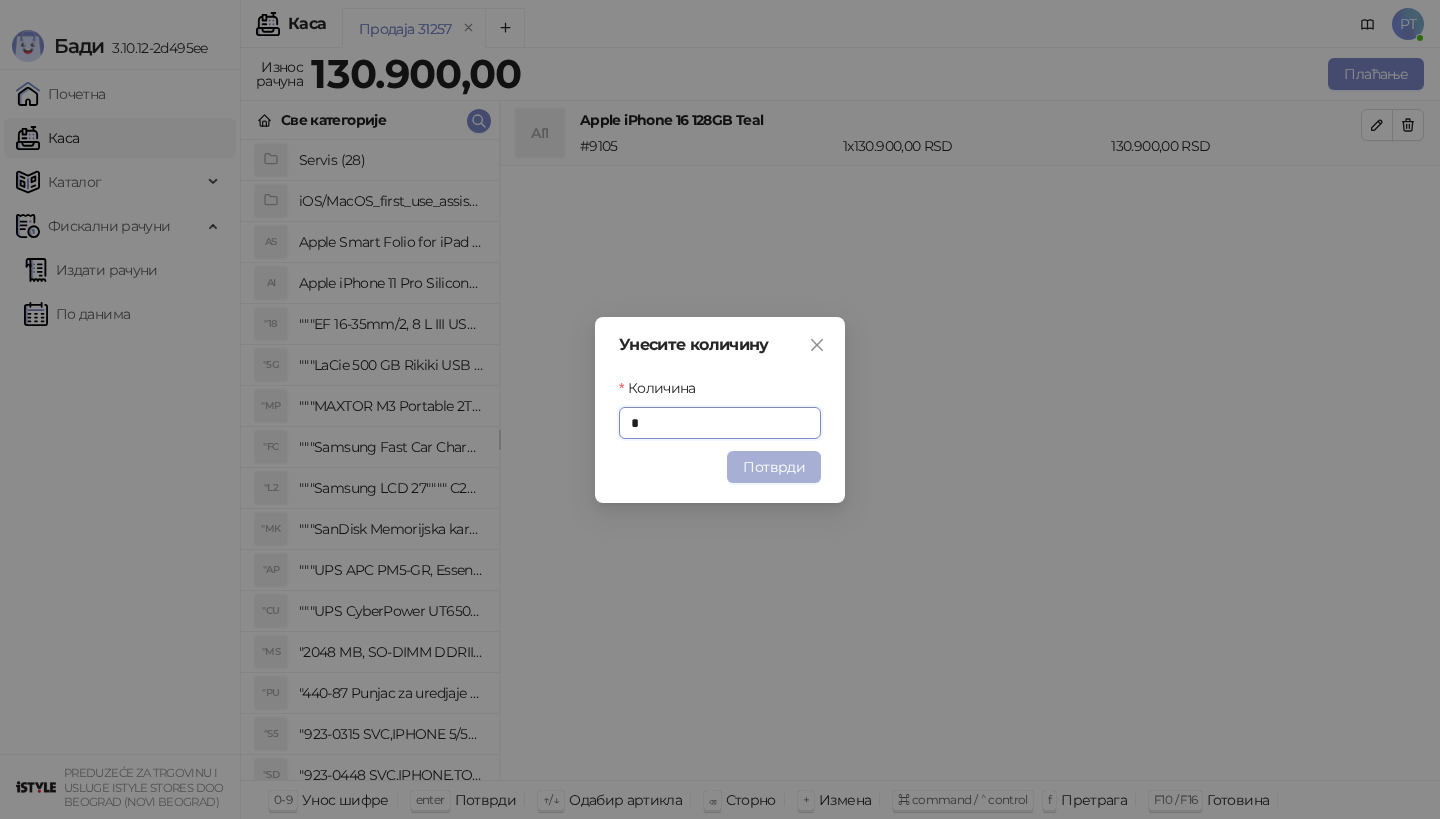 click on "Потврди" at bounding box center (774, 467) 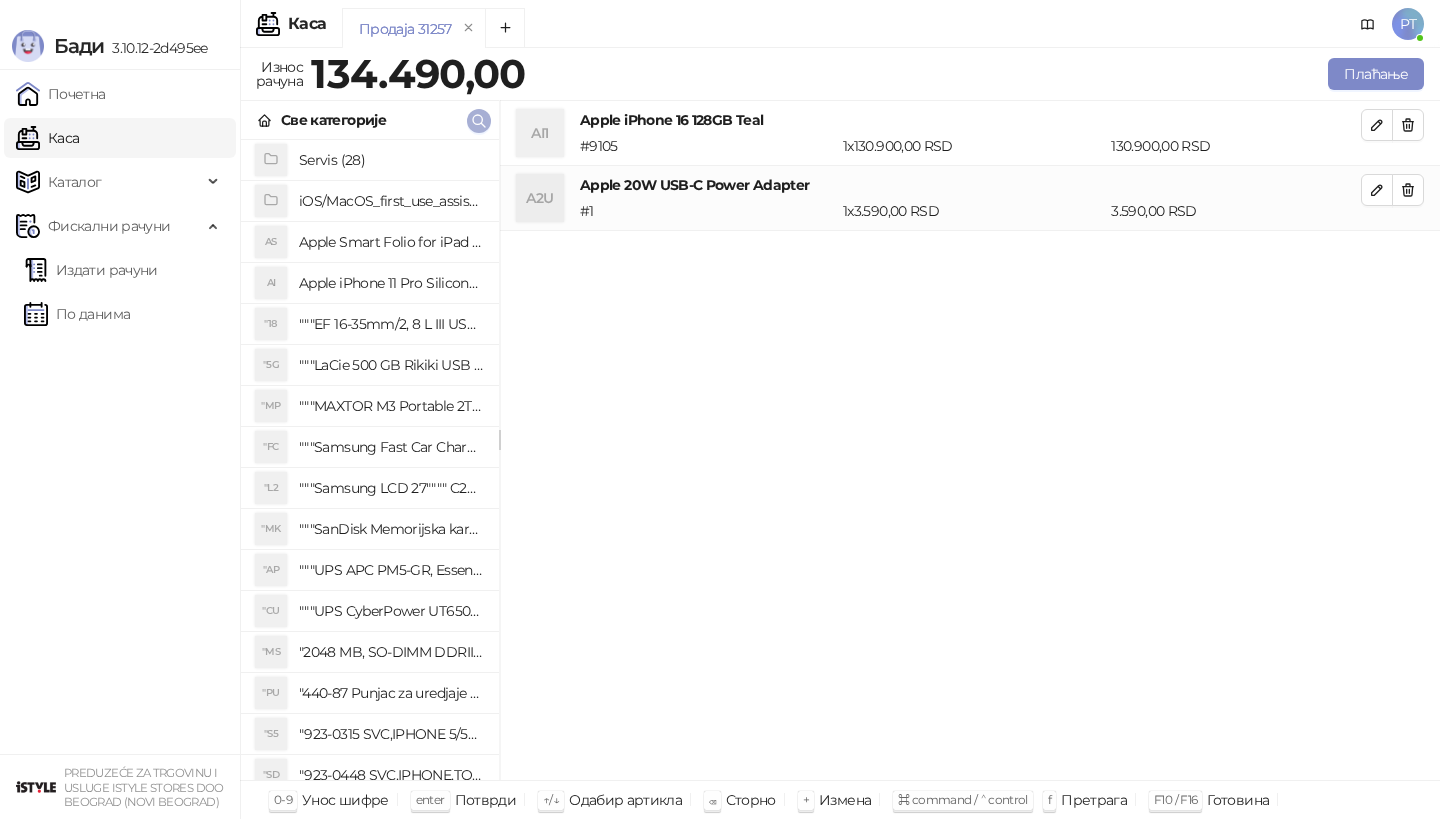 click at bounding box center [479, 121] 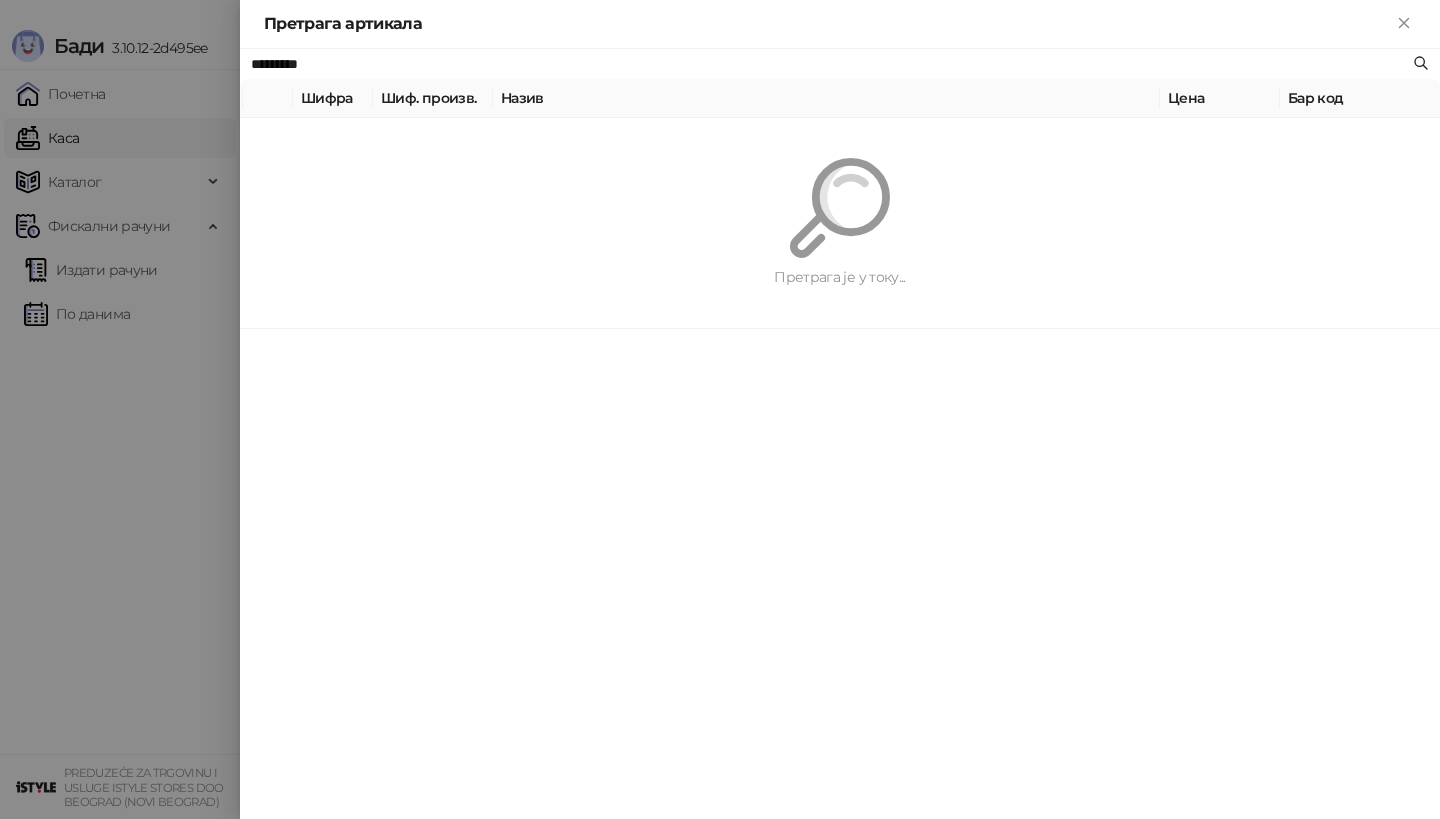 paste on "**********" 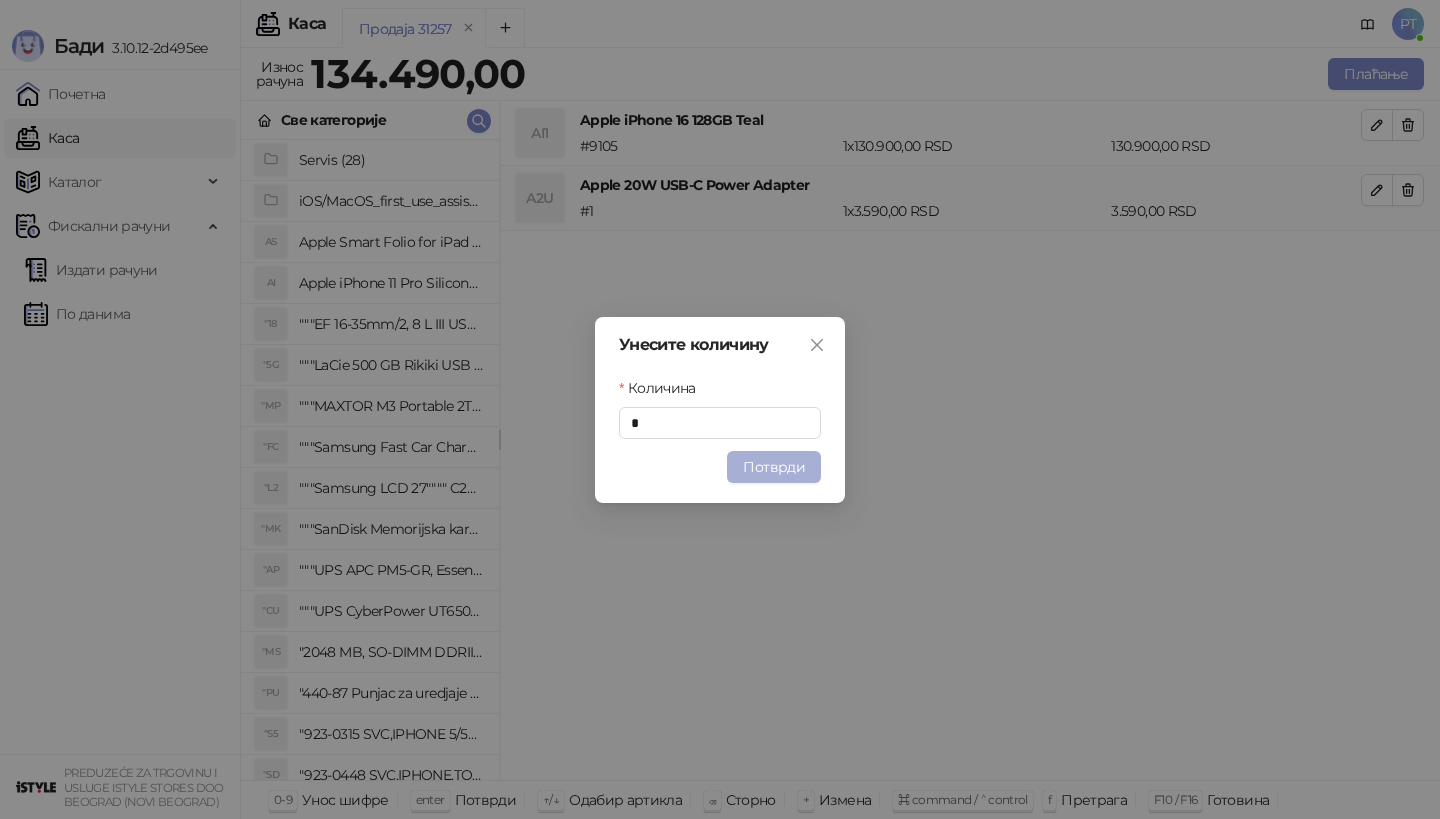 click on "Потврди" at bounding box center [774, 467] 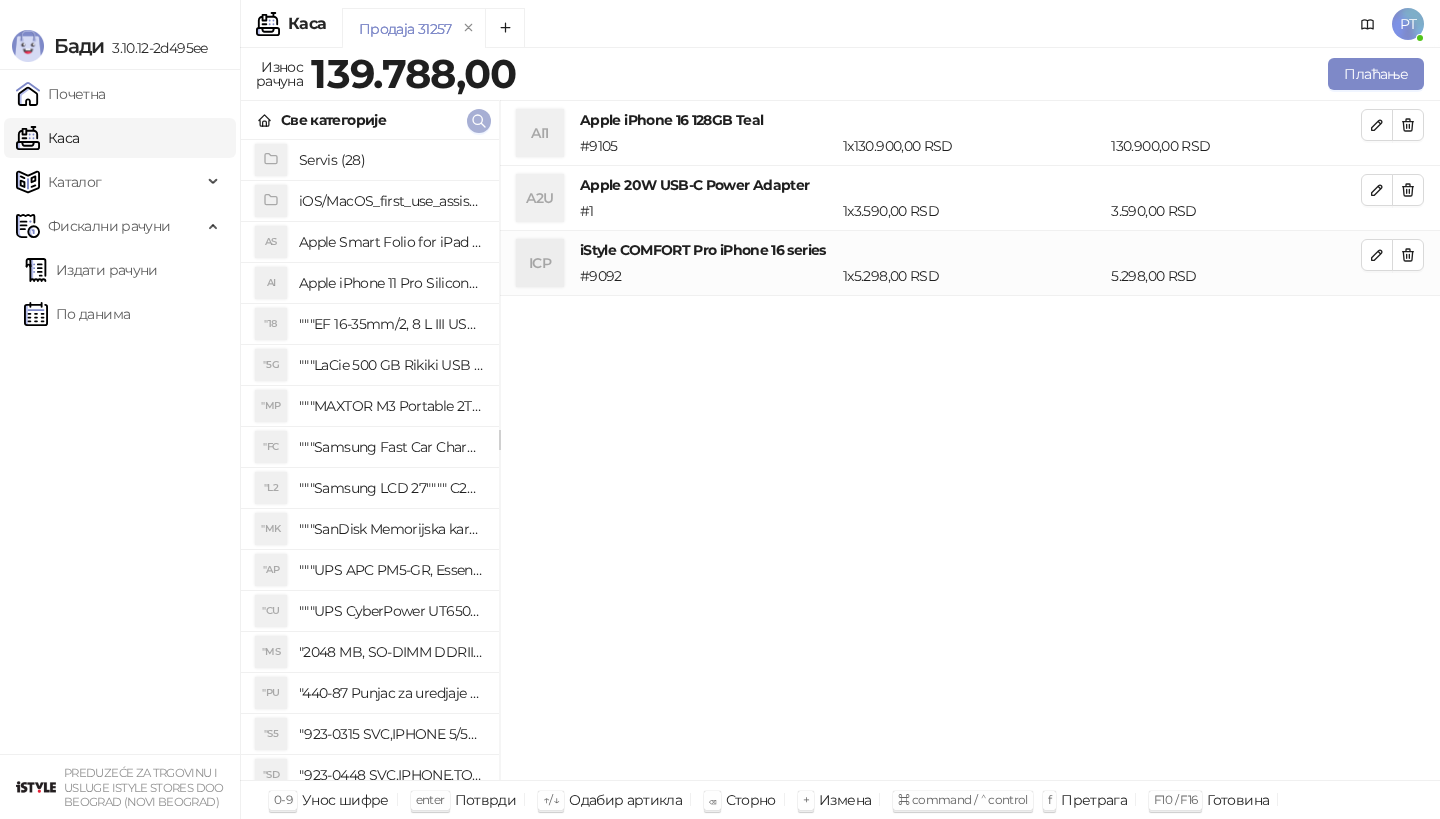 click 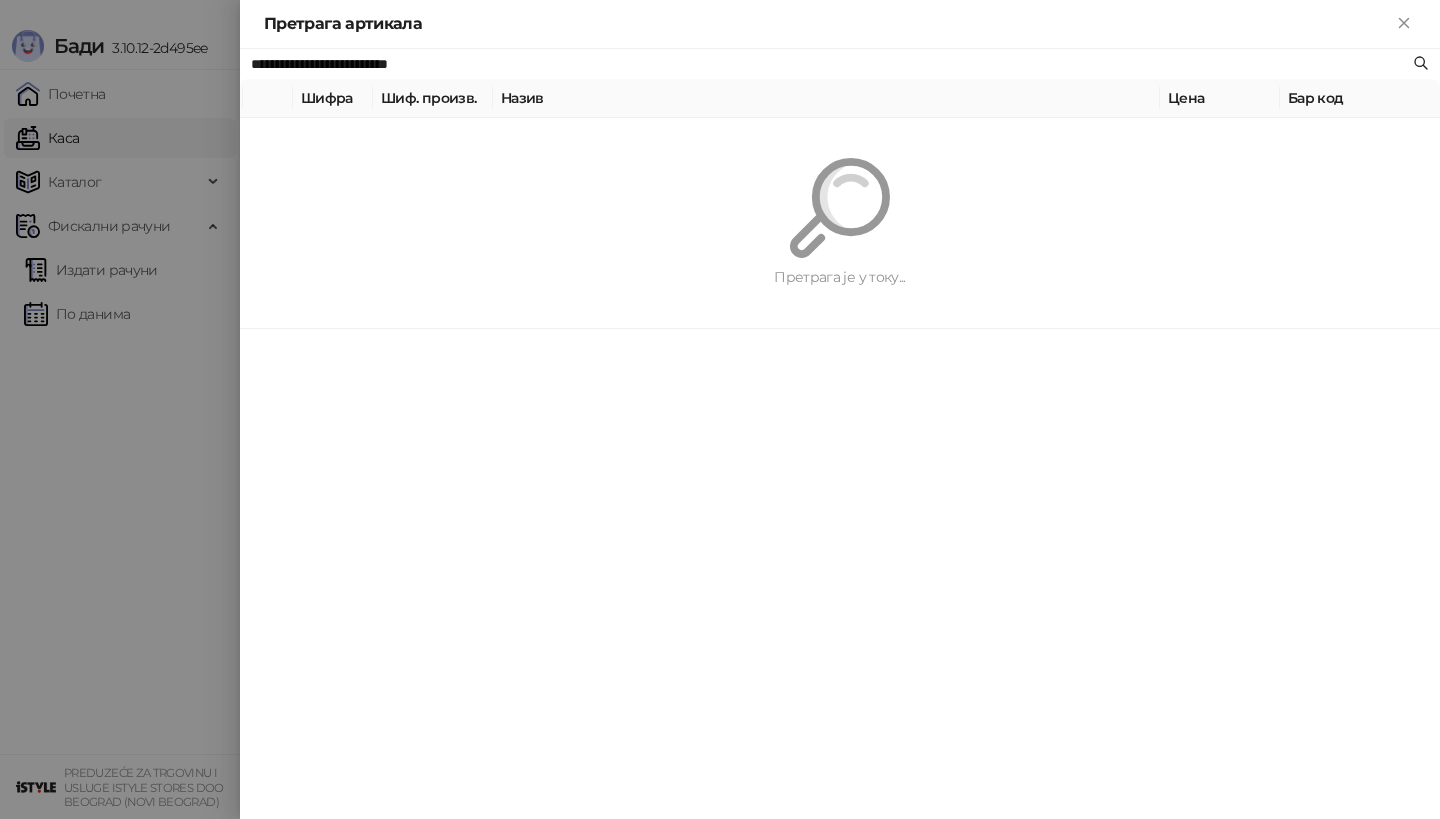 paste 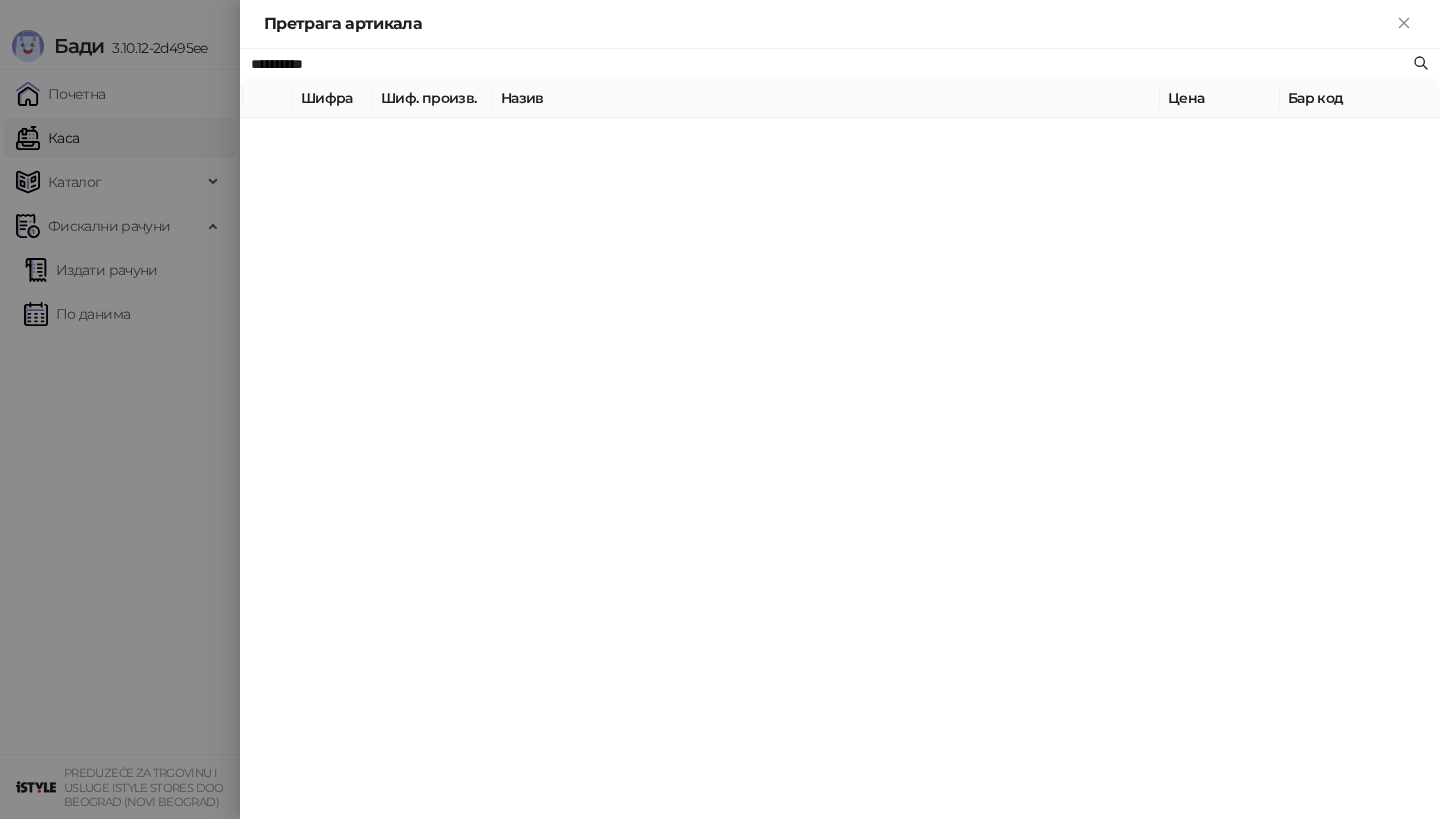 type on "**********" 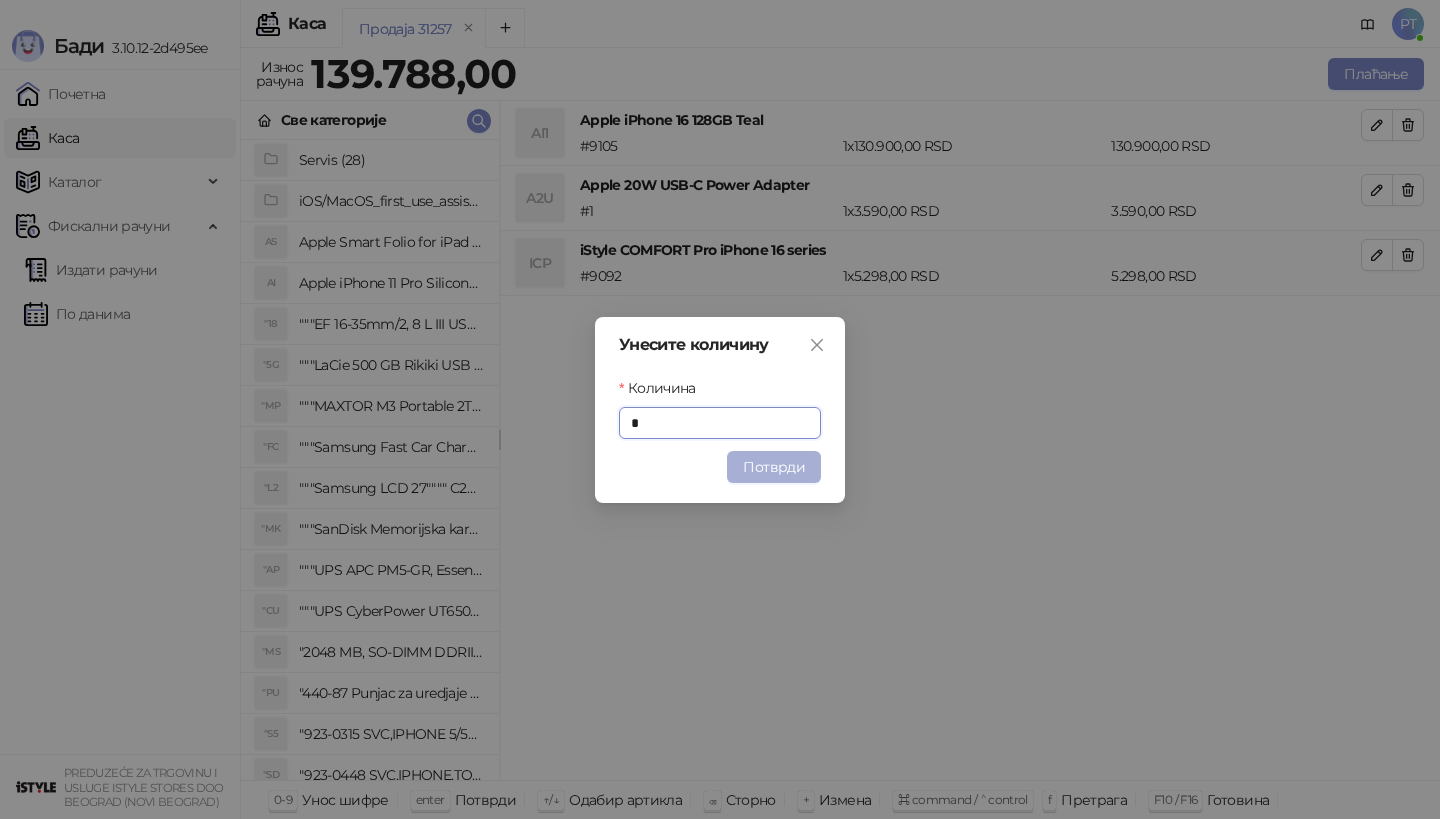 click on "Потврди" at bounding box center (774, 467) 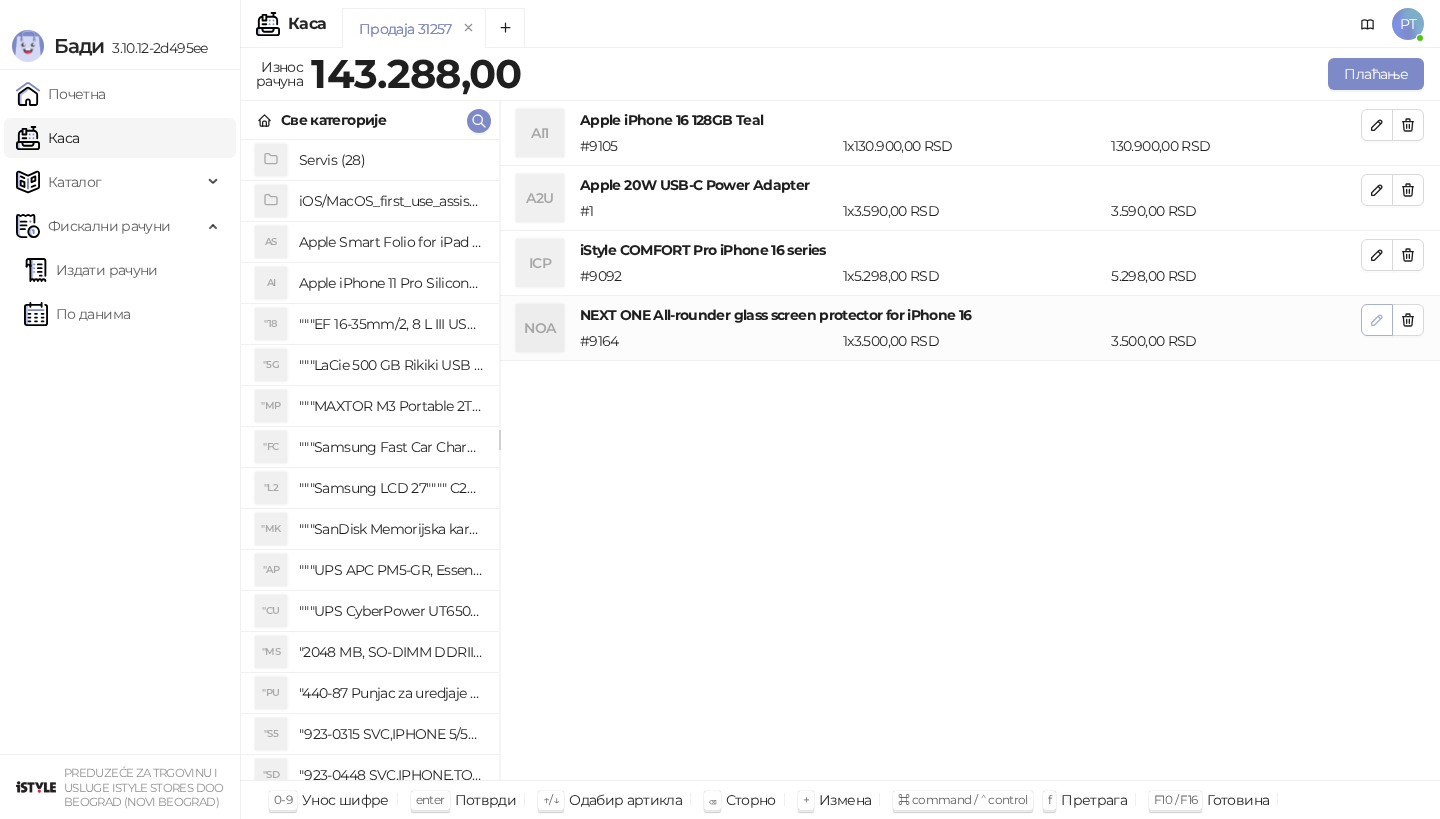click 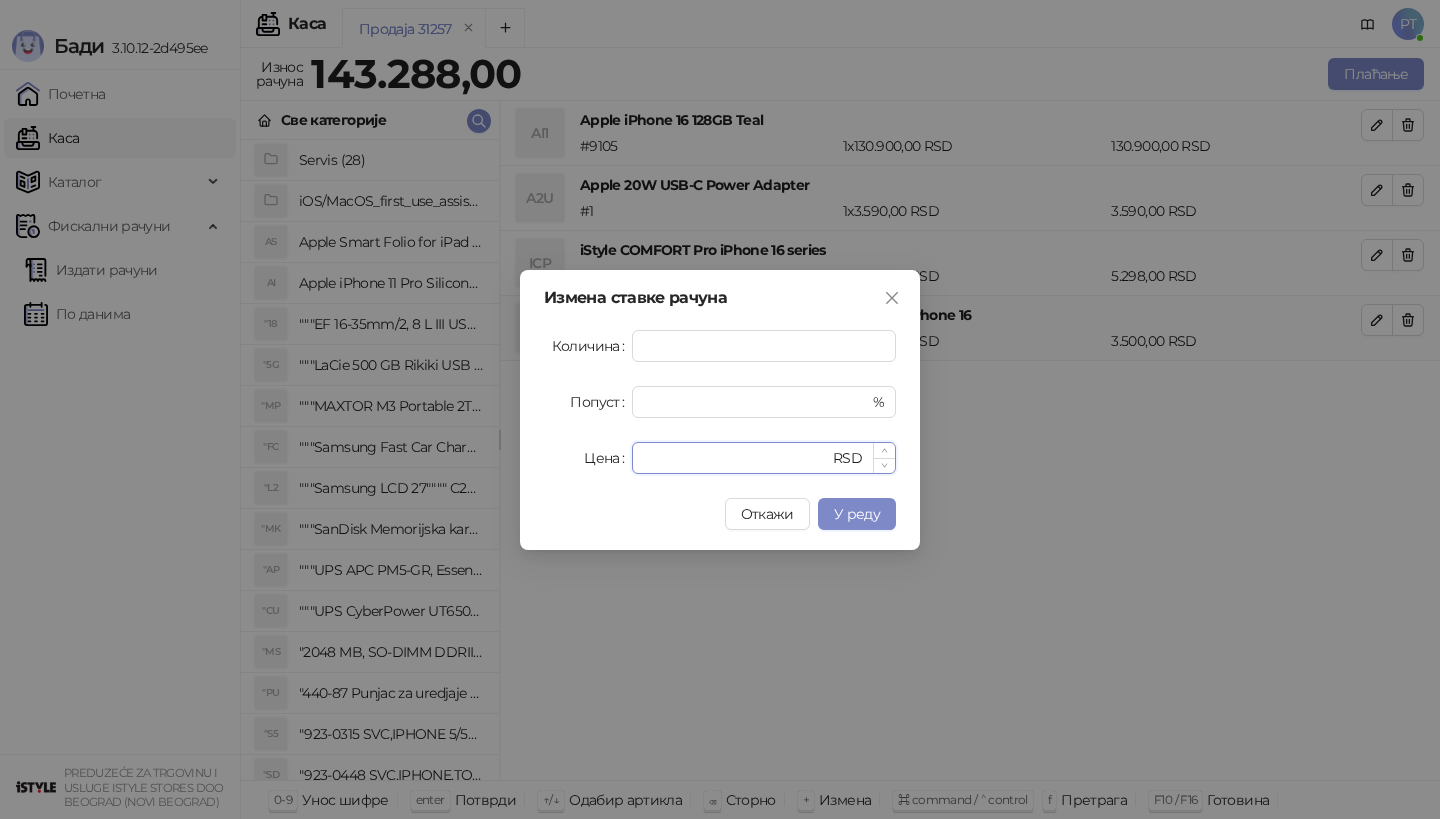 click on "****" at bounding box center [736, 458] 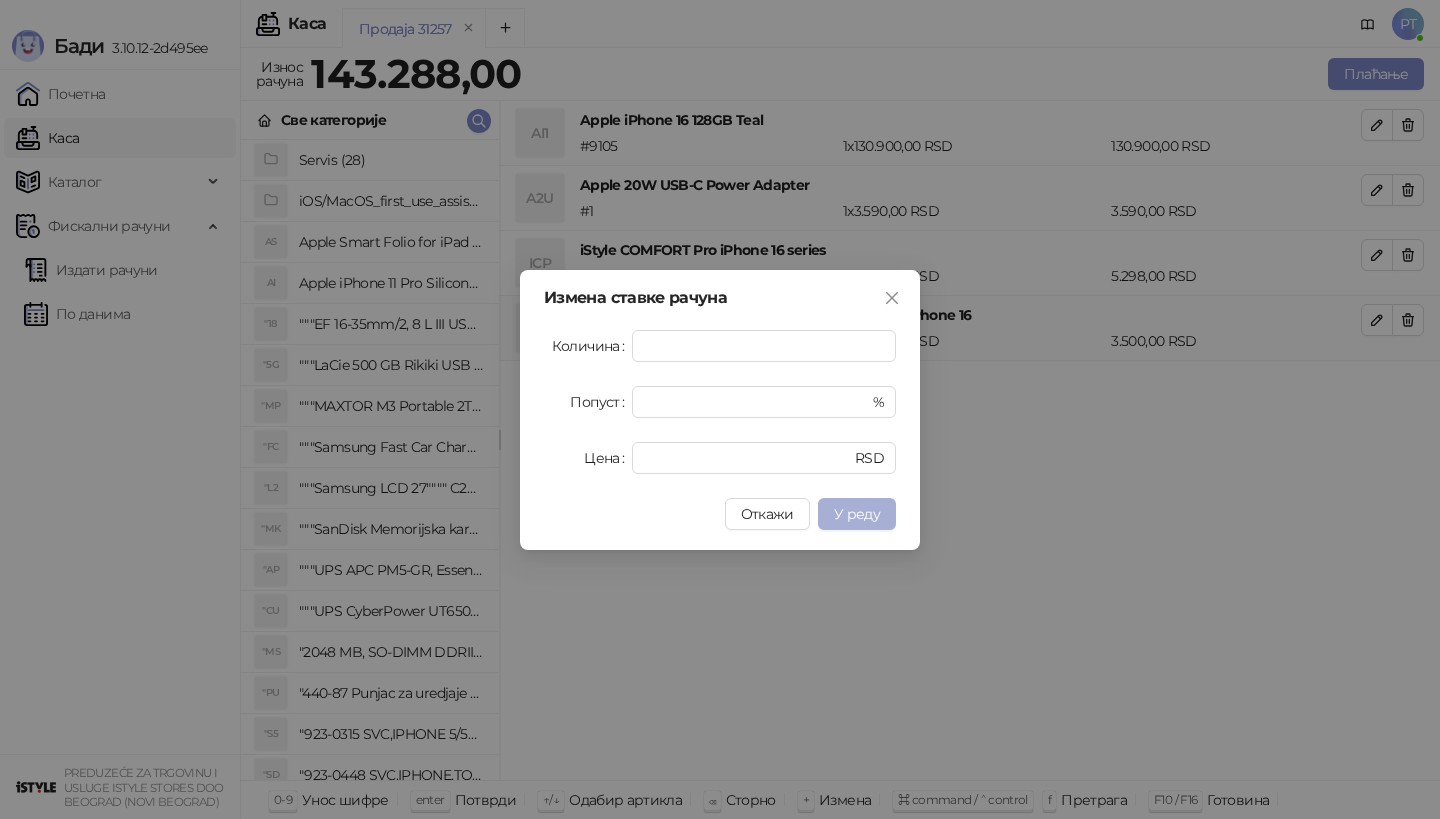click on "У реду" at bounding box center (857, 514) 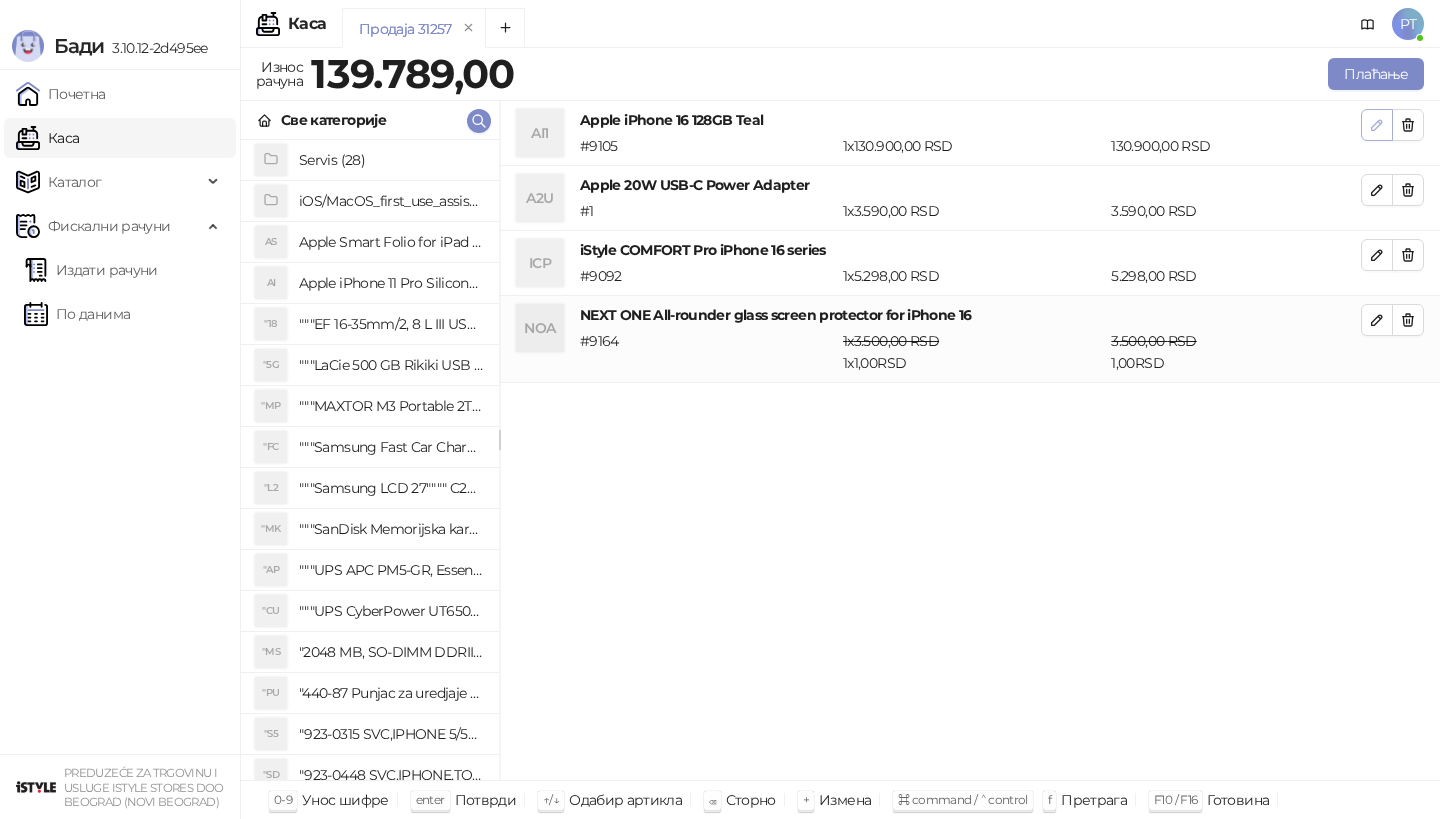 click 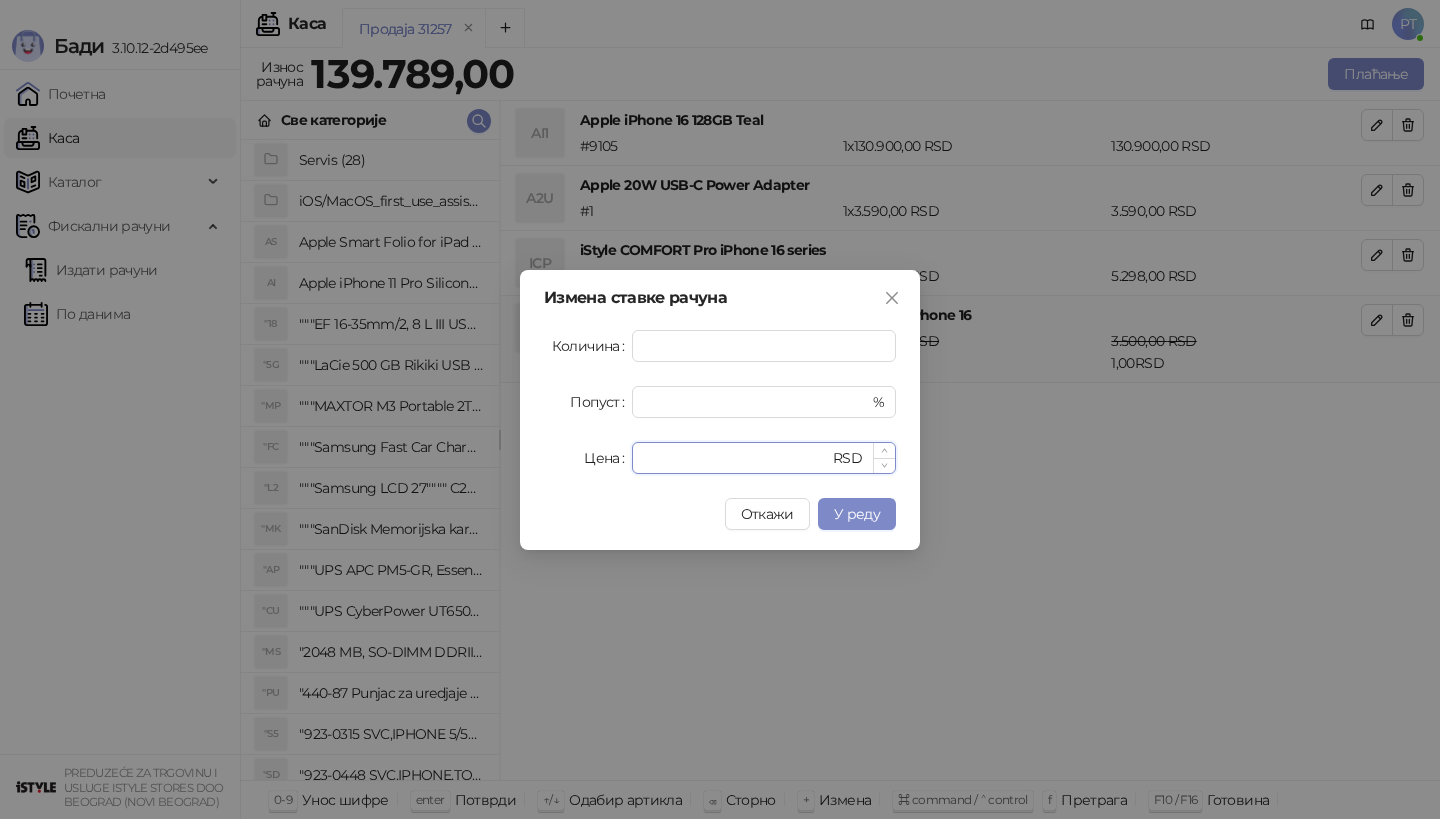 click on "******" at bounding box center (736, 458) 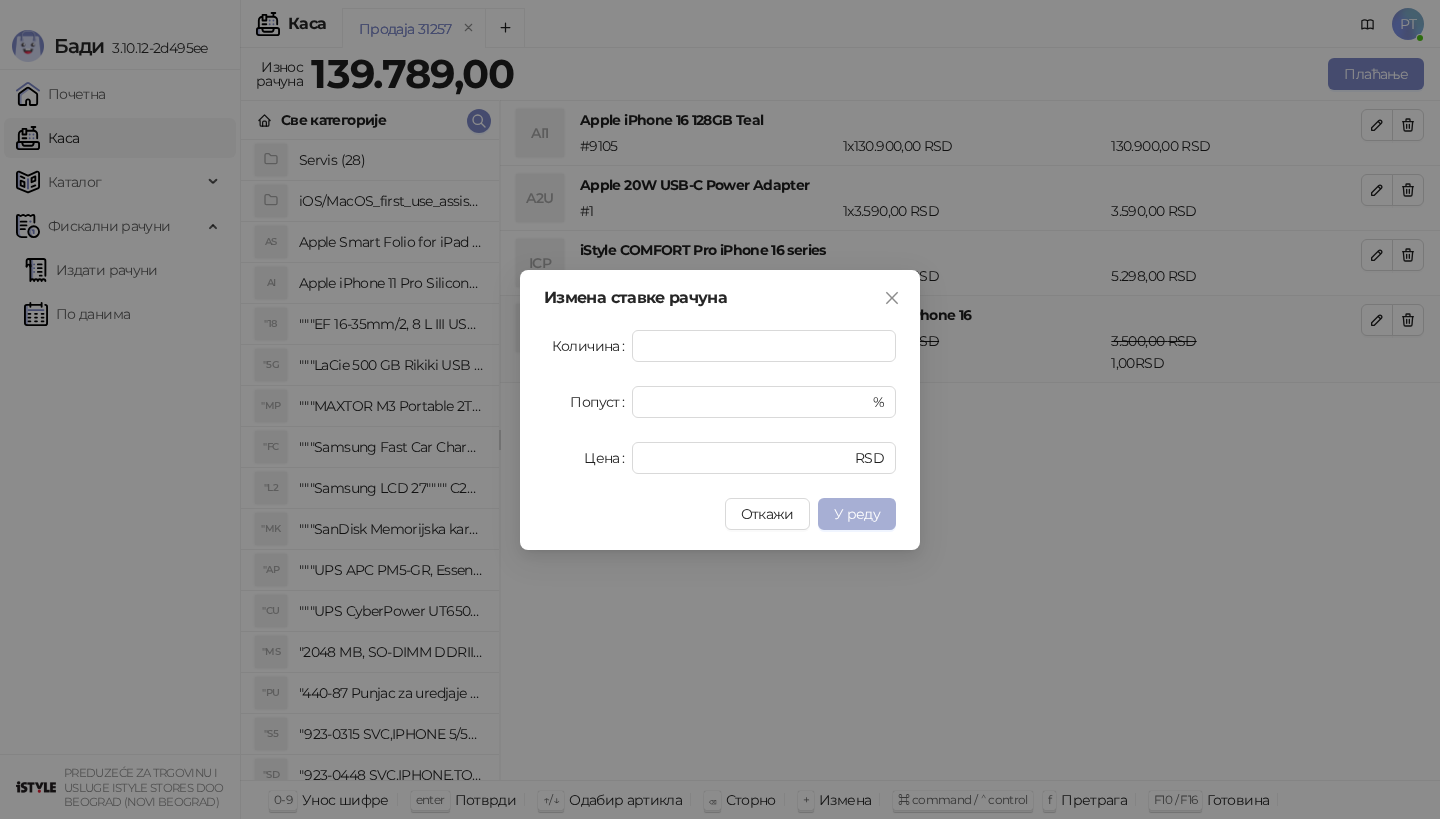 type on "******" 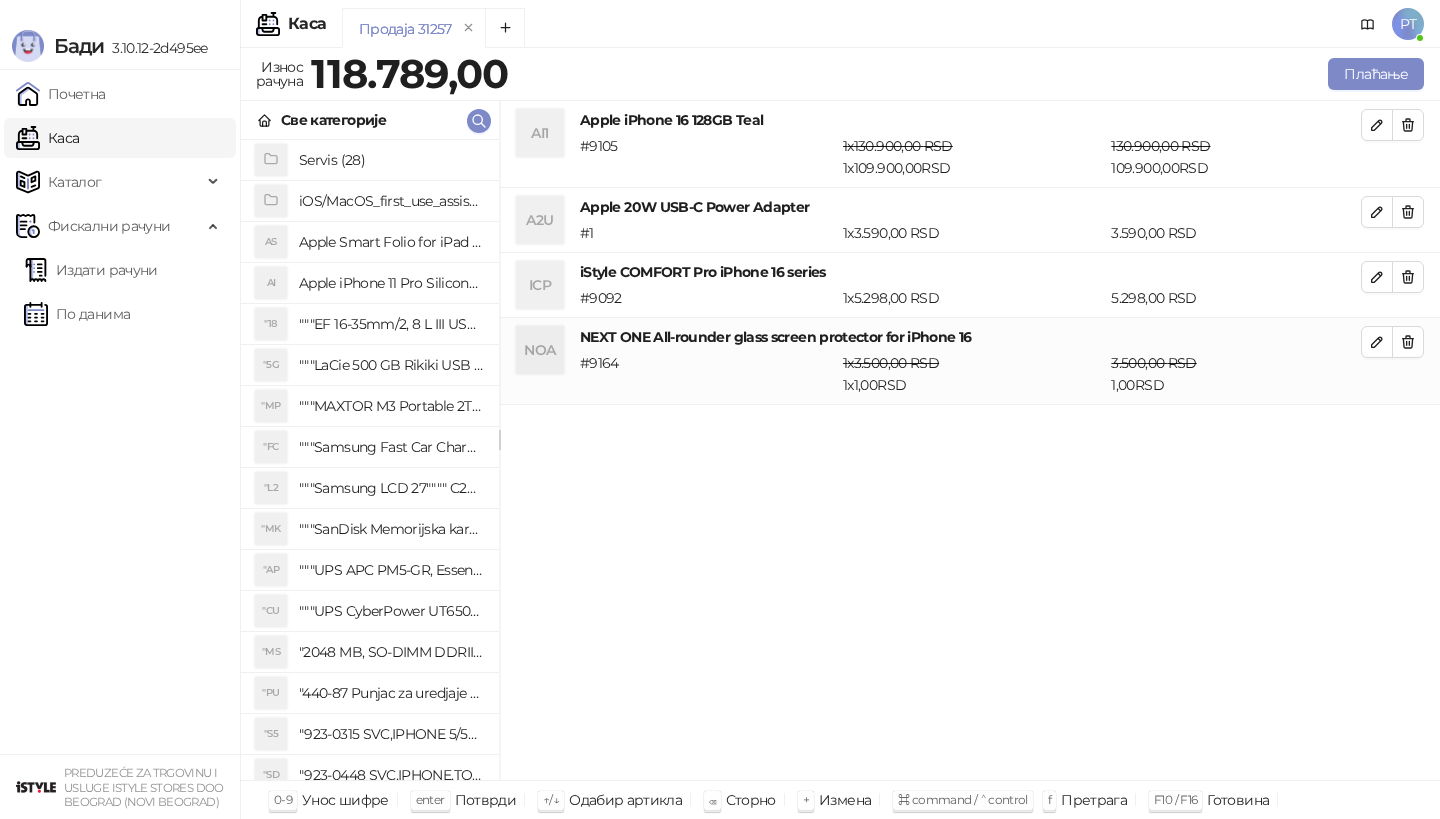 click on "Све категорије" at bounding box center (370, 120) 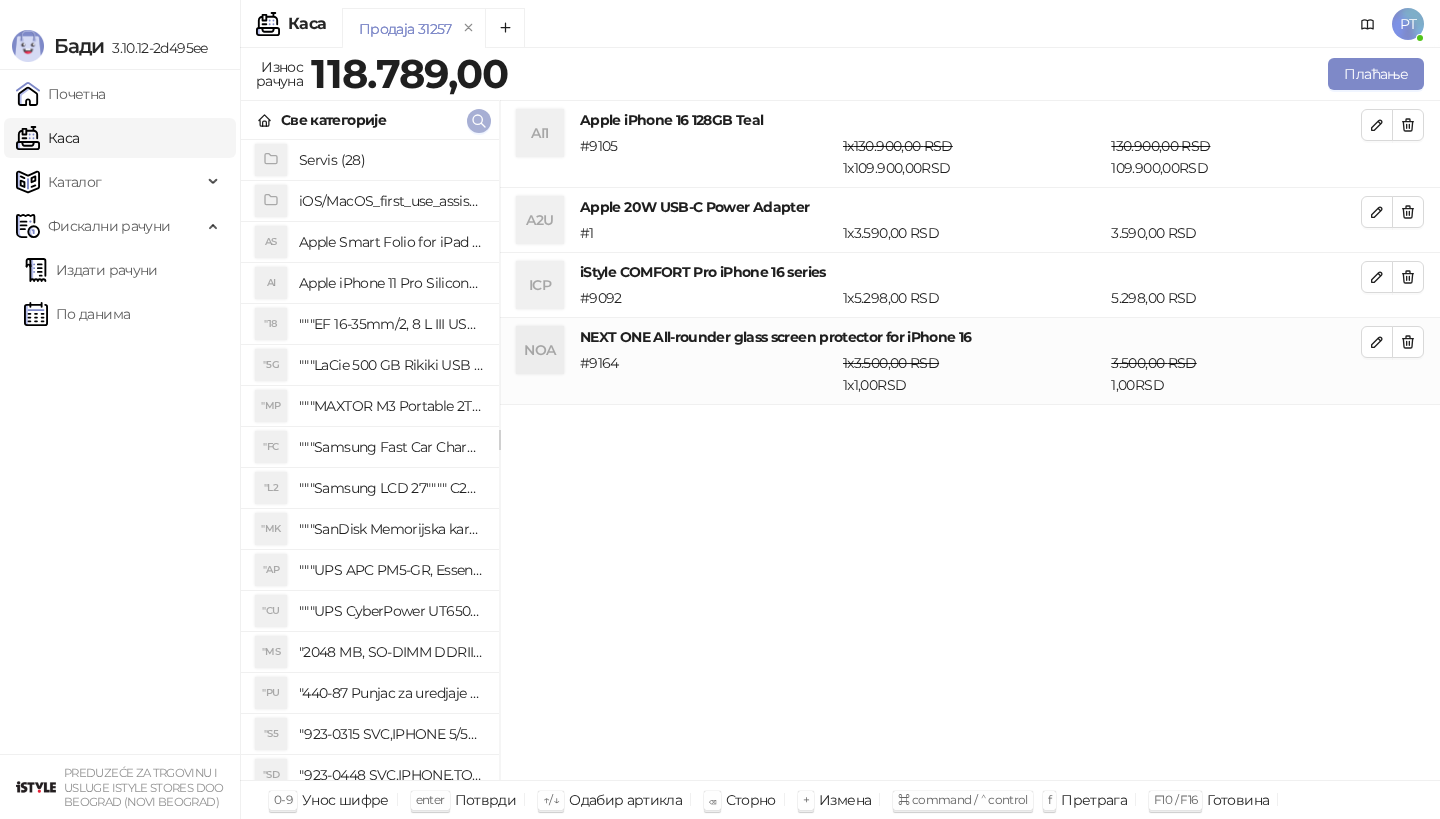 click 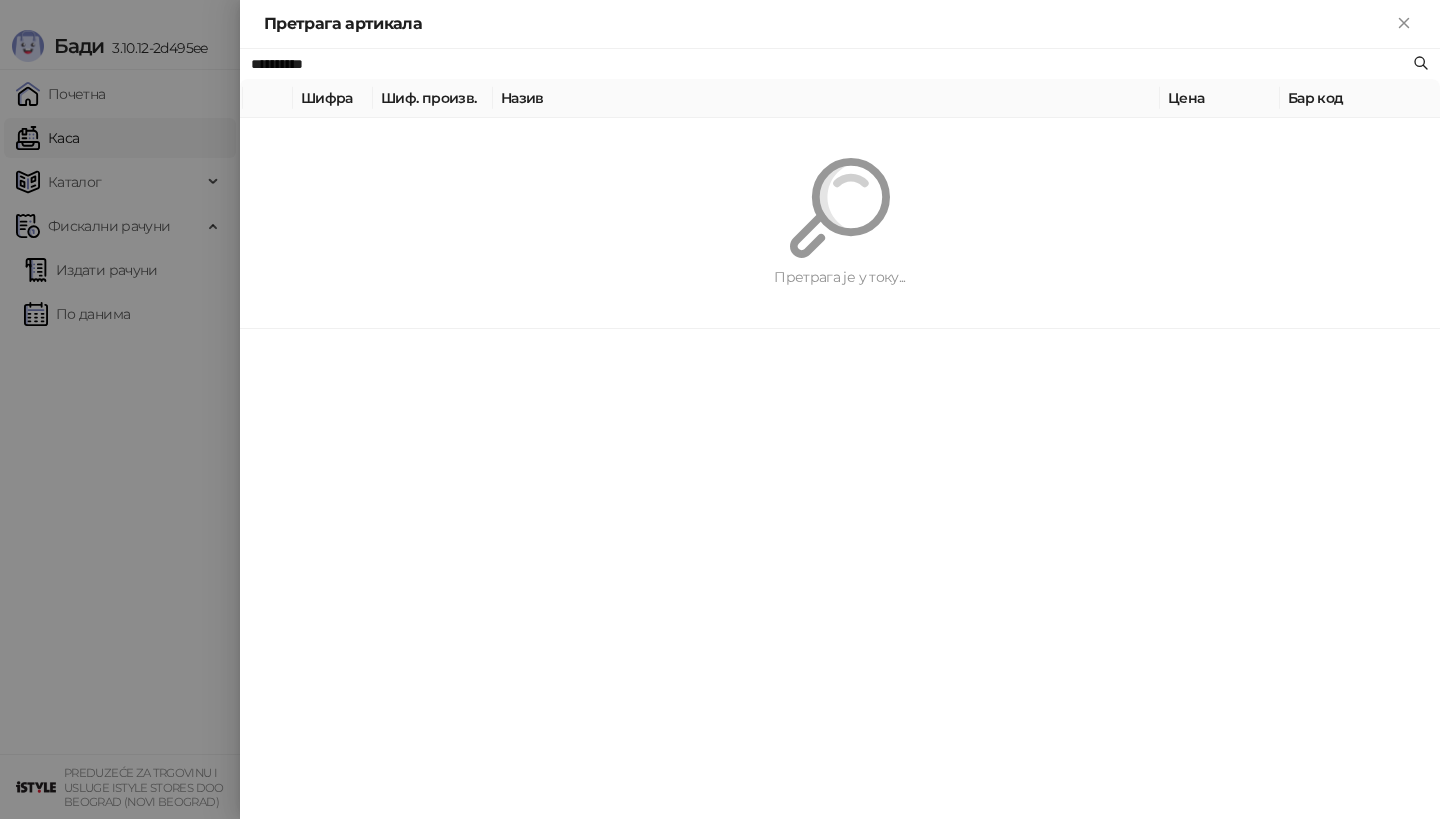 paste on "*********" 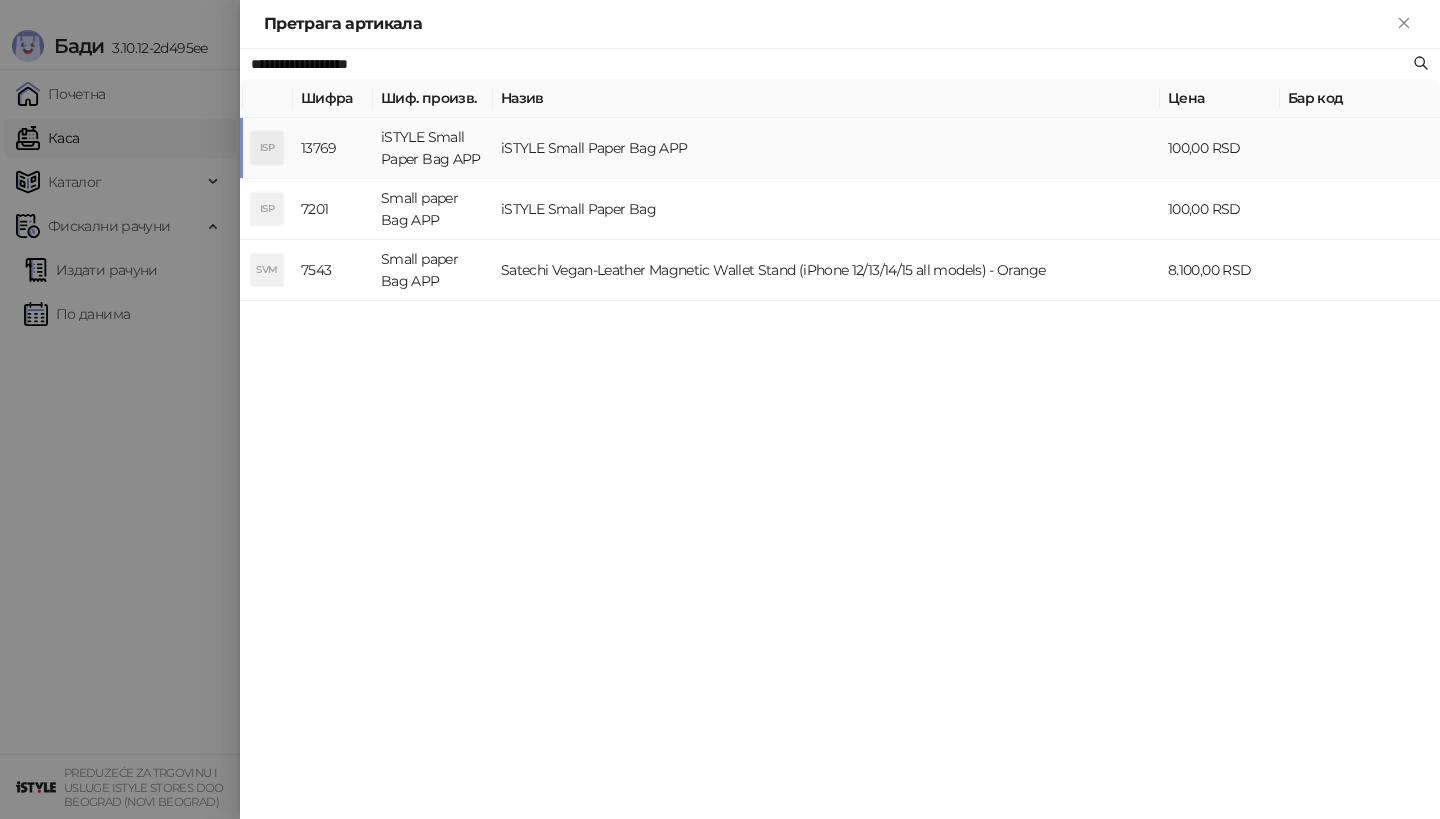 click on "iSTYLE Small Paper Bag APP" at bounding box center (433, 148) 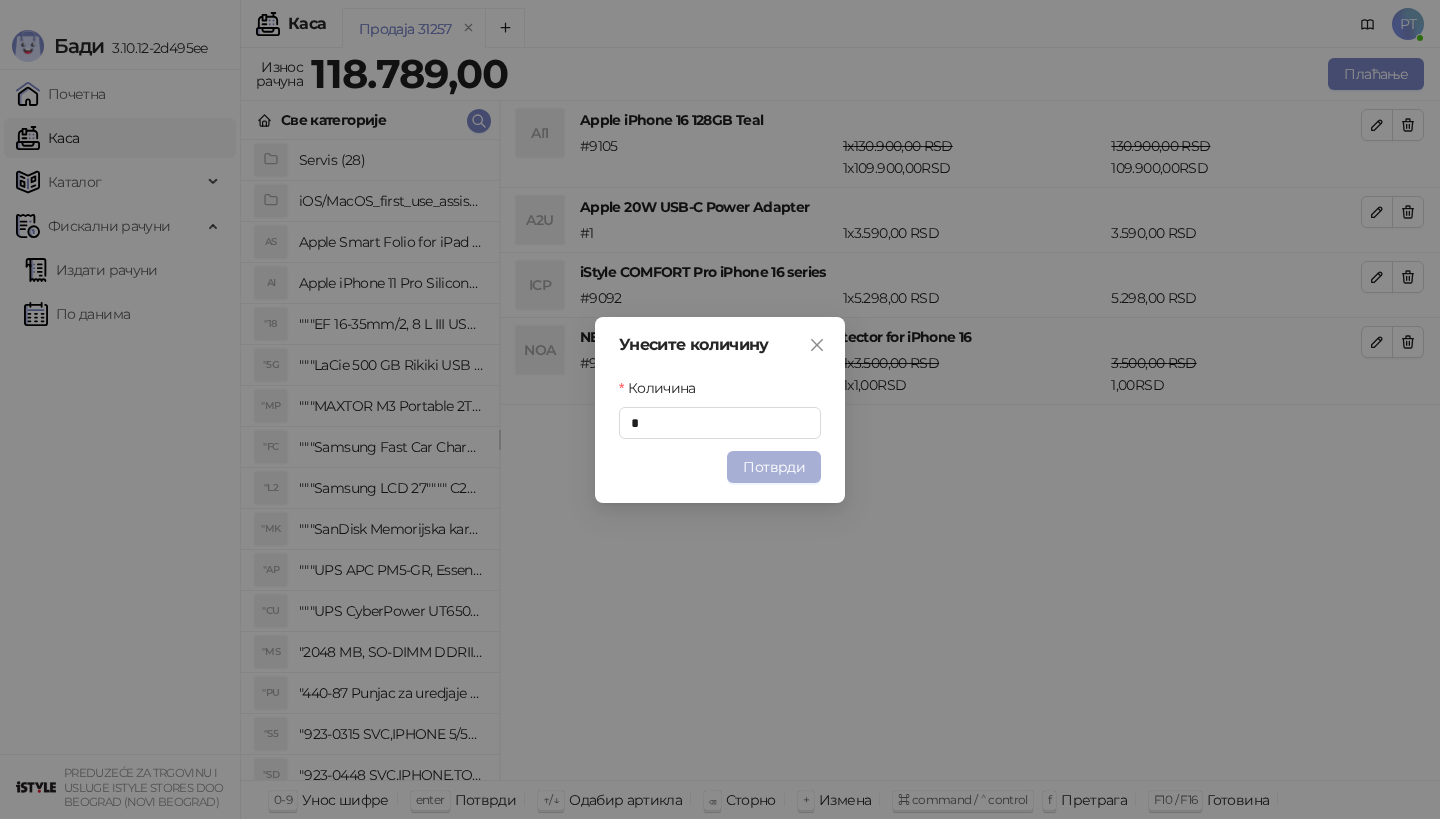 click on "Потврди" at bounding box center [774, 467] 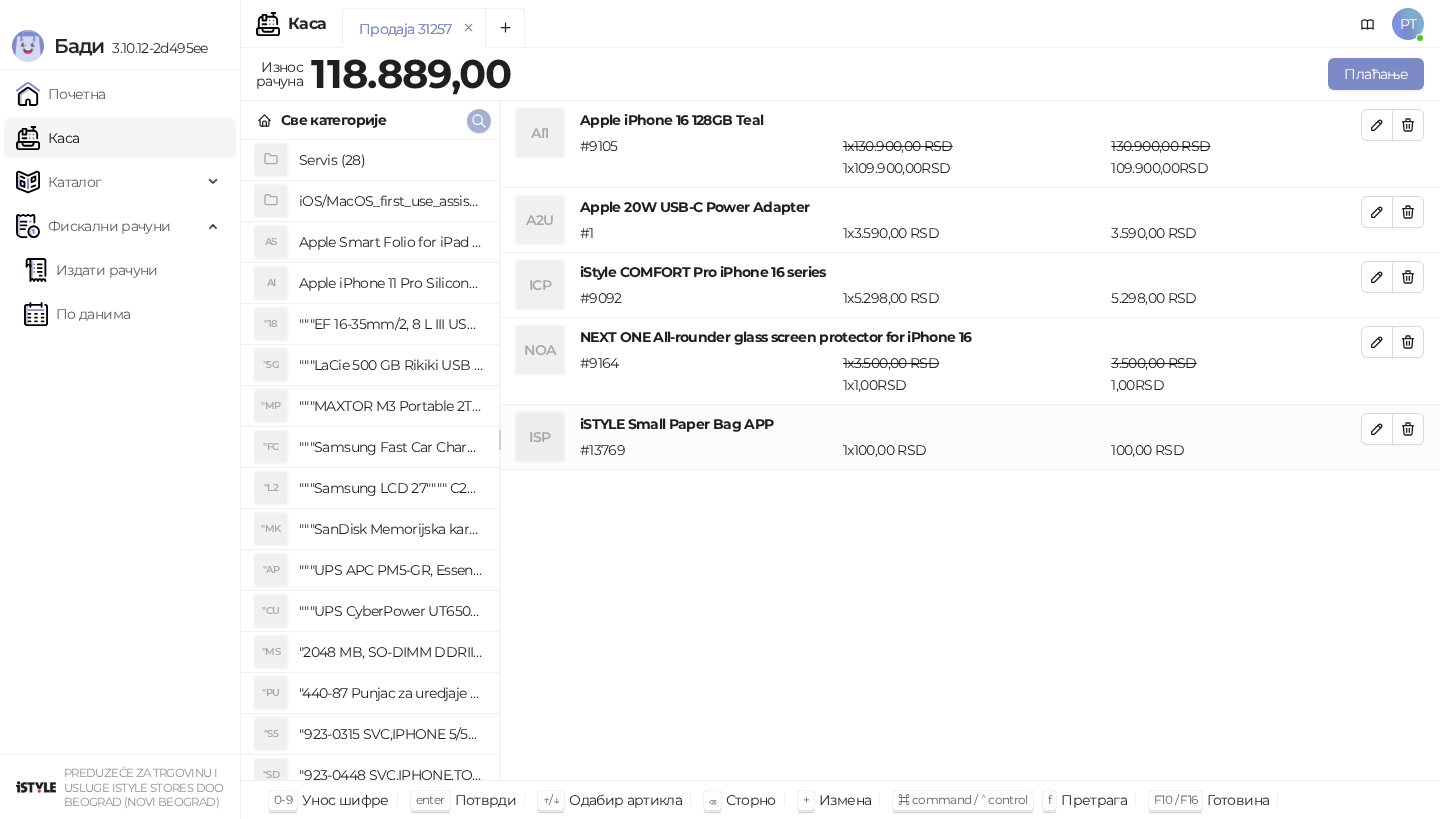 click 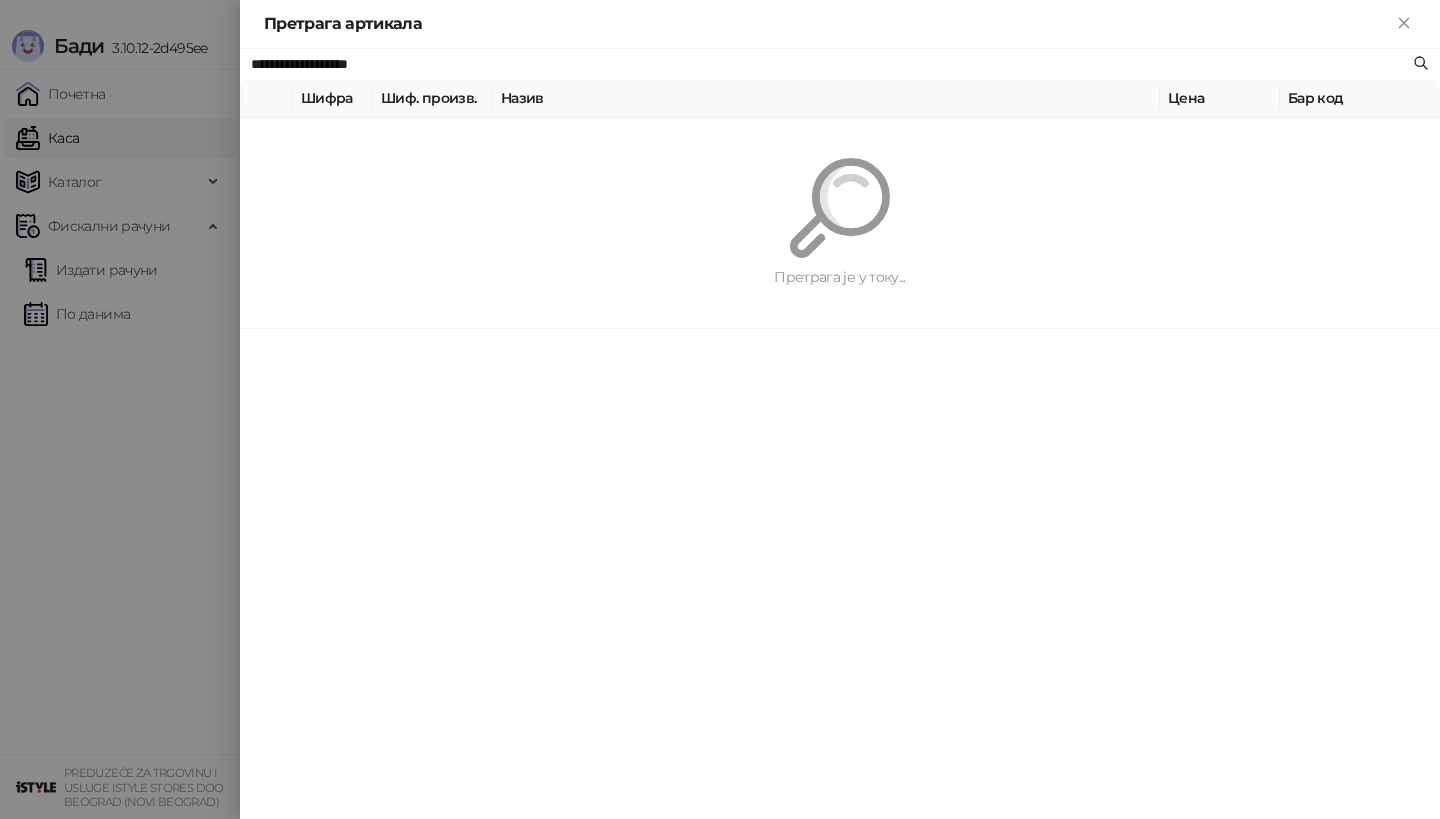paste on "****" 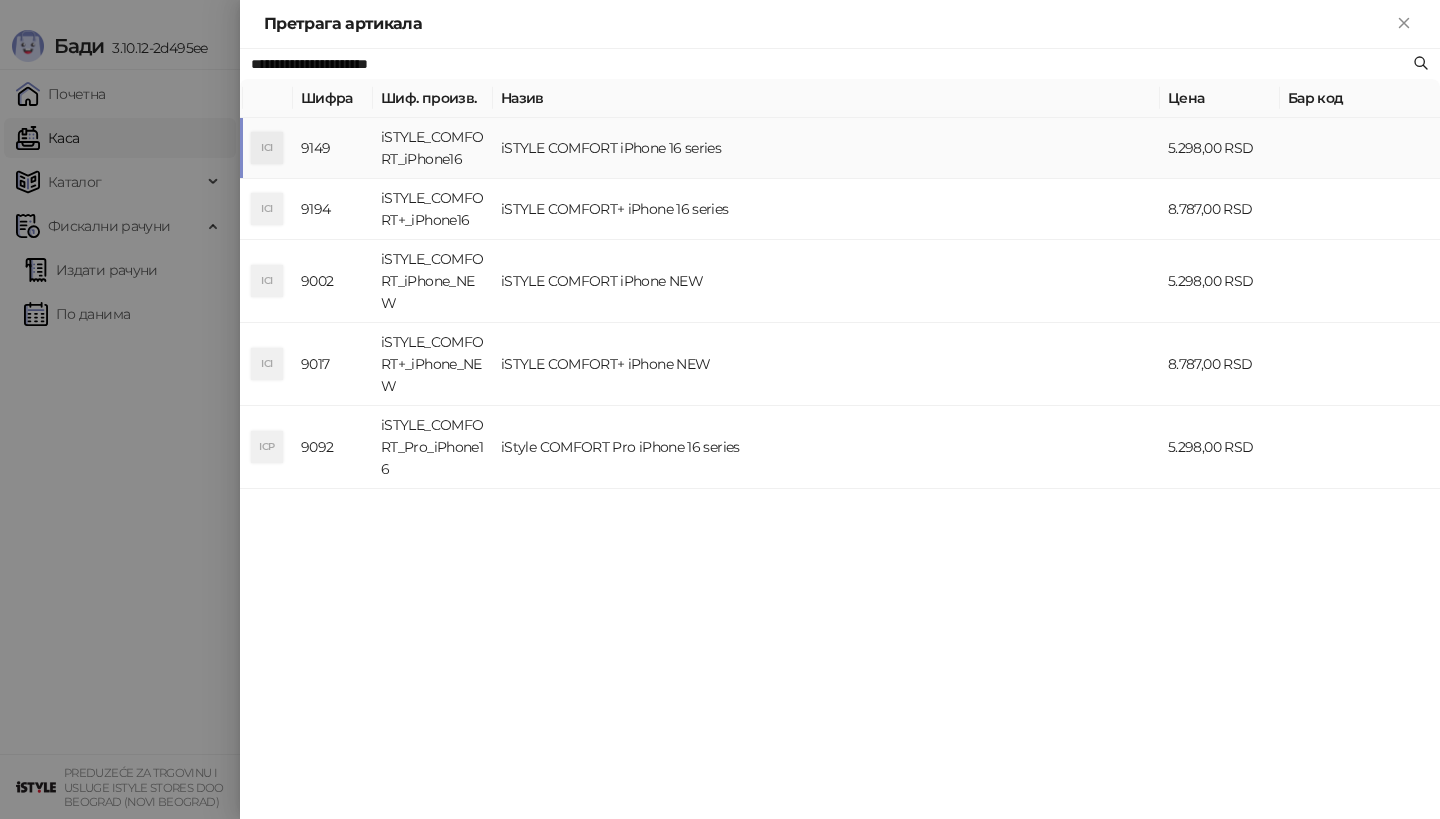 click on "iSTYLE_COMFORT_iPhone16" at bounding box center (433, 148) 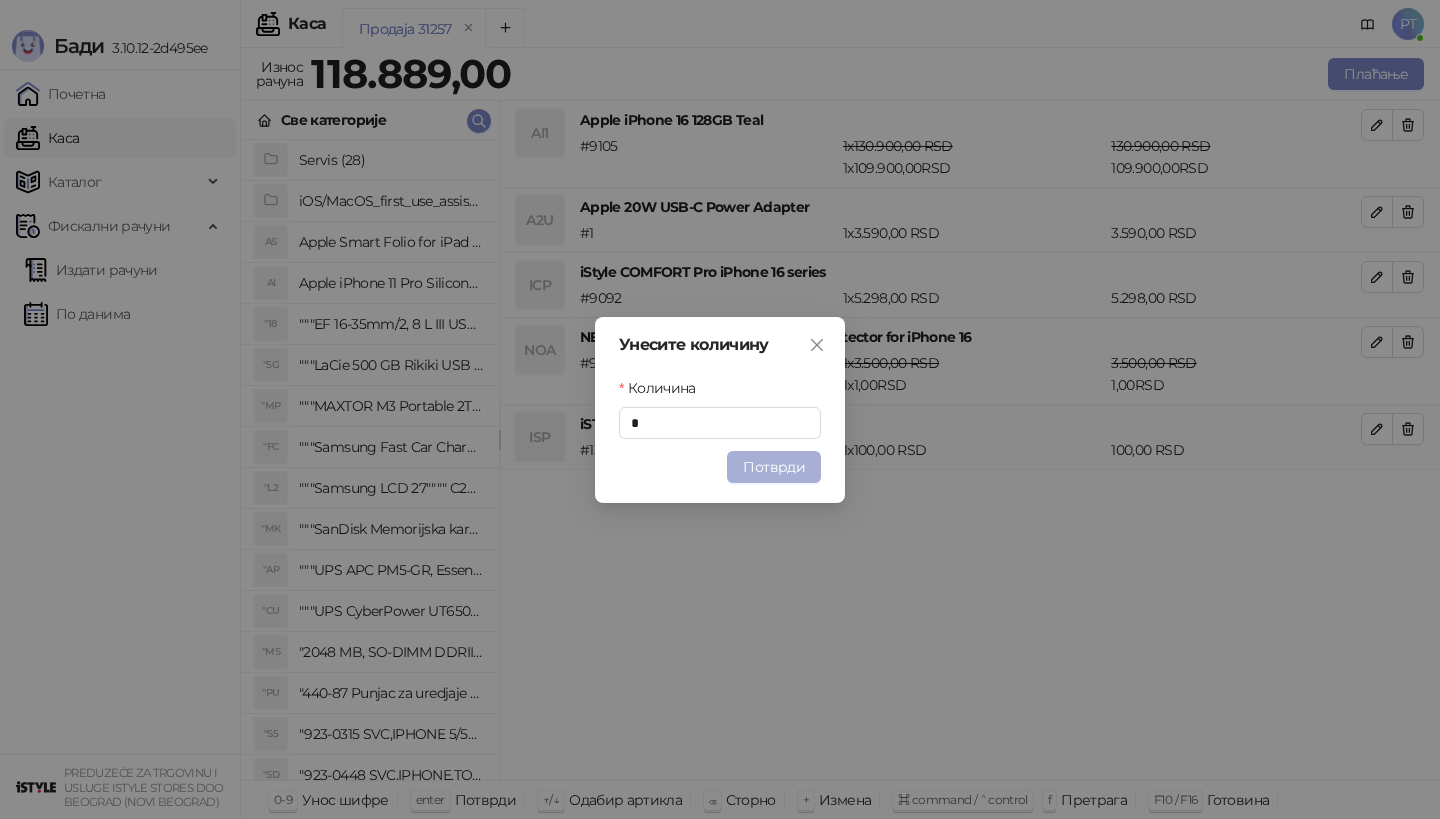 click on "Потврди" at bounding box center (774, 467) 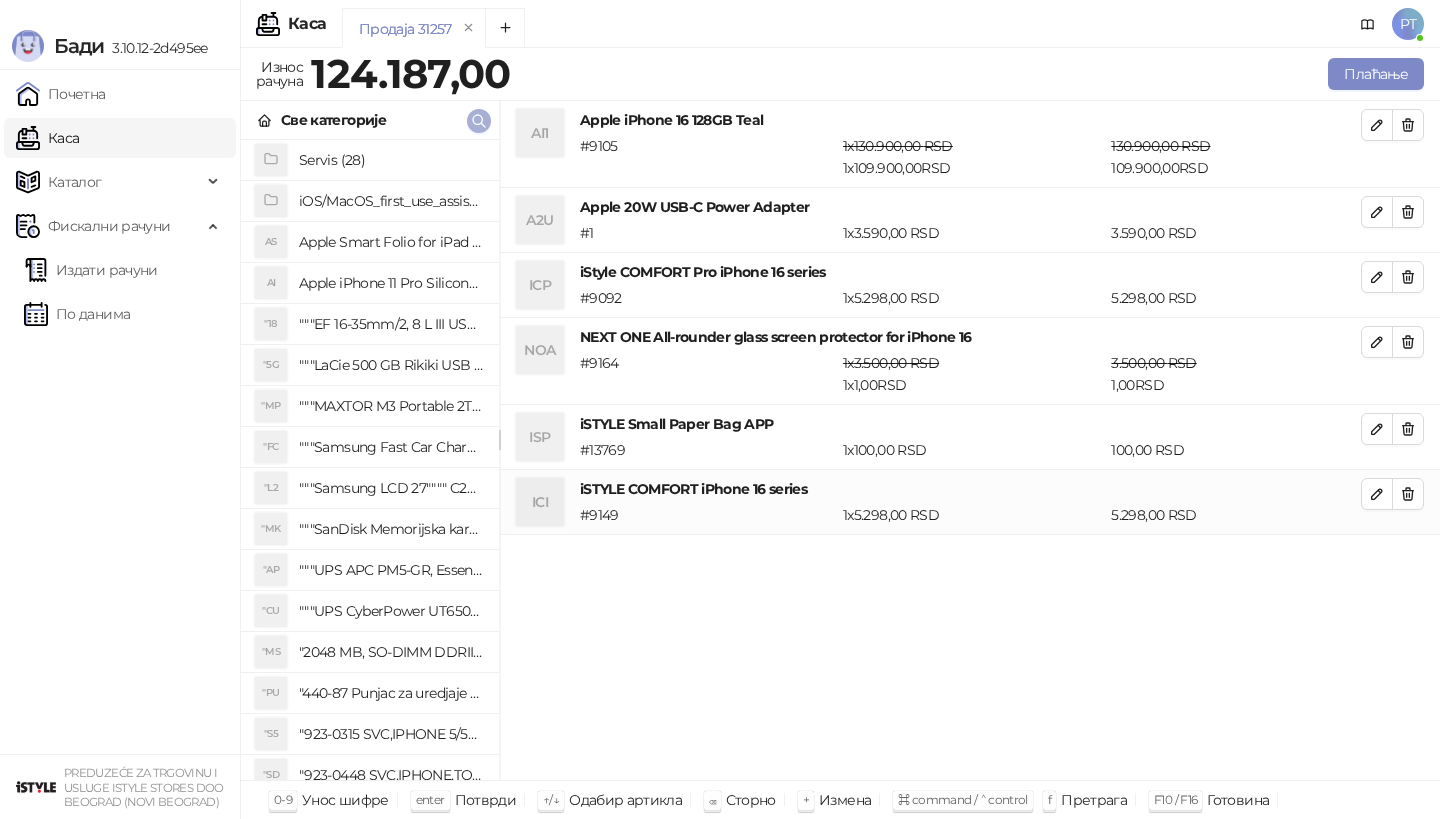 click 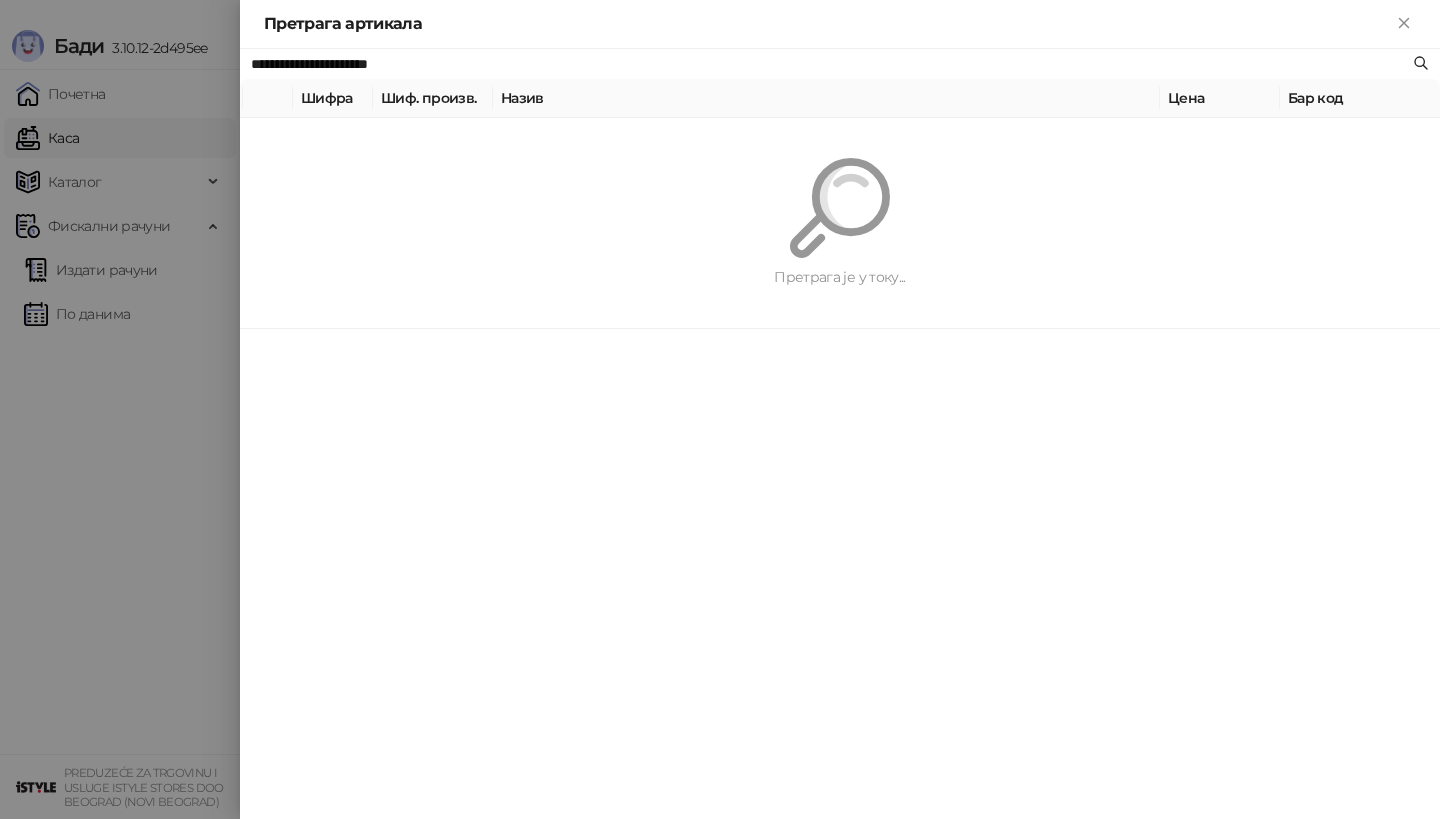 paste 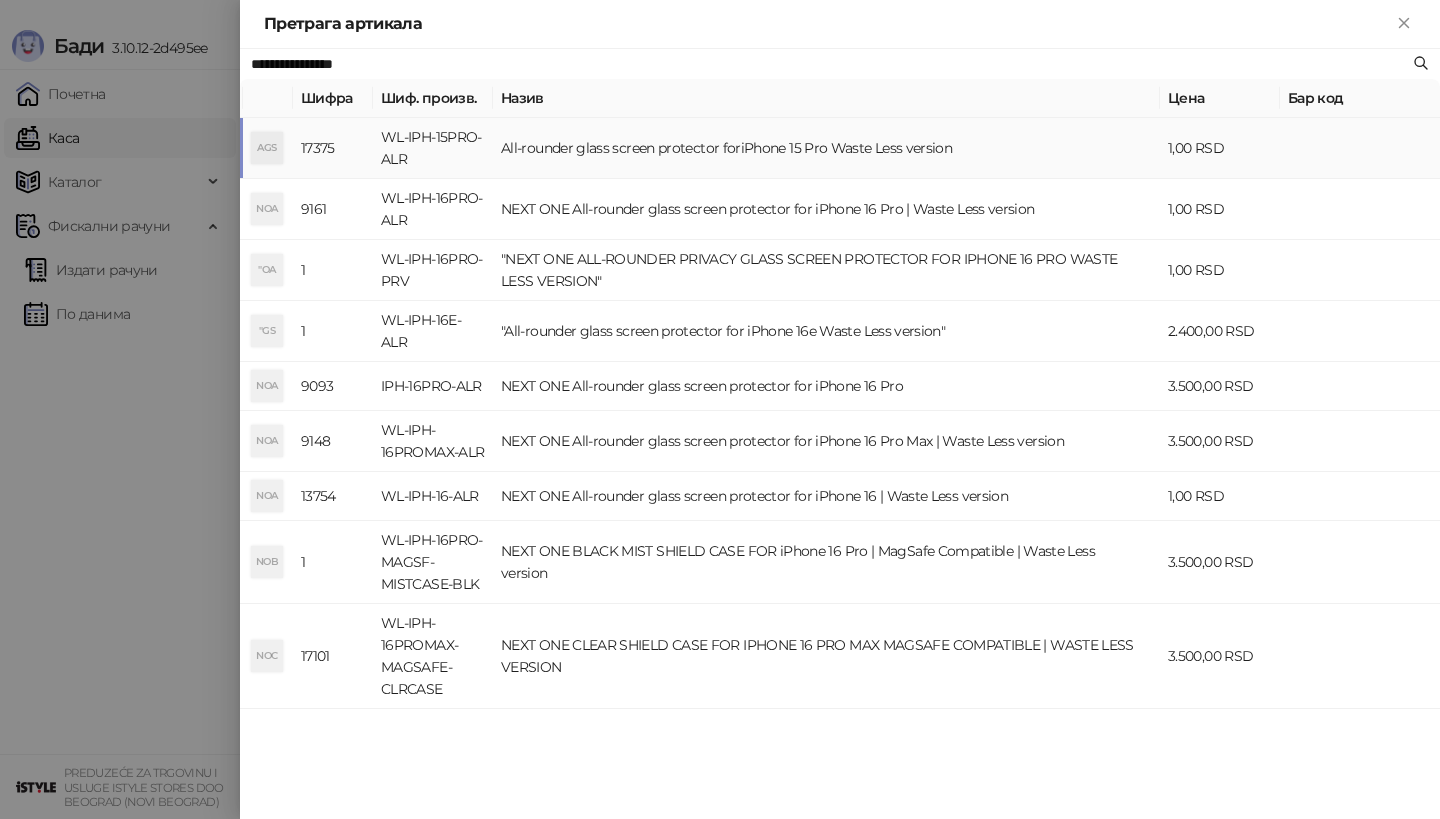 type on "**********" 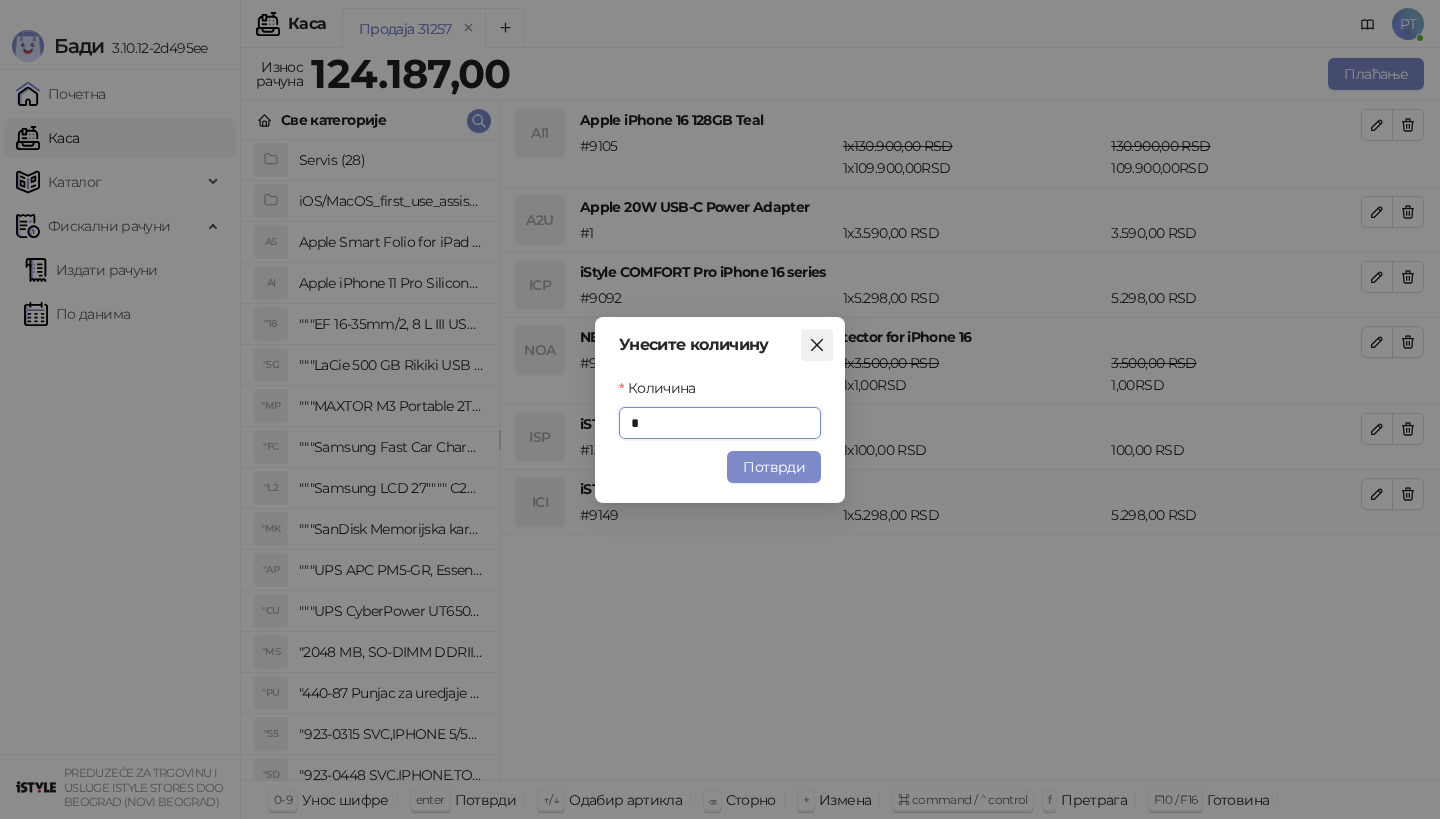 click 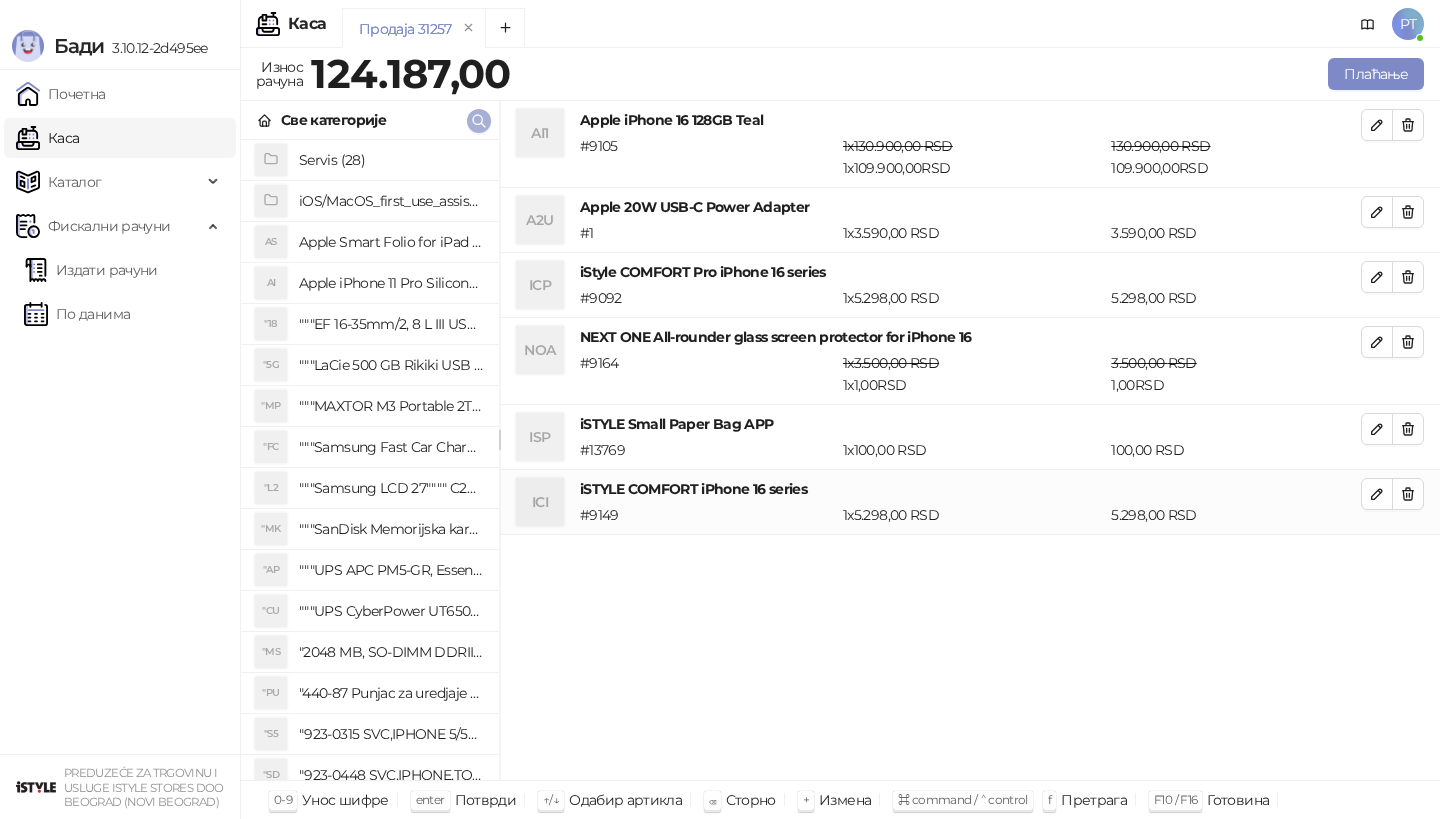 click 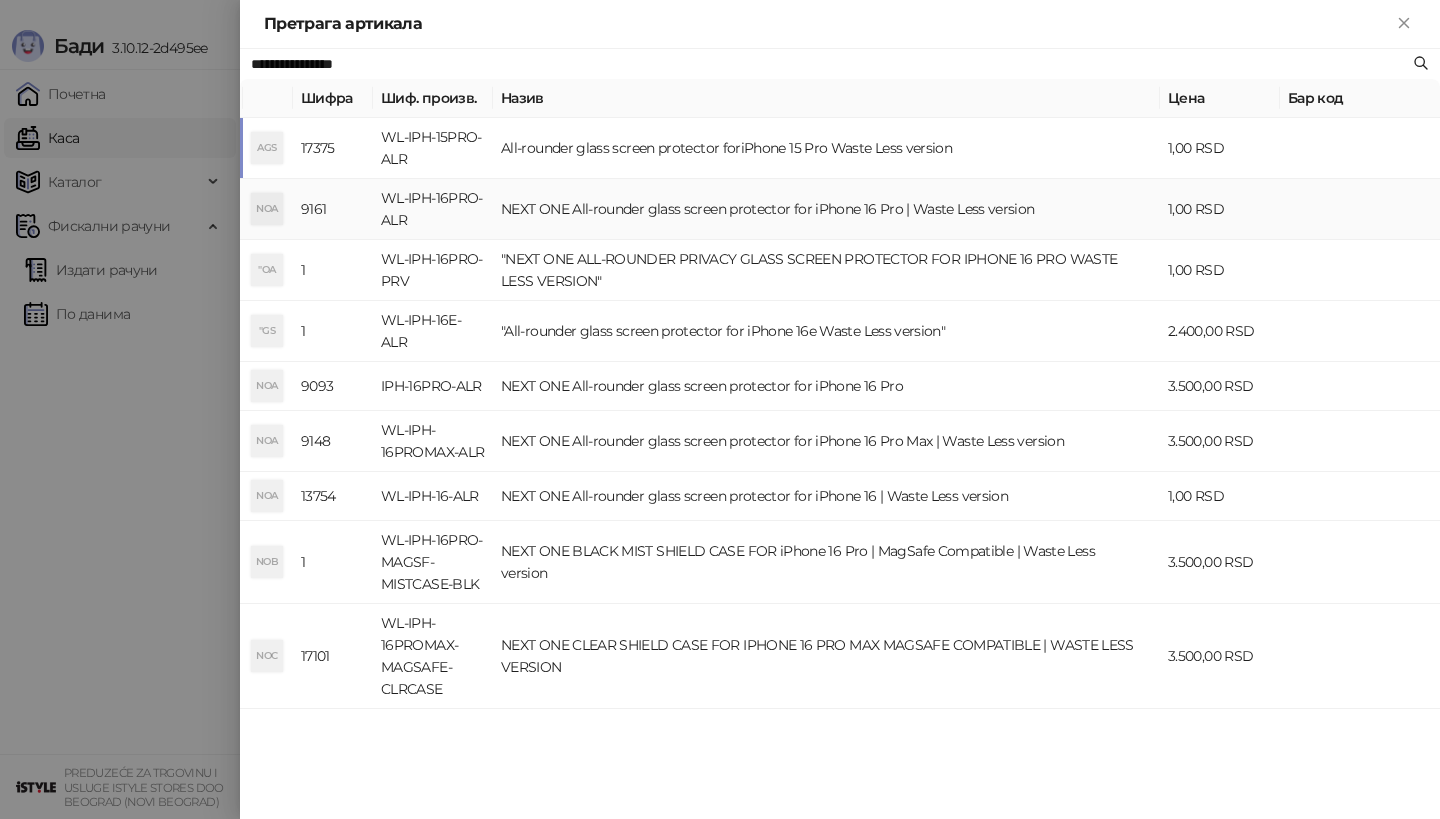 click on "WL-IPH-16PRO- ALR" at bounding box center [433, 209] 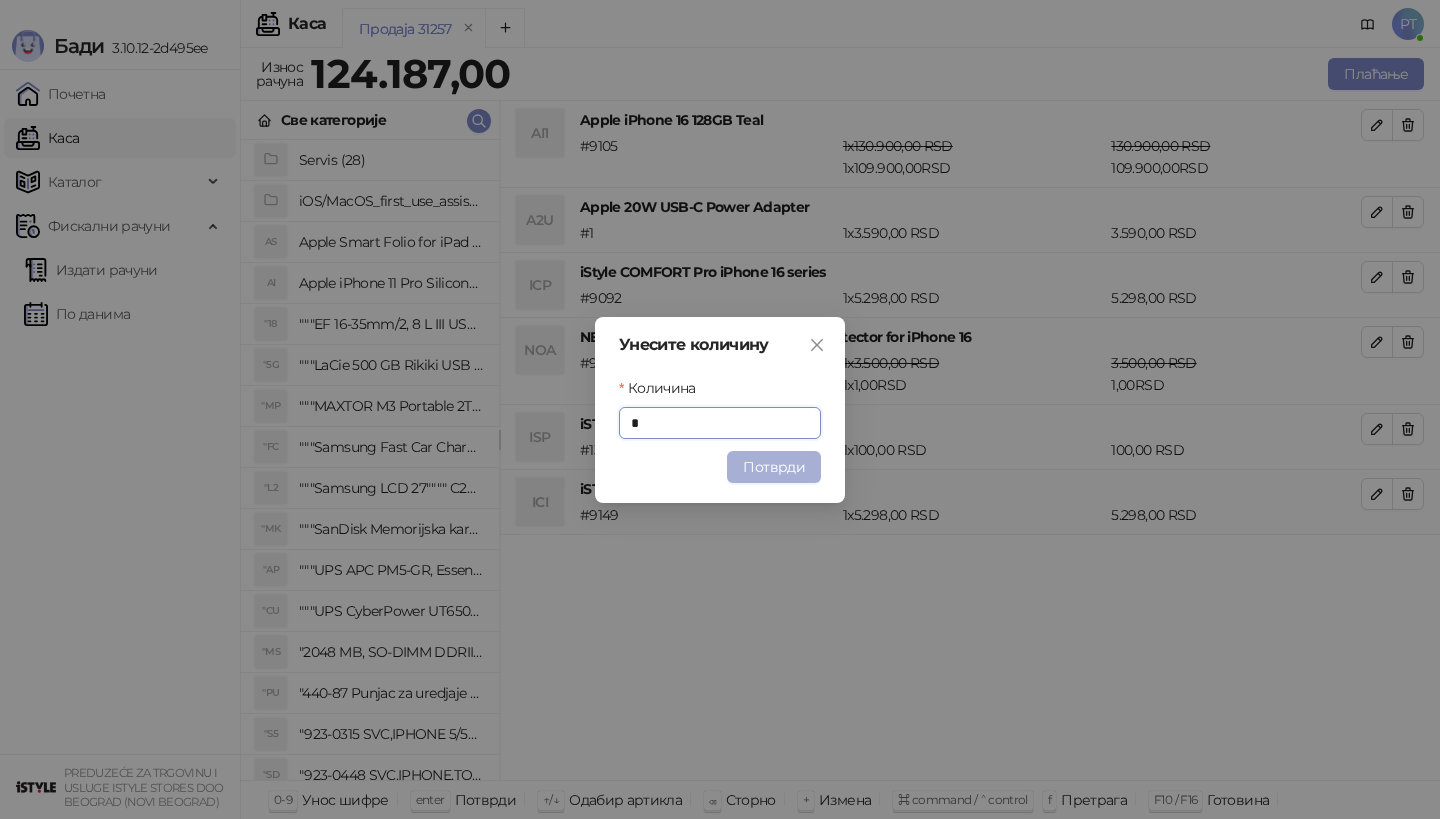 click on "Потврди" at bounding box center [774, 467] 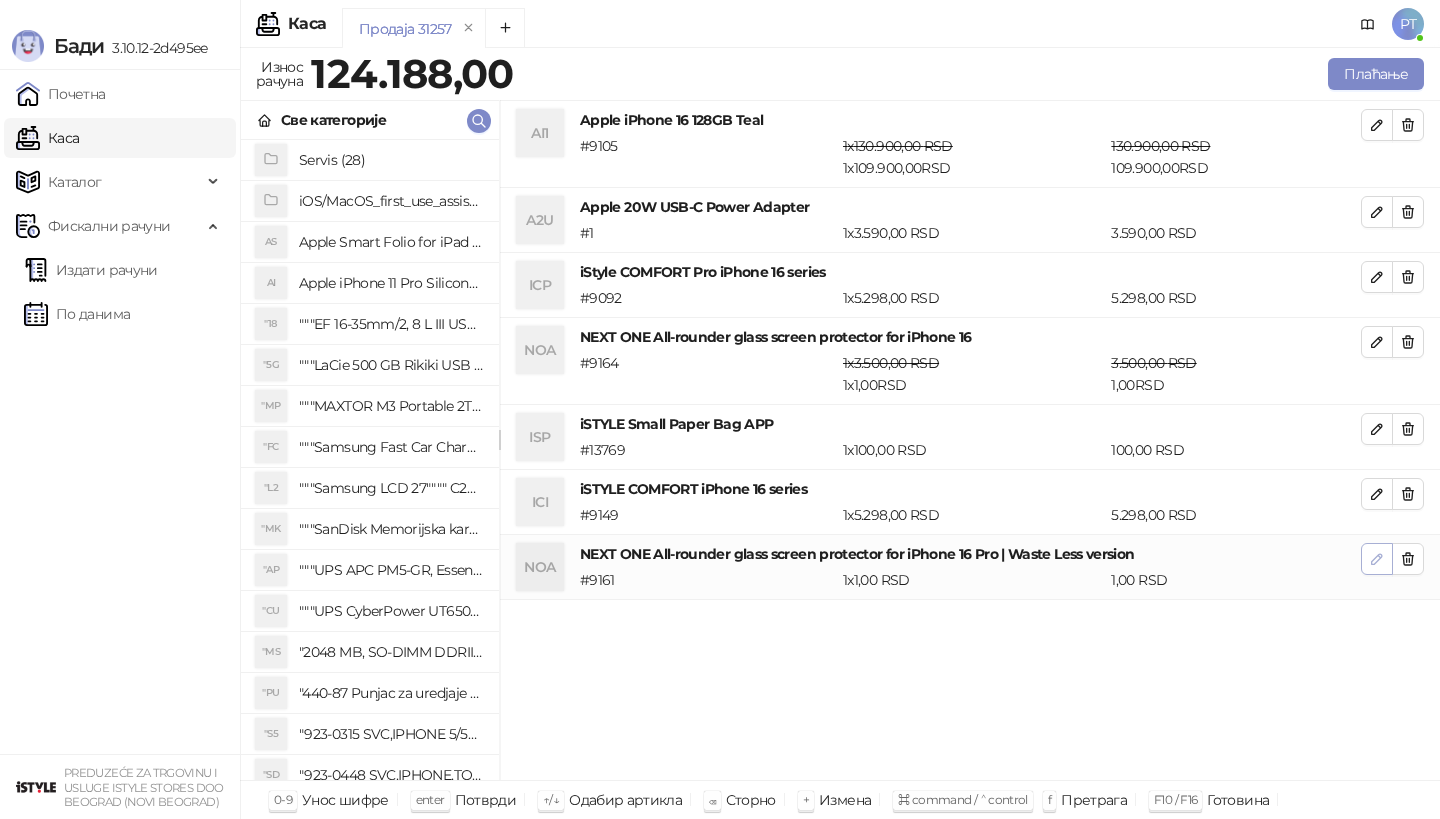 click at bounding box center [1377, 559] 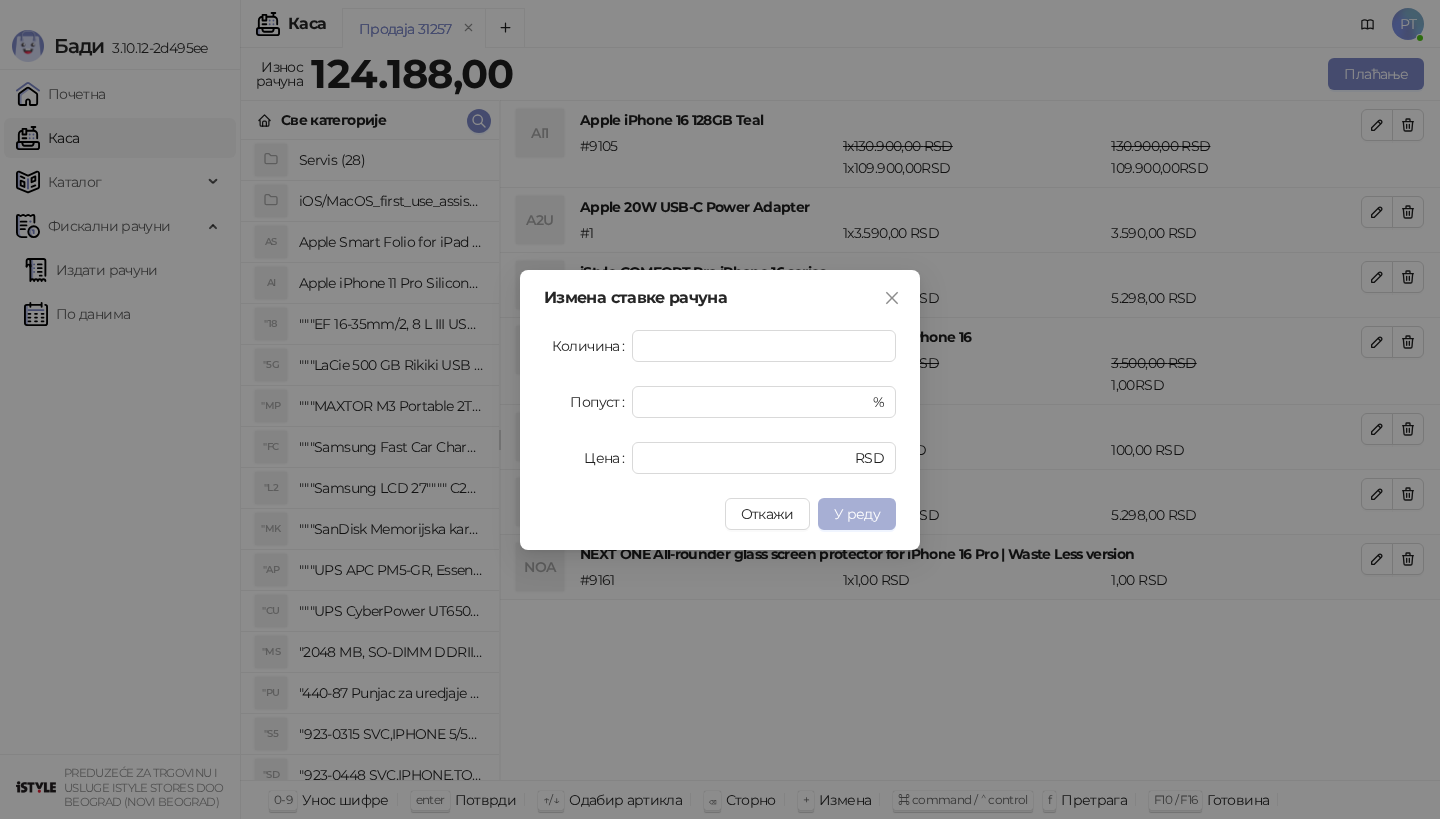 click on "У реду" at bounding box center [857, 514] 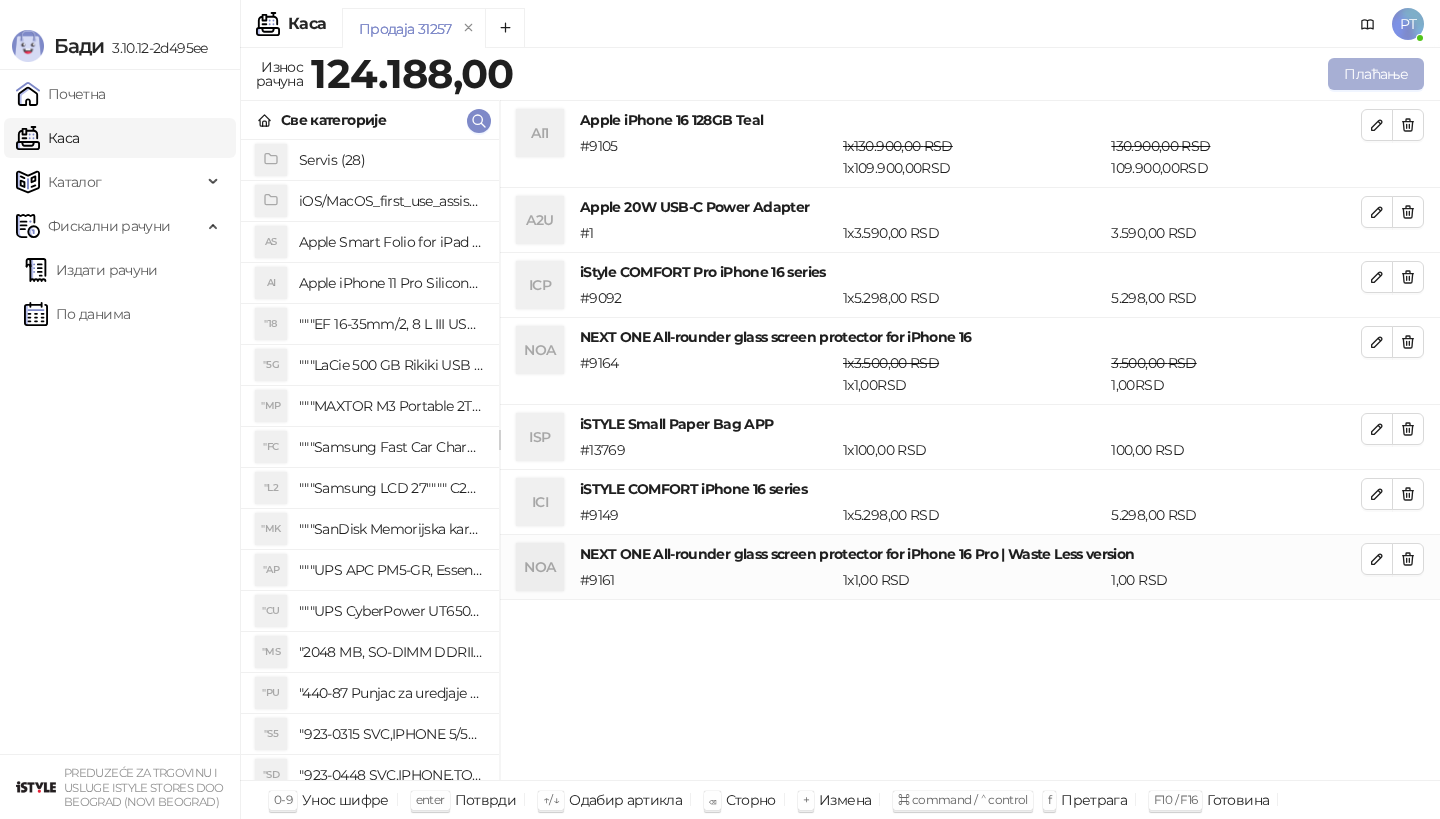 click on "Плаћање" at bounding box center (1376, 74) 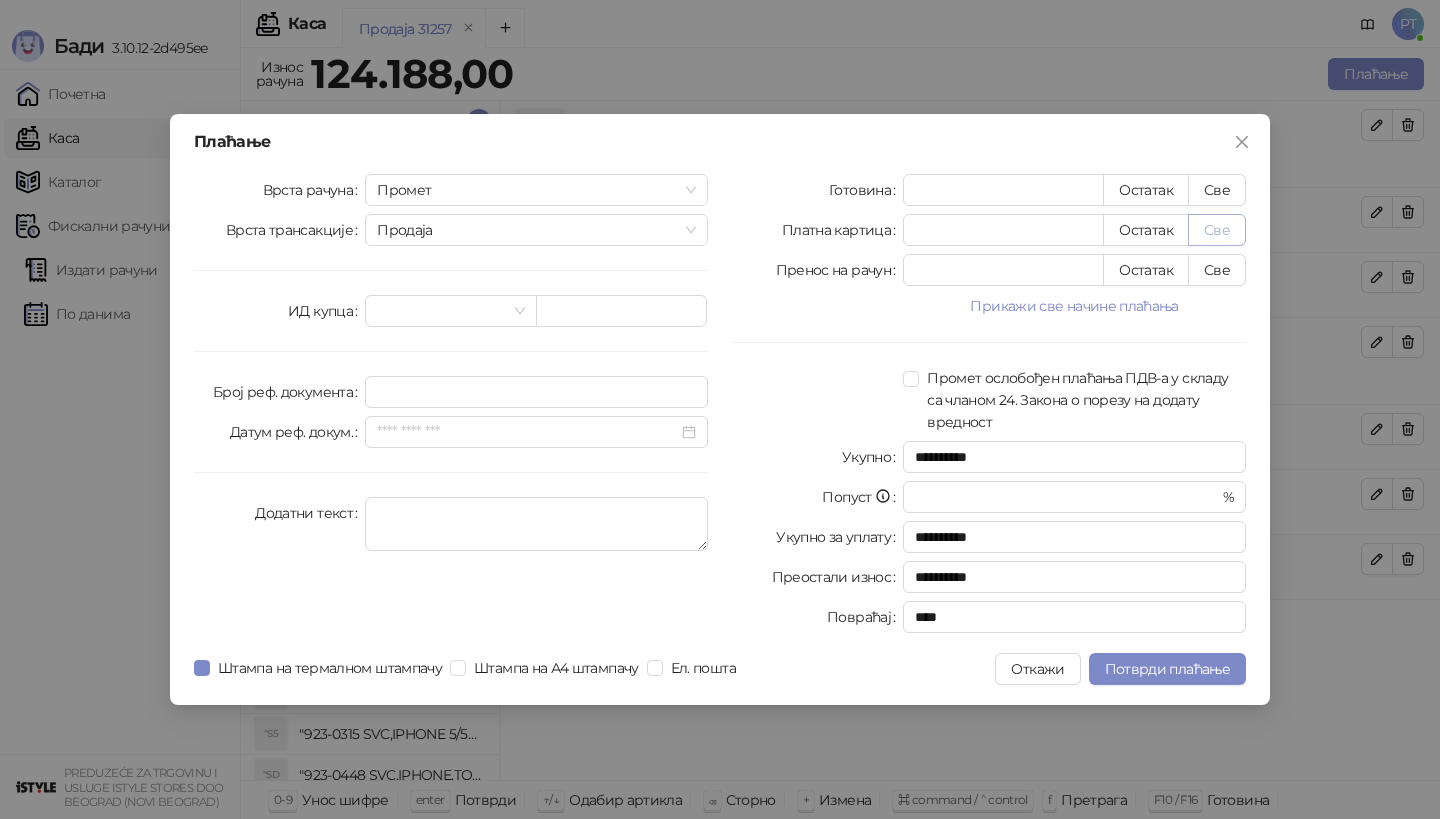 click on "Све" at bounding box center [1217, 230] 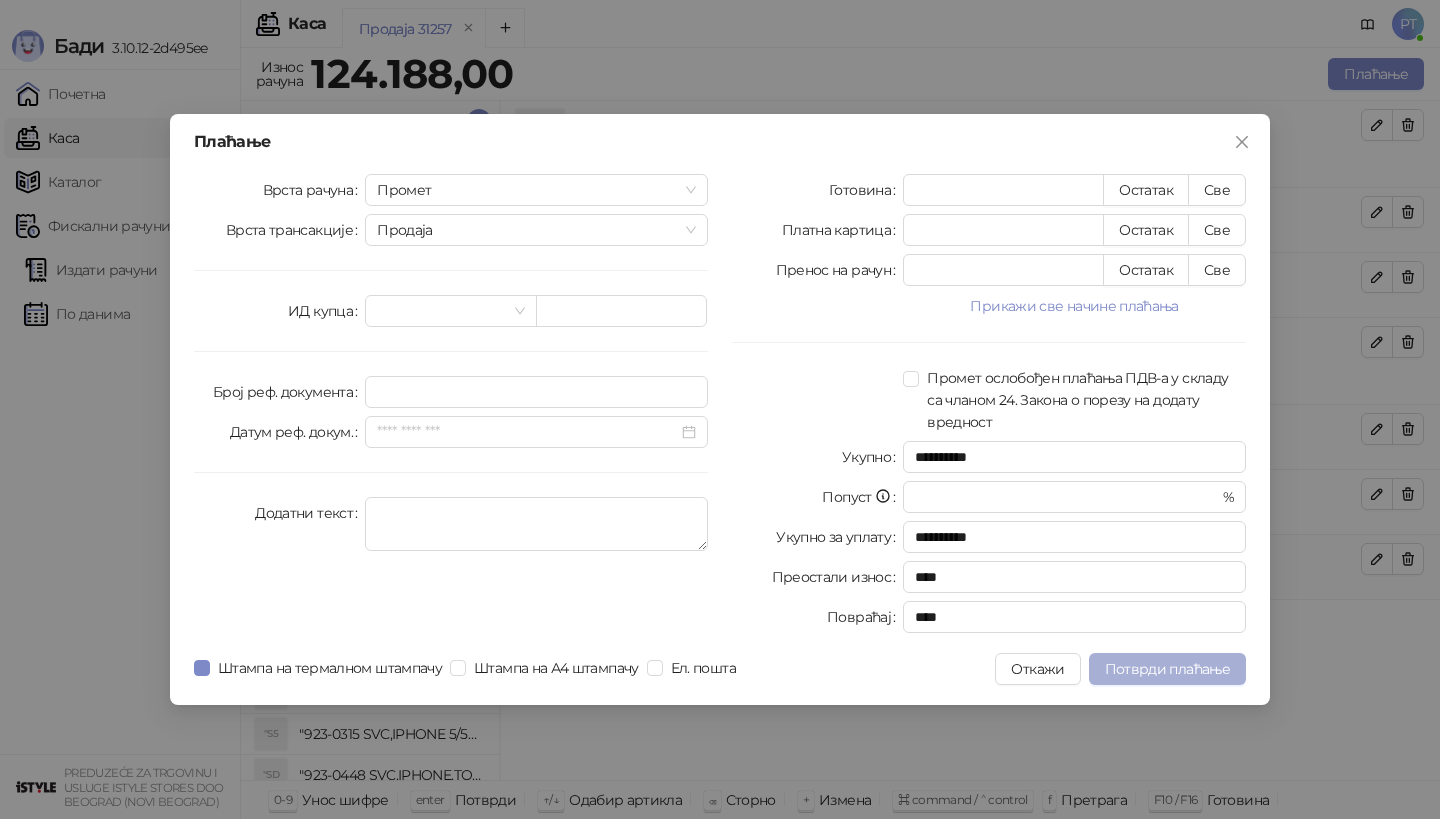 click on "Потврди плаћање" at bounding box center (1167, 669) 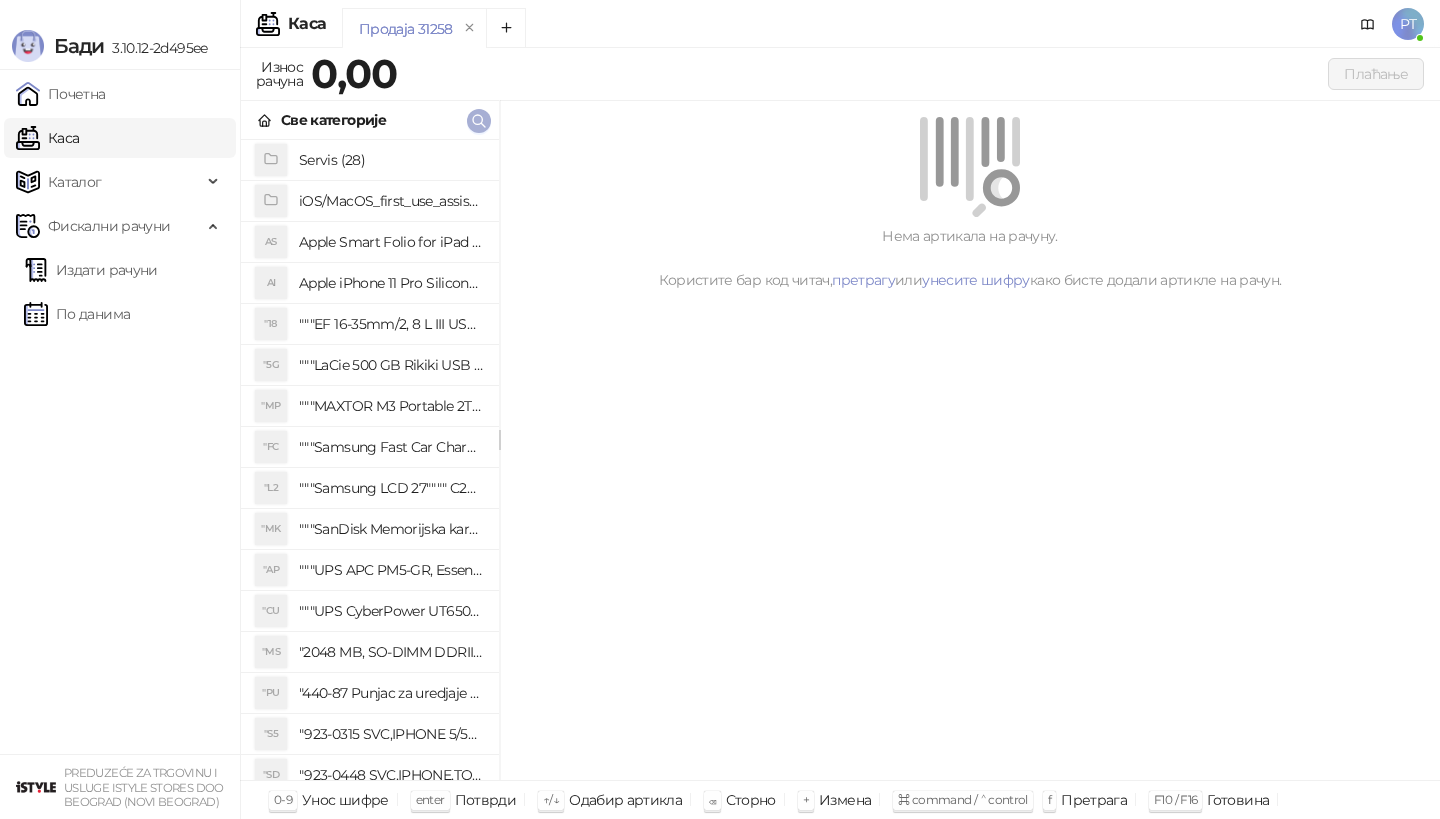 type 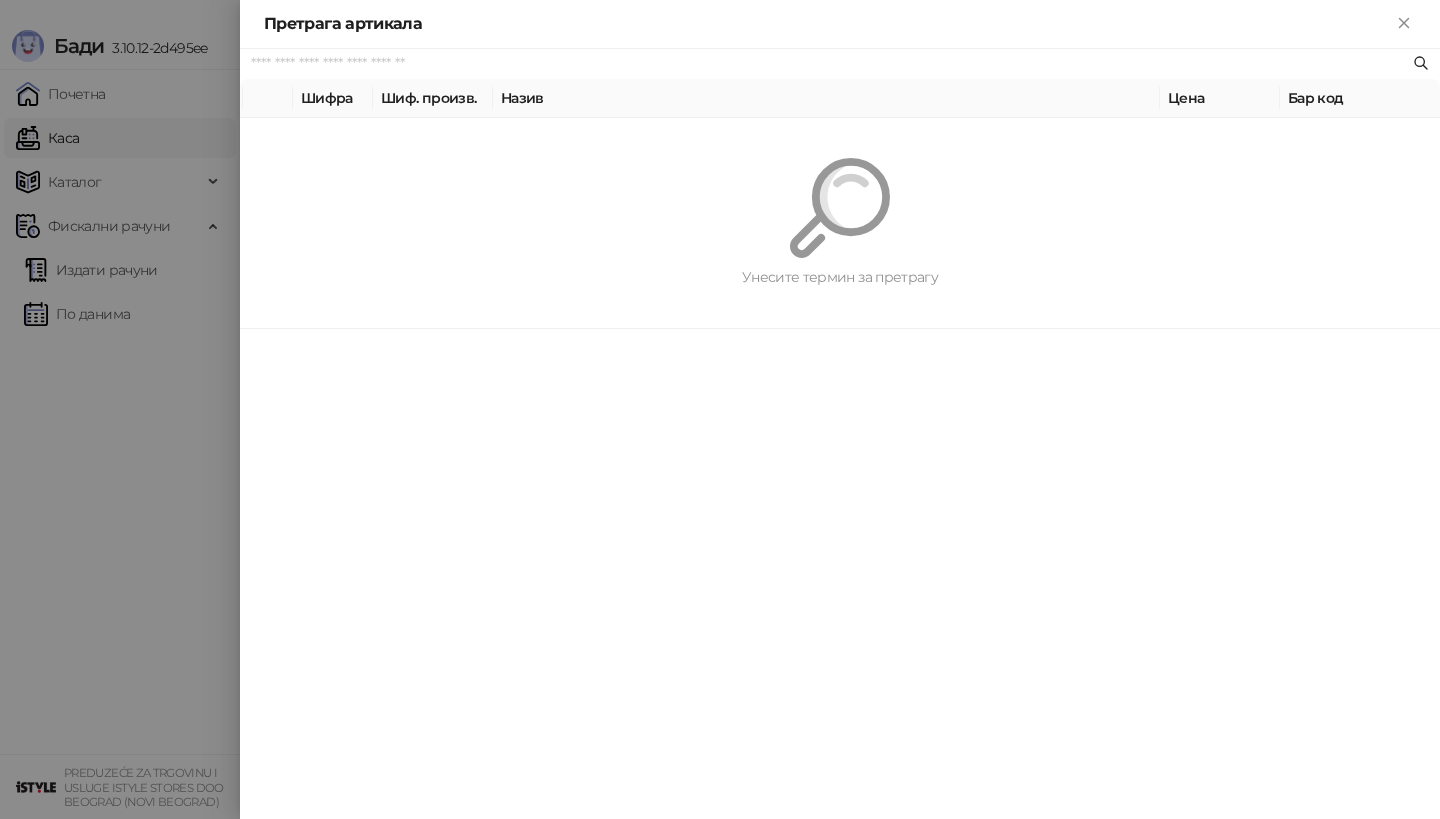 paste on "*********" 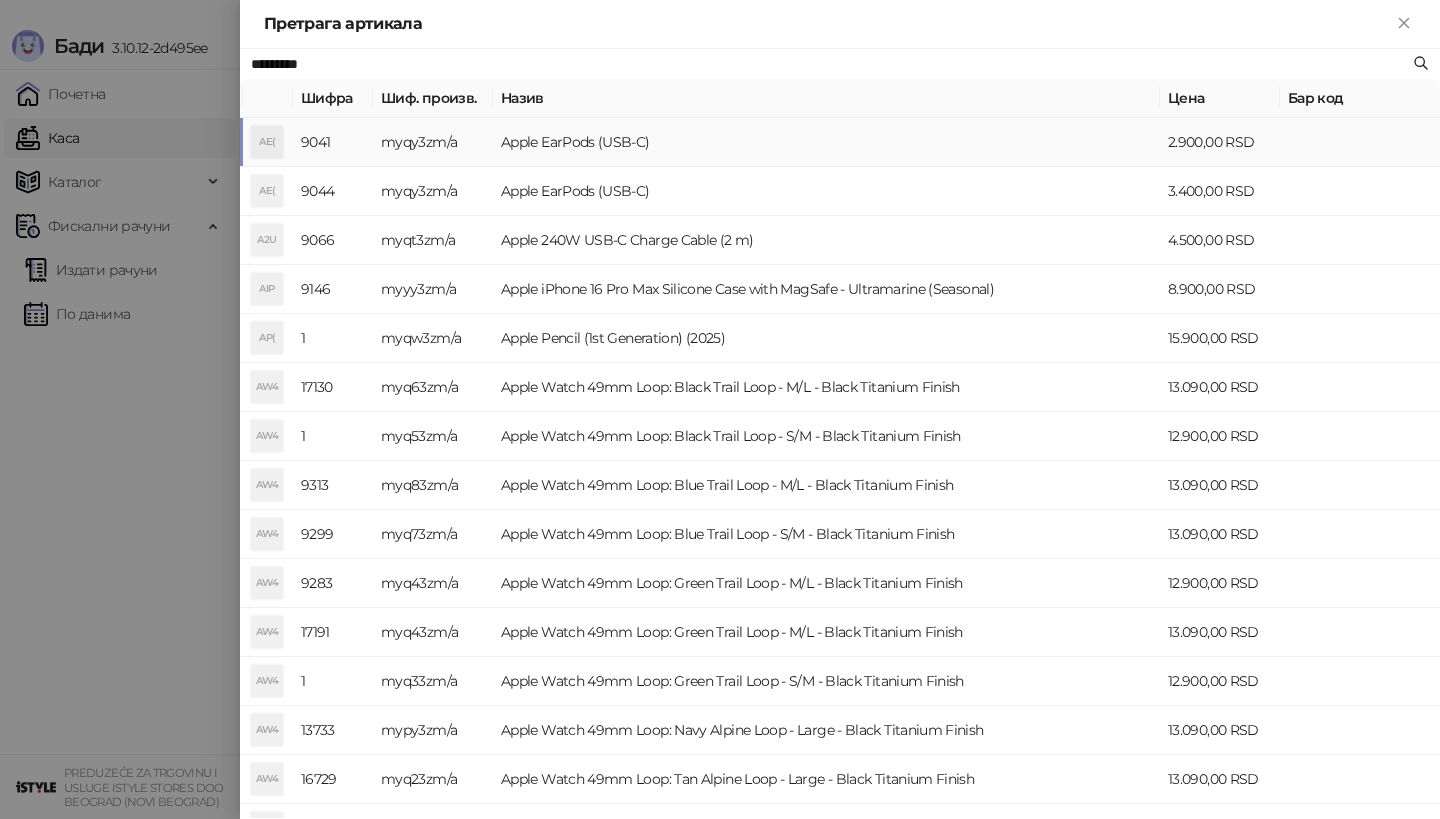 click on "Apple EarPods (USB-C)" at bounding box center (826, 142) 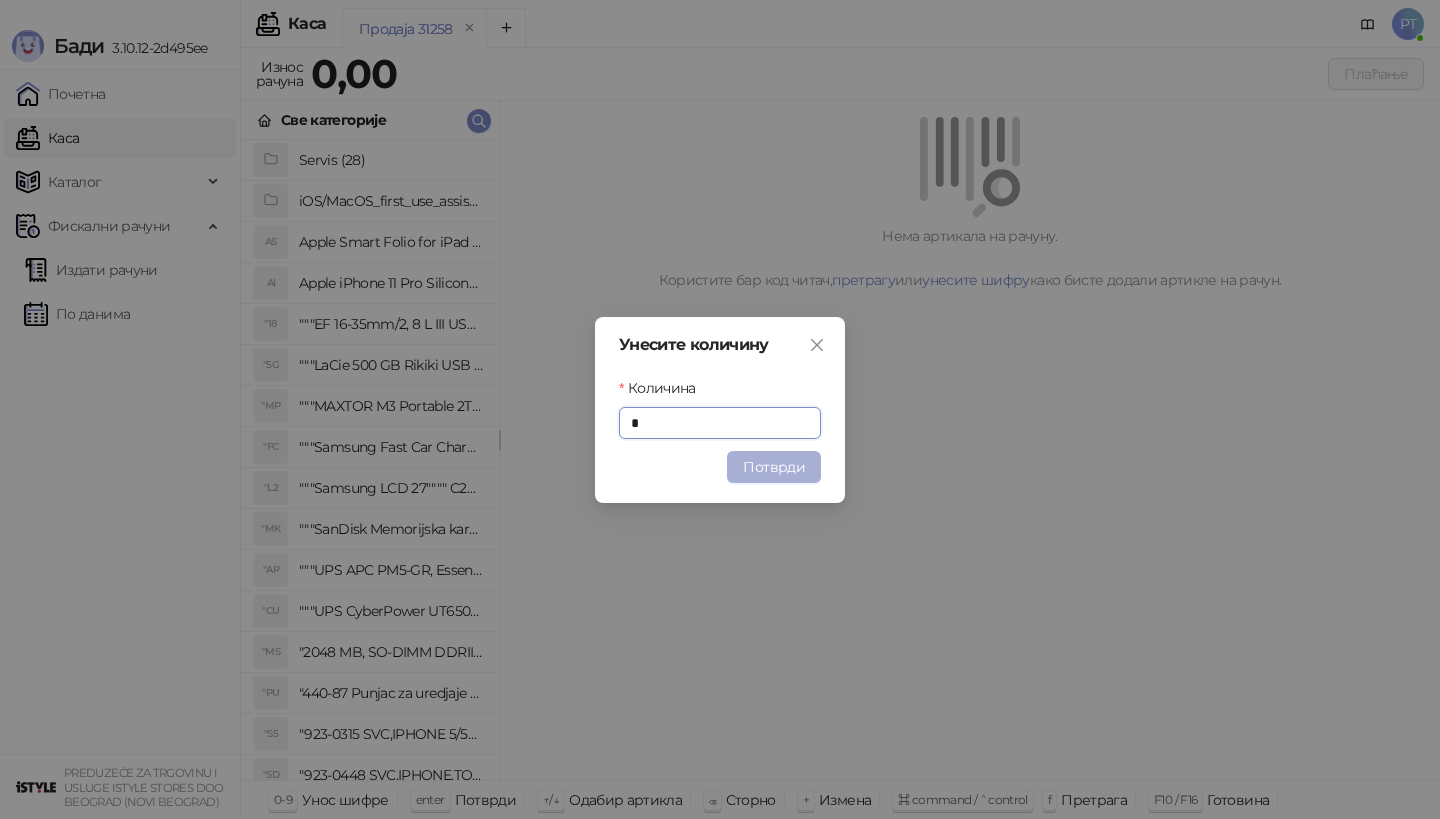 click on "Потврди" at bounding box center [774, 467] 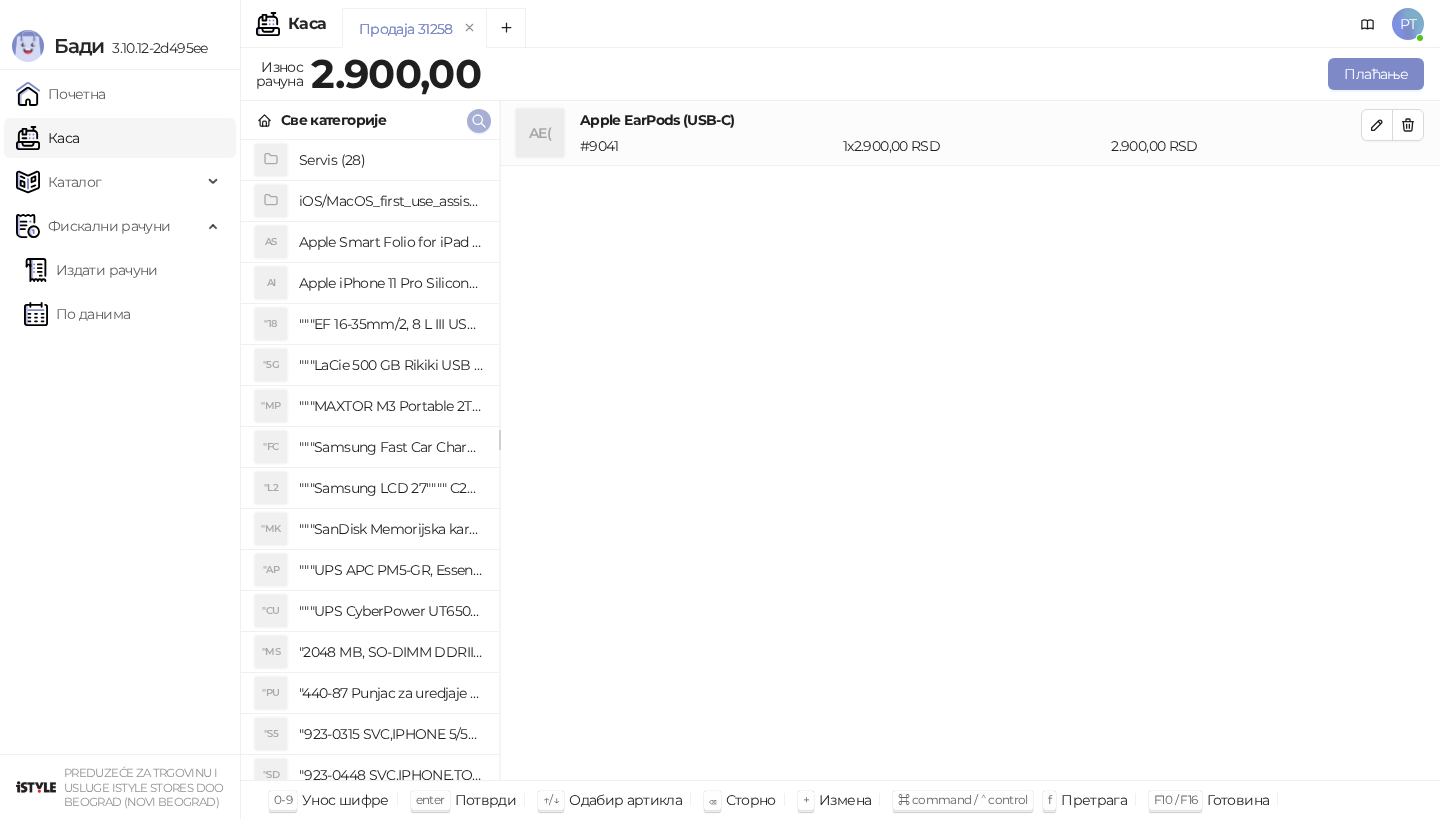 click 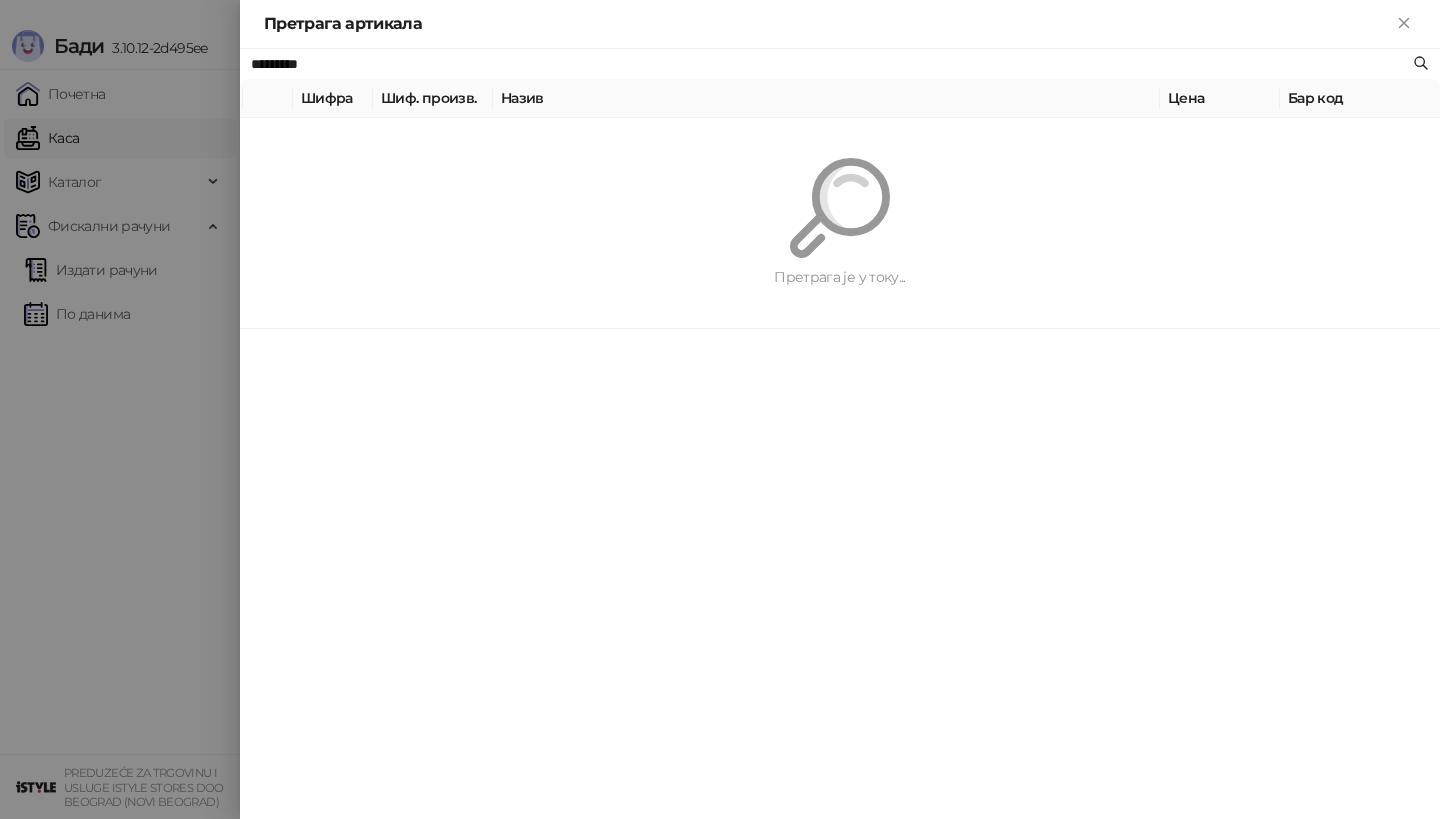 paste on "**********" 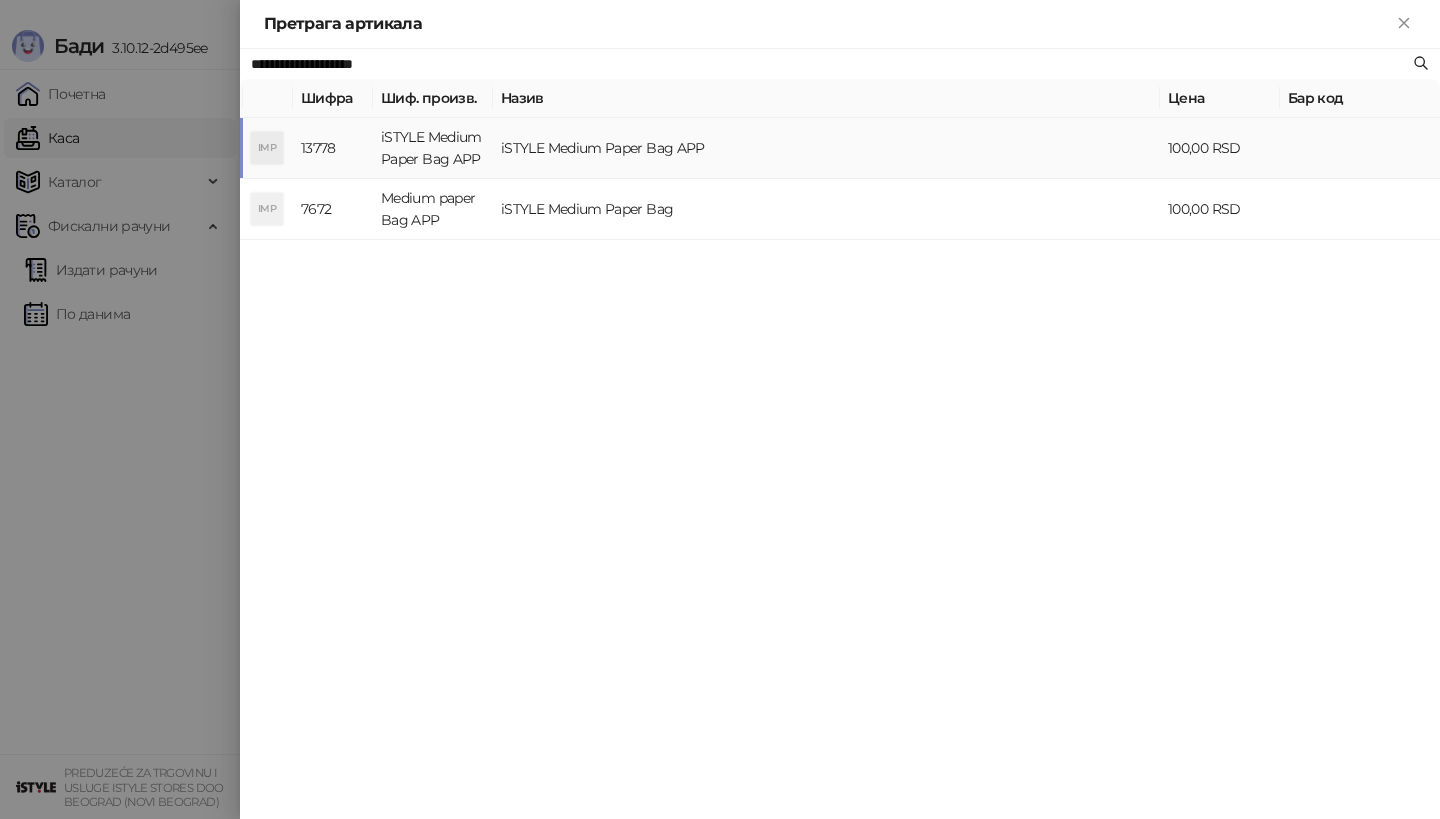 type on "**********" 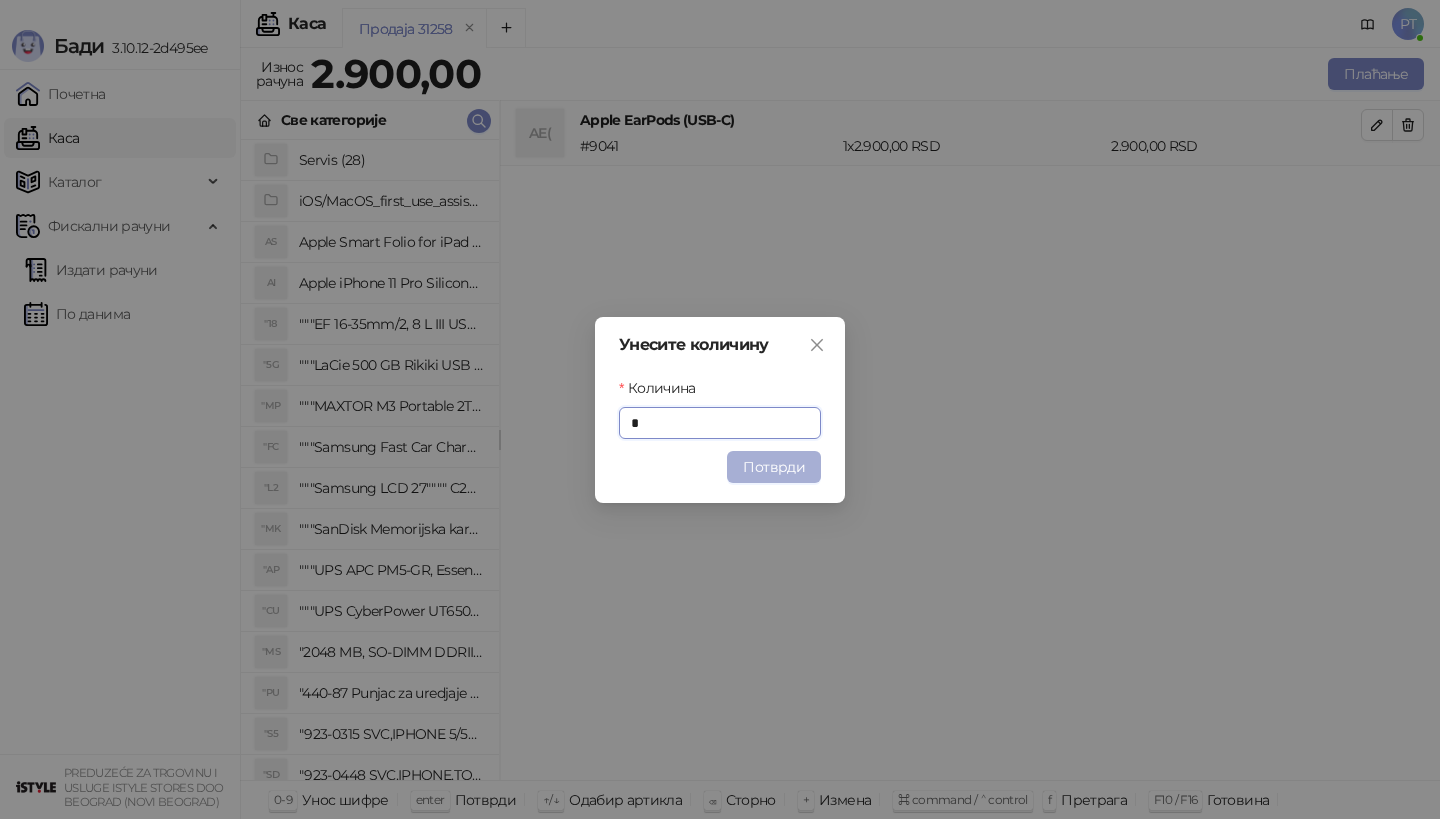 click on "Потврди" at bounding box center (774, 467) 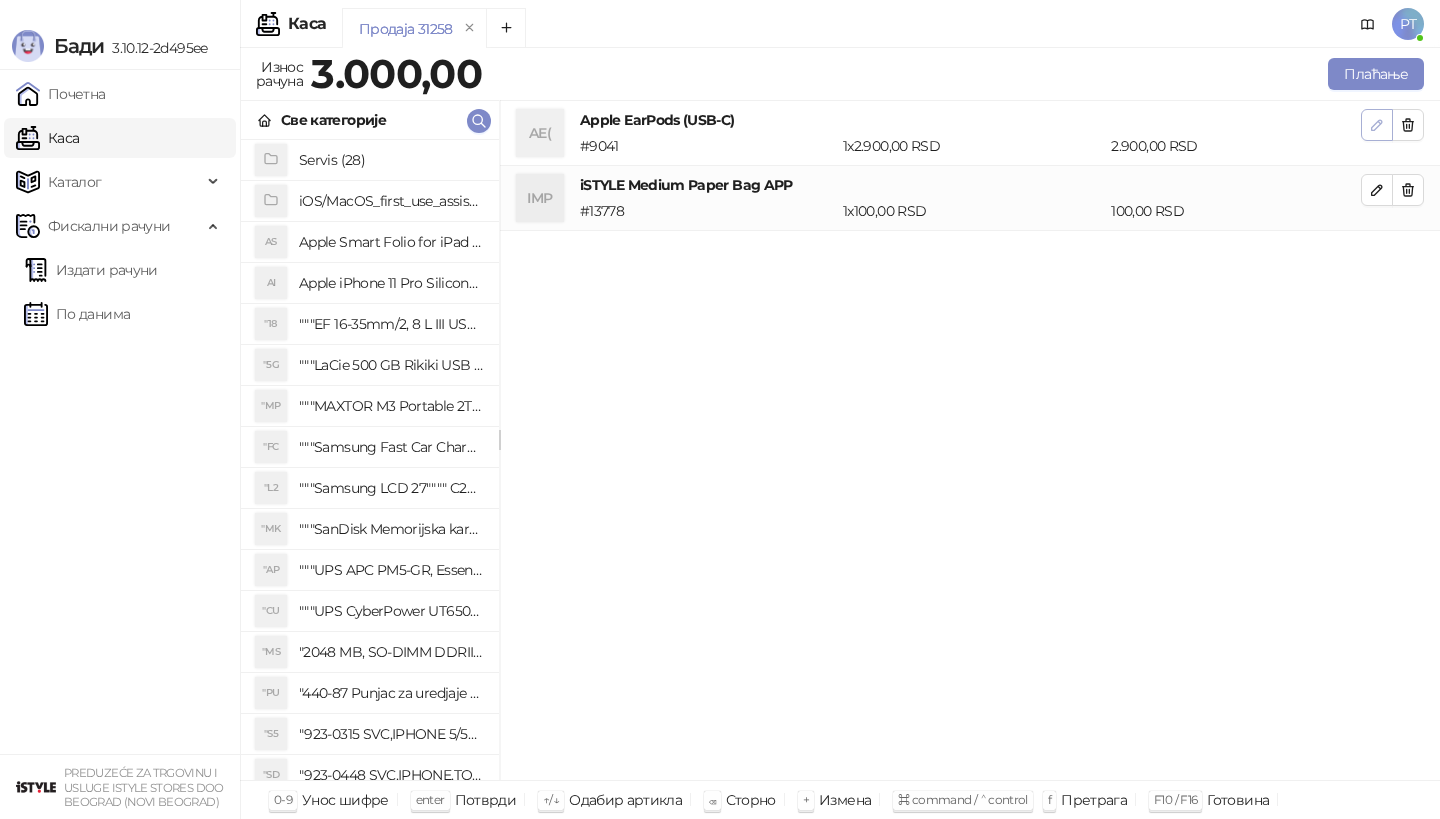 click 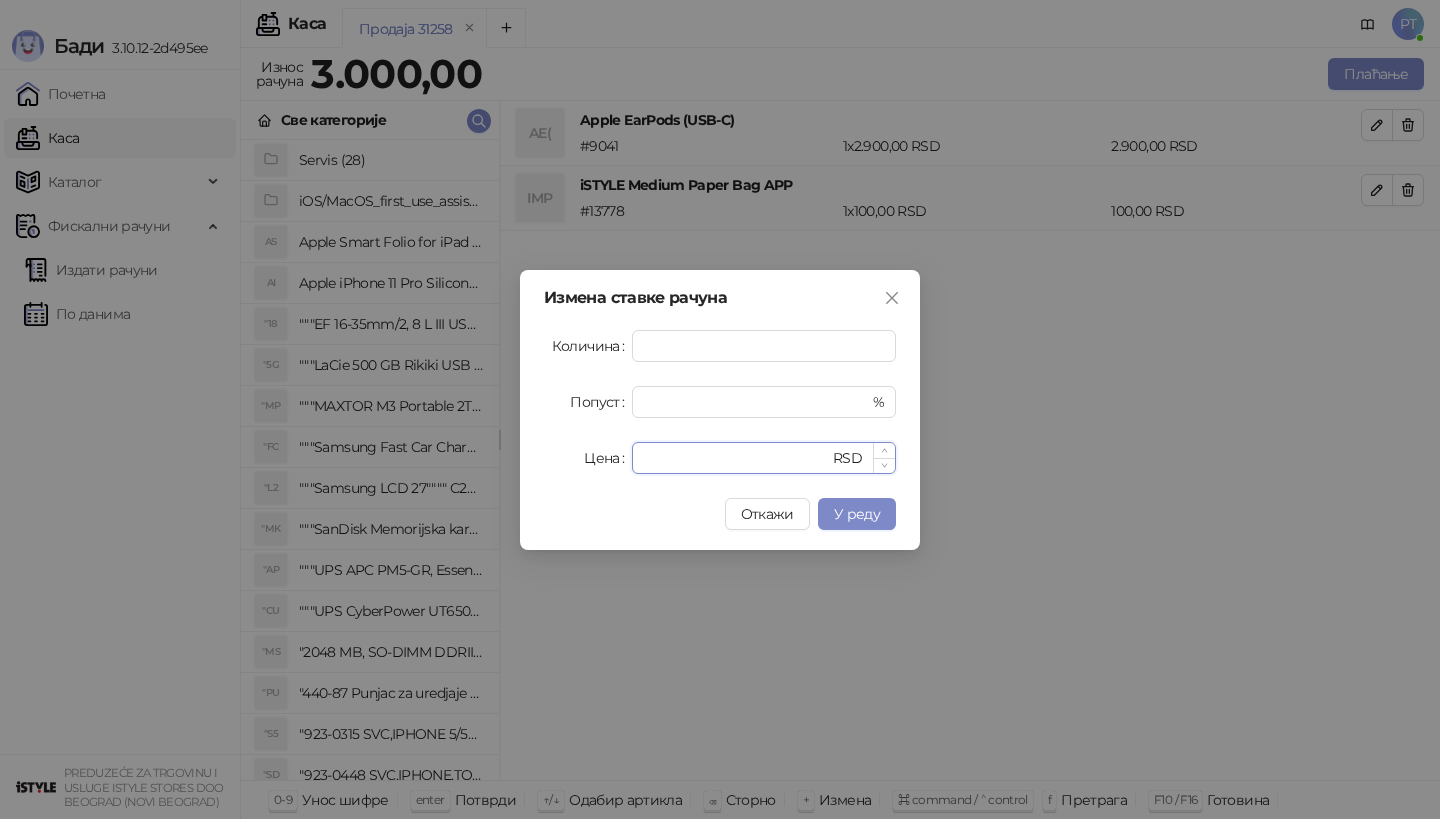 click on "****" at bounding box center [736, 458] 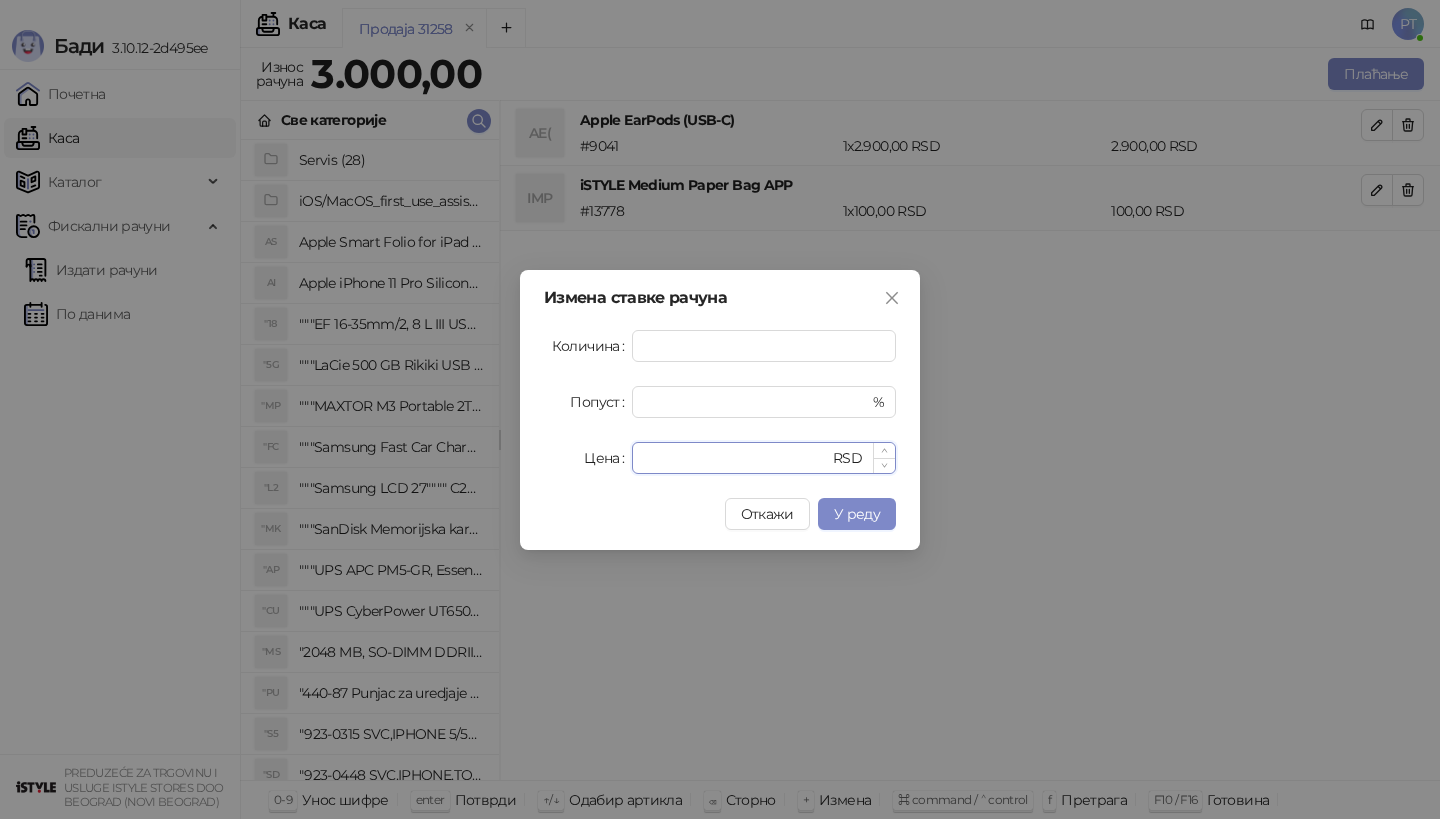 type on "****" 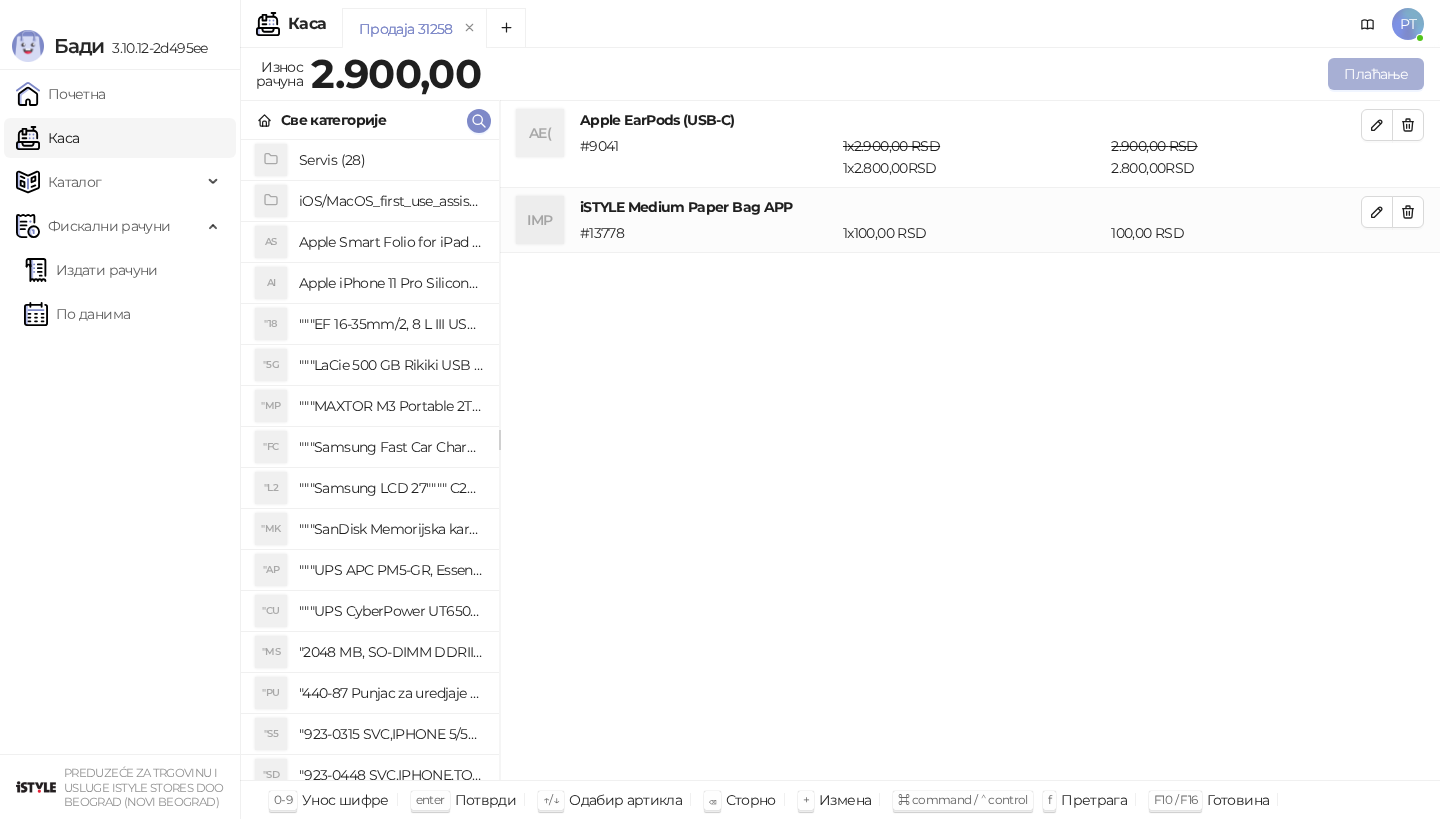 click on "Плаћање" at bounding box center [1376, 74] 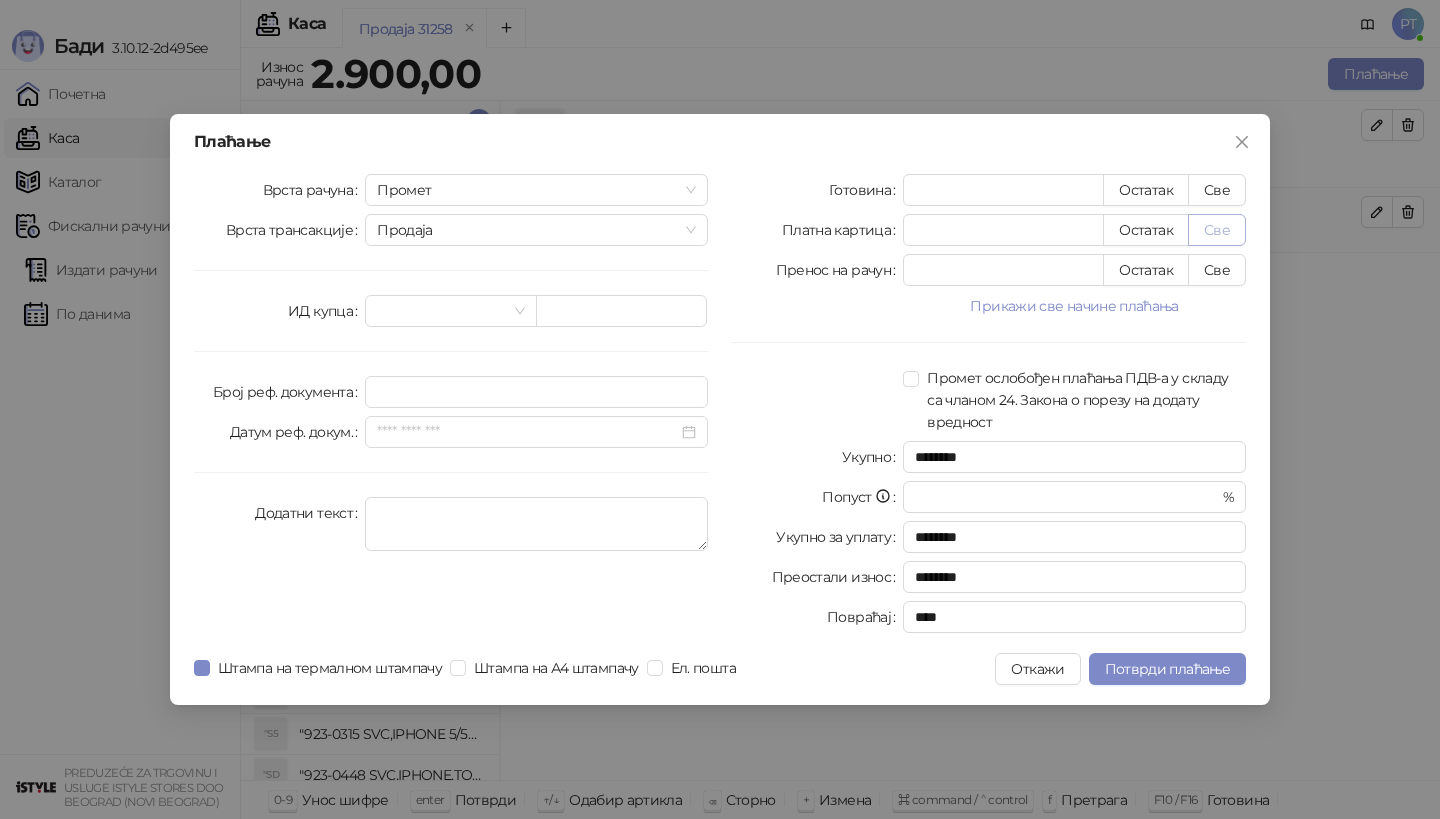 click on "Све" at bounding box center [1217, 230] 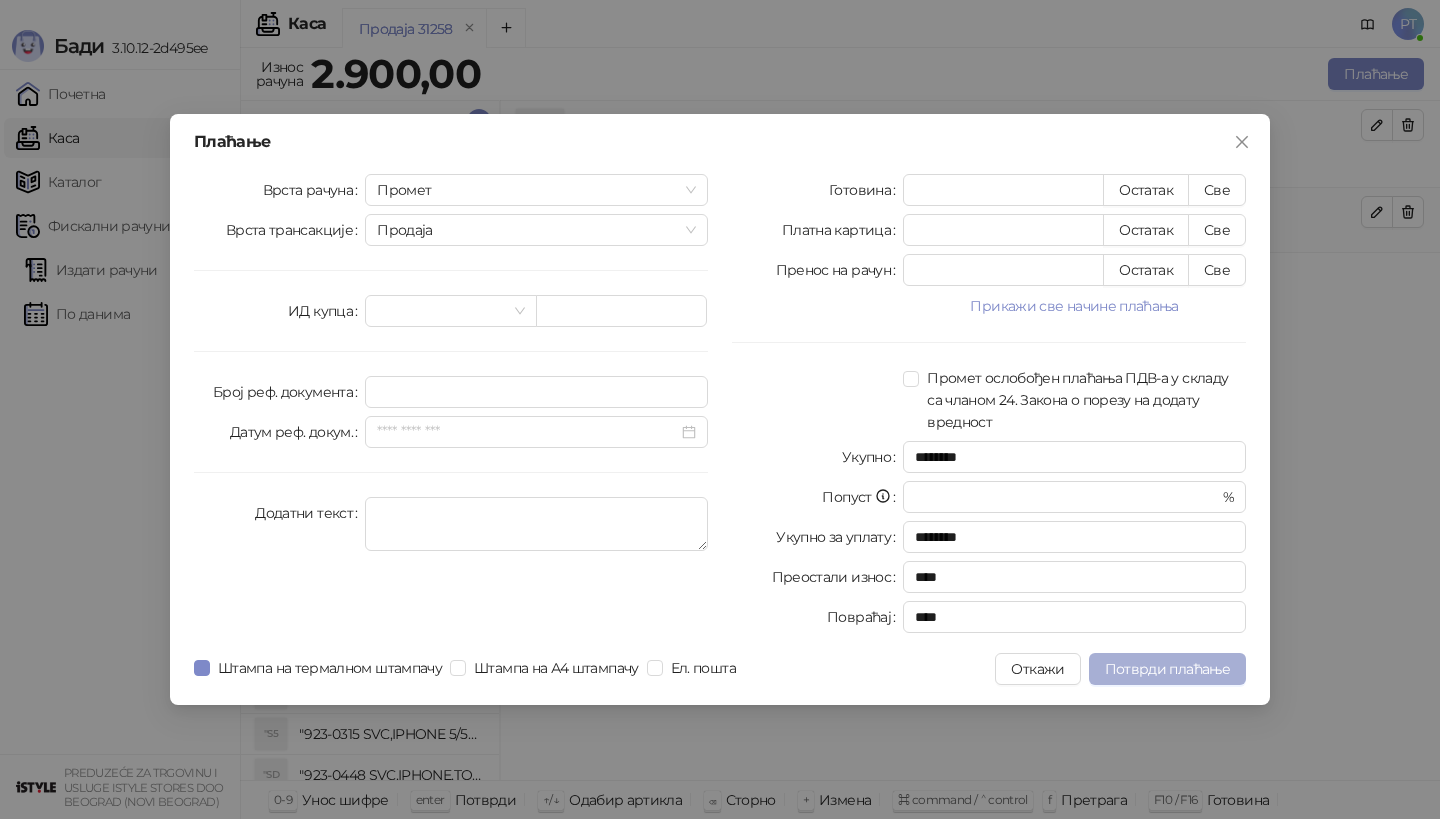 click on "Потврди плаћање" at bounding box center [1167, 669] 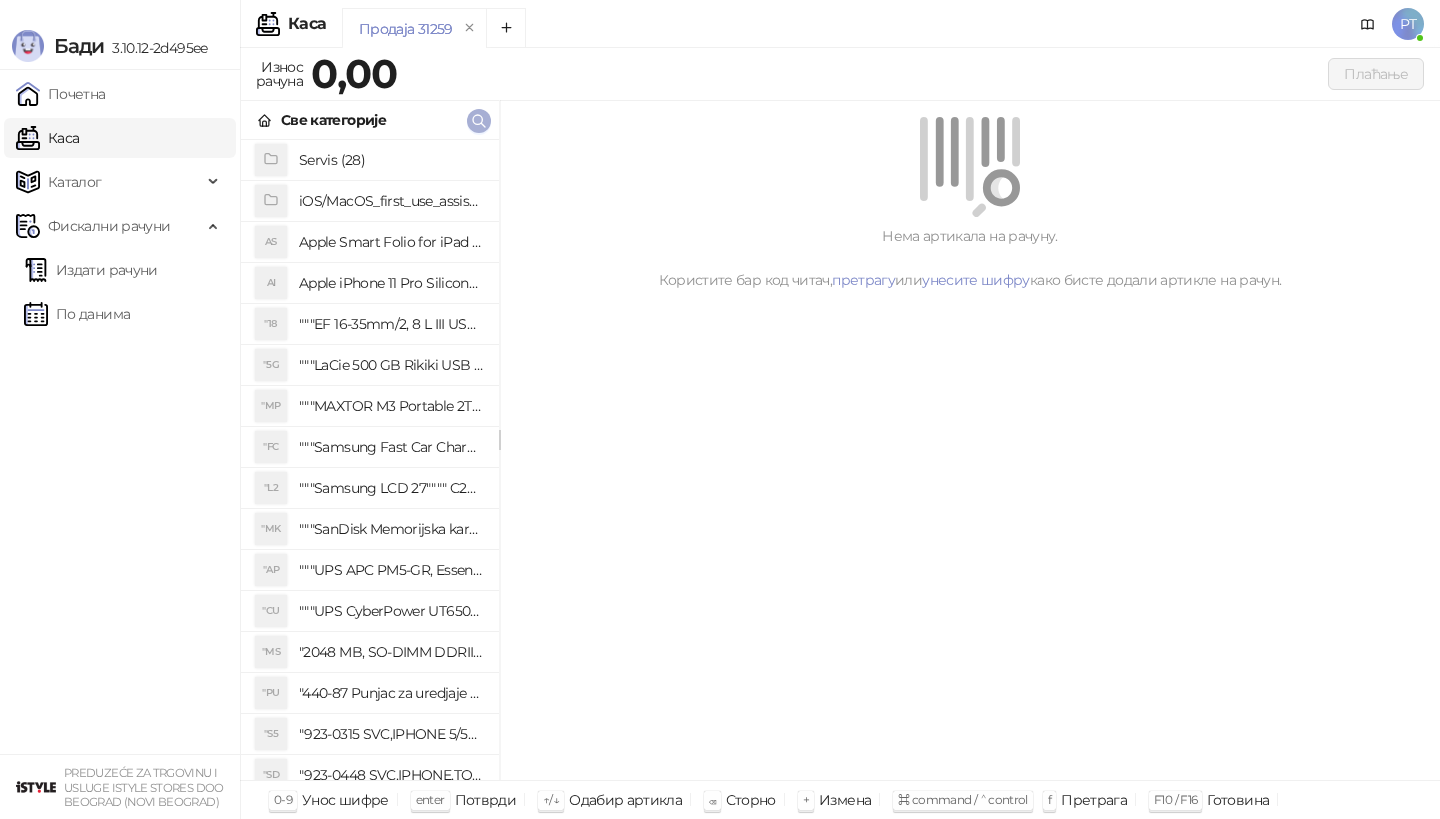 click 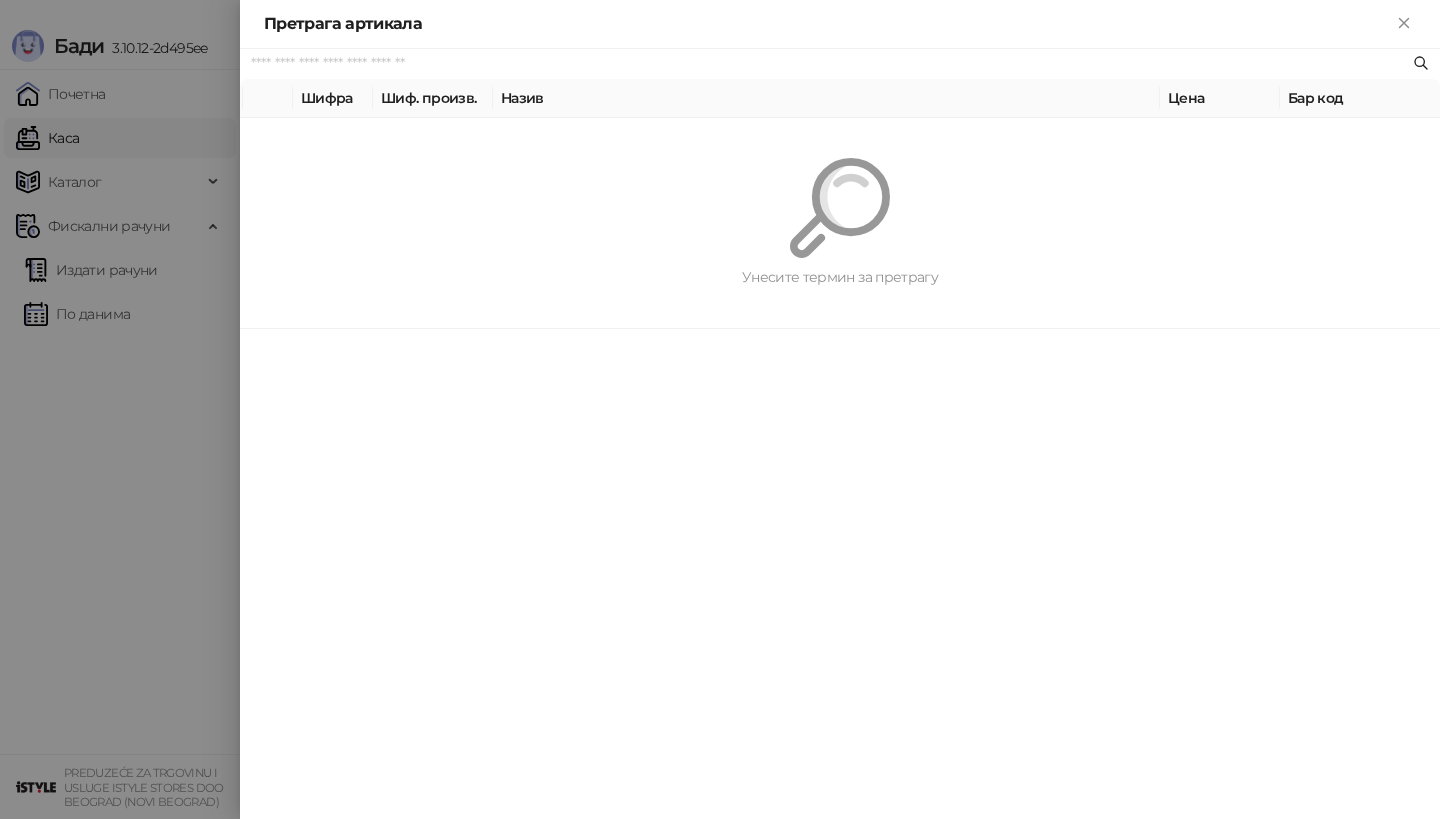 paste on "*********" 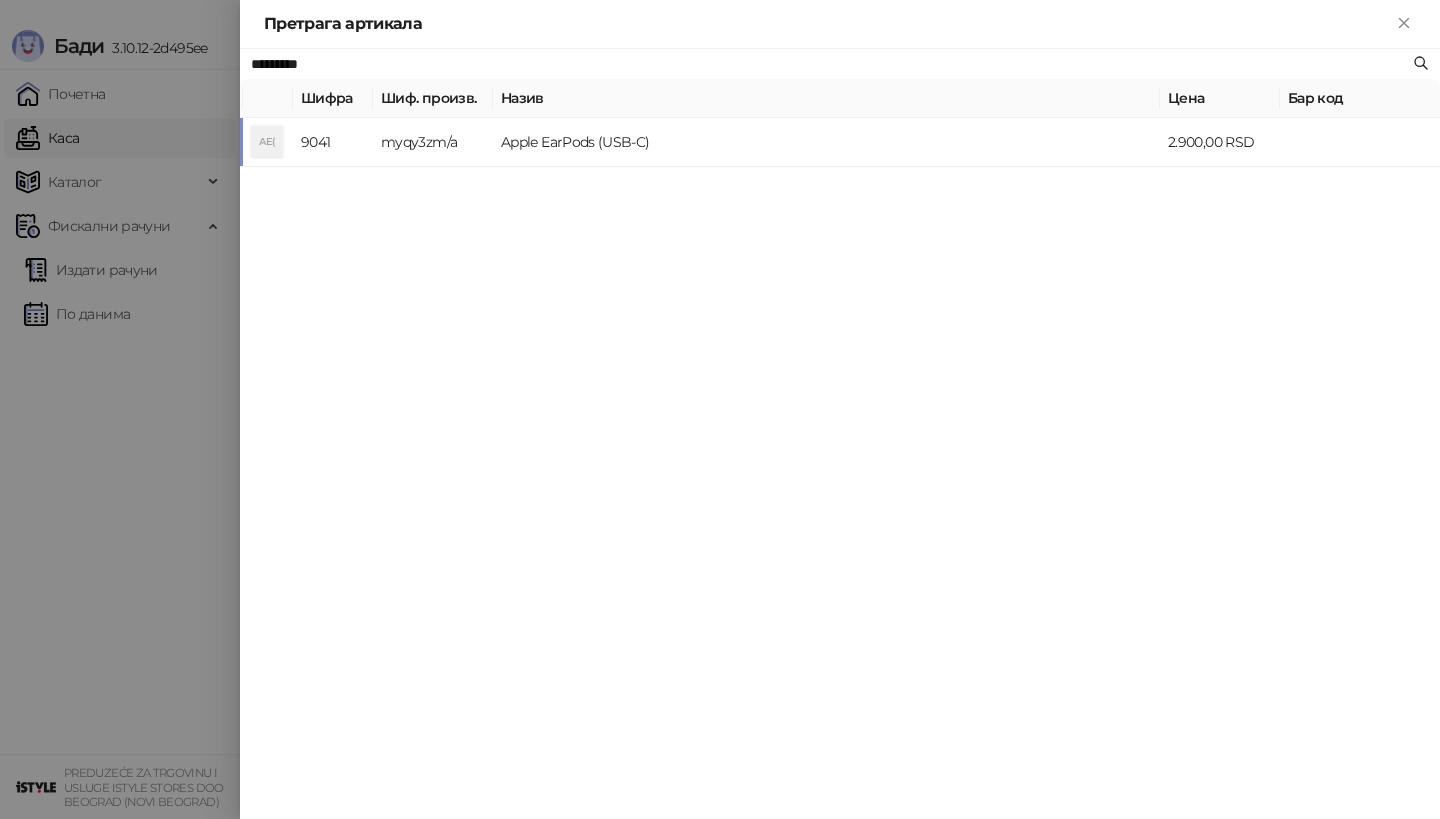 type on "*********" 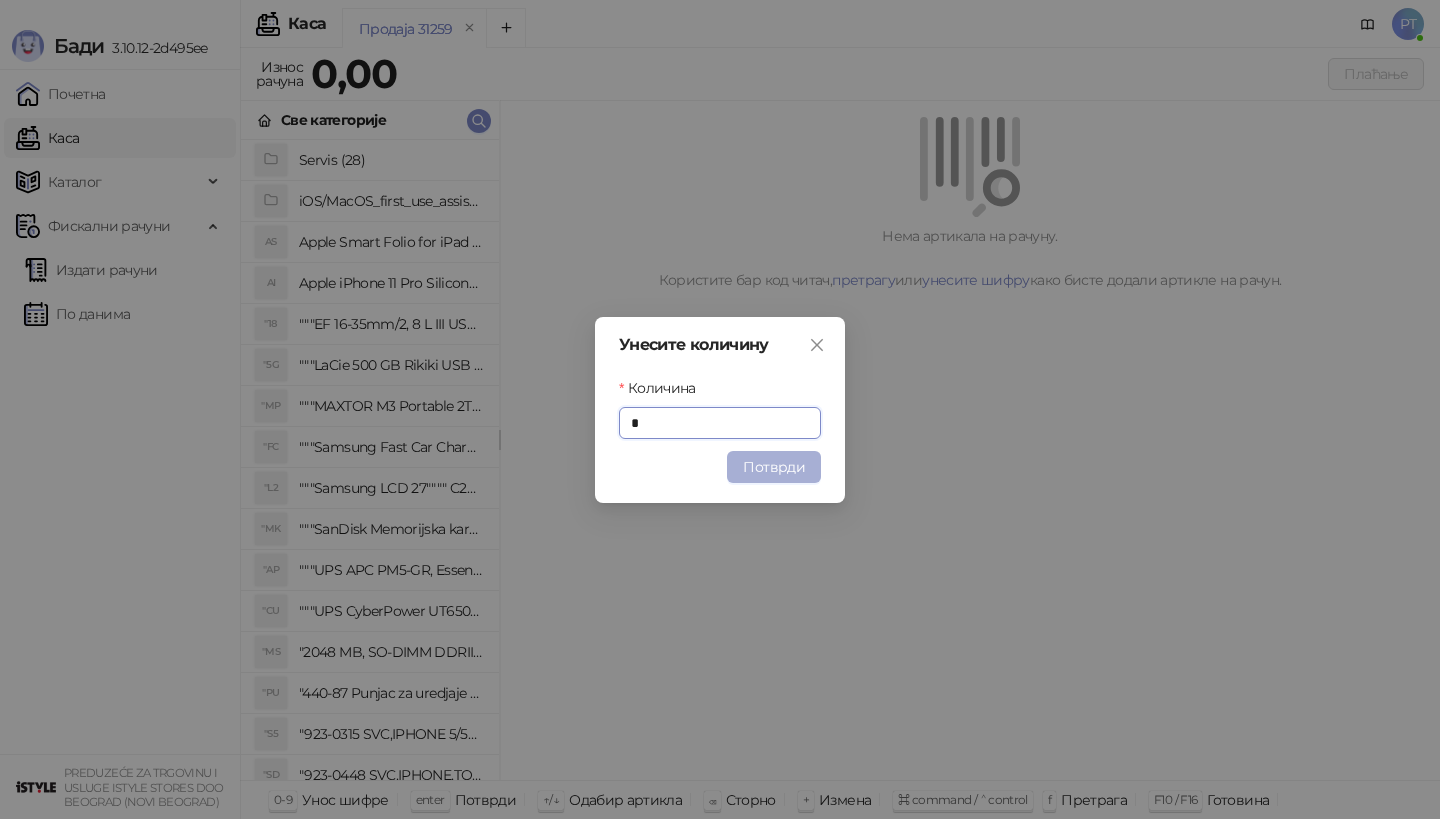 click on "Потврди" at bounding box center [774, 467] 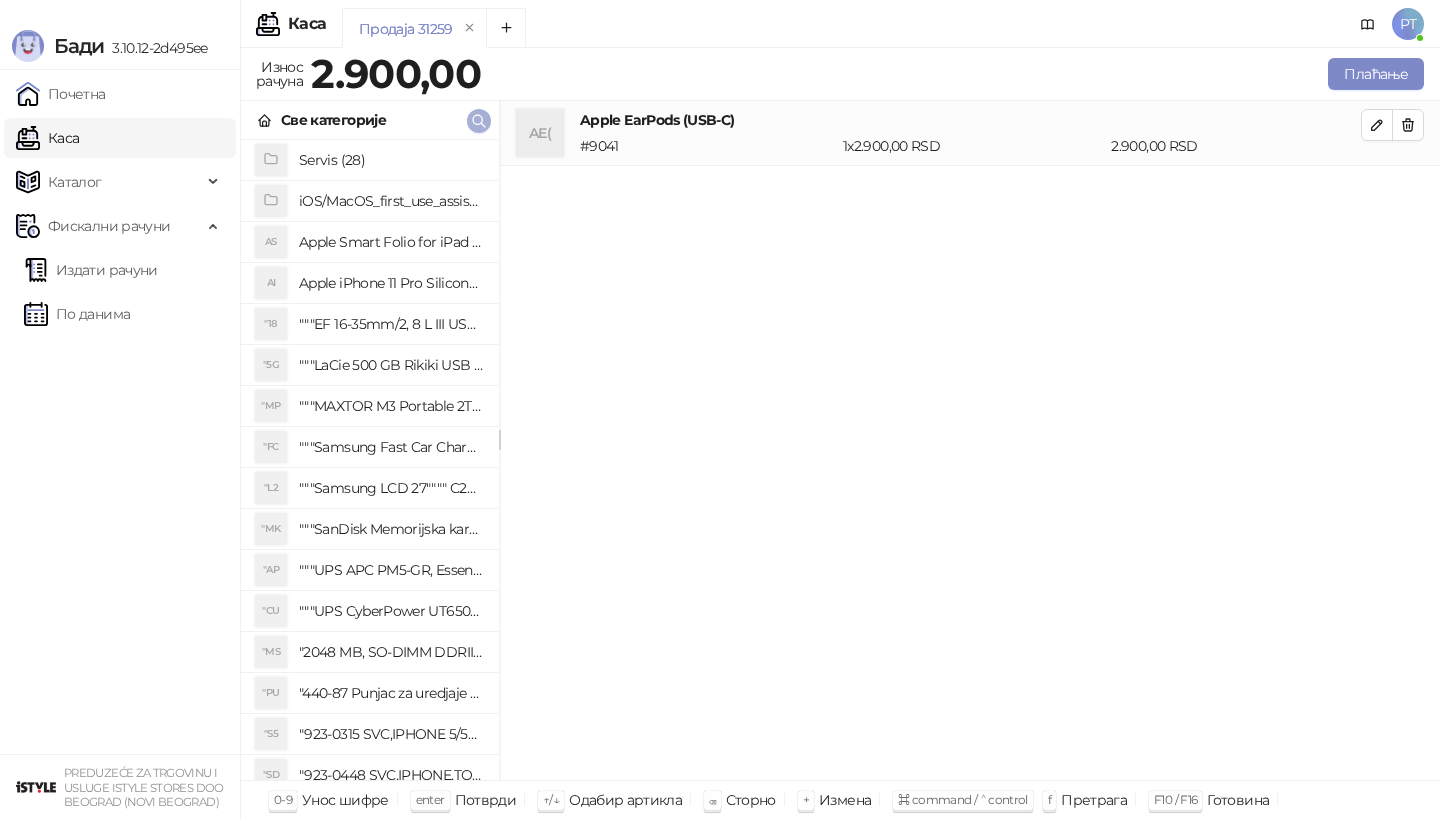 type 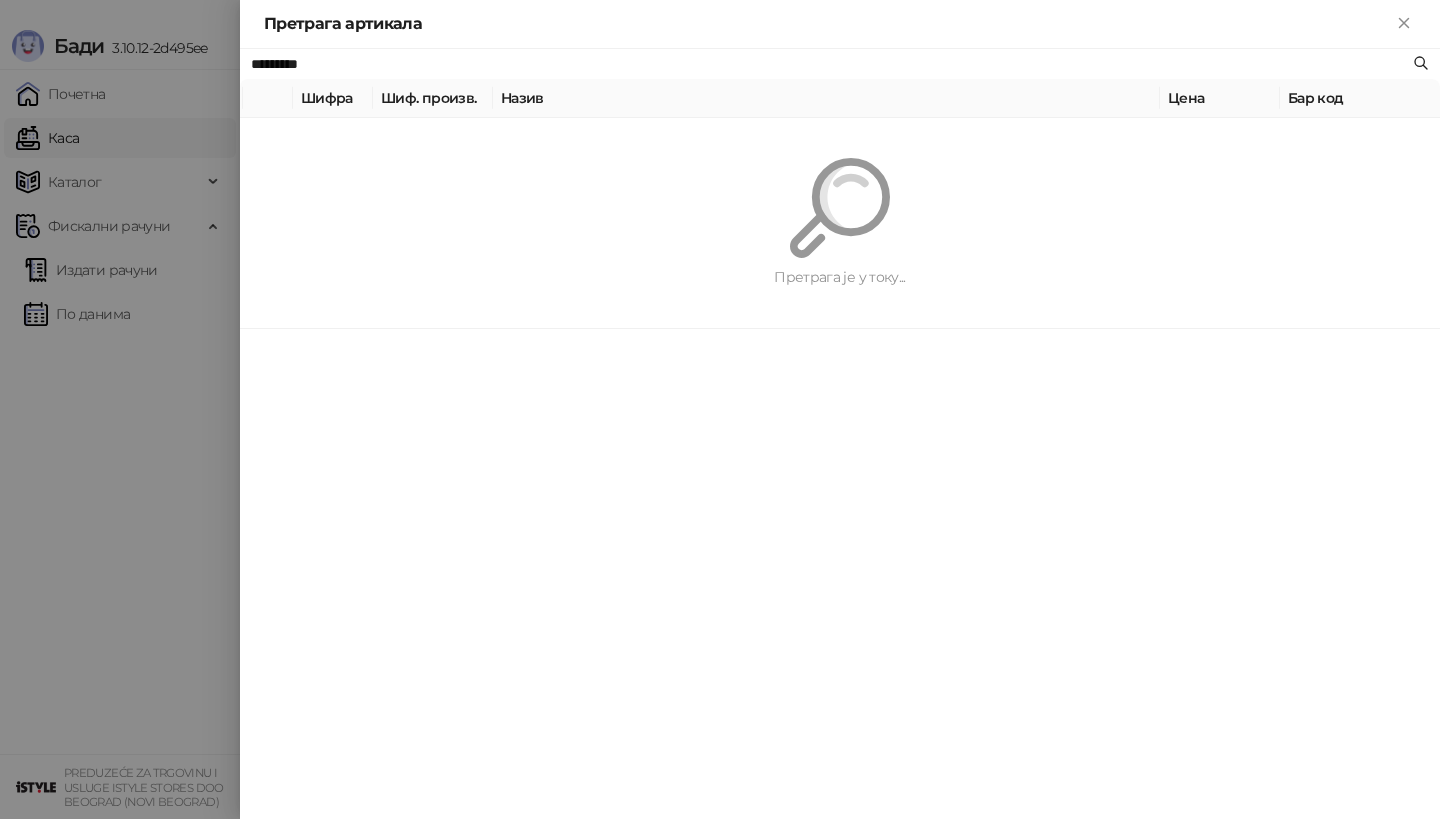 paste on "**********" 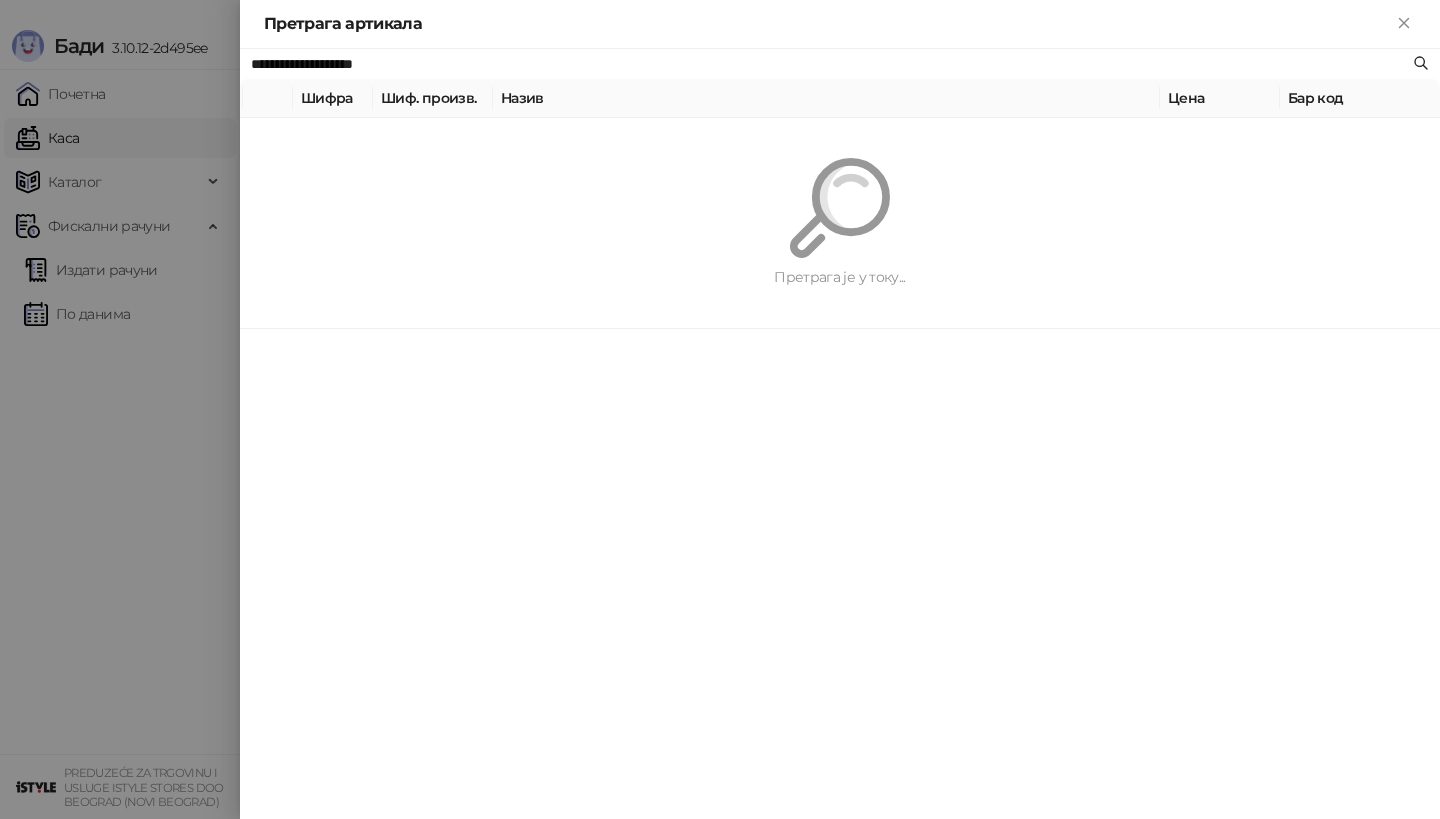 type on "**********" 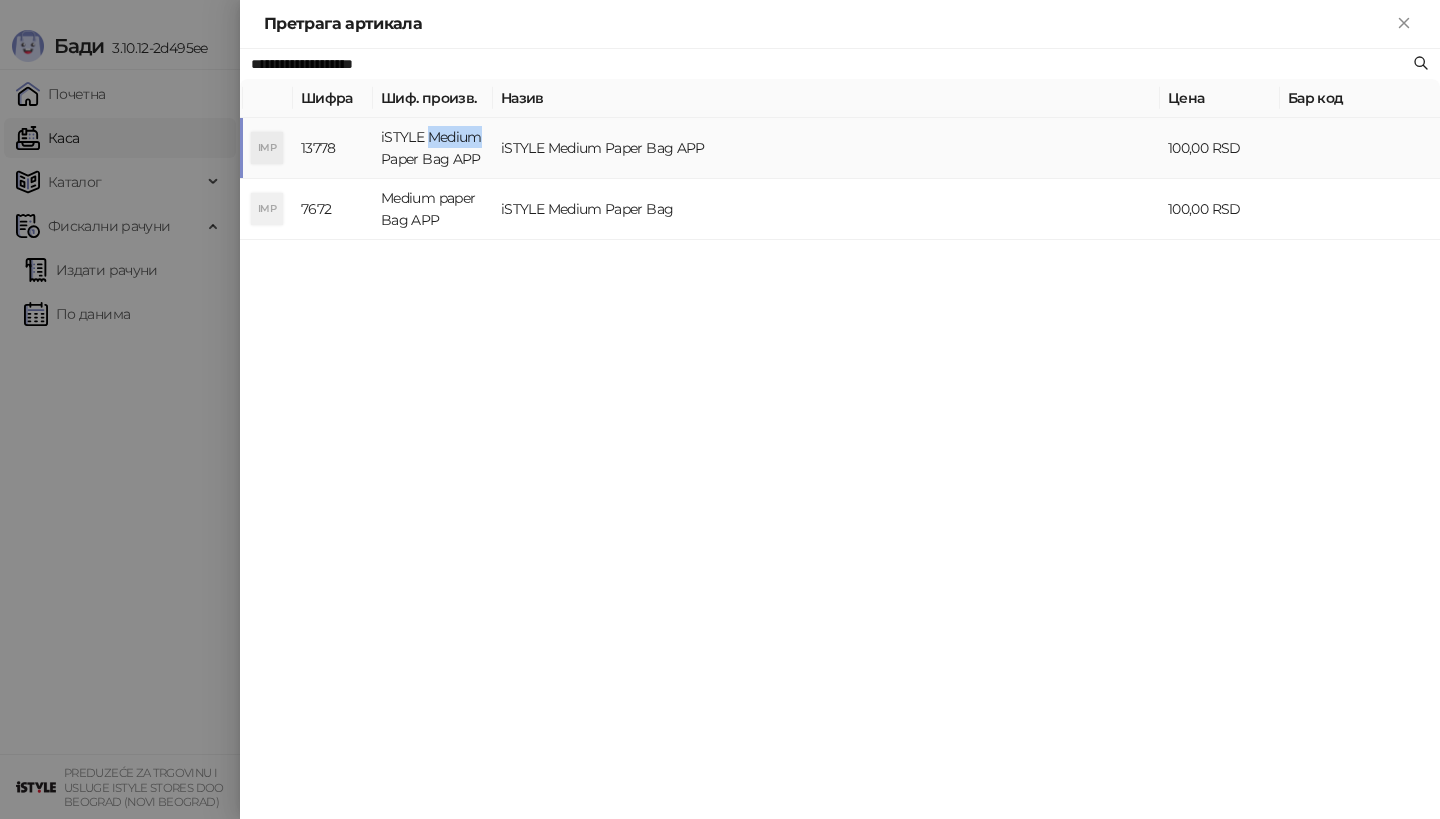 click on "iSTYLE Medium Paper Bag APP" at bounding box center (433, 148) 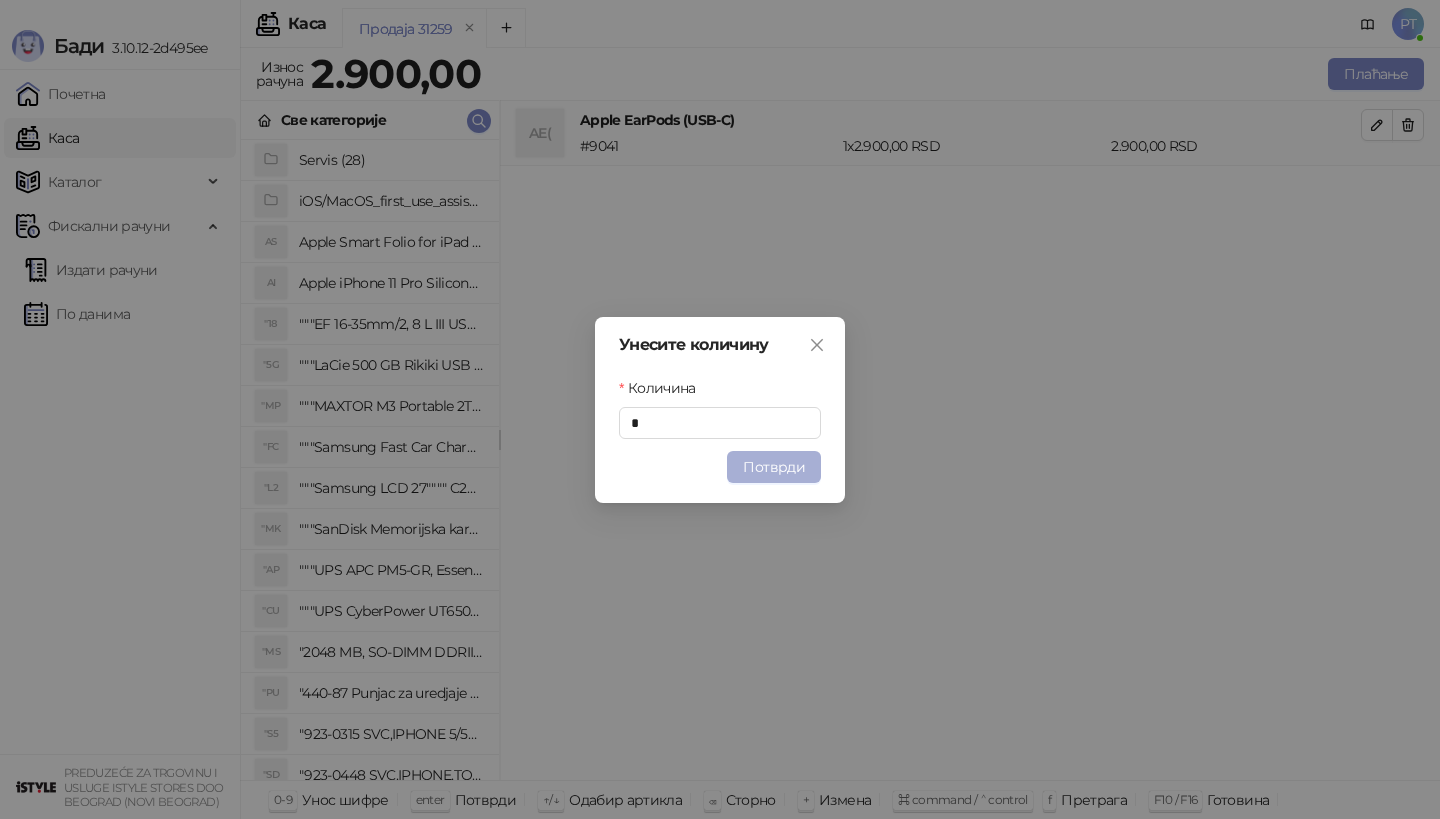 click on "Потврди" at bounding box center (774, 467) 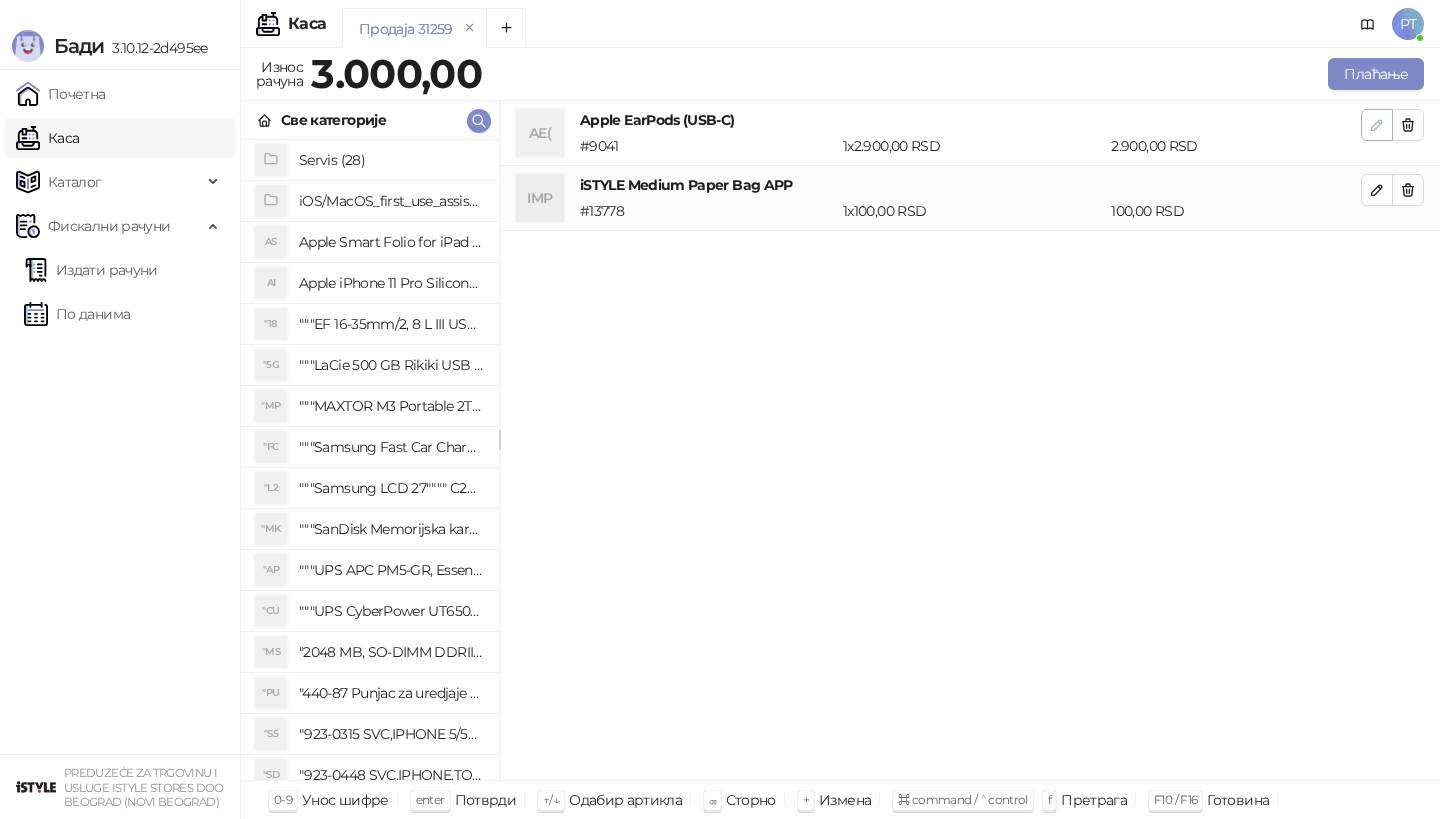 click 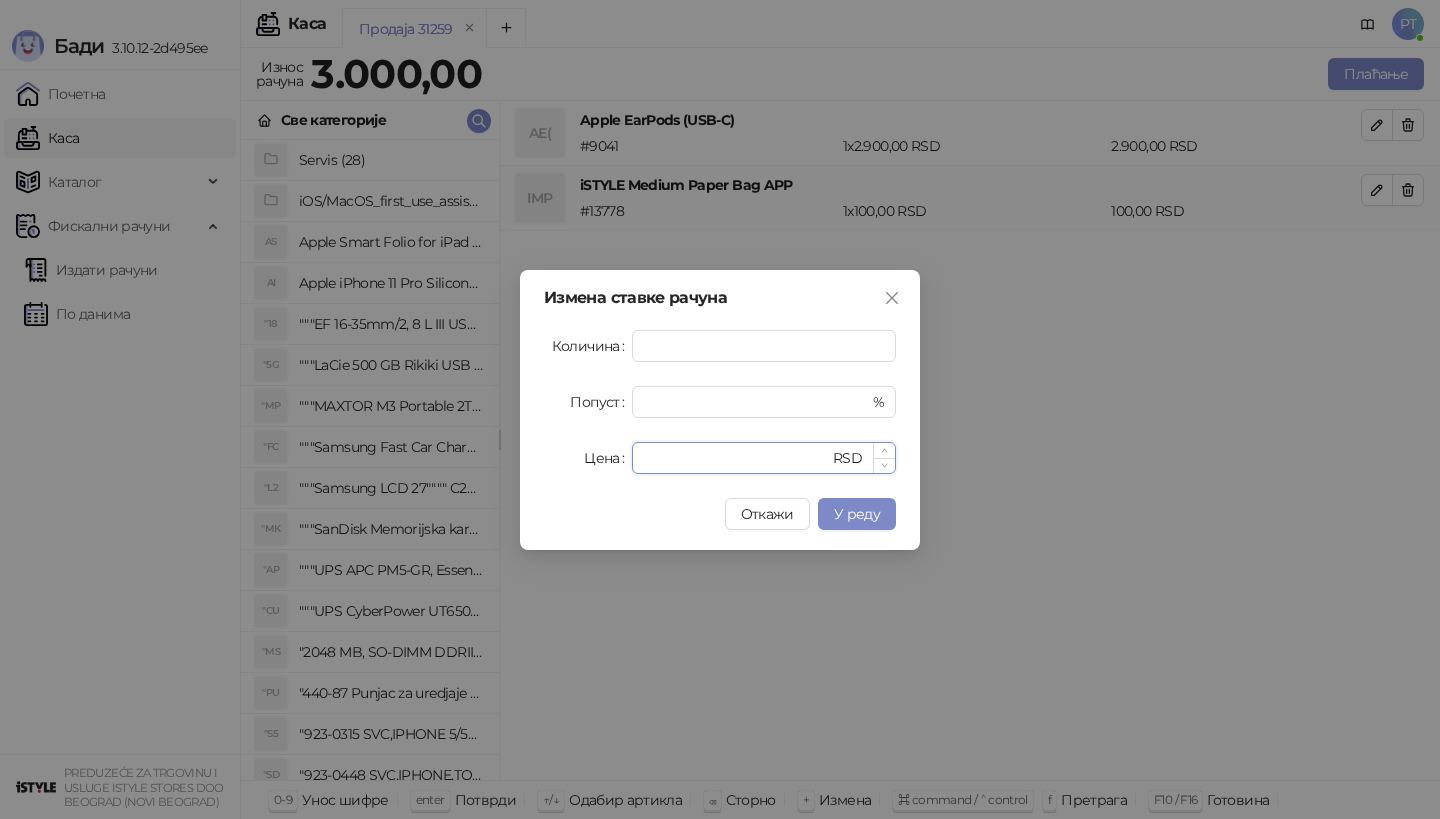 click on "****" at bounding box center [736, 458] 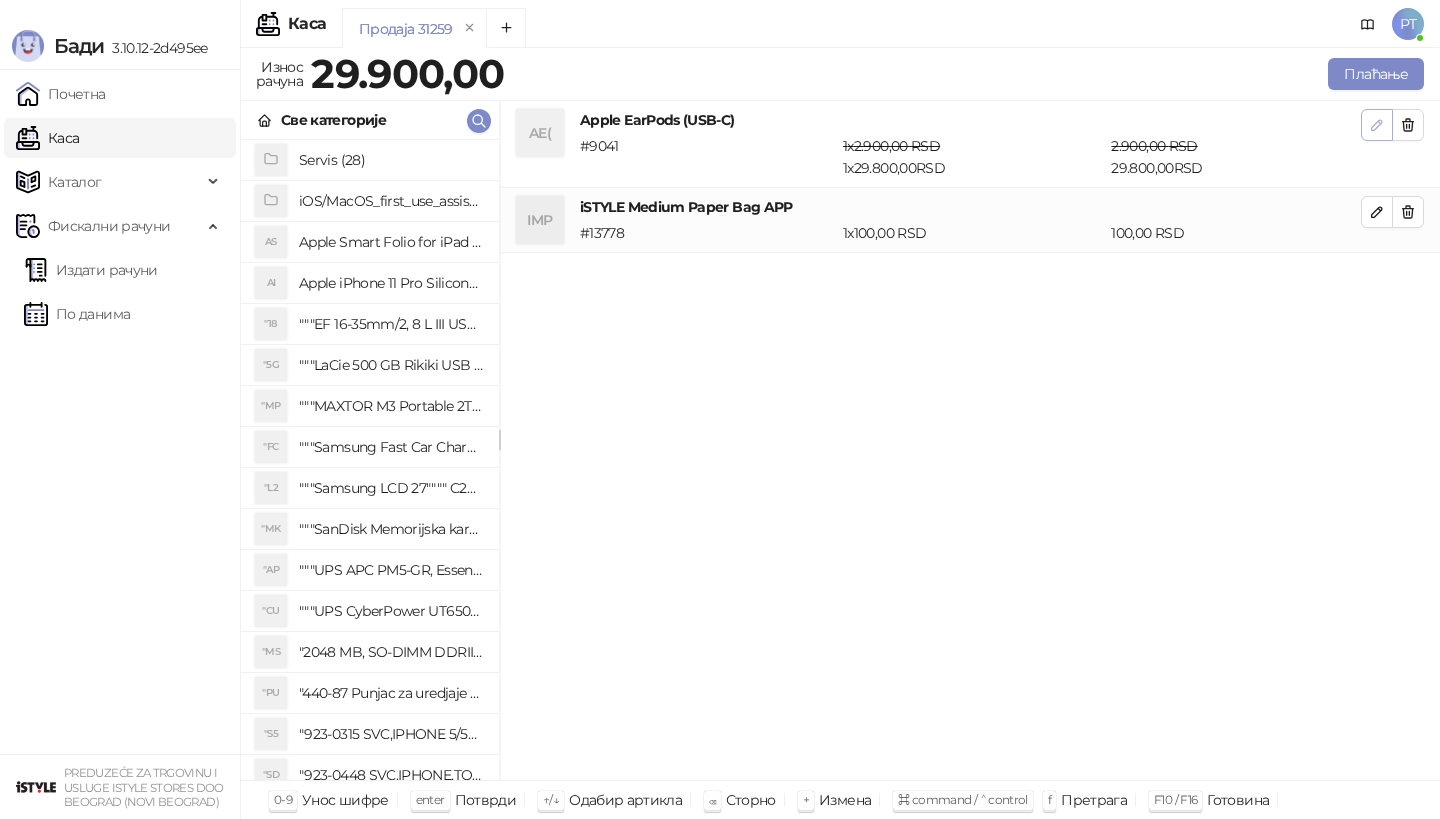 click 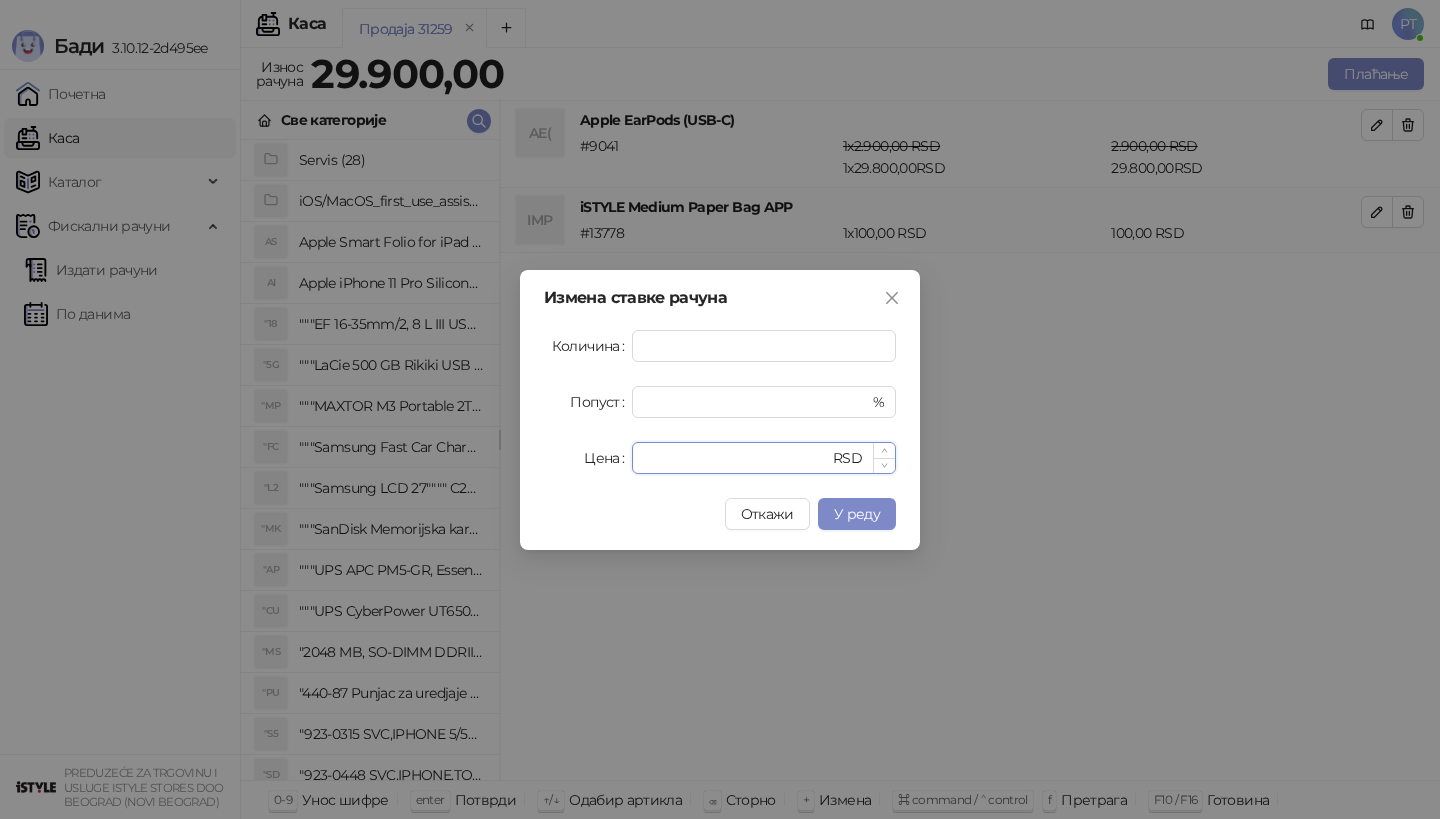 click on "*****" at bounding box center [736, 458] 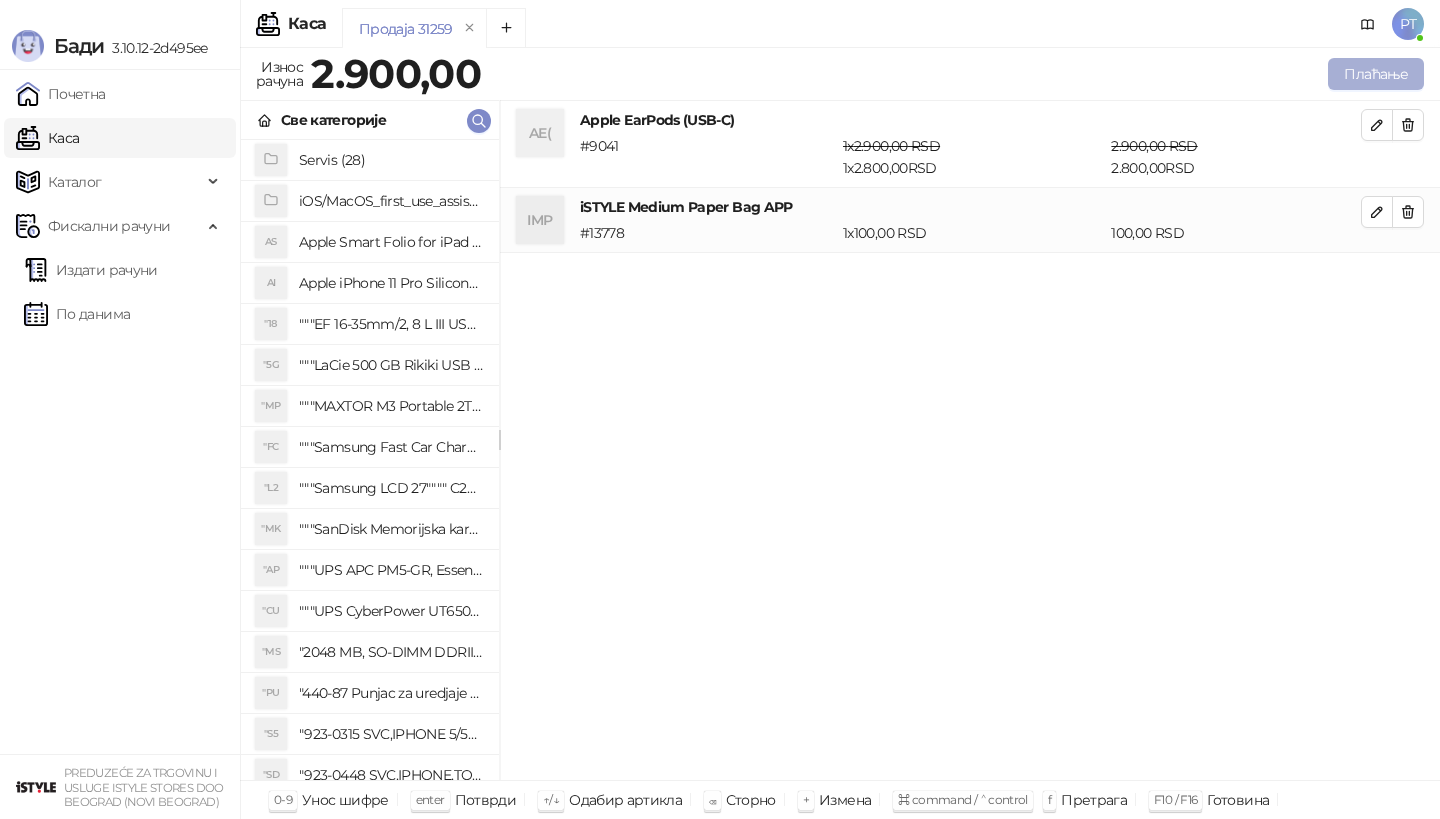 click on "Плаћање" at bounding box center [1376, 74] 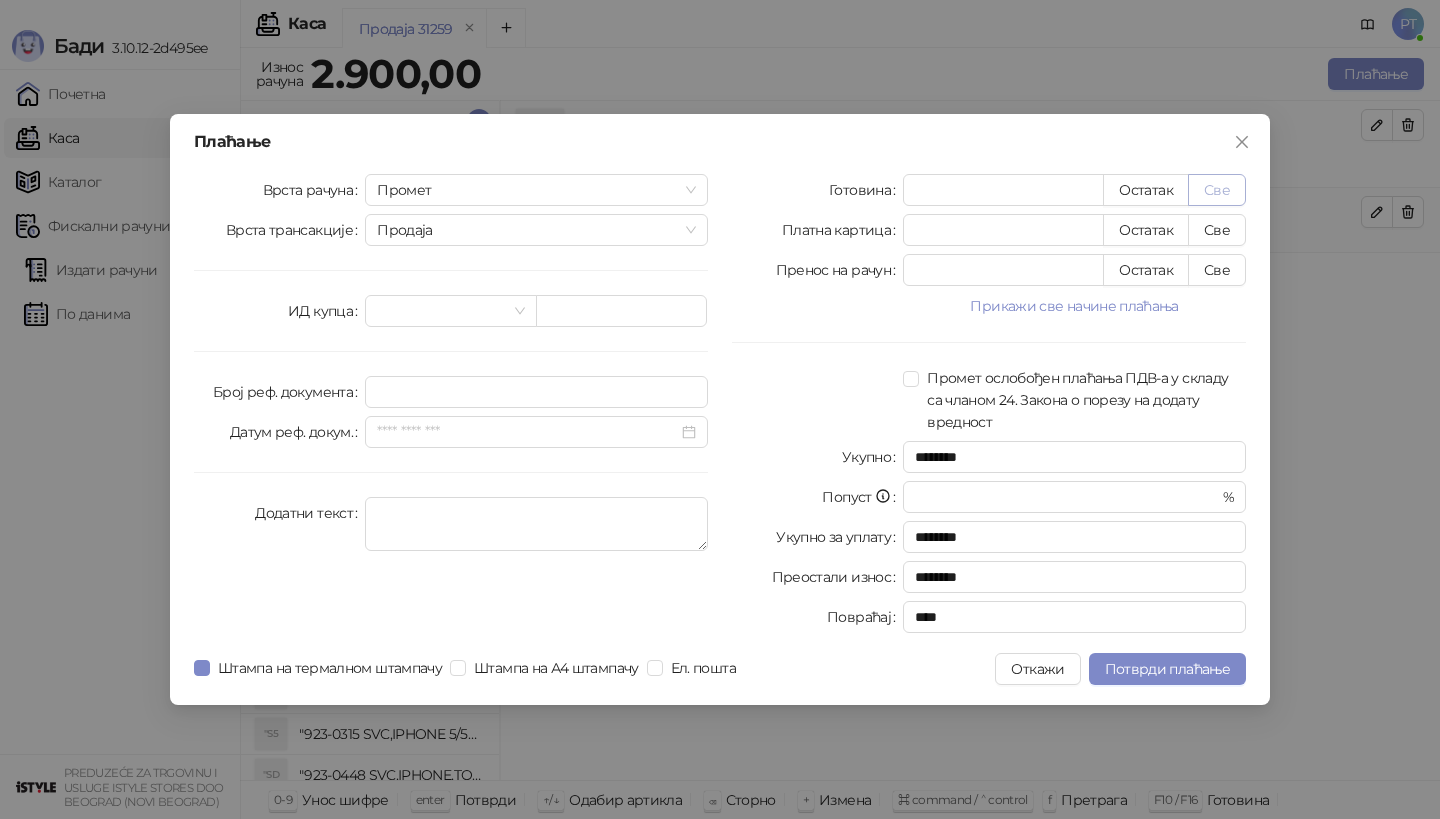 click on "Све" at bounding box center (1217, 190) 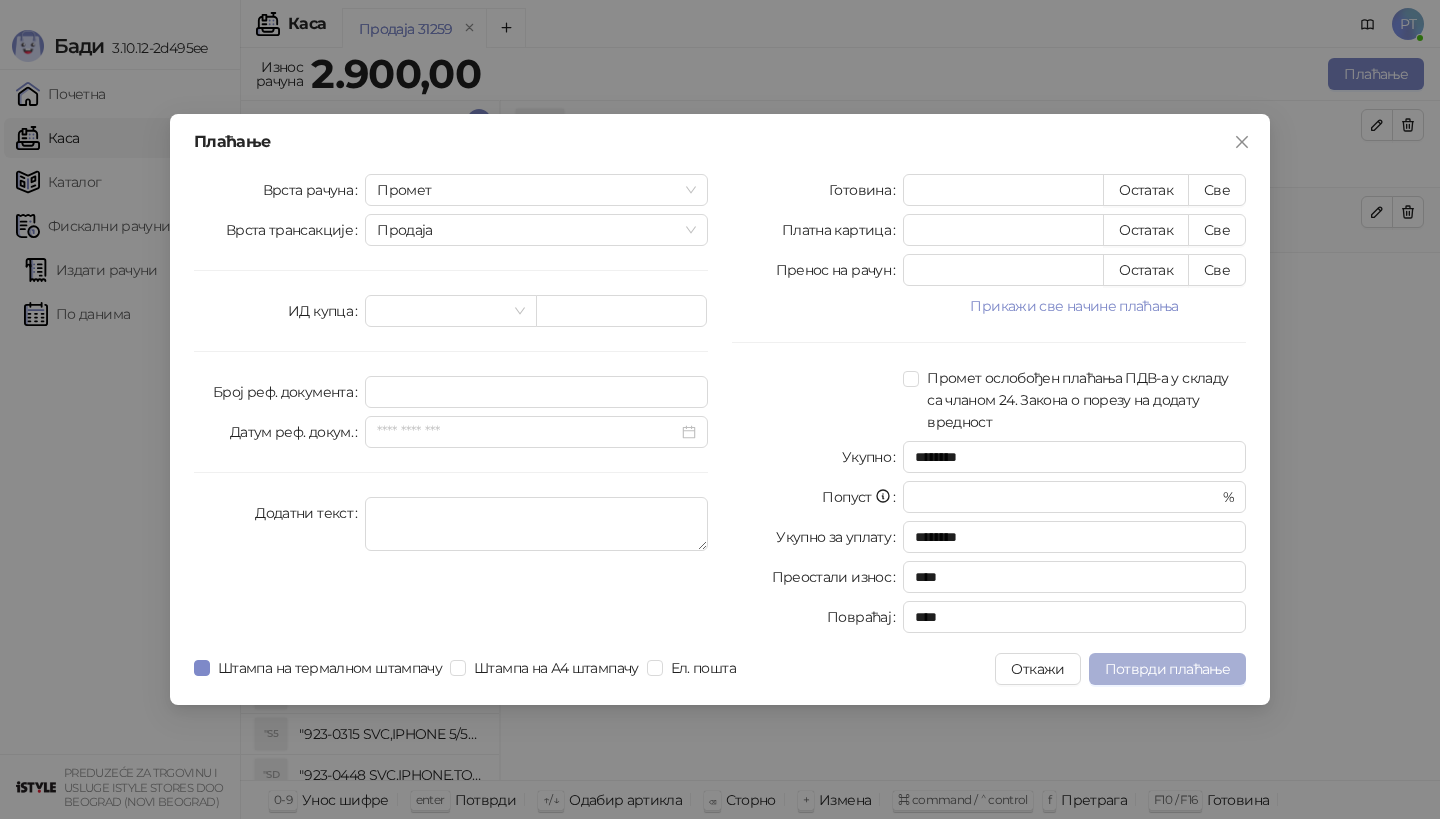 click on "Потврди плаћање" at bounding box center (1167, 669) 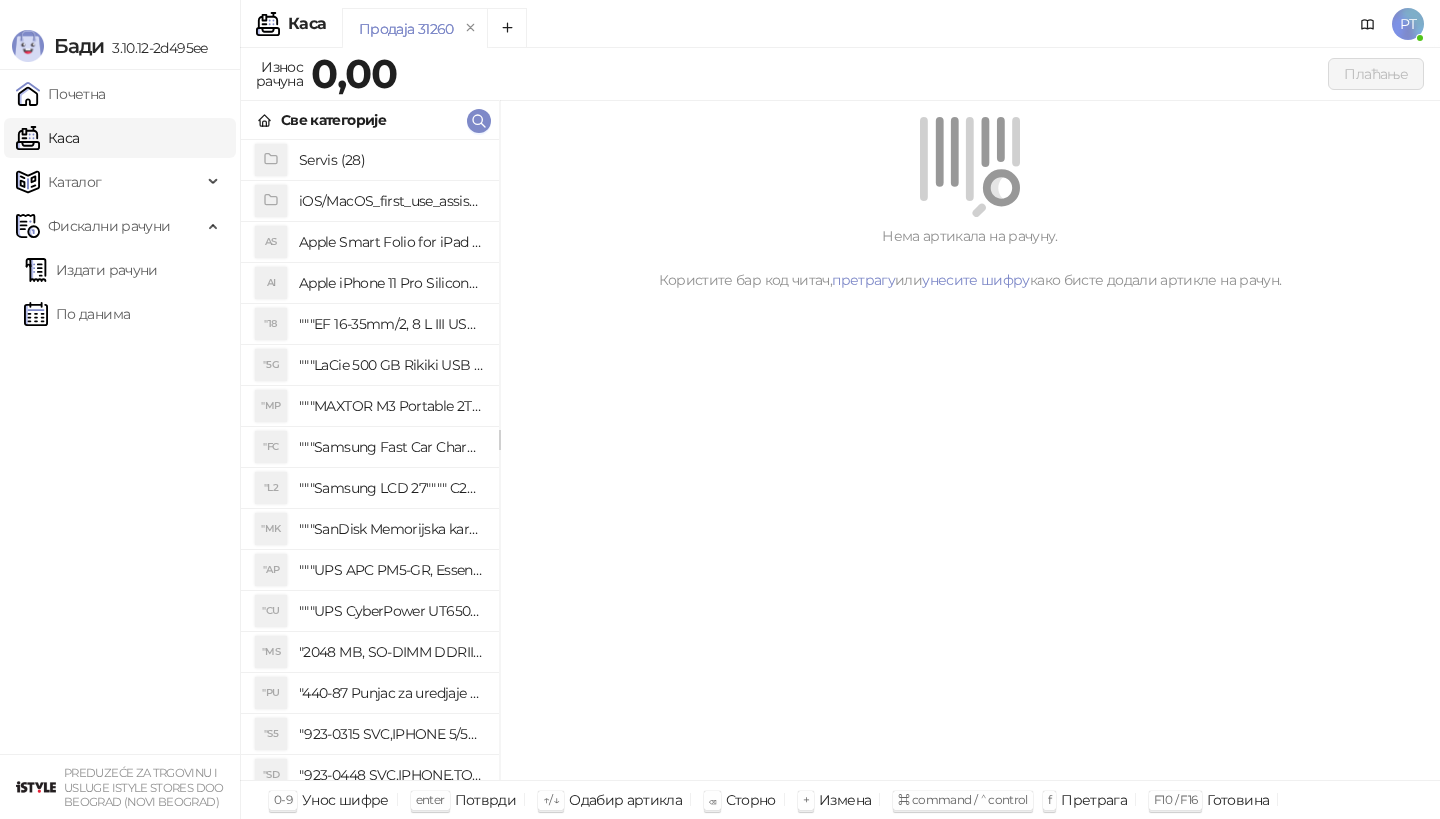 click on "Издати рачуни По данима" at bounding box center [120, 292] 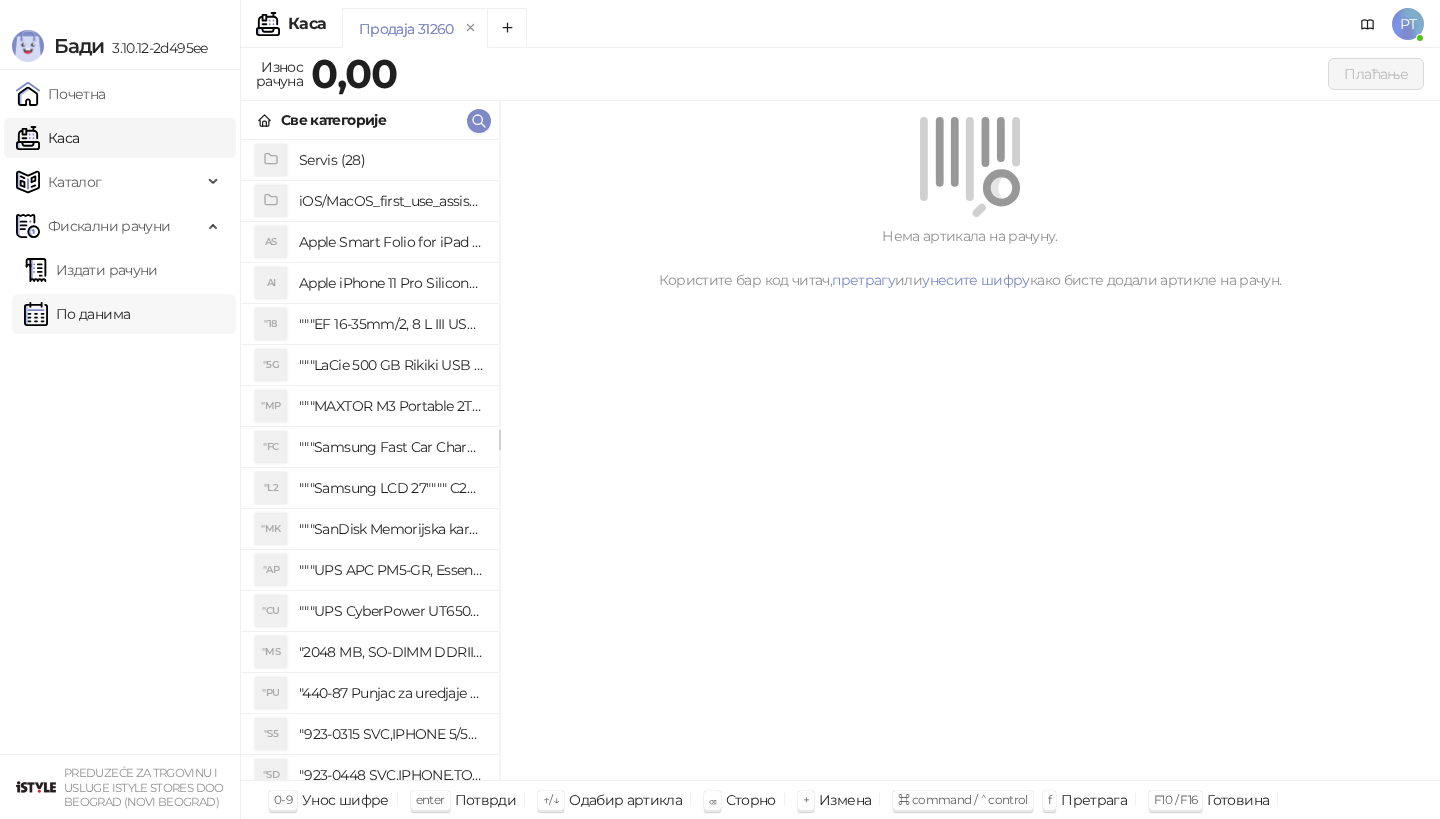 click on "По данима" at bounding box center (77, 314) 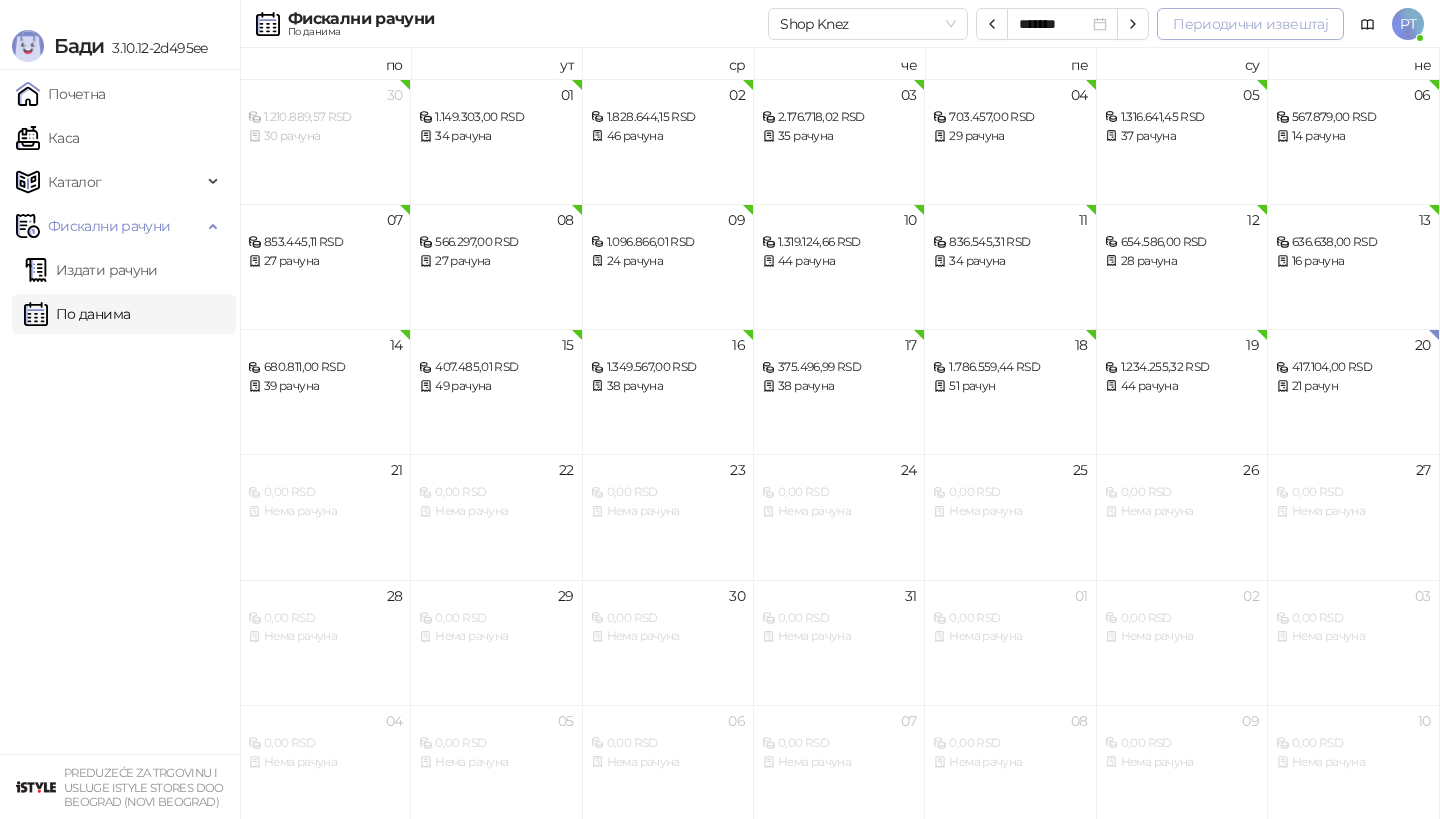 click on "Периодични извештај" at bounding box center [1250, 24] 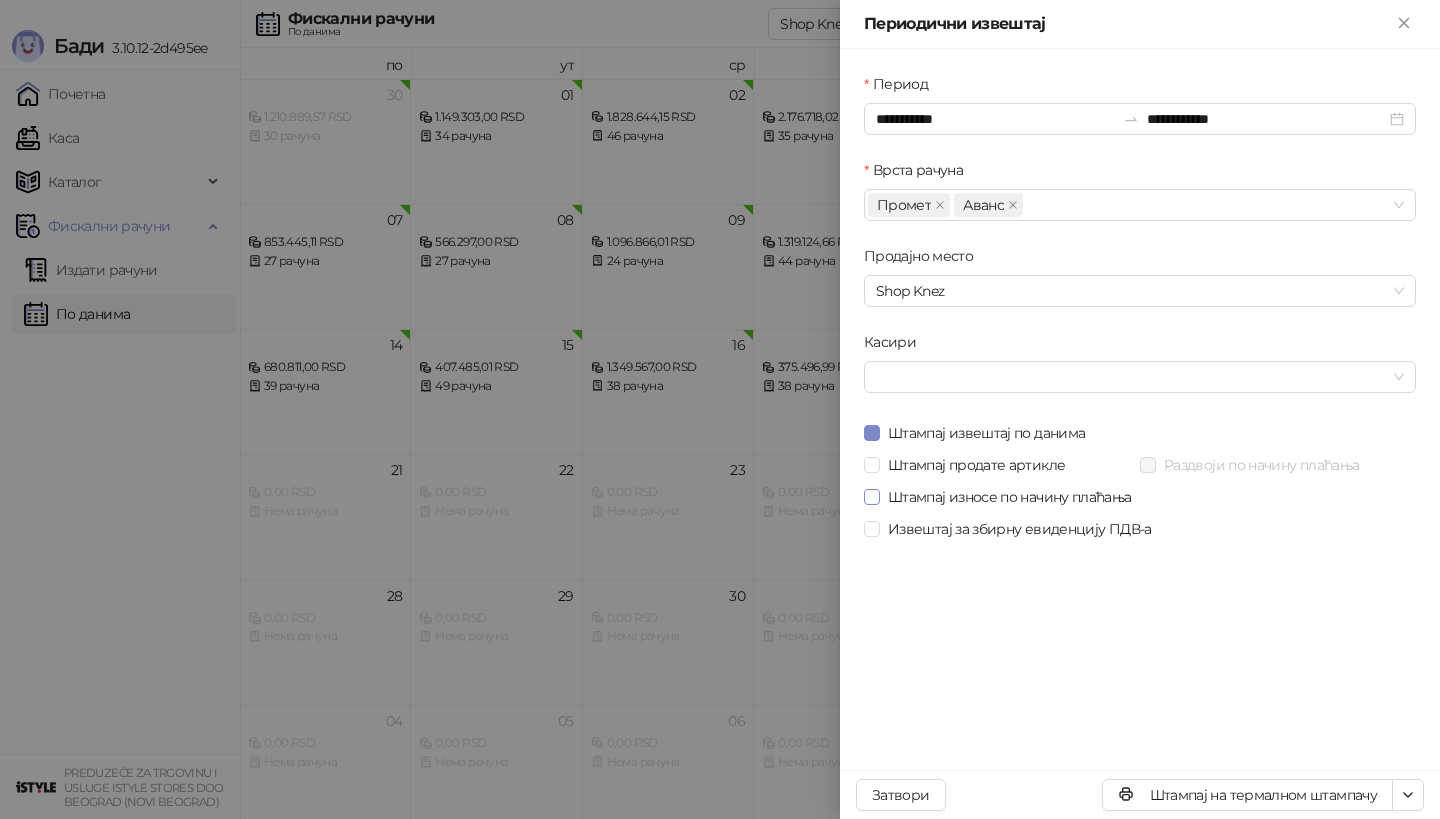 click on "Штампај износе по начину плаћања" at bounding box center (1010, 497) 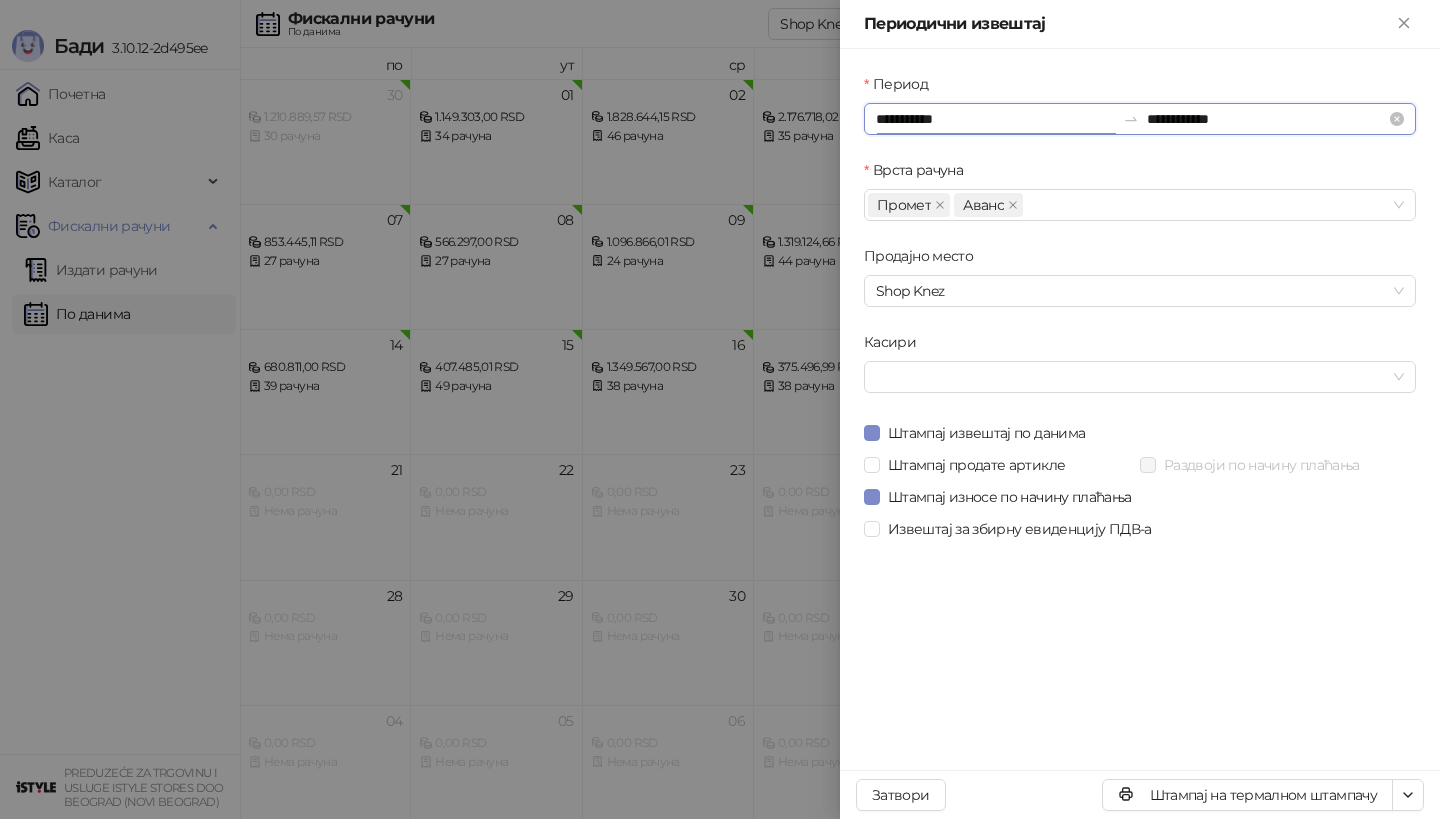 click on "**********" at bounding box center [995, 119] 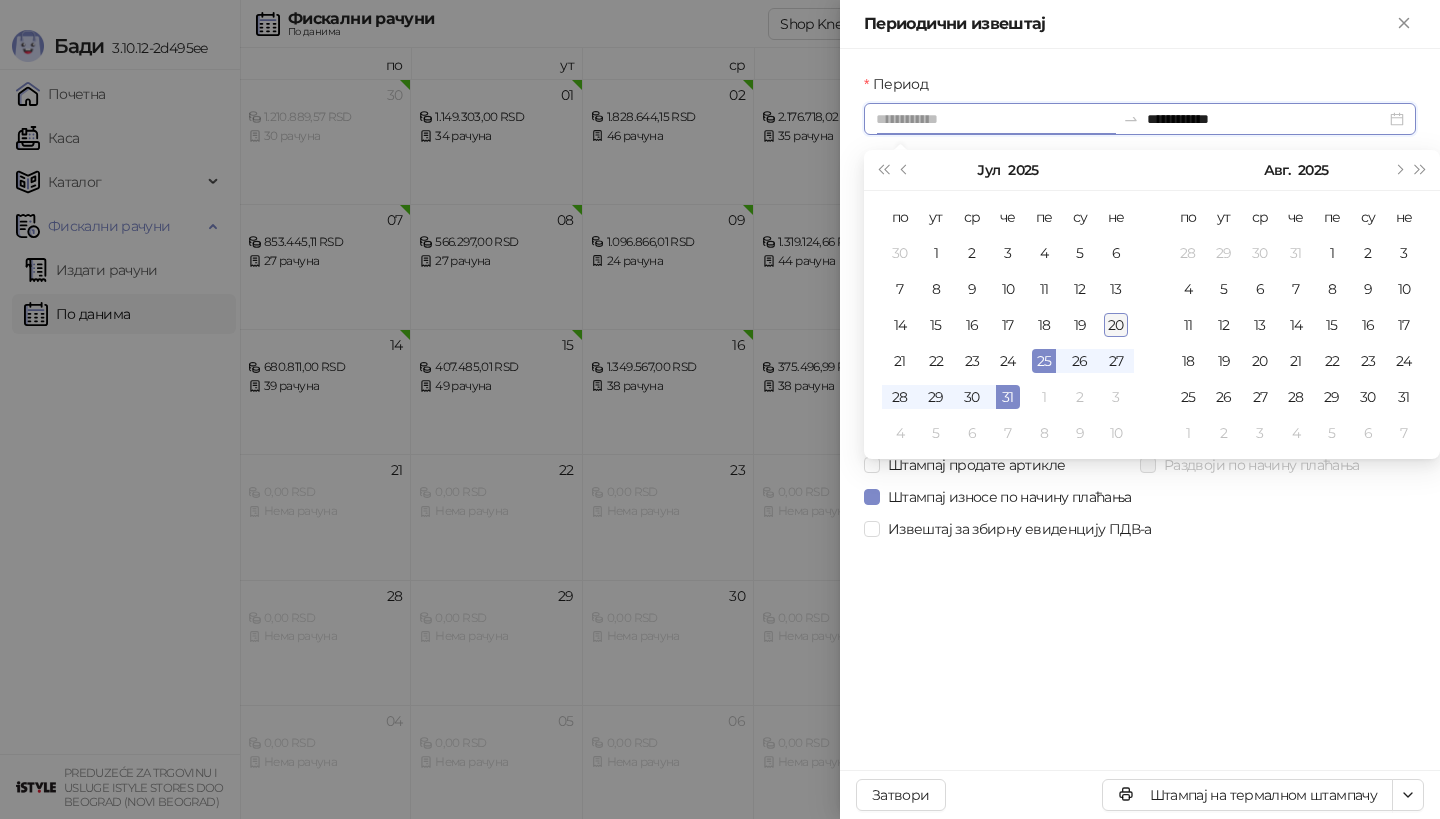 type on "**********" 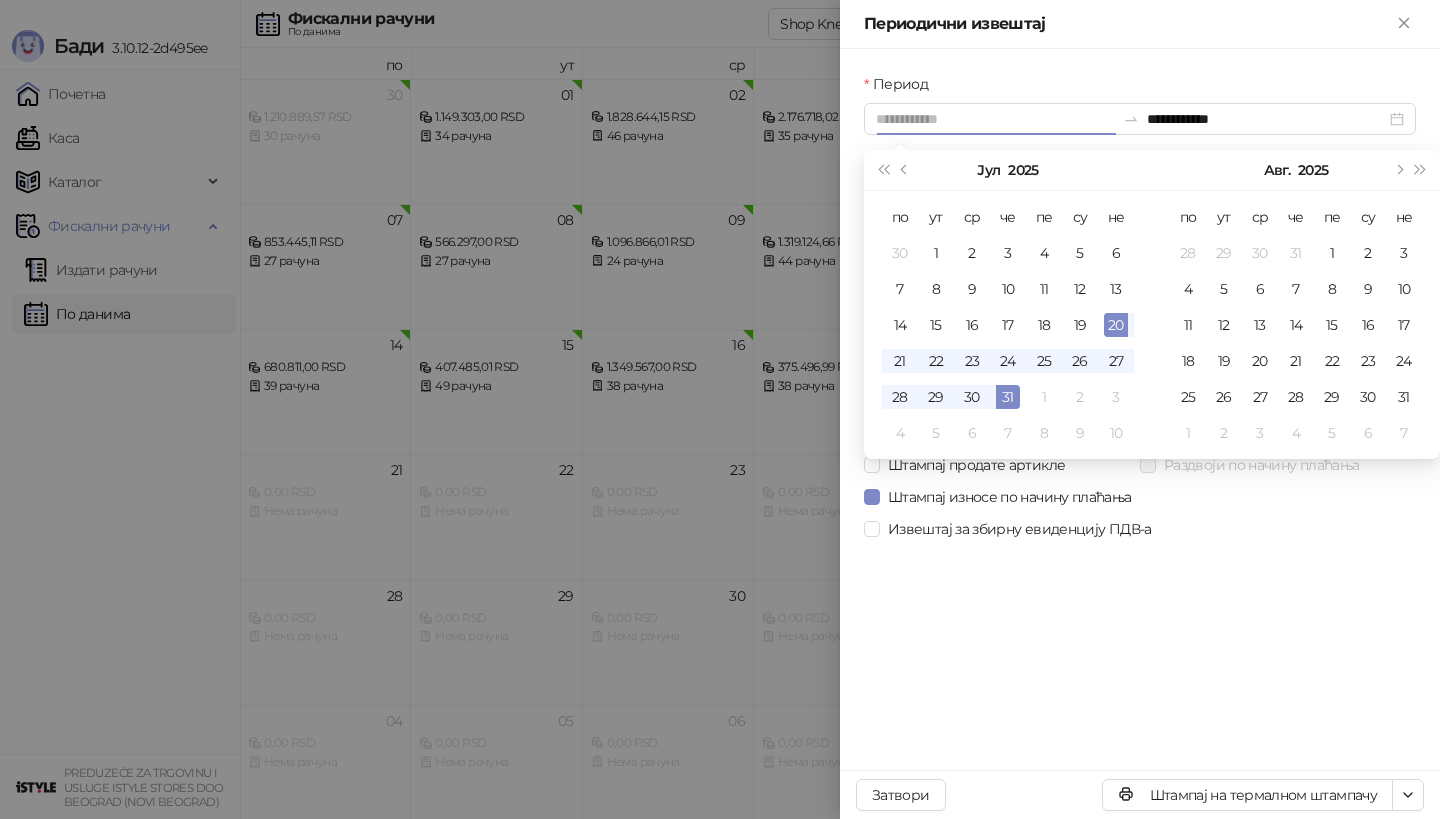 click on "20" at bounding box center [1116, 325] 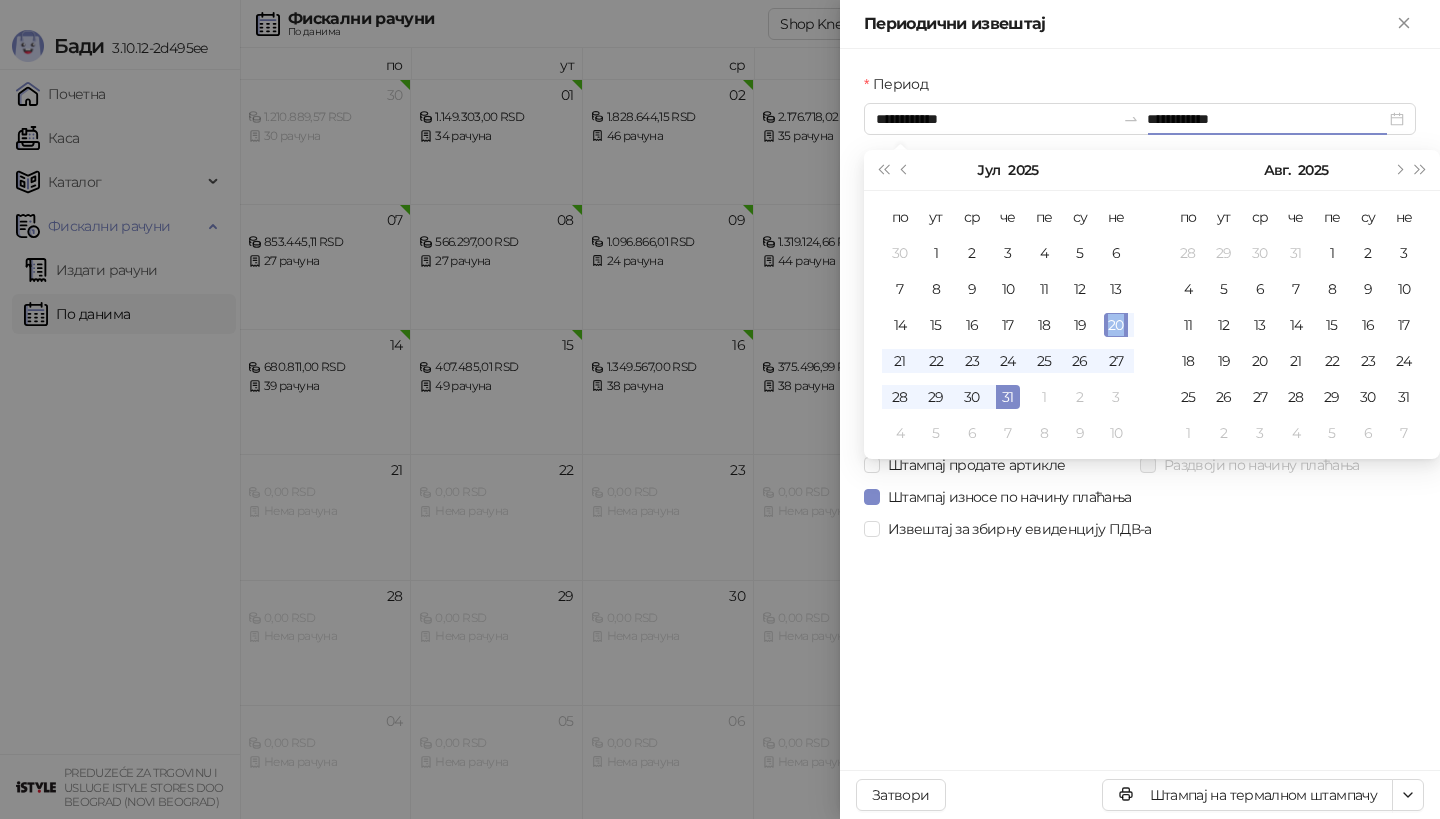 type on "**********" 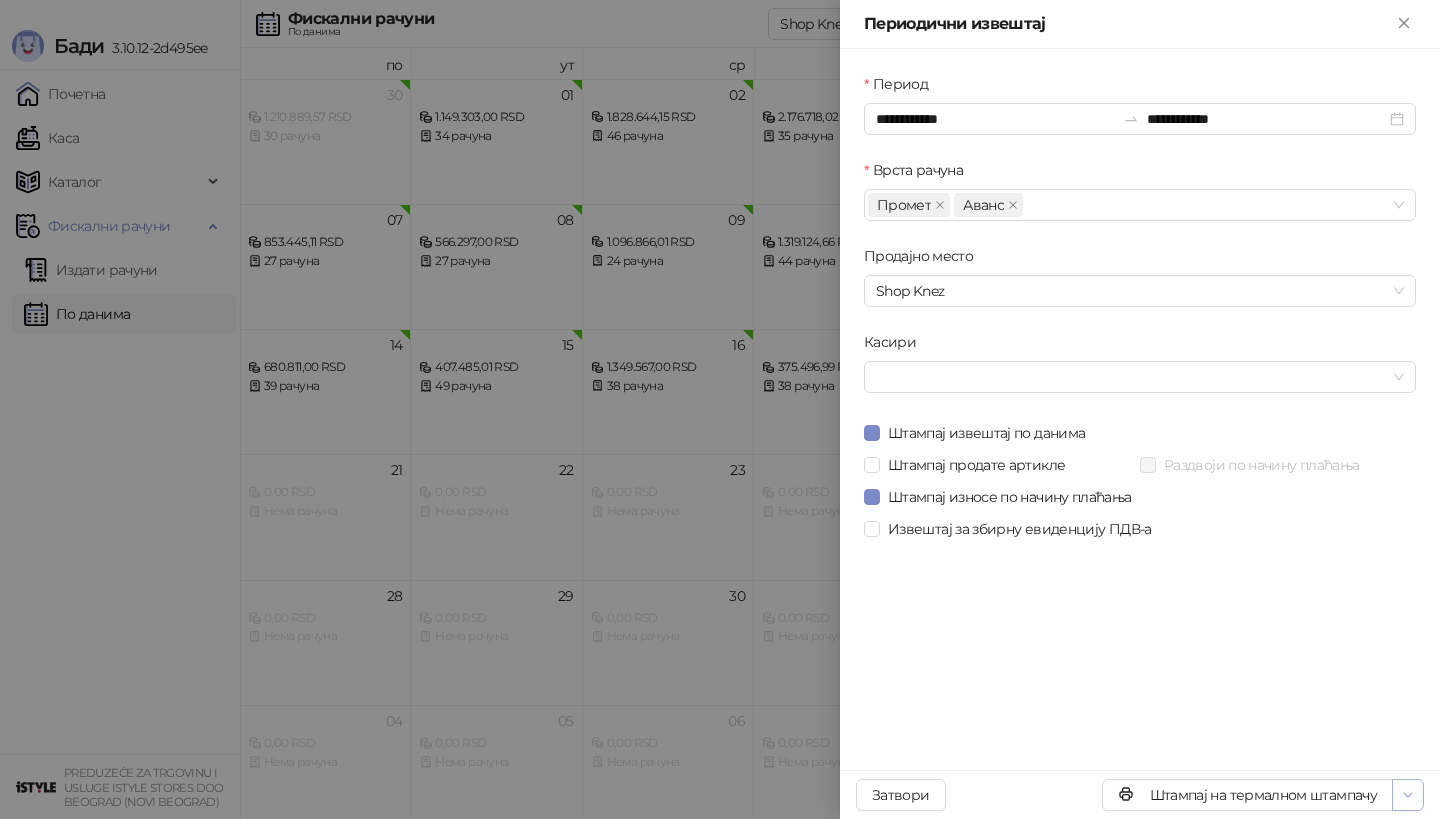 click at bounding box center (1408, 795) 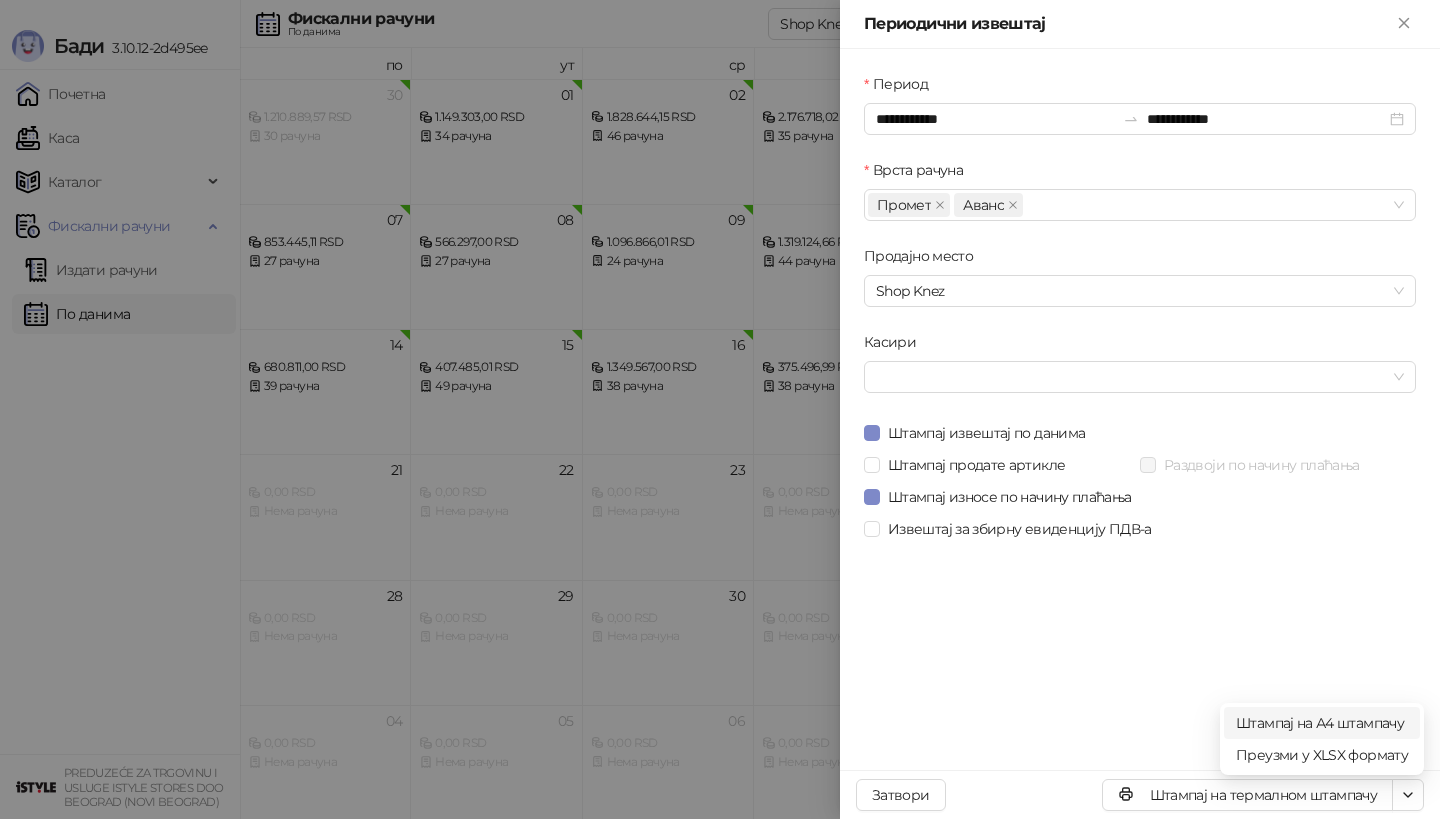 click on "Штампај на А4 штампачу" at bounding box center [1322, 723] 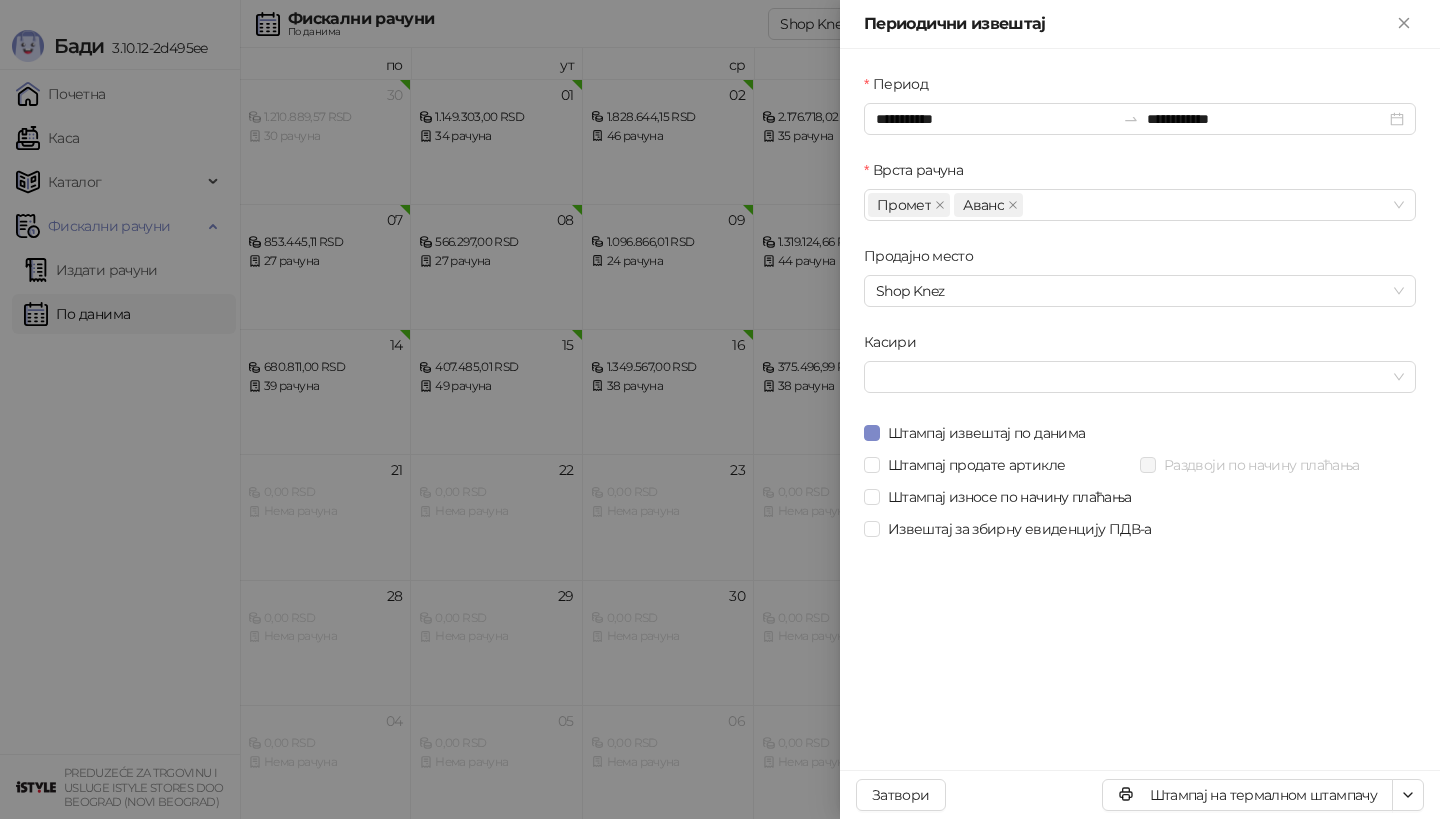 click at bounding box center (720, 409) 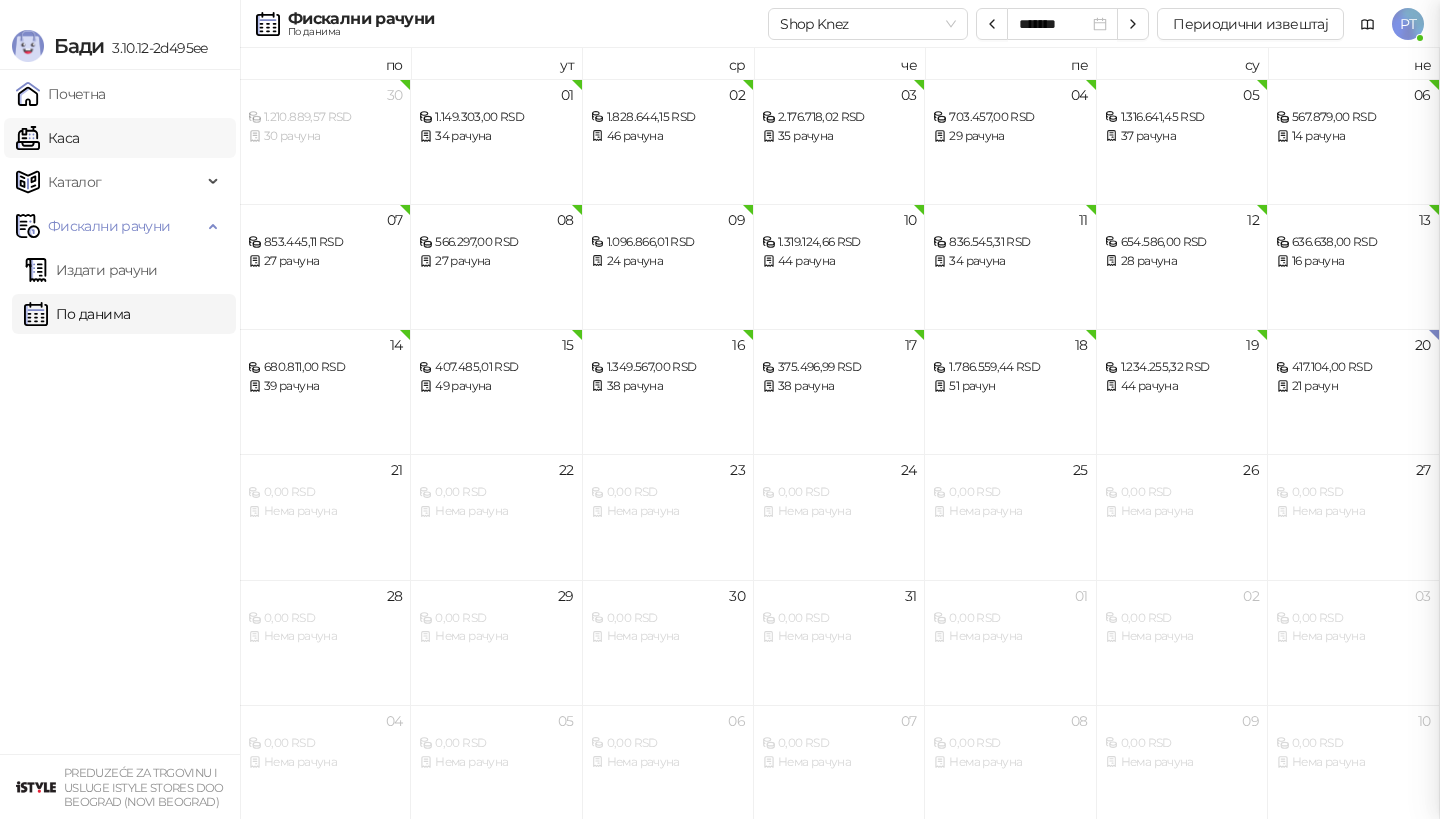 click on "Каса" at bounding box center [47, 138] 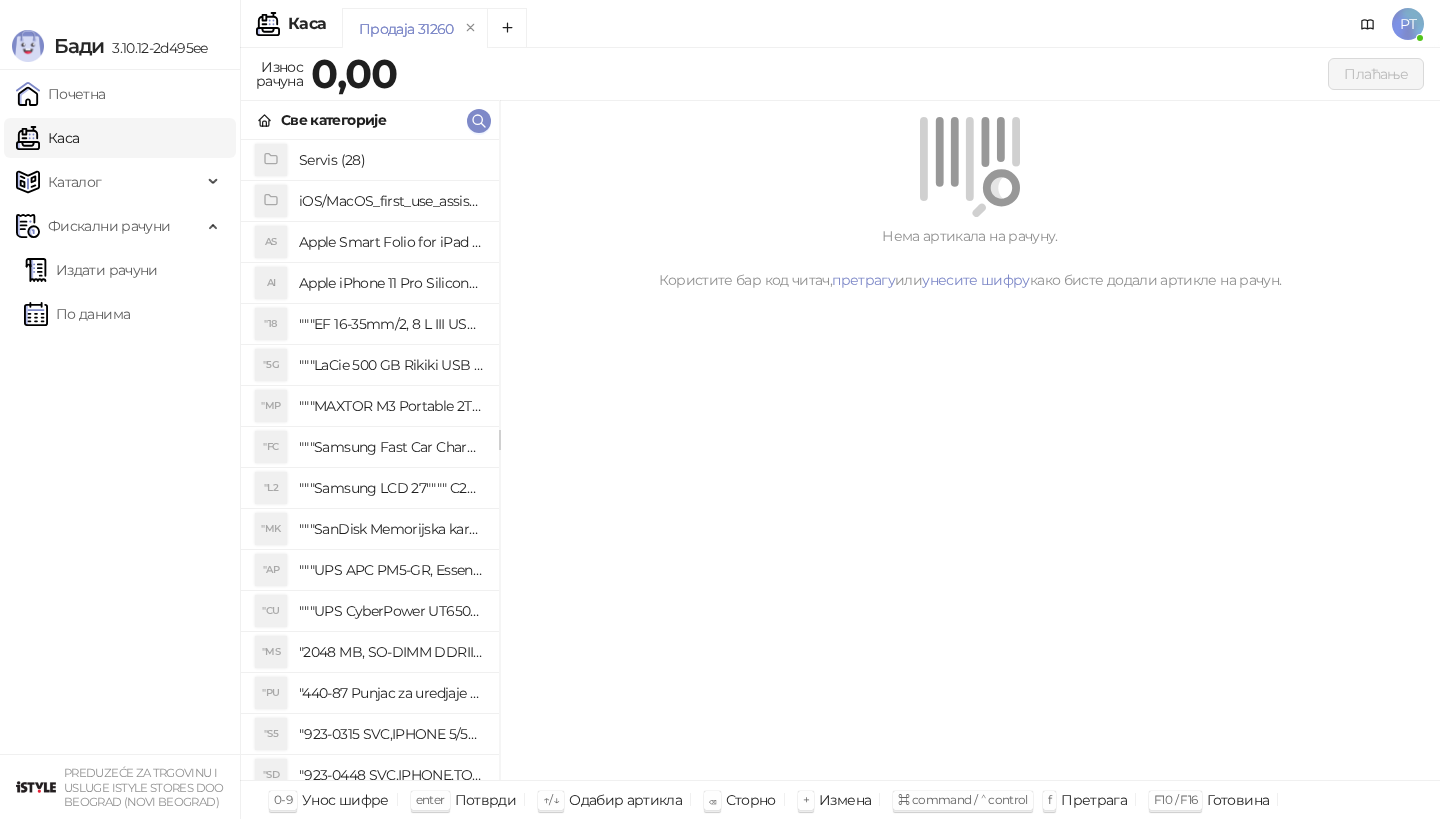 click on "Каса" at bounding box center (47, 138) 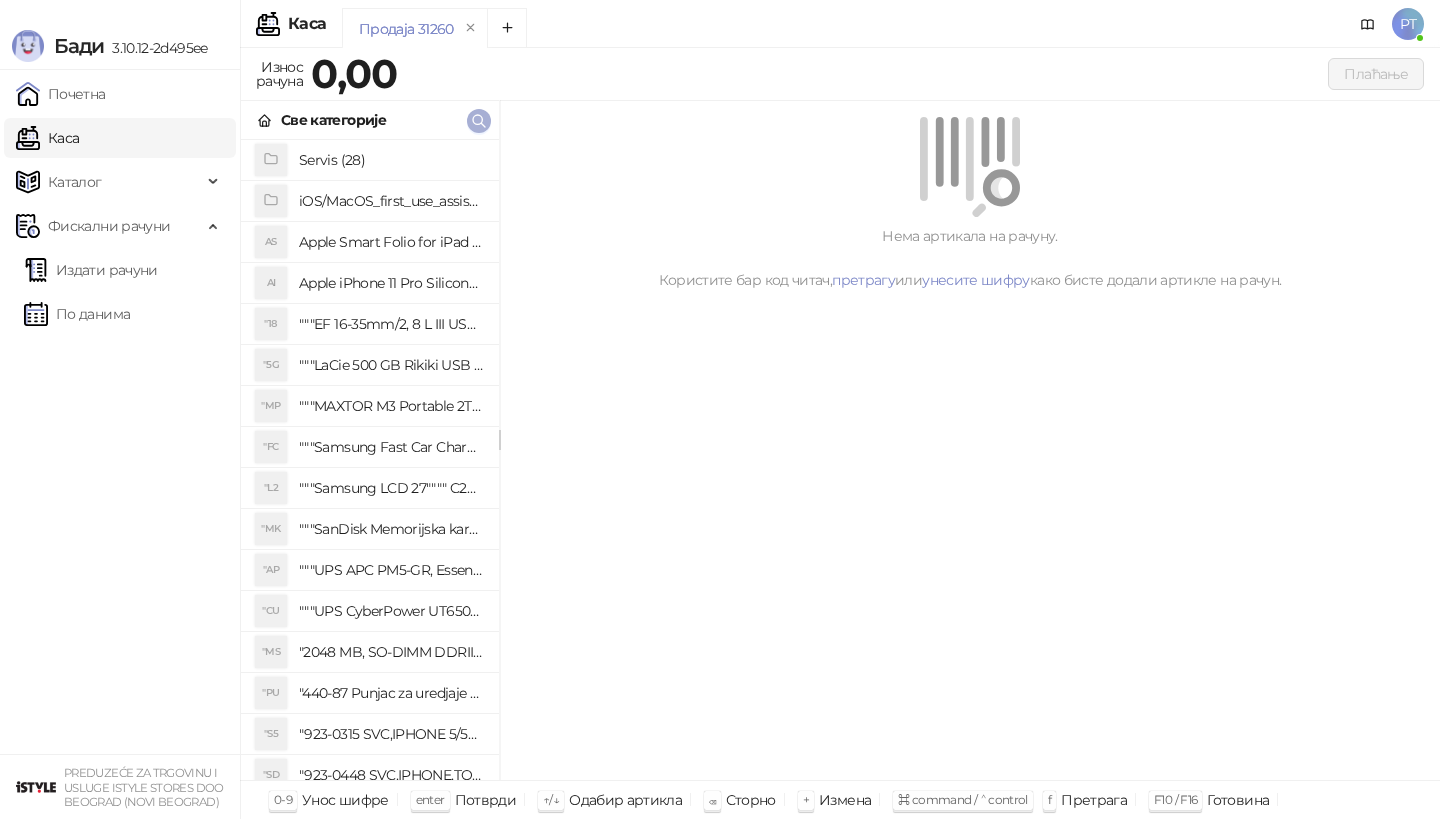 click at bounding box center [479, 121] 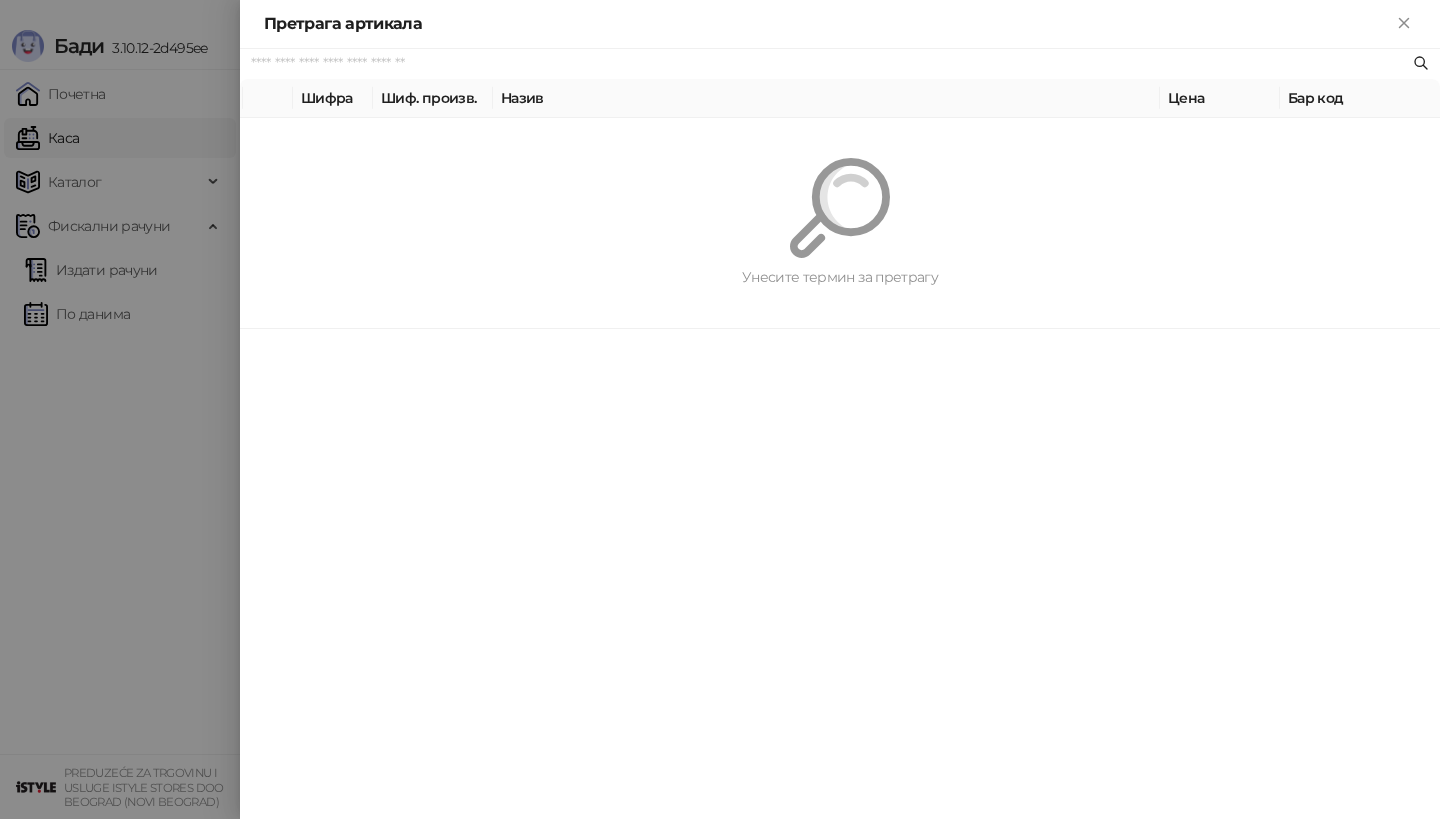 paste on "**********" 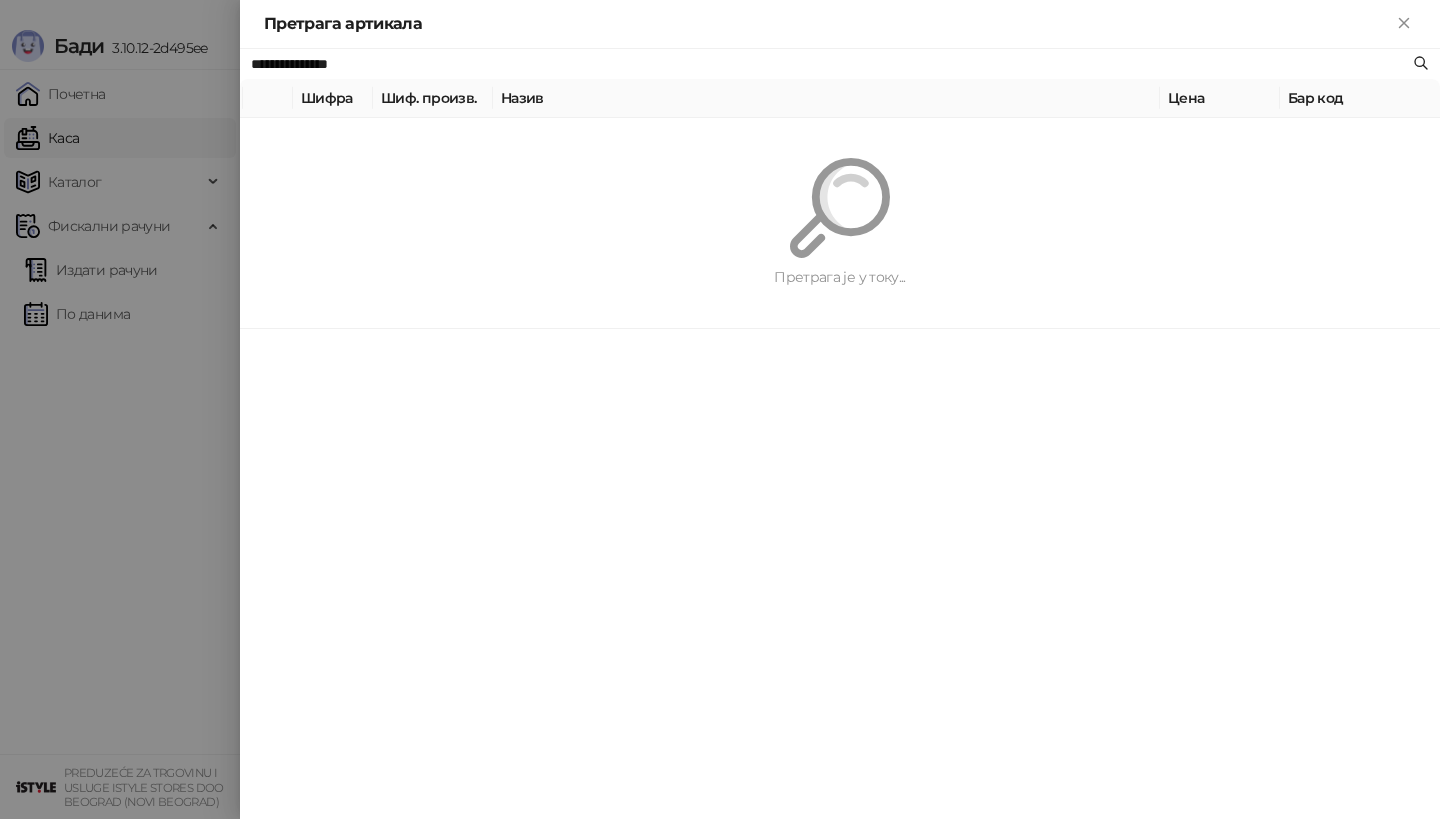 type on "**********" 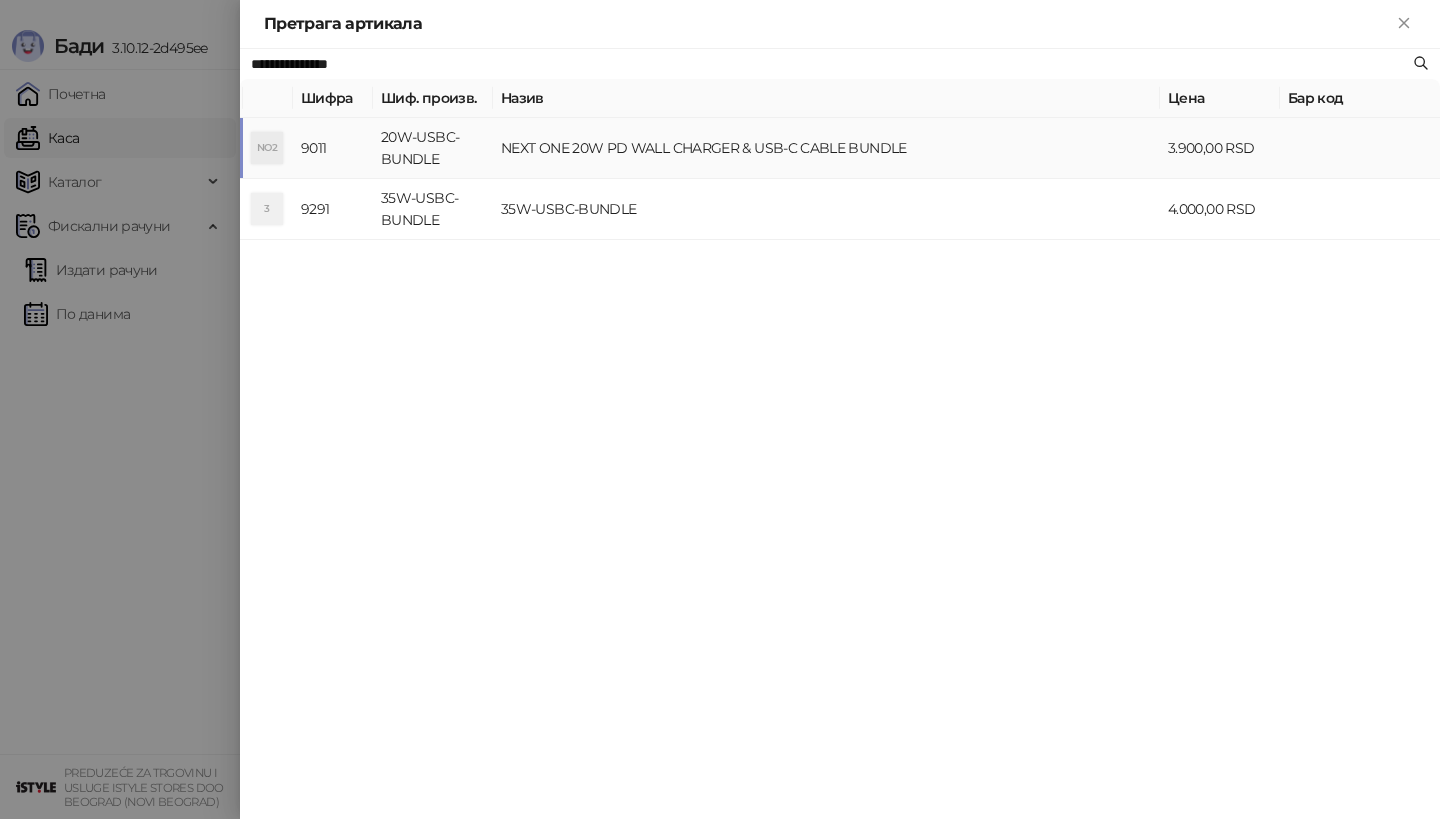 click on "NEXT ONE 20W PD WALL CHARGER & USB-C CABLE BUNDLE" at bounding box center [826, 148] 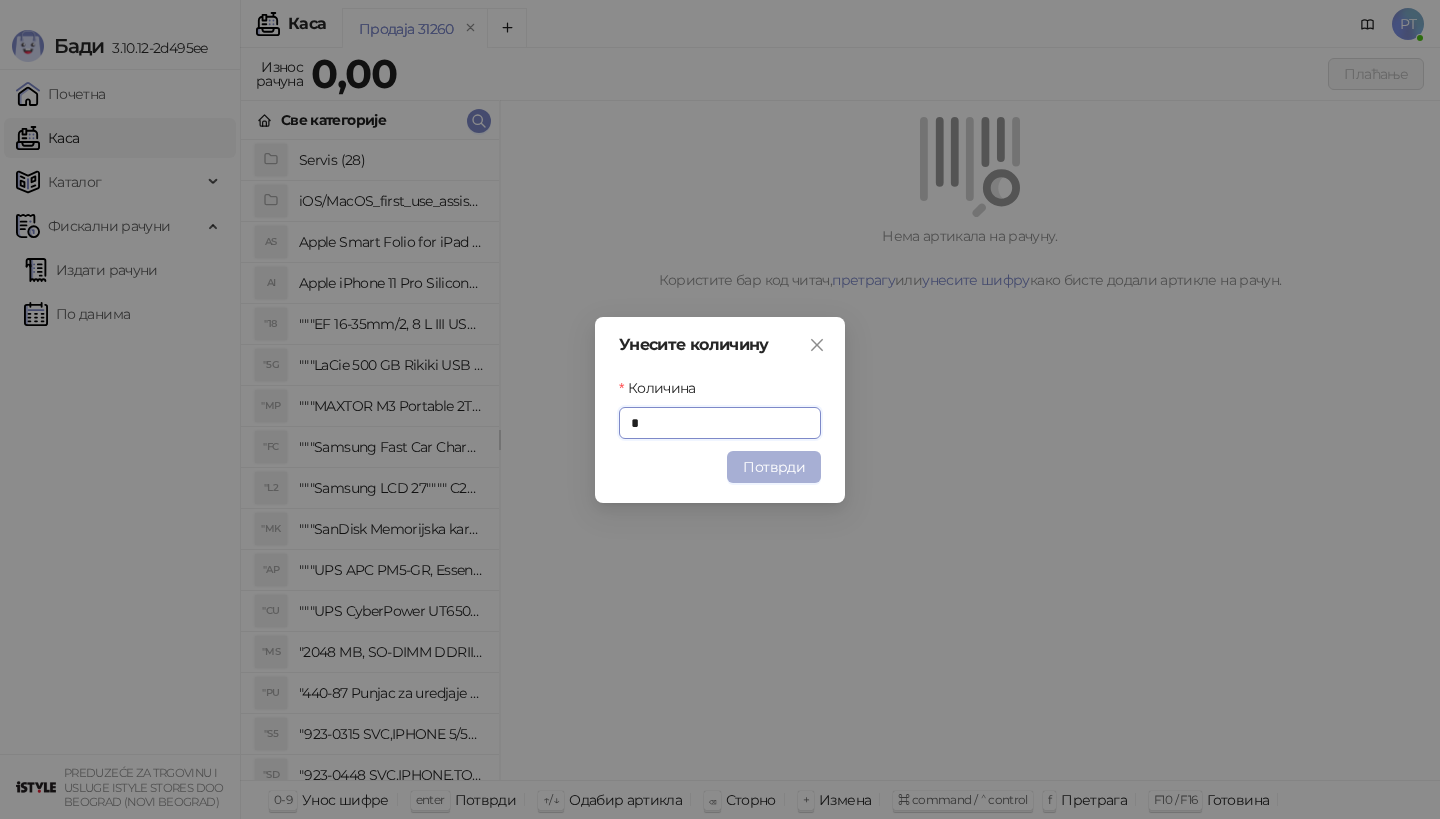 type on "*" 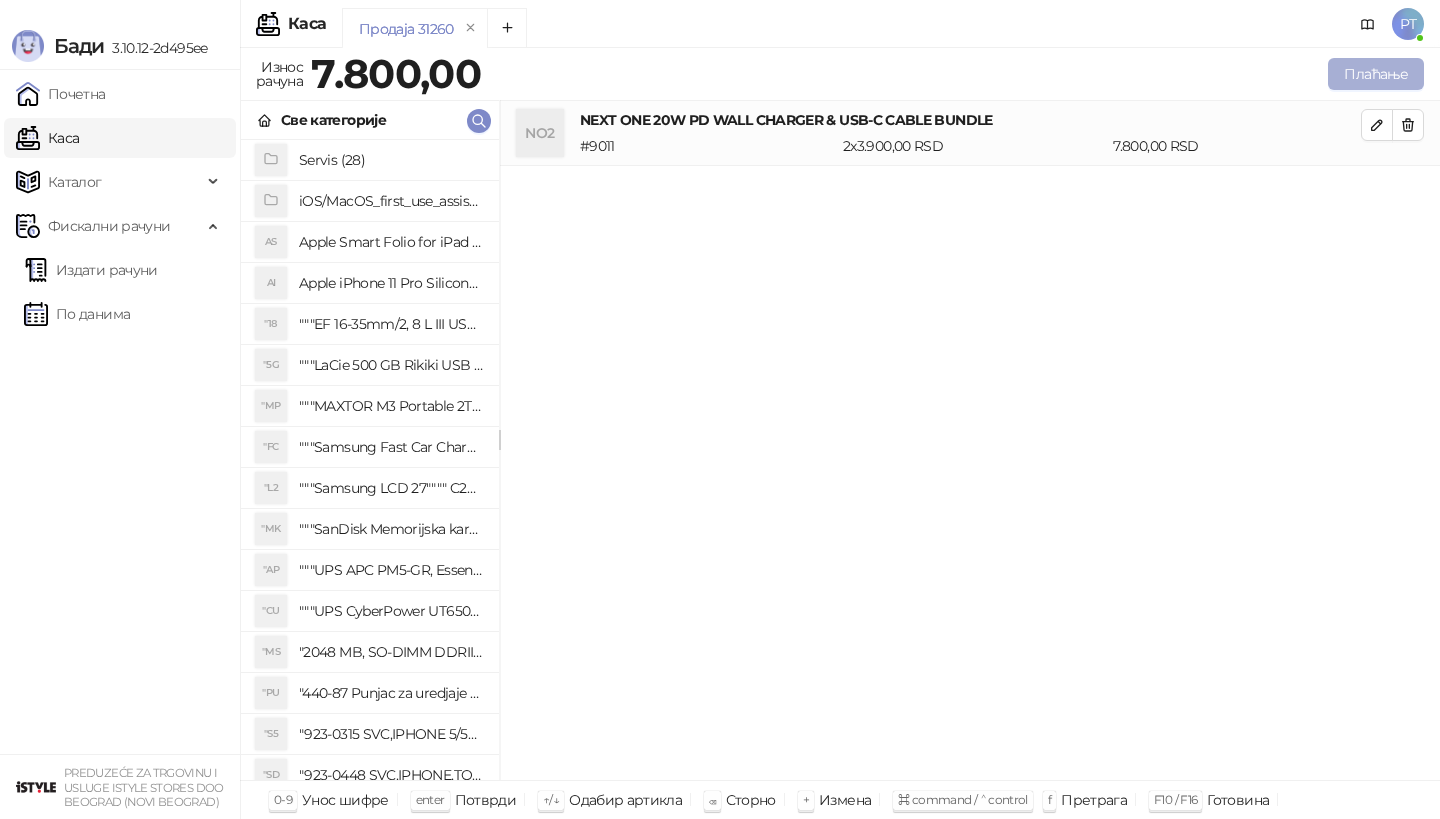 click on "Плаћање" at bounding box center [1376, 74] 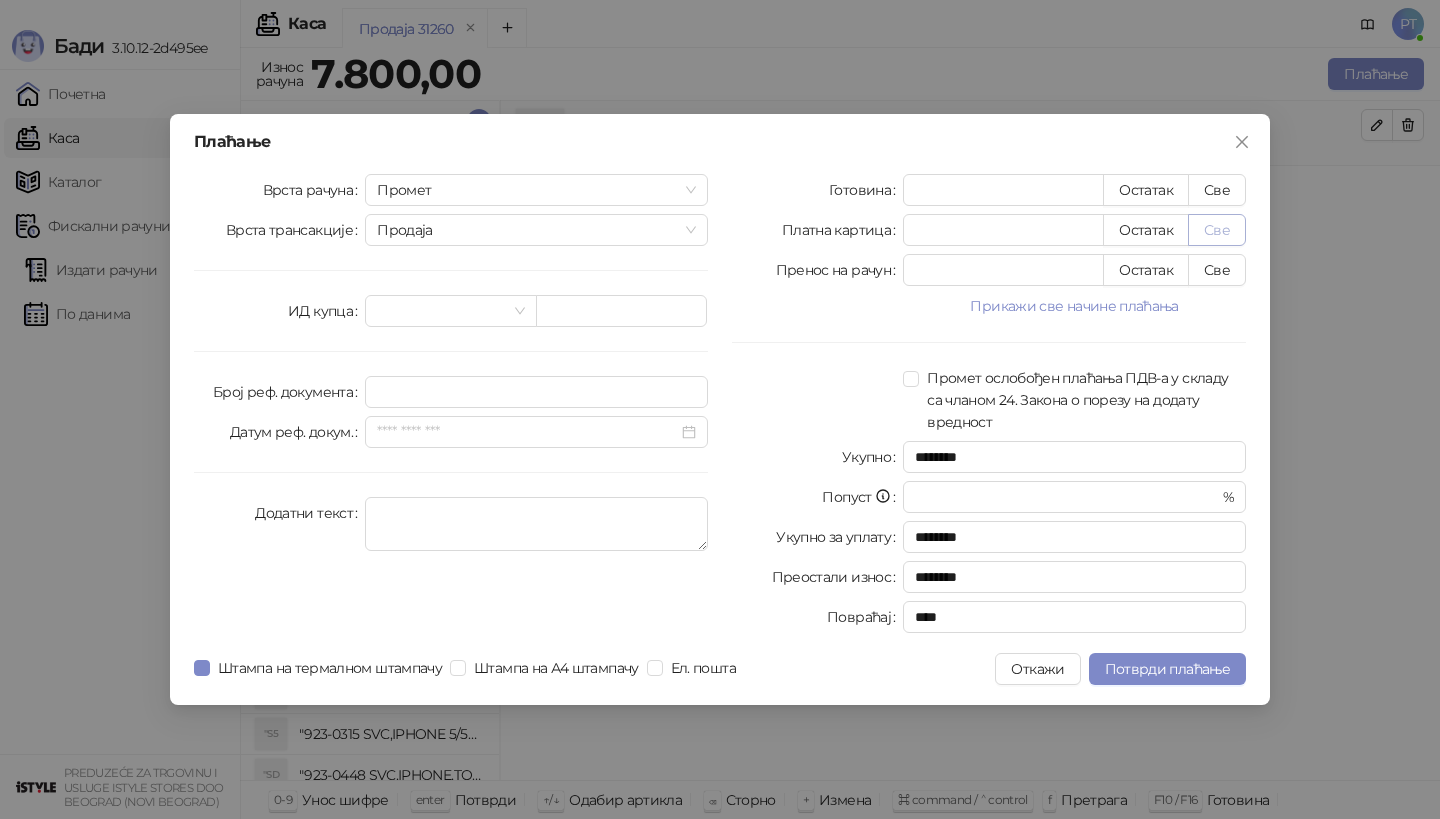 click on "Све" at bounding box center (1217, 230) 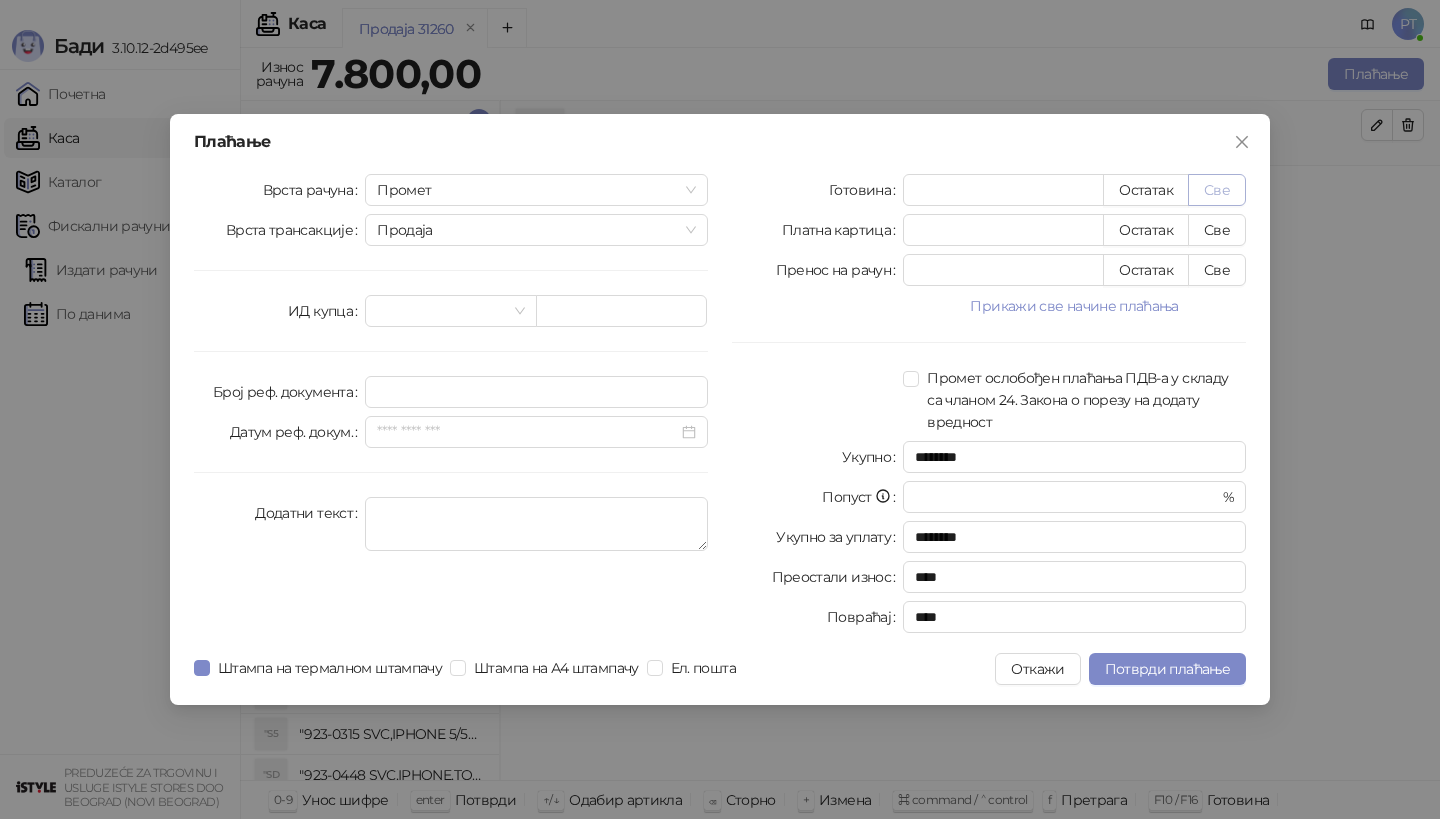 click on "Све" at bounding box center (1217, 190) 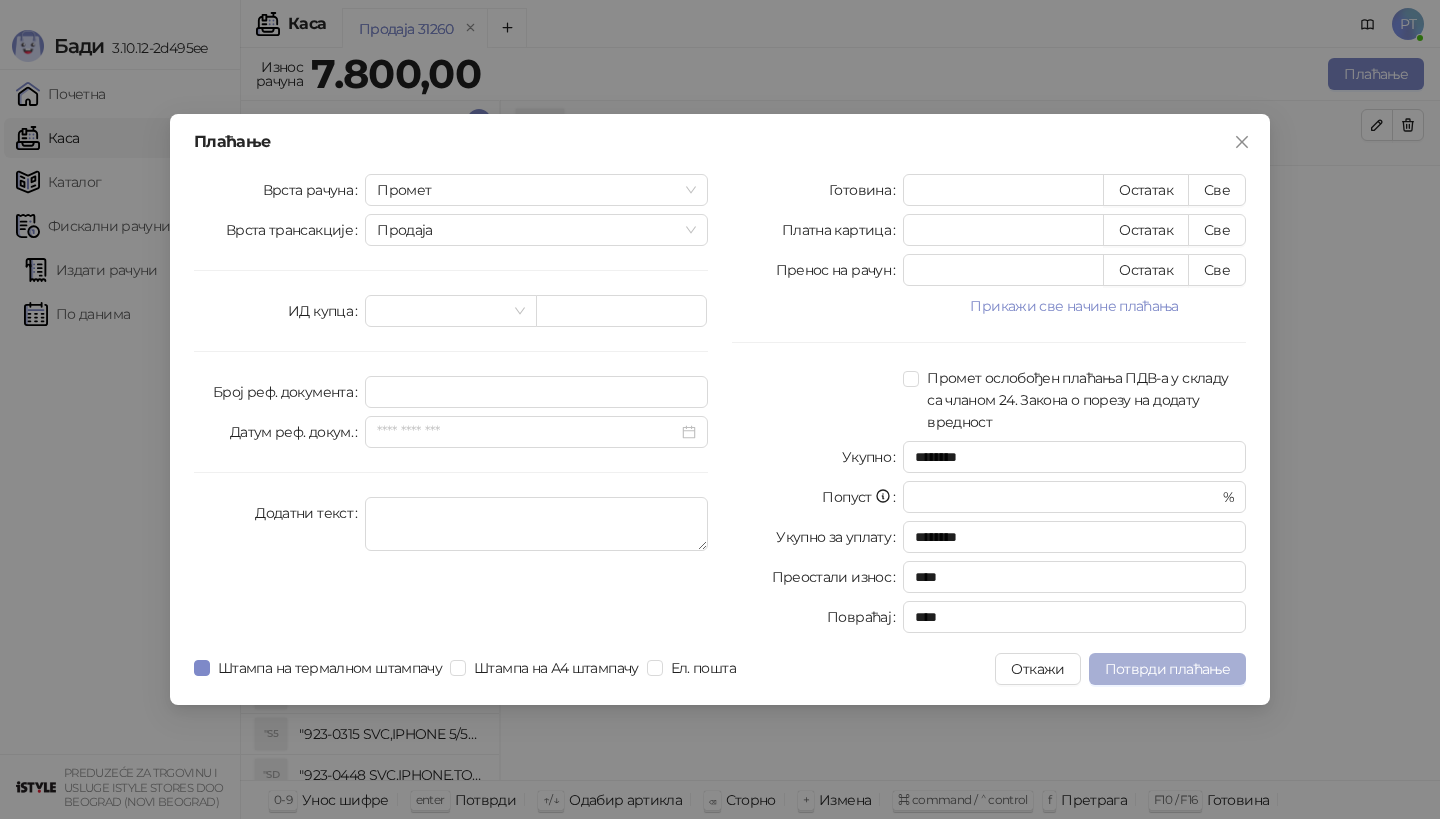 click on "Потврди плаћање" at bounding box center [1167, 669] 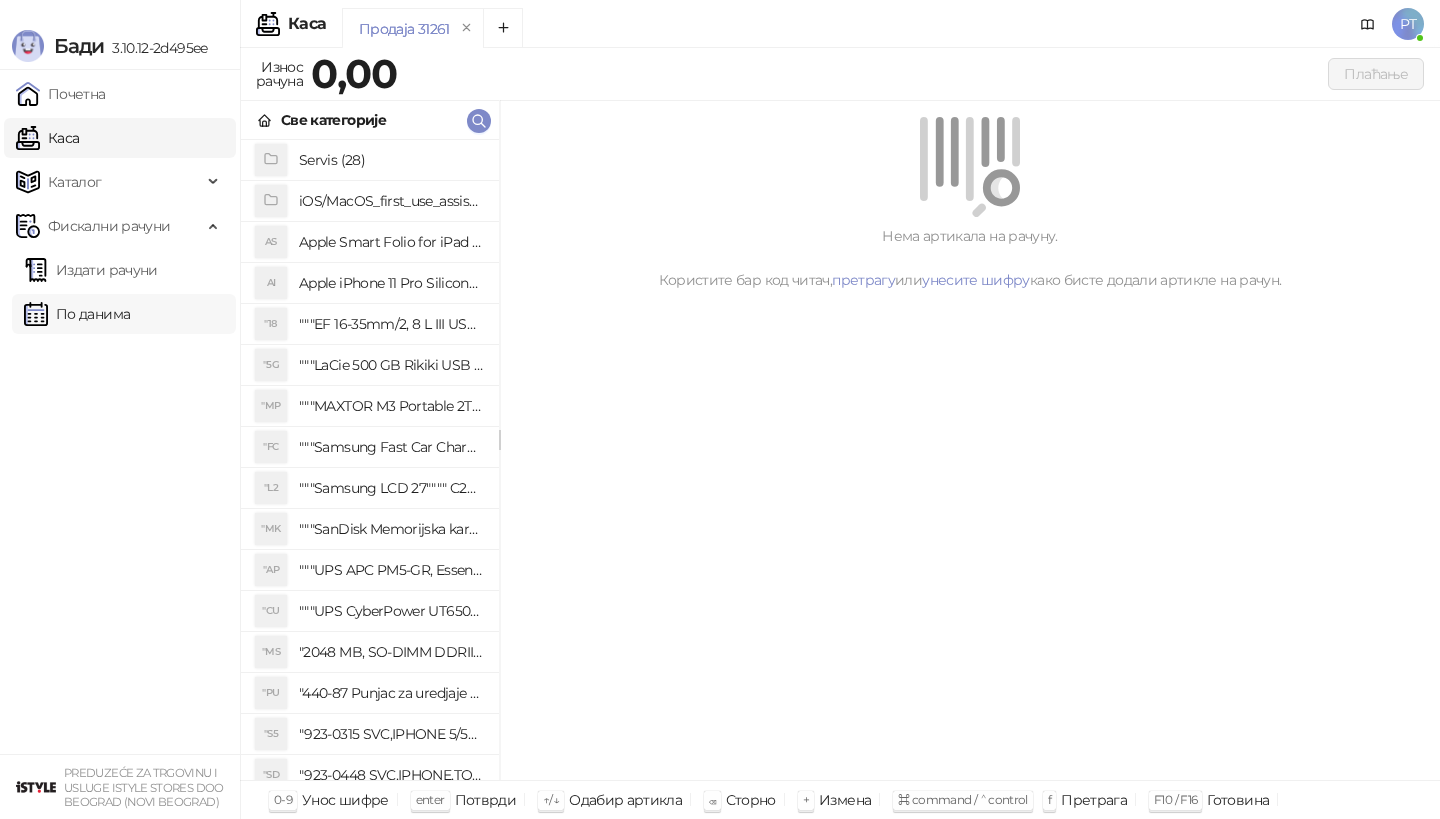 click on "По данима" at bounding box center (77, 314) 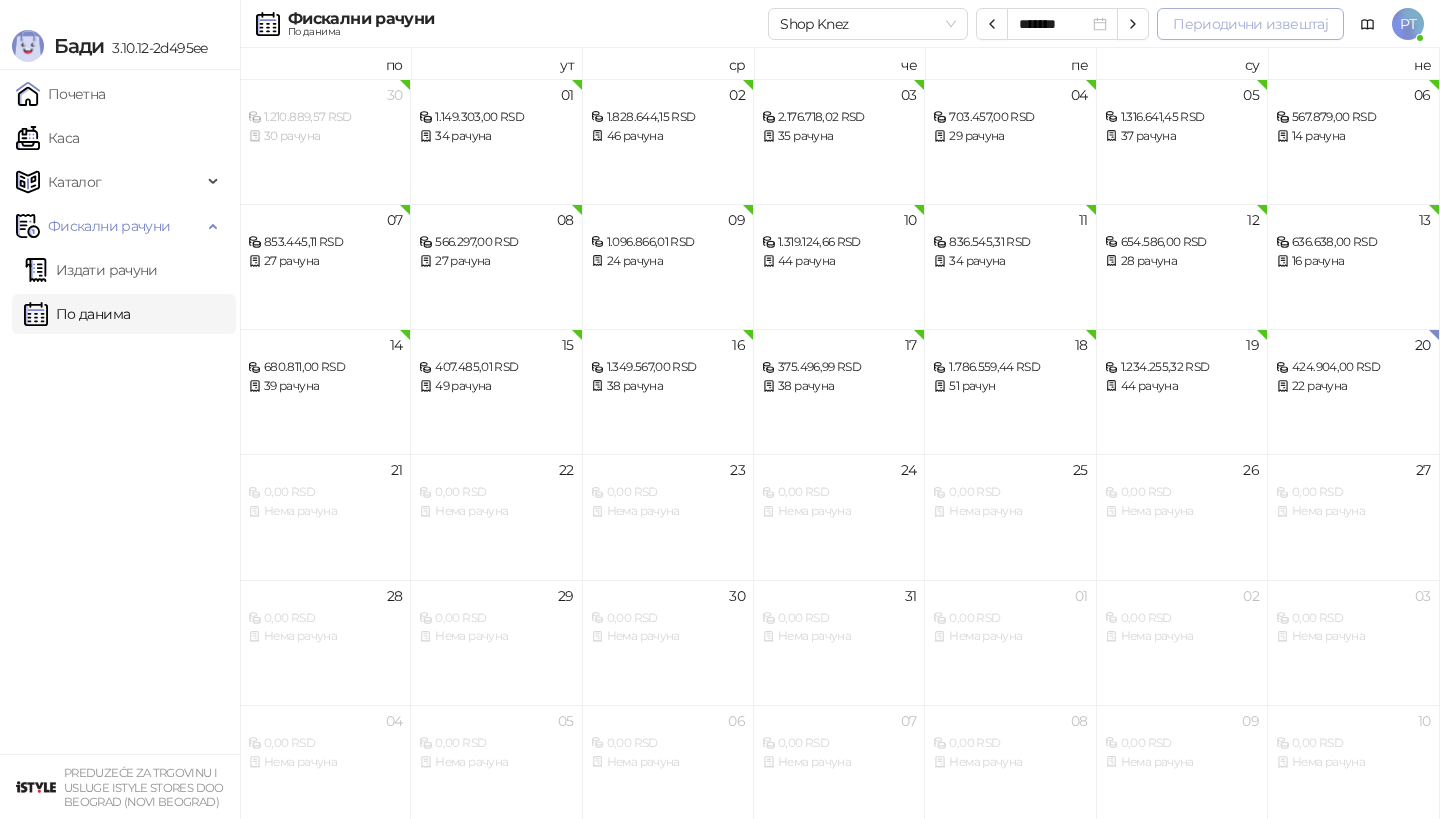 click on "Периодични извештај" at bounding box center [1250, 24] 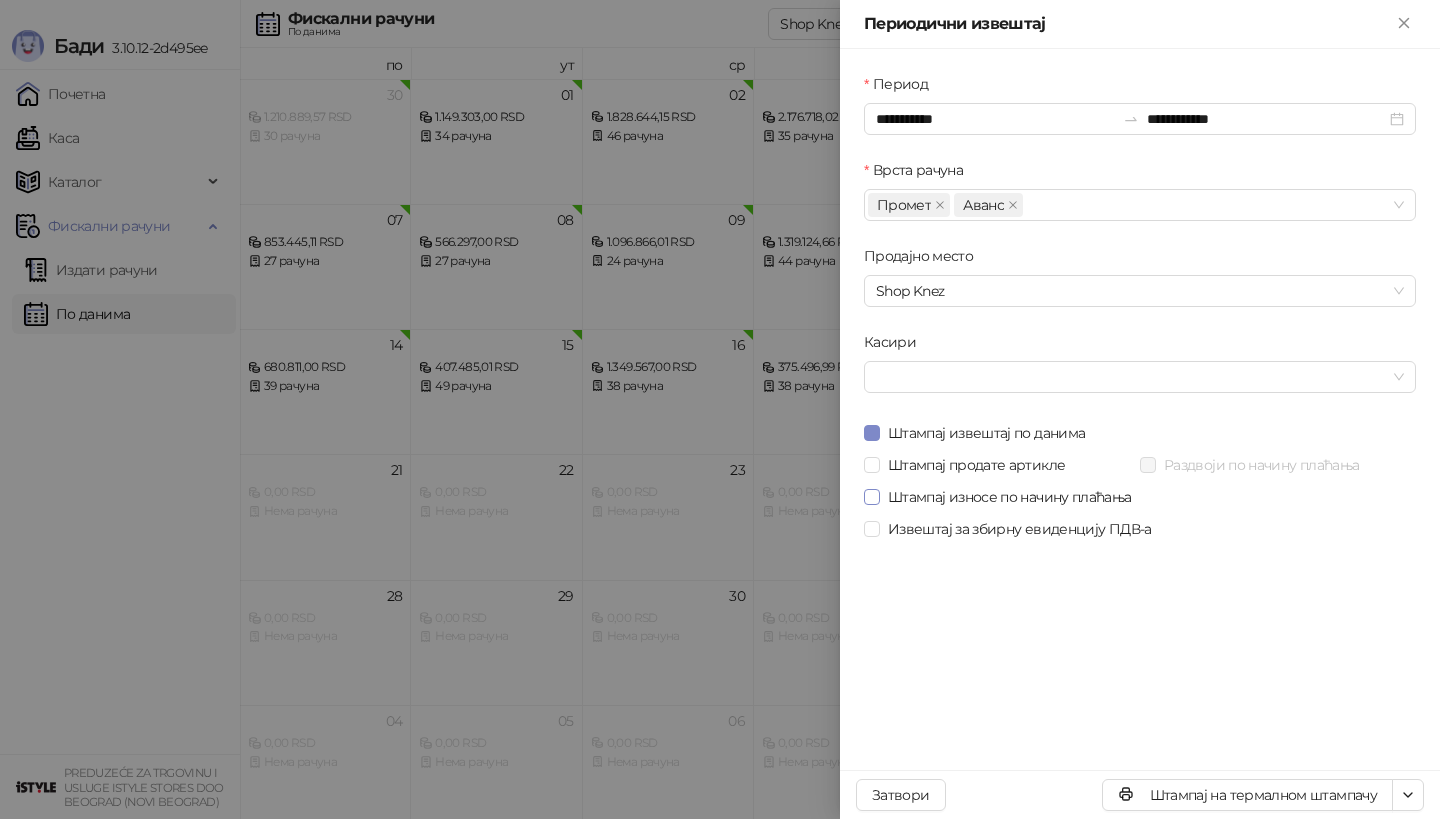 click on "Штампај износе по начину плаћања" at bounding box center [1010, 497] 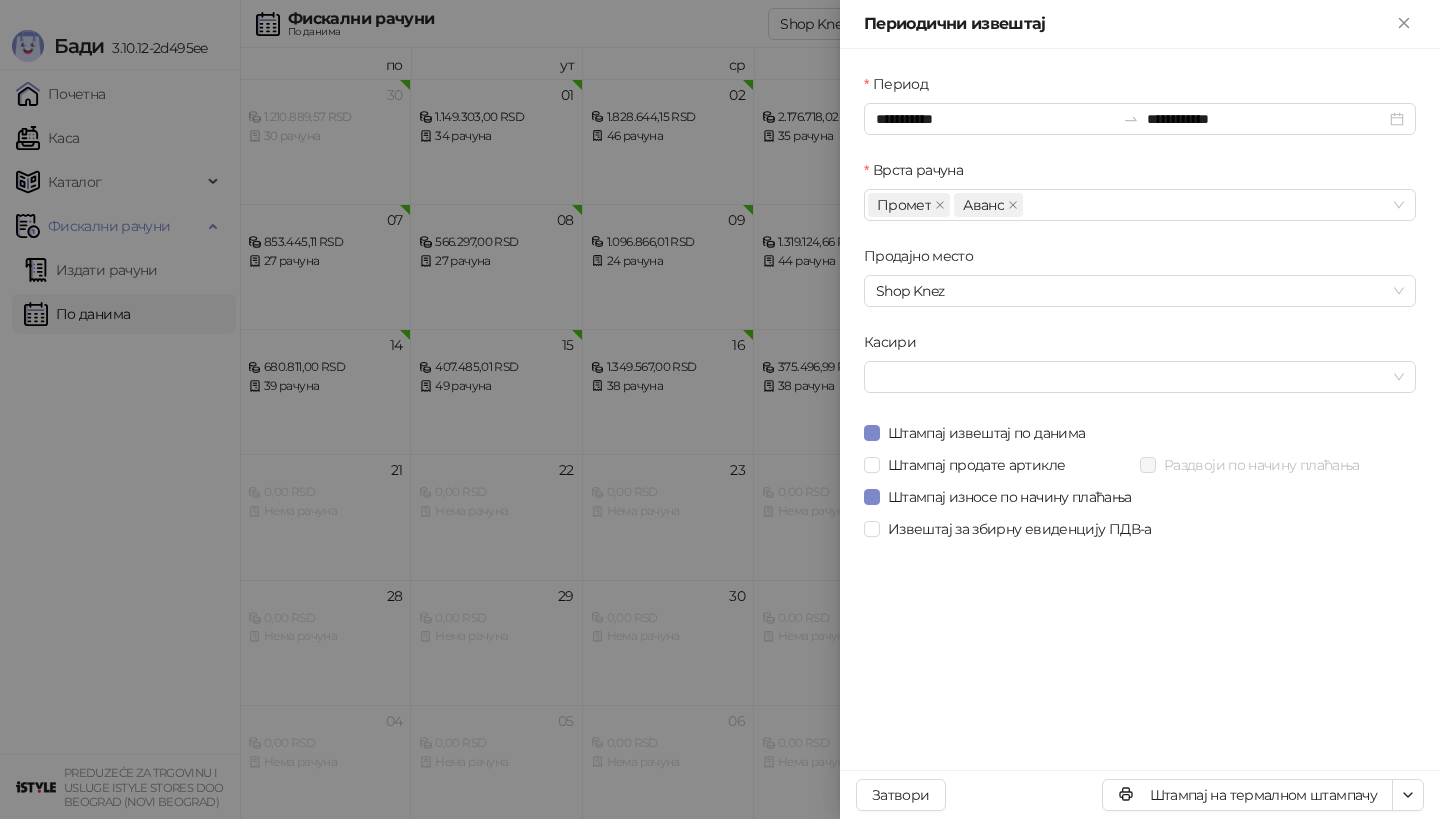 click on "Период" at bounding box center (1140, 88) 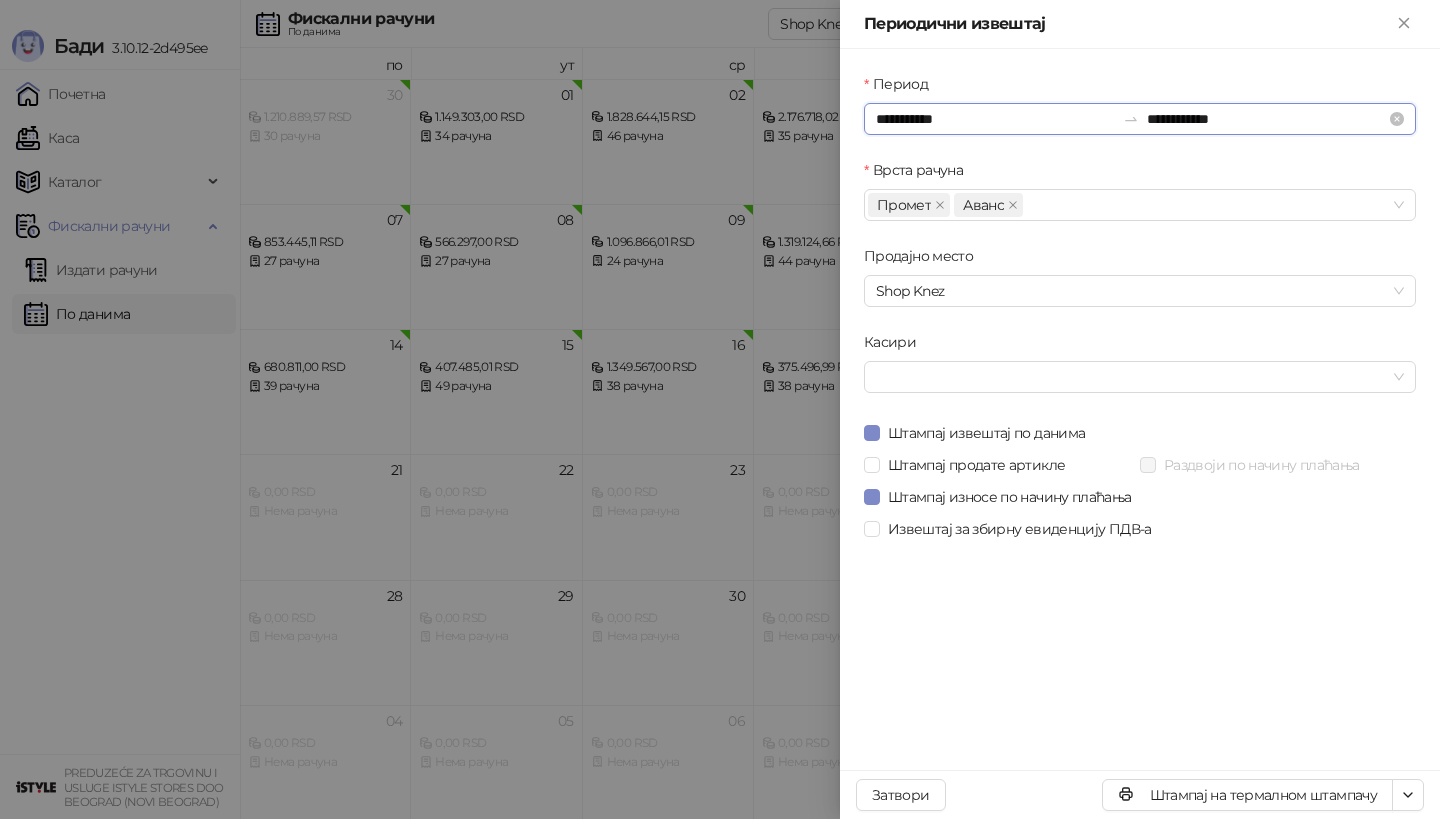 click on "**********" at bounding box center (995, 119) 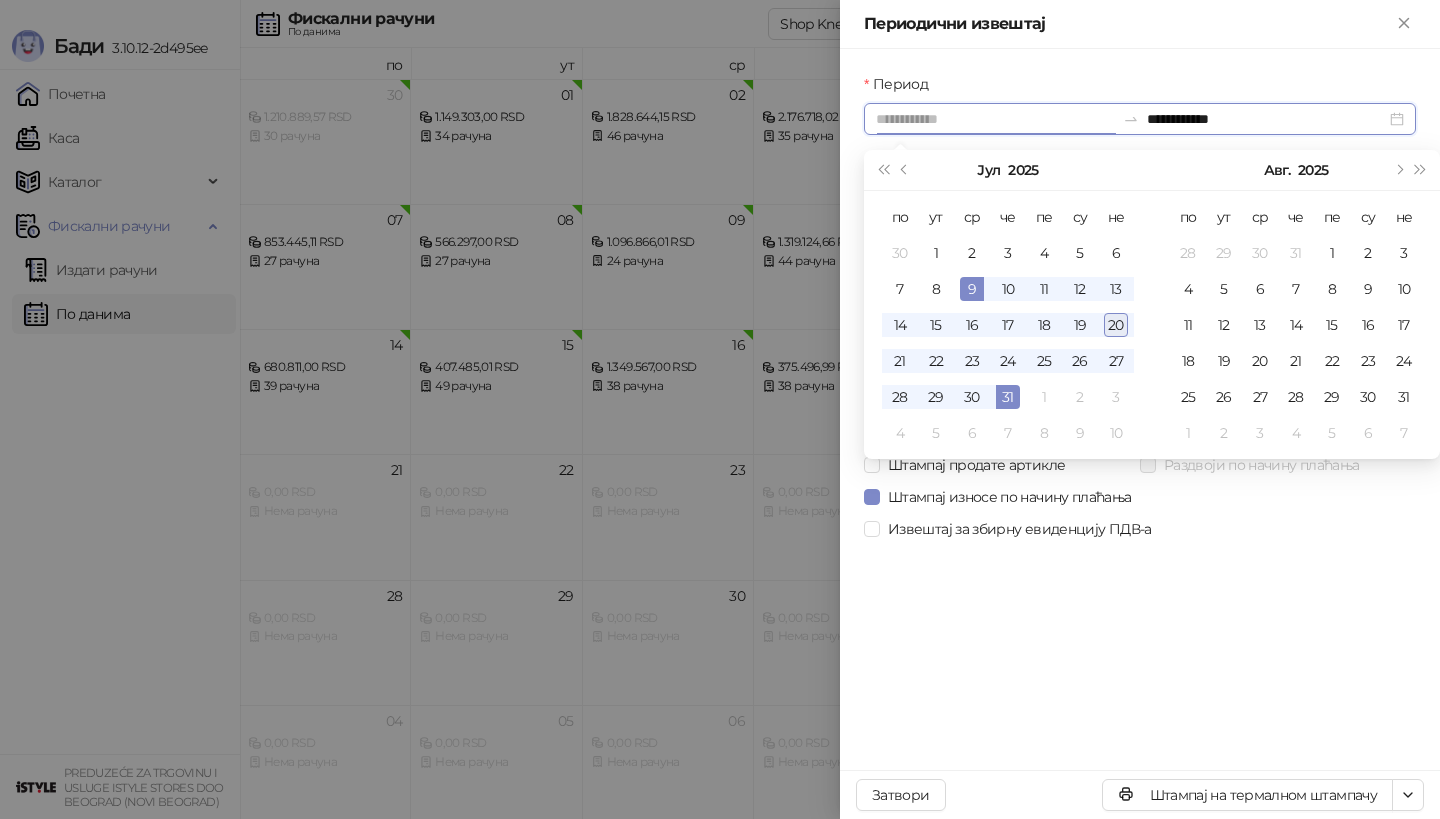 type on "**********" 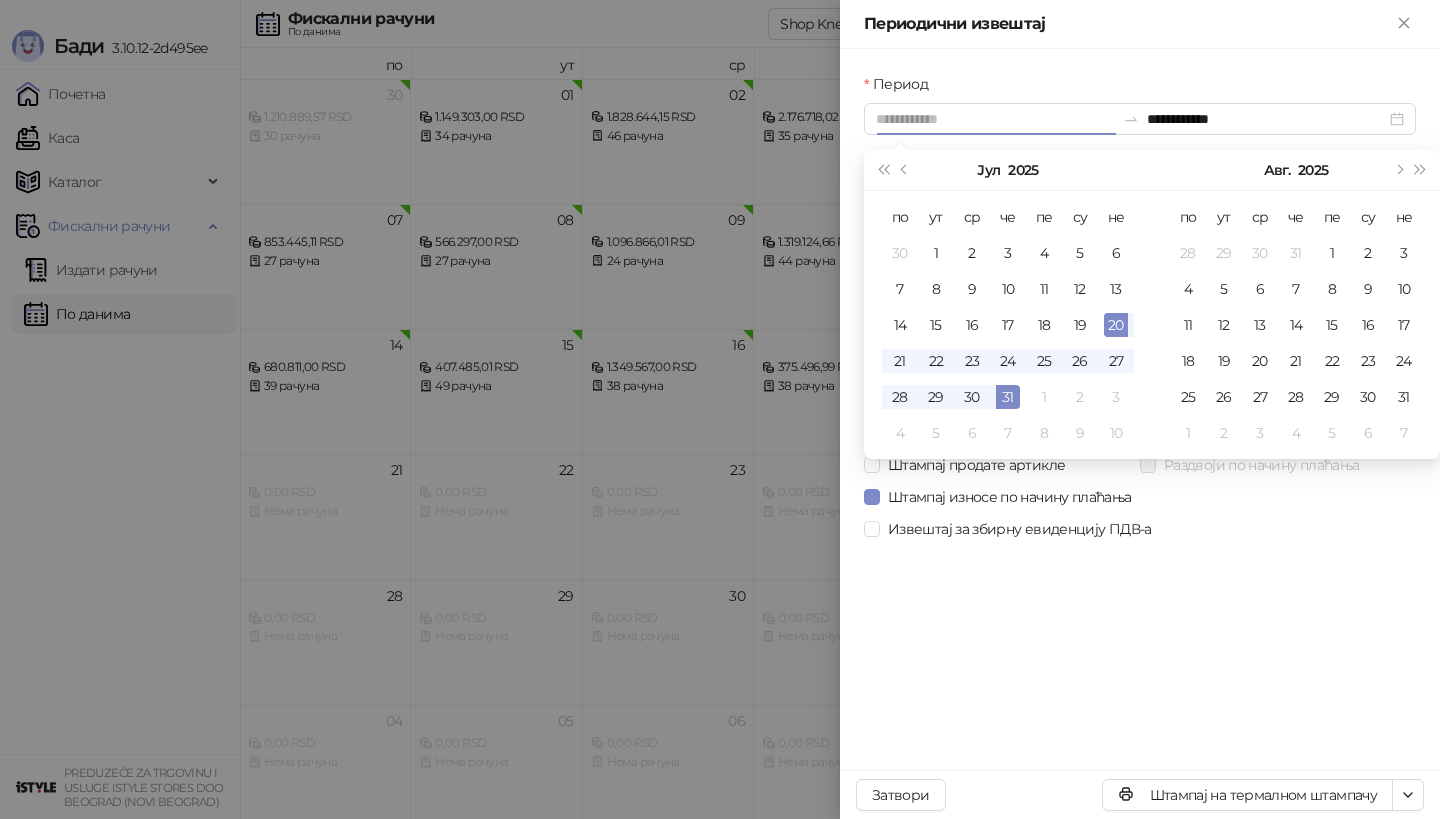 click on "20" at bounding box center (1116, 325) 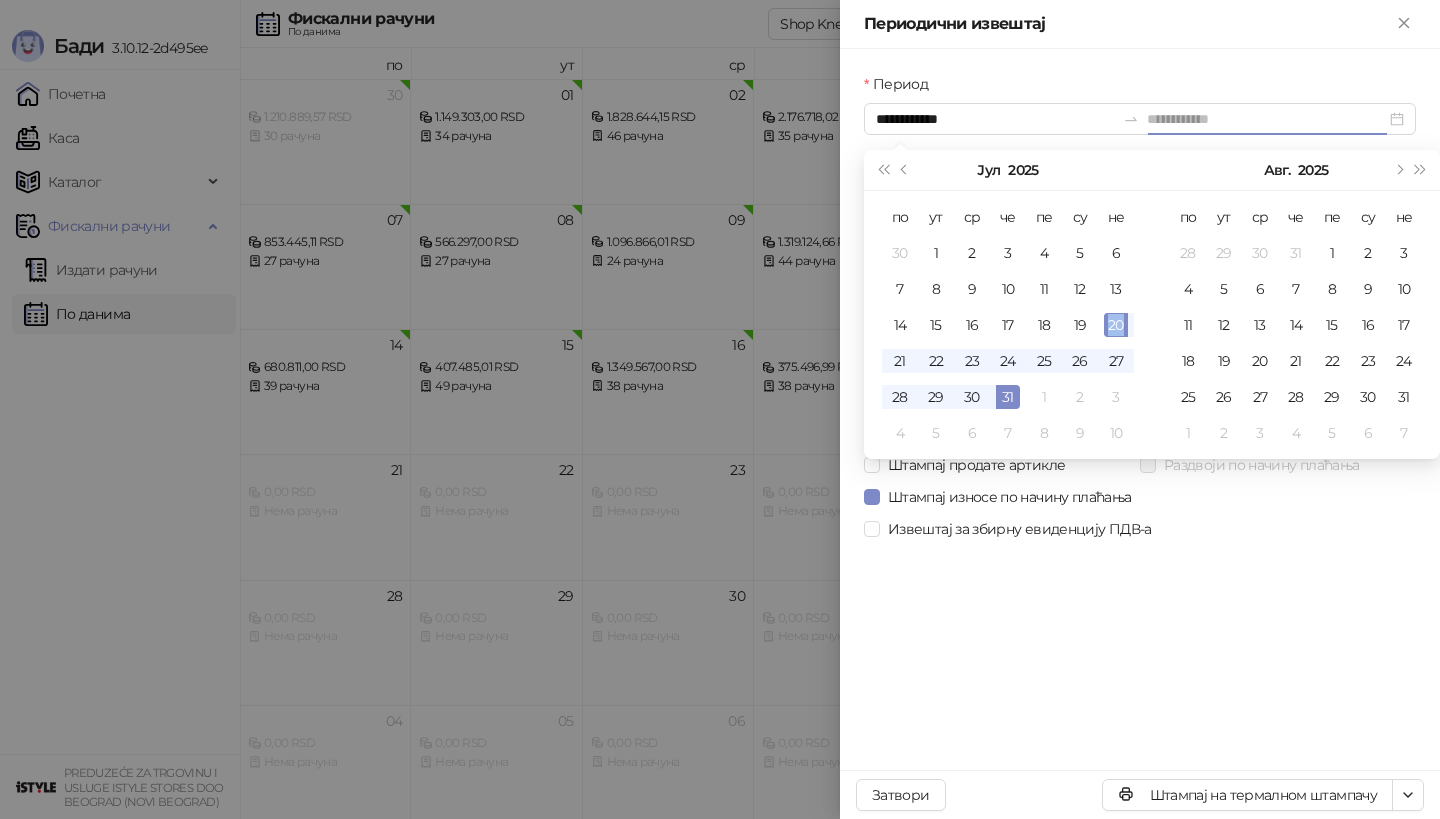 click on "20" at bounding box center [1116, 325] 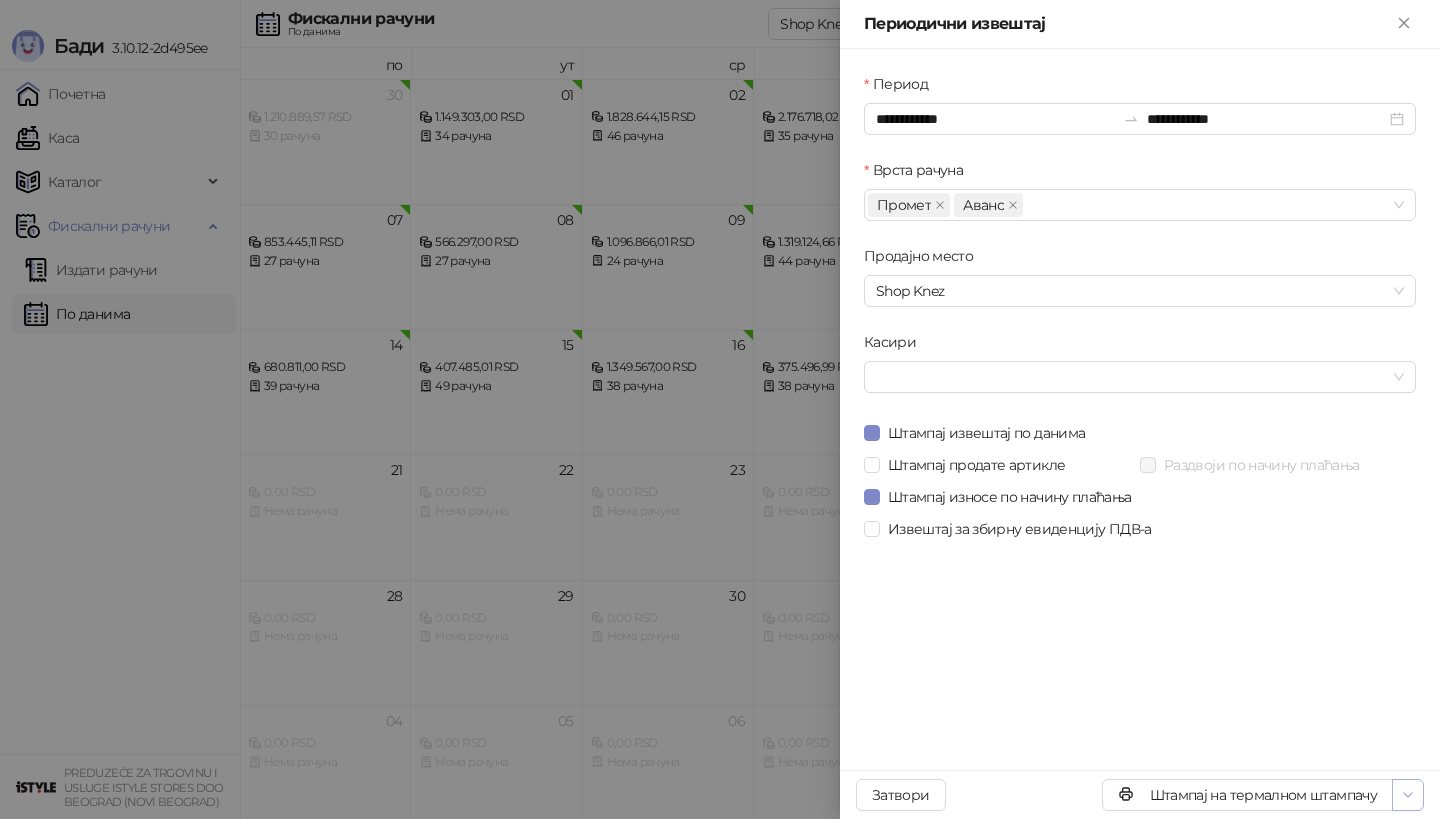 click at bounding box center (1408, 795) 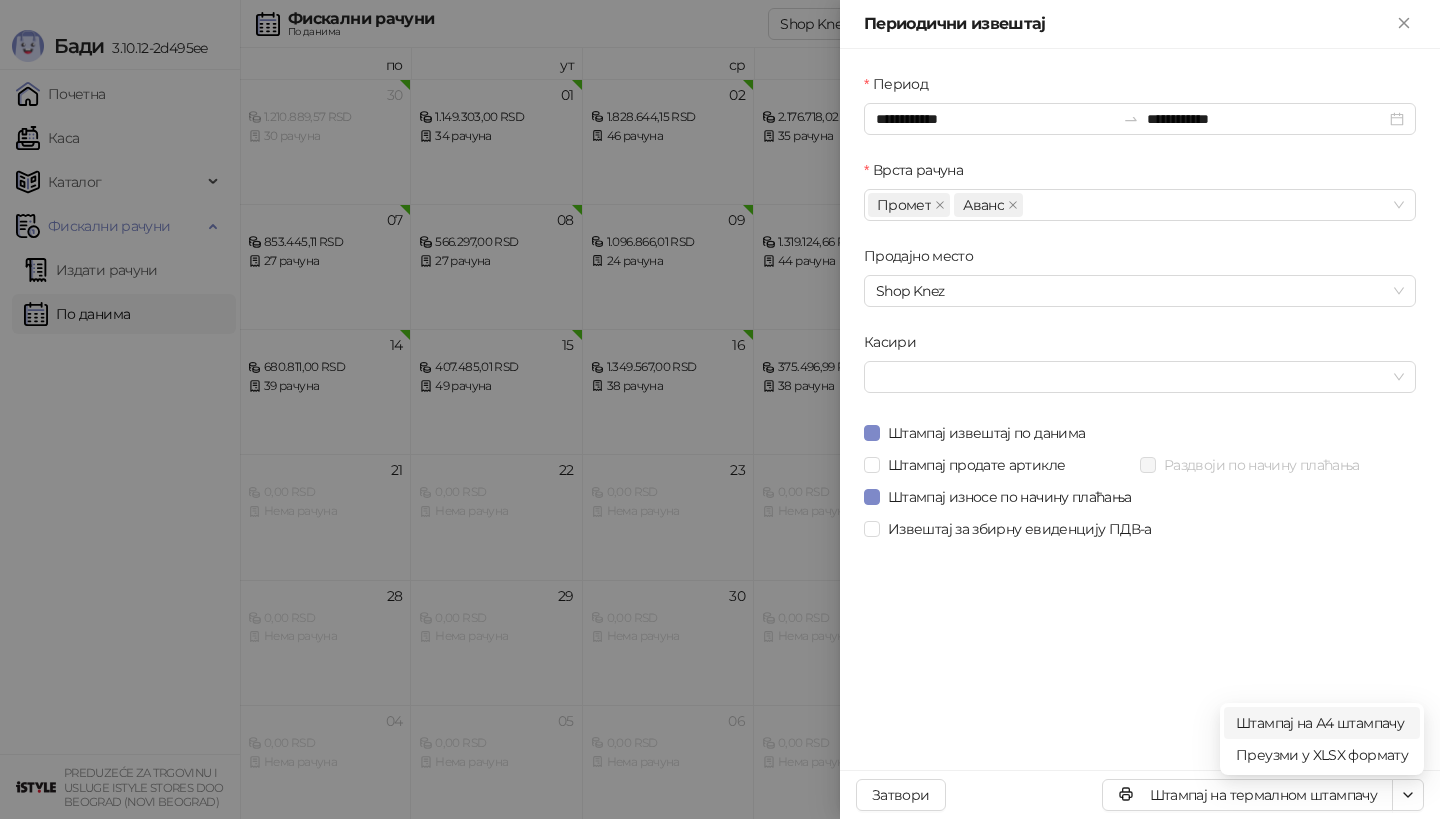 click on "Штампај на А4 штампачу" at bounding box center [1322, 723] 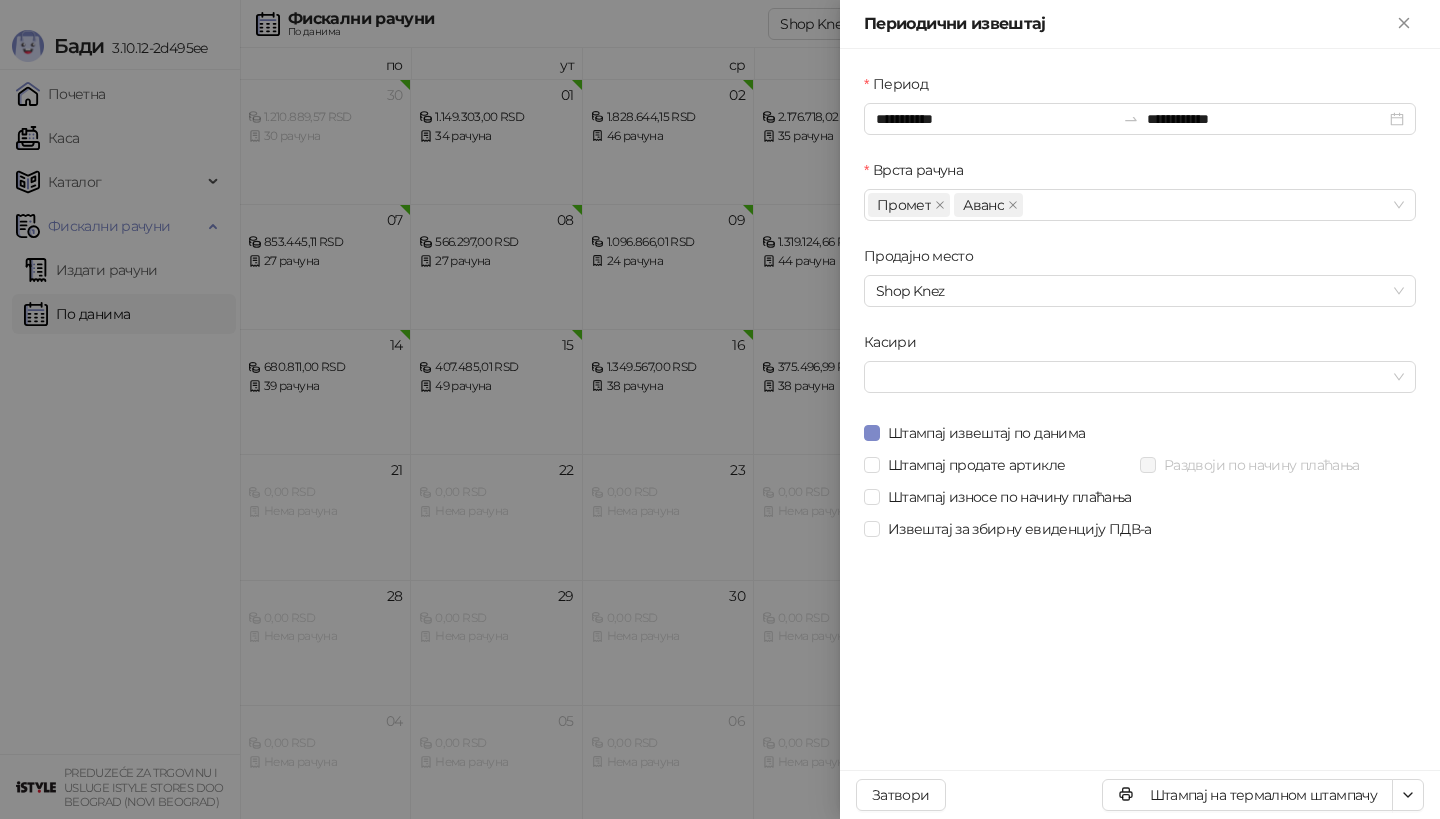 click at bounding box center (720, 409) 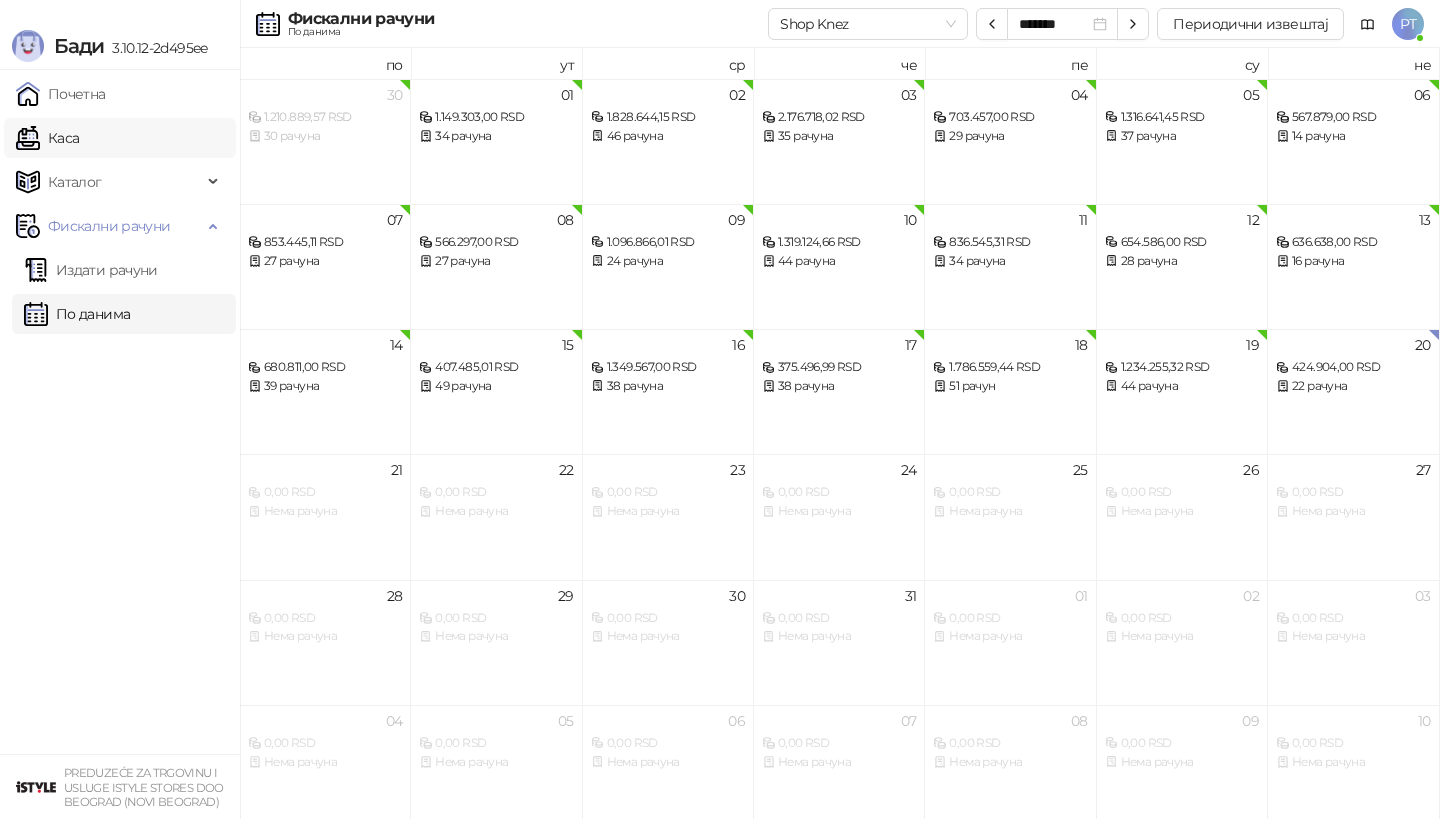 click on "Каса" at bounding box center (47, 138) 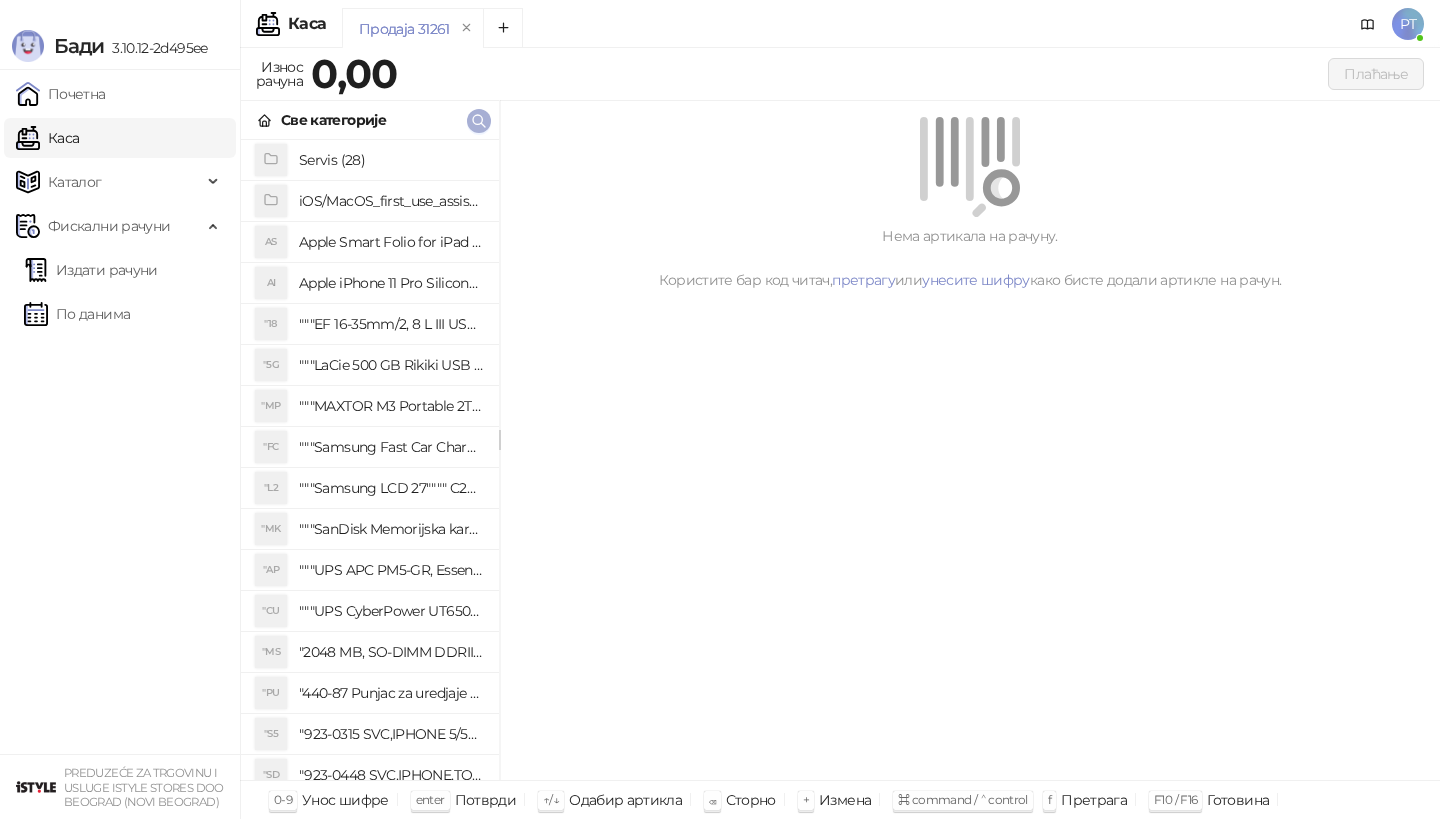 click 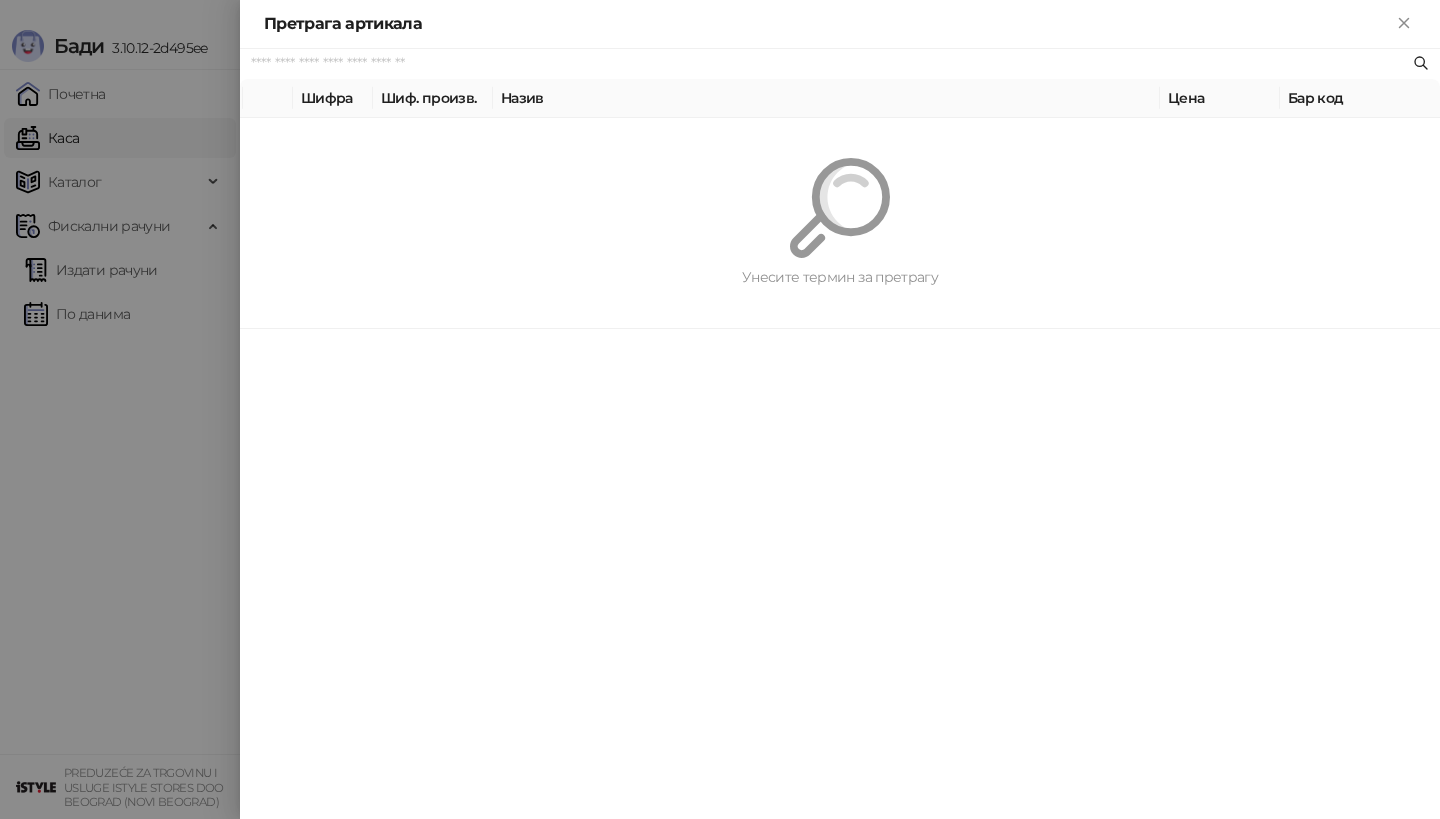 paste on "*********" 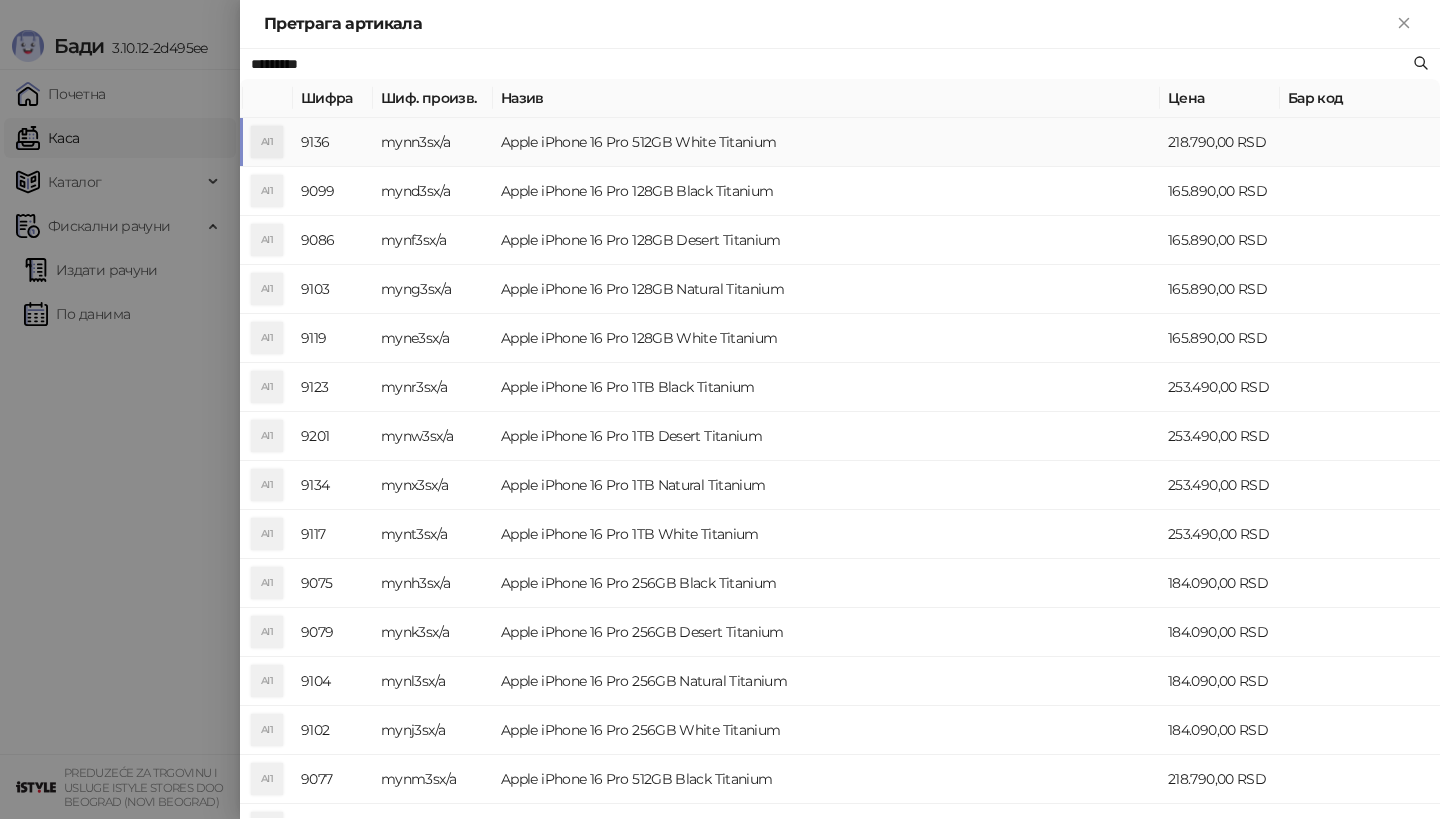 type on "*********" 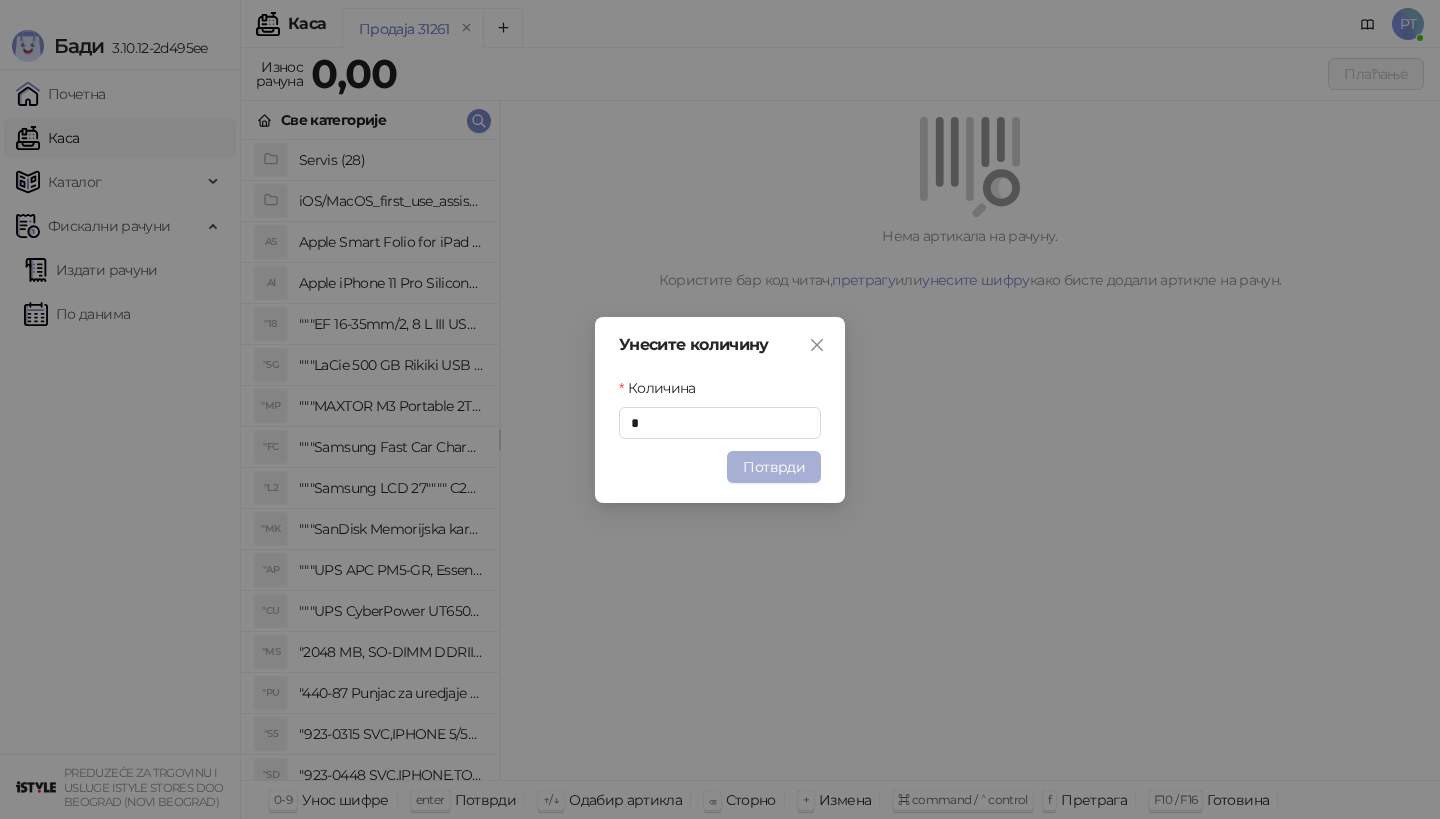 click on "Потврди" at bounding box center (774, 467) 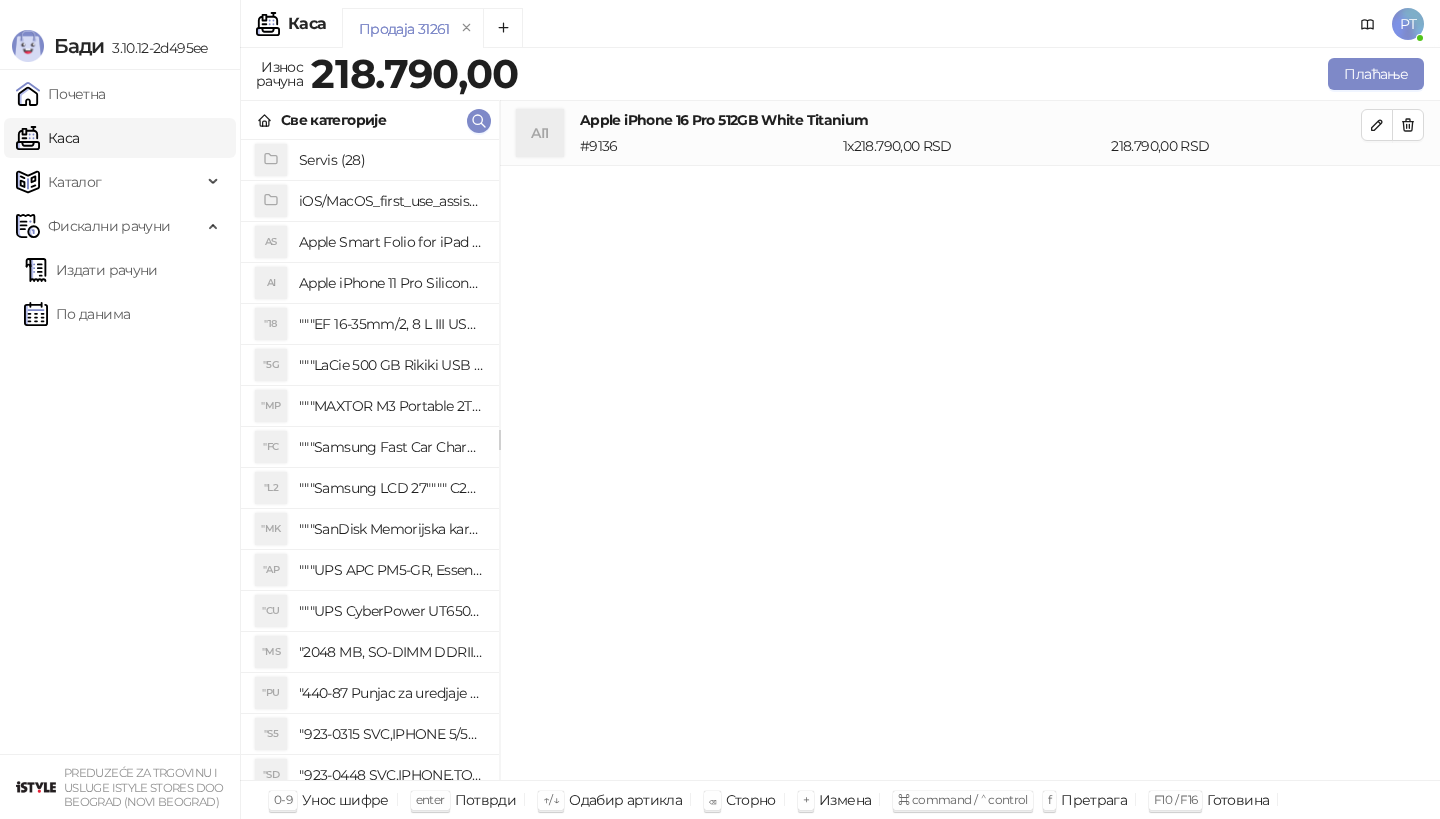 type 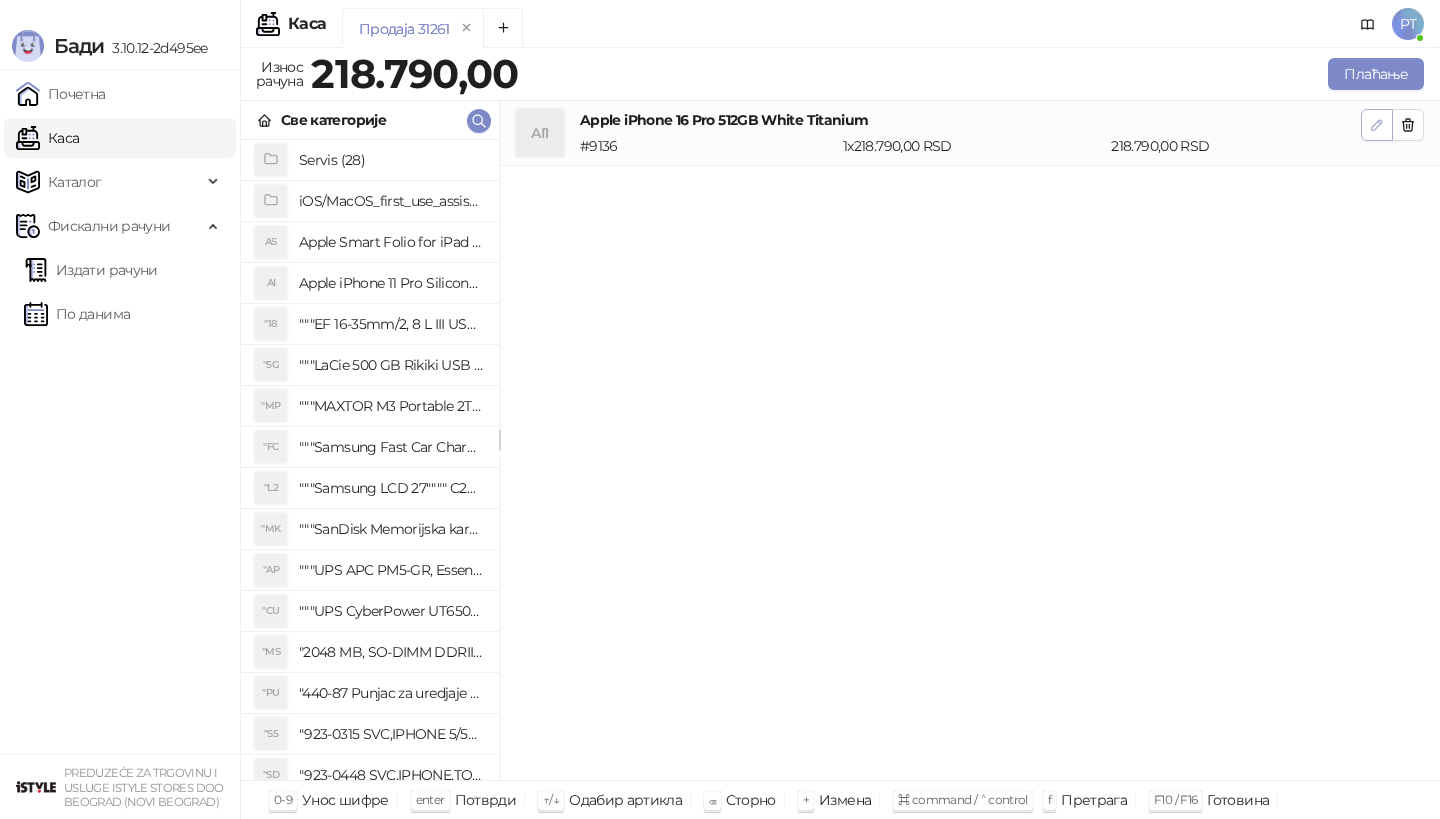 click 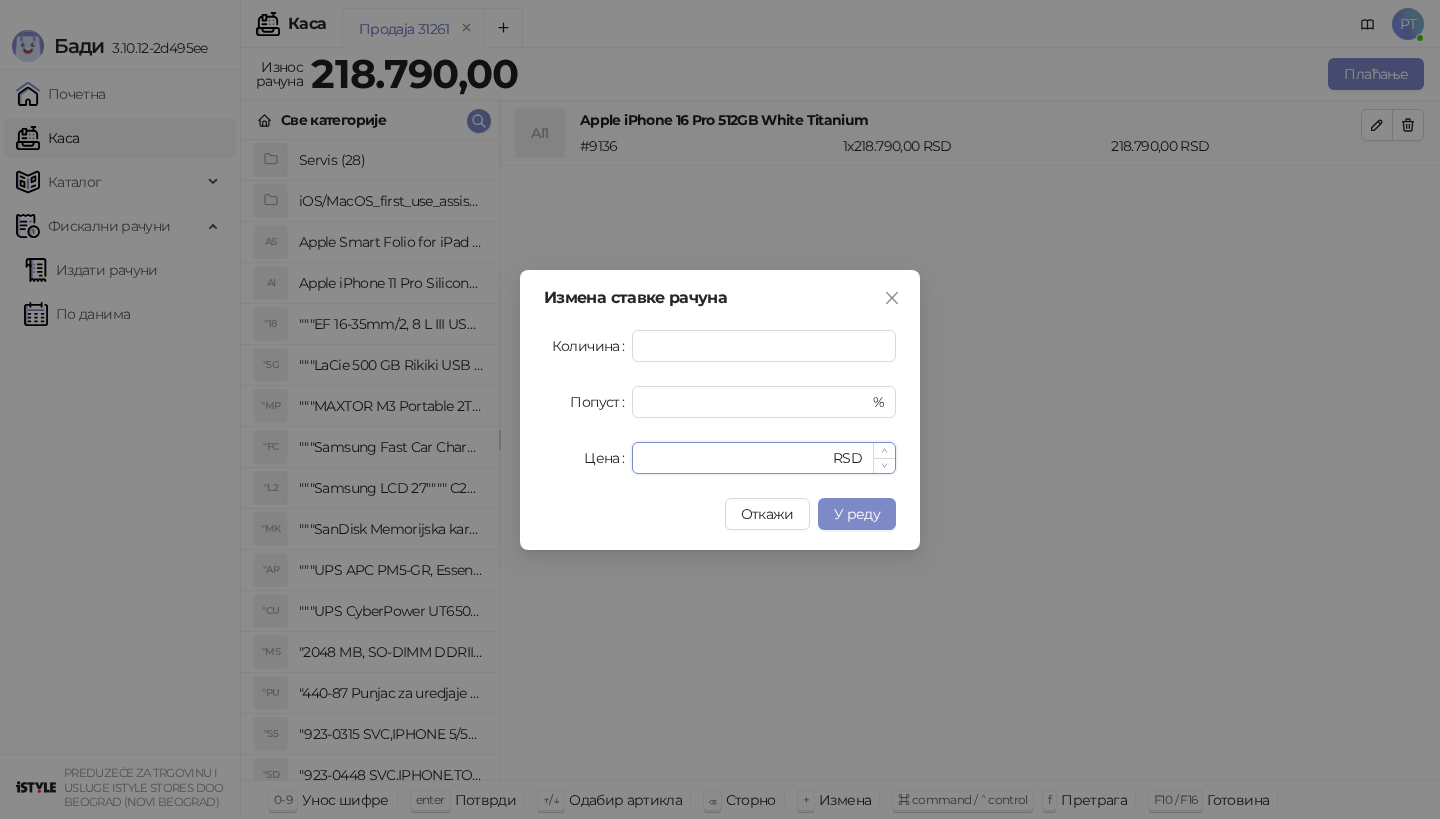 click on "******" at bounding box center [736, 458] 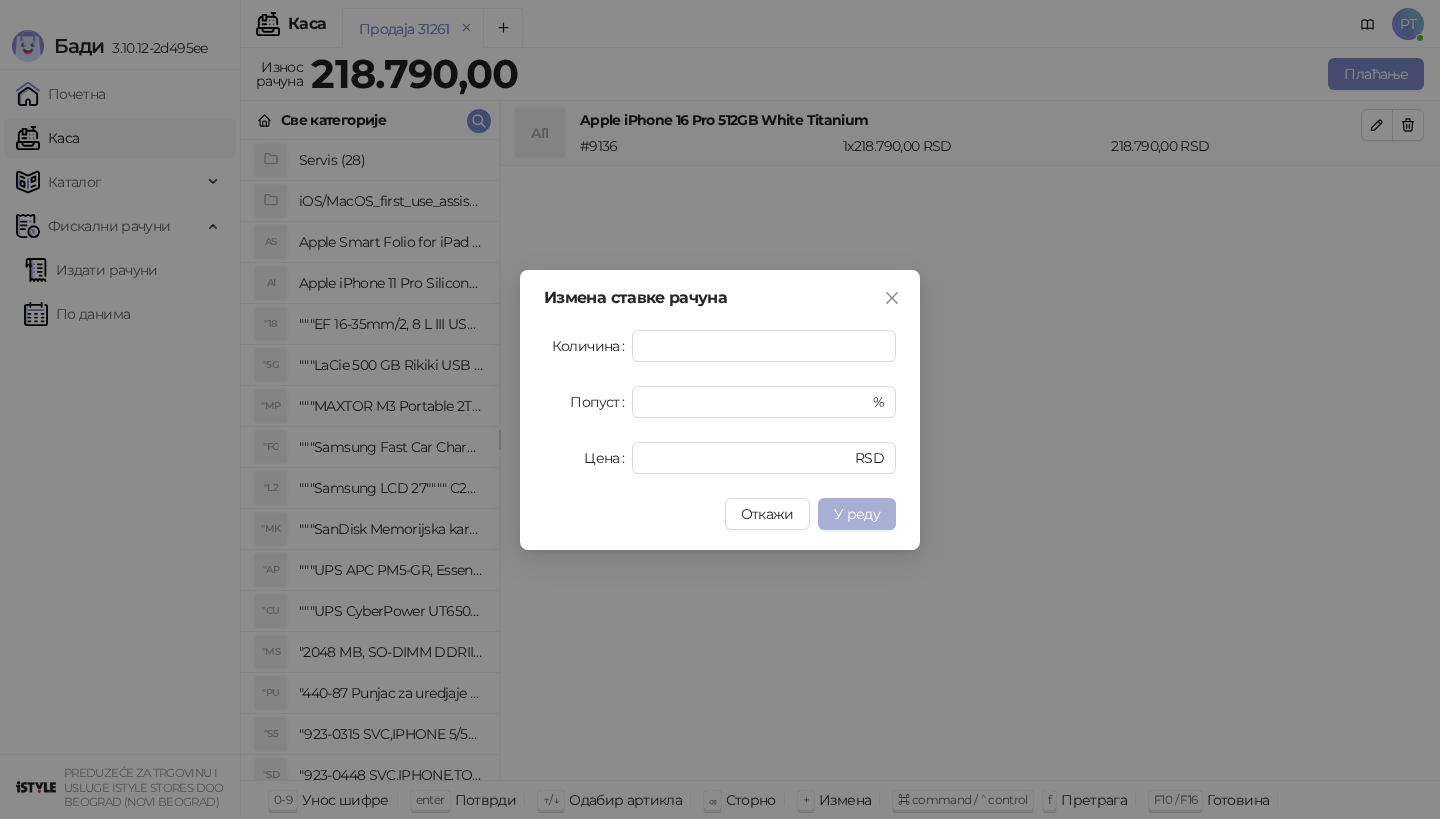 type on "******" 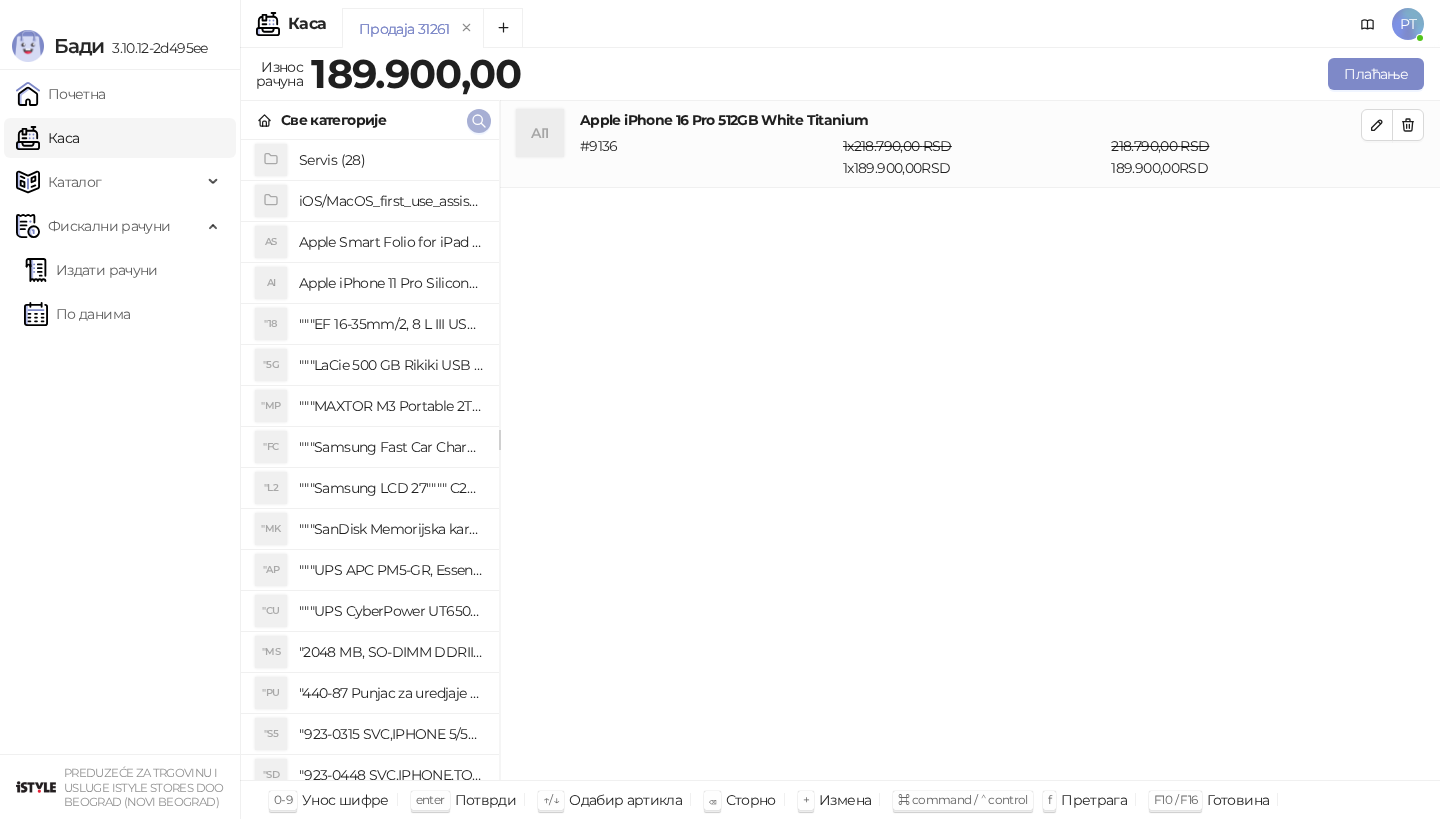 click 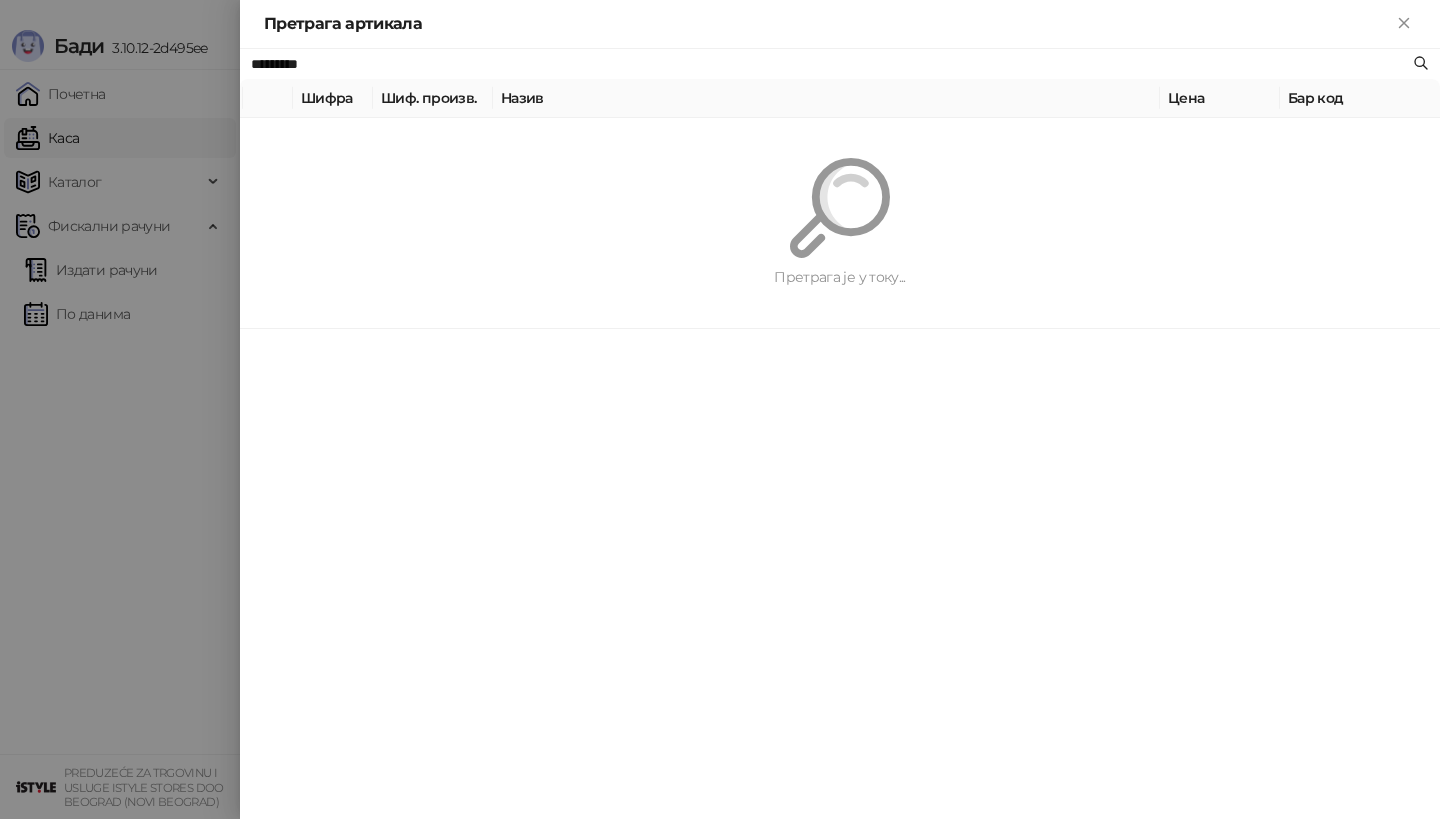 paste on "**********" 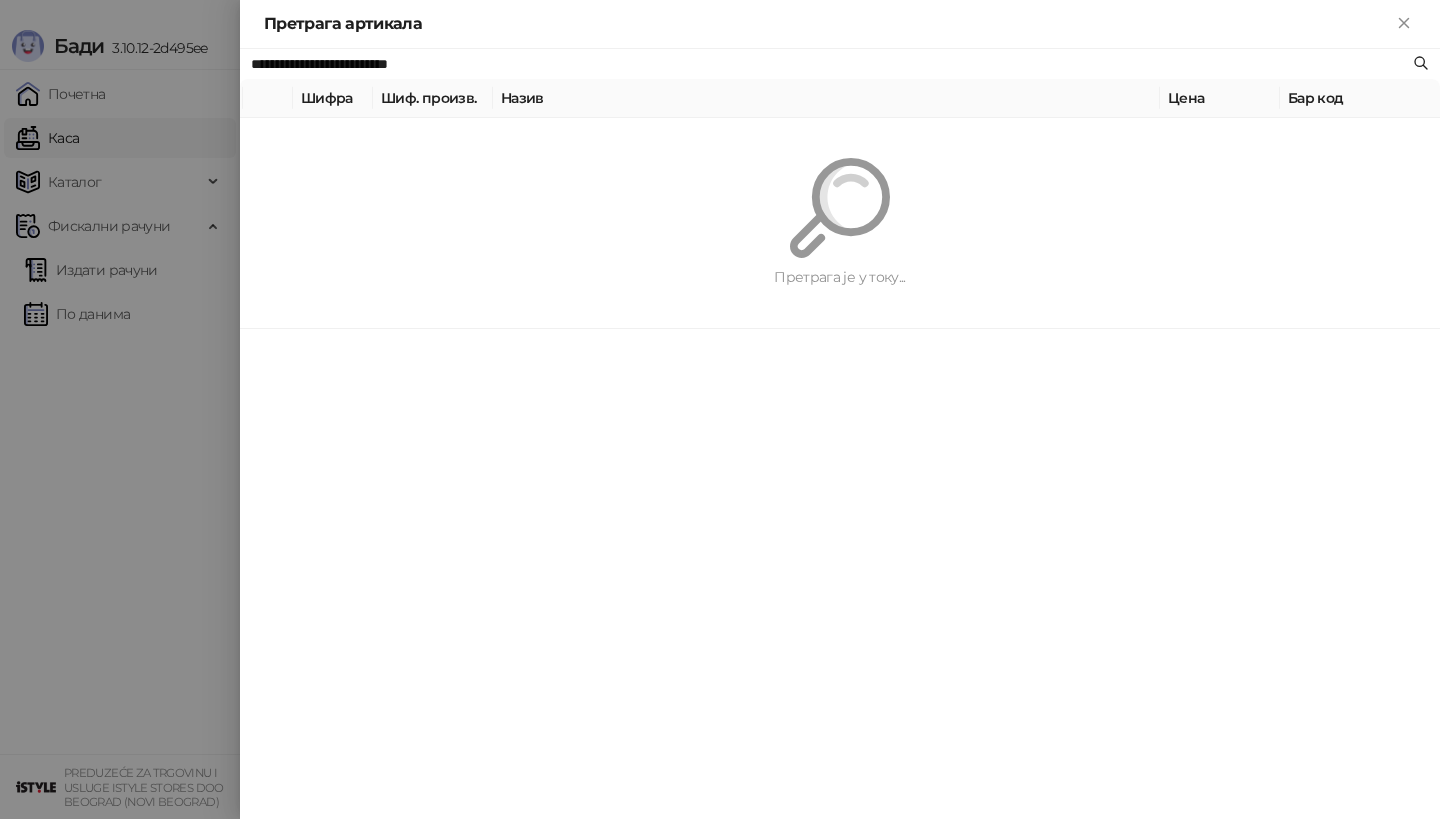 type on "**********" 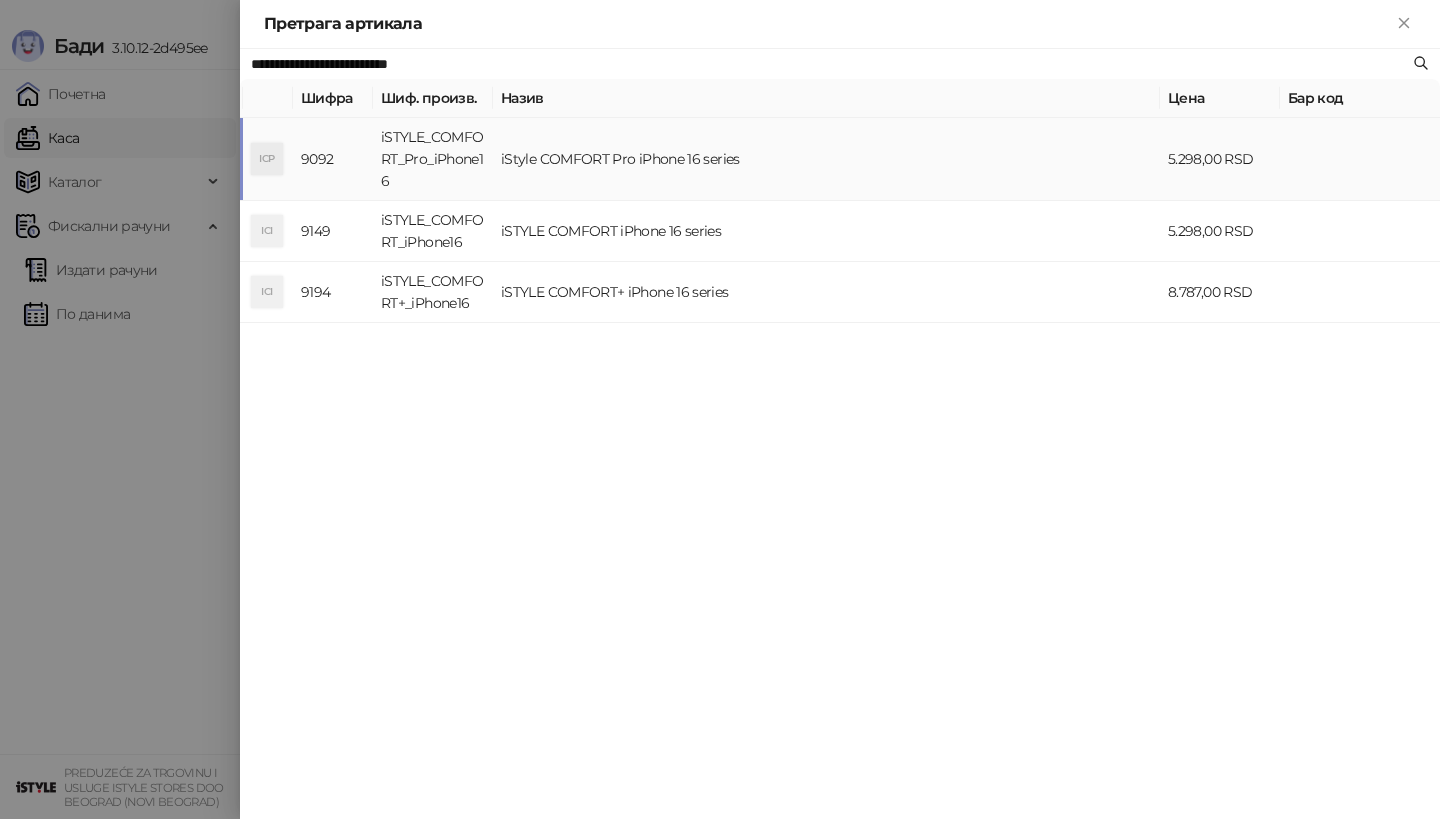 click on "iStyle COMFORT Pro iPhone 16 series" at bounding box center (826, 159) 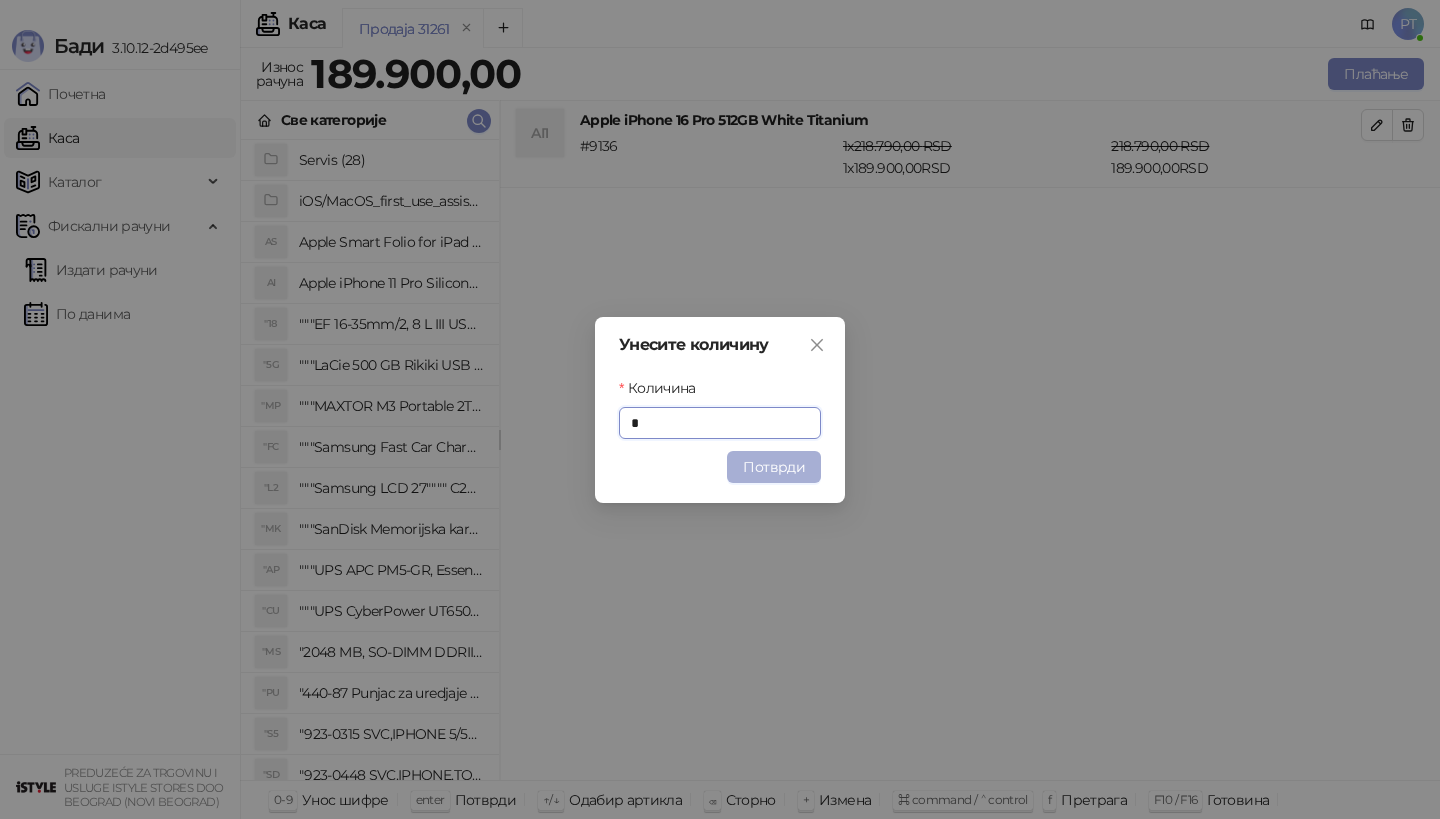 click on "Потврди" at bounding box center (774, 467) 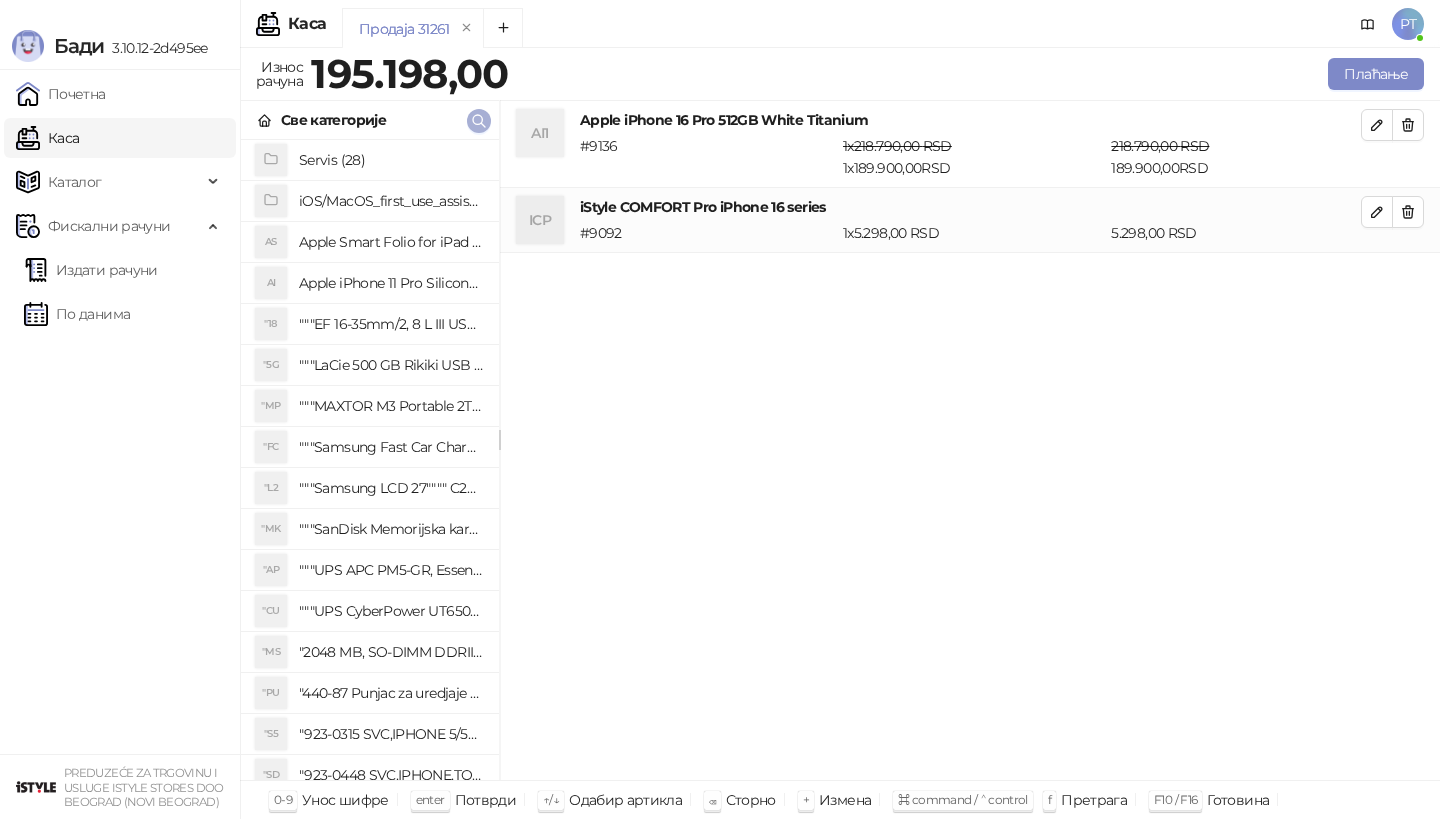 type 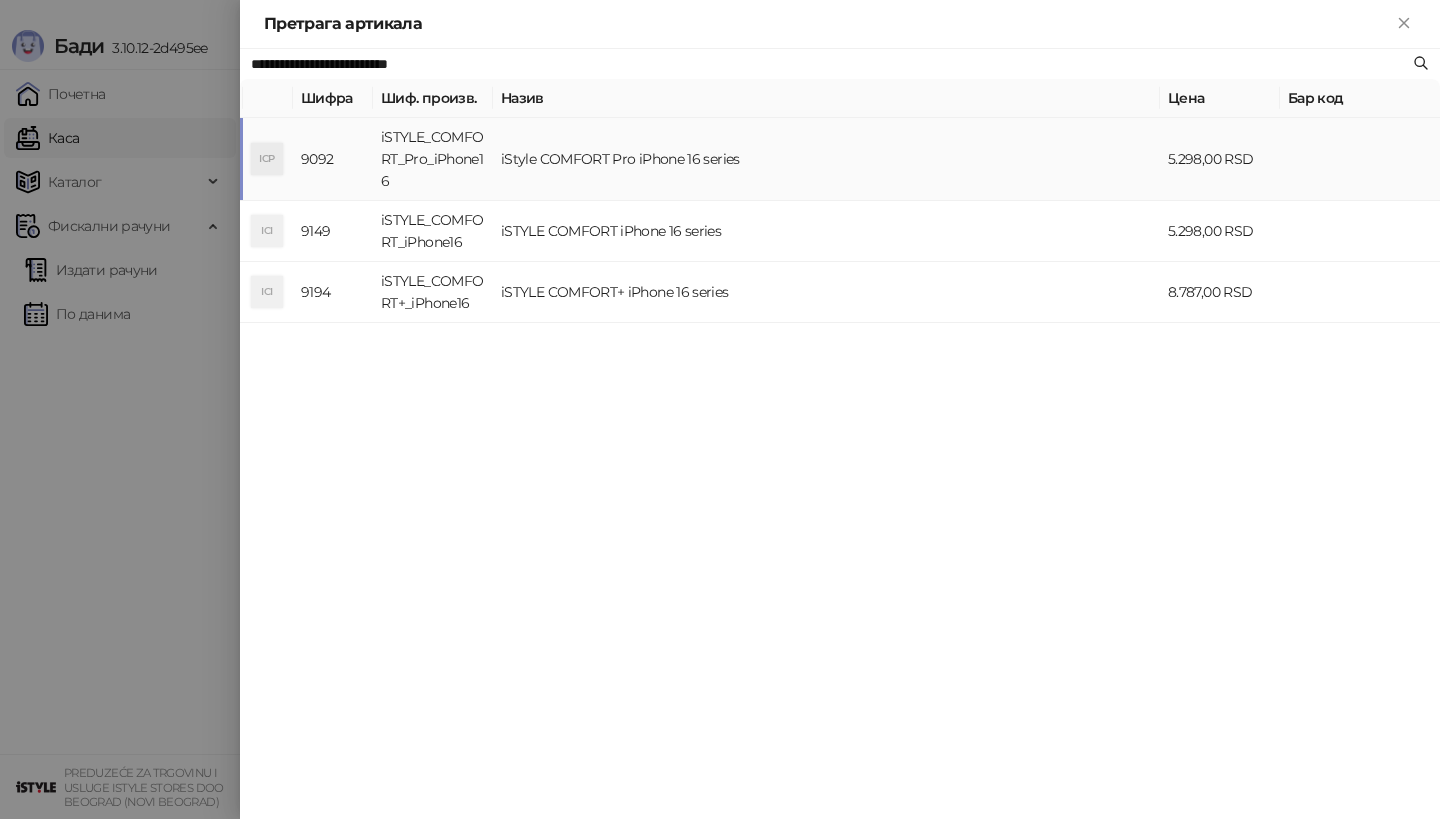 click on "iSTYLE_COMFORT_Pro_iPhone16" at bounding box center (433, 159) 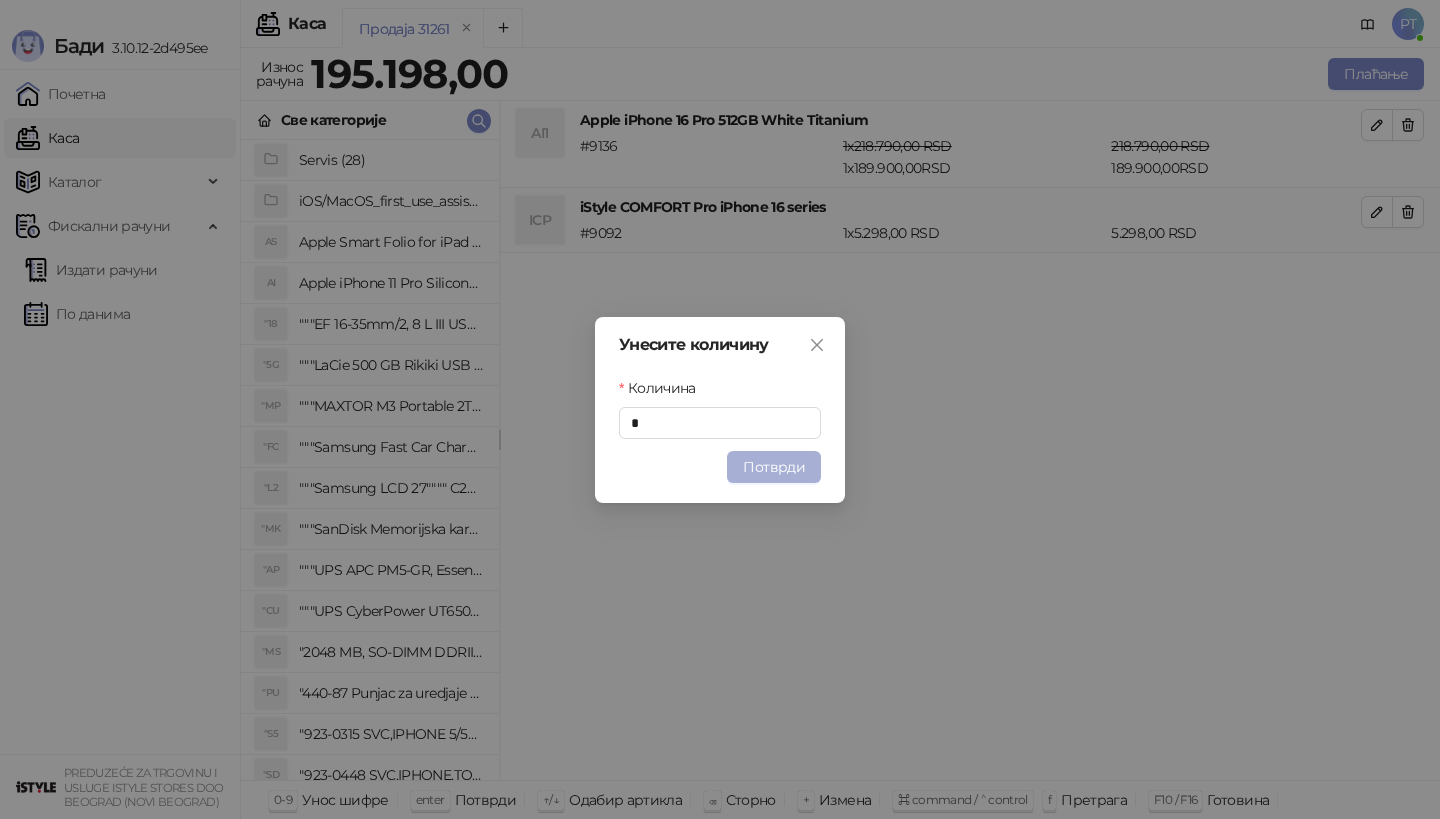 click on "Потврди" at bounding box center (774, 467) 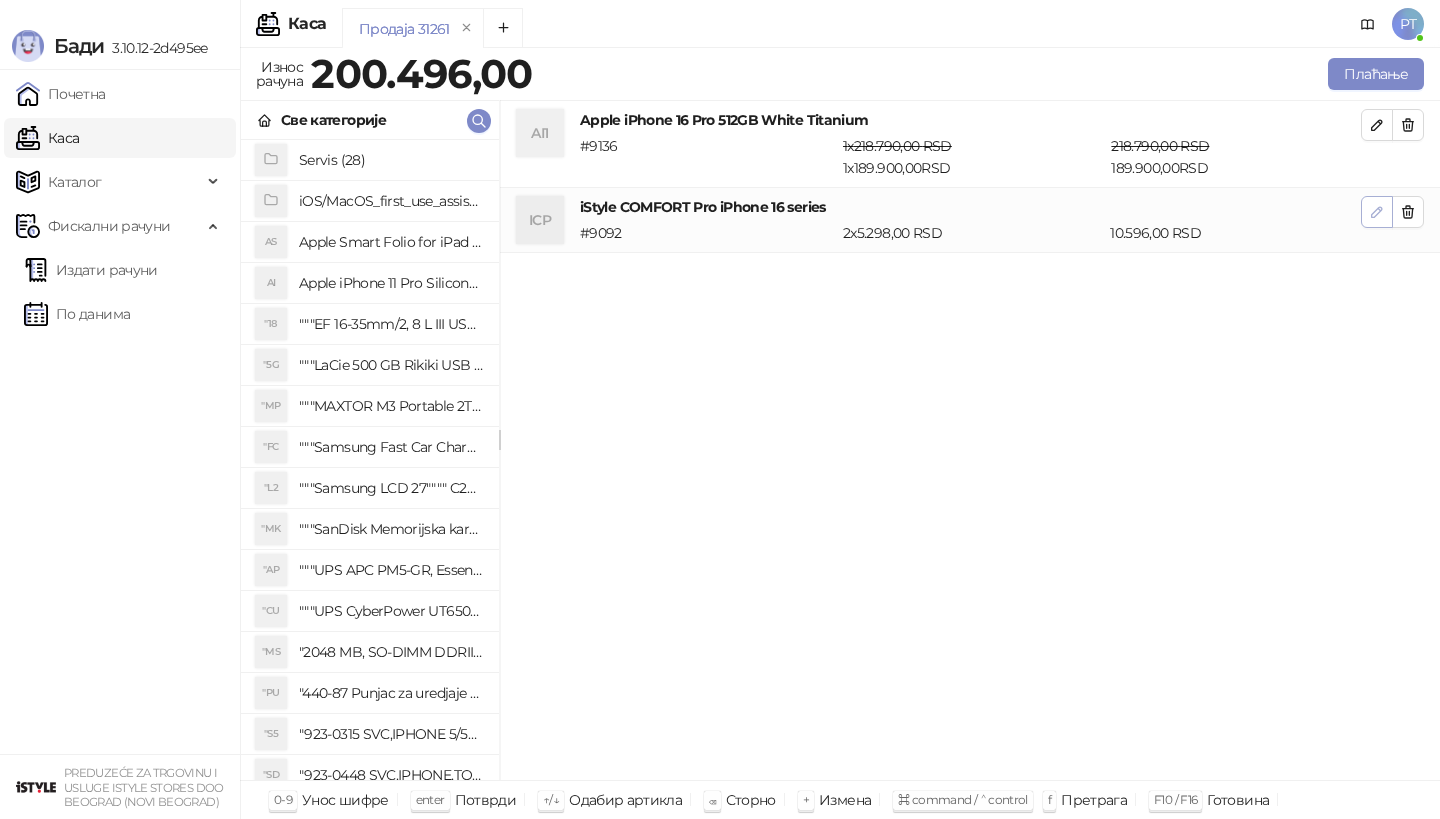 click 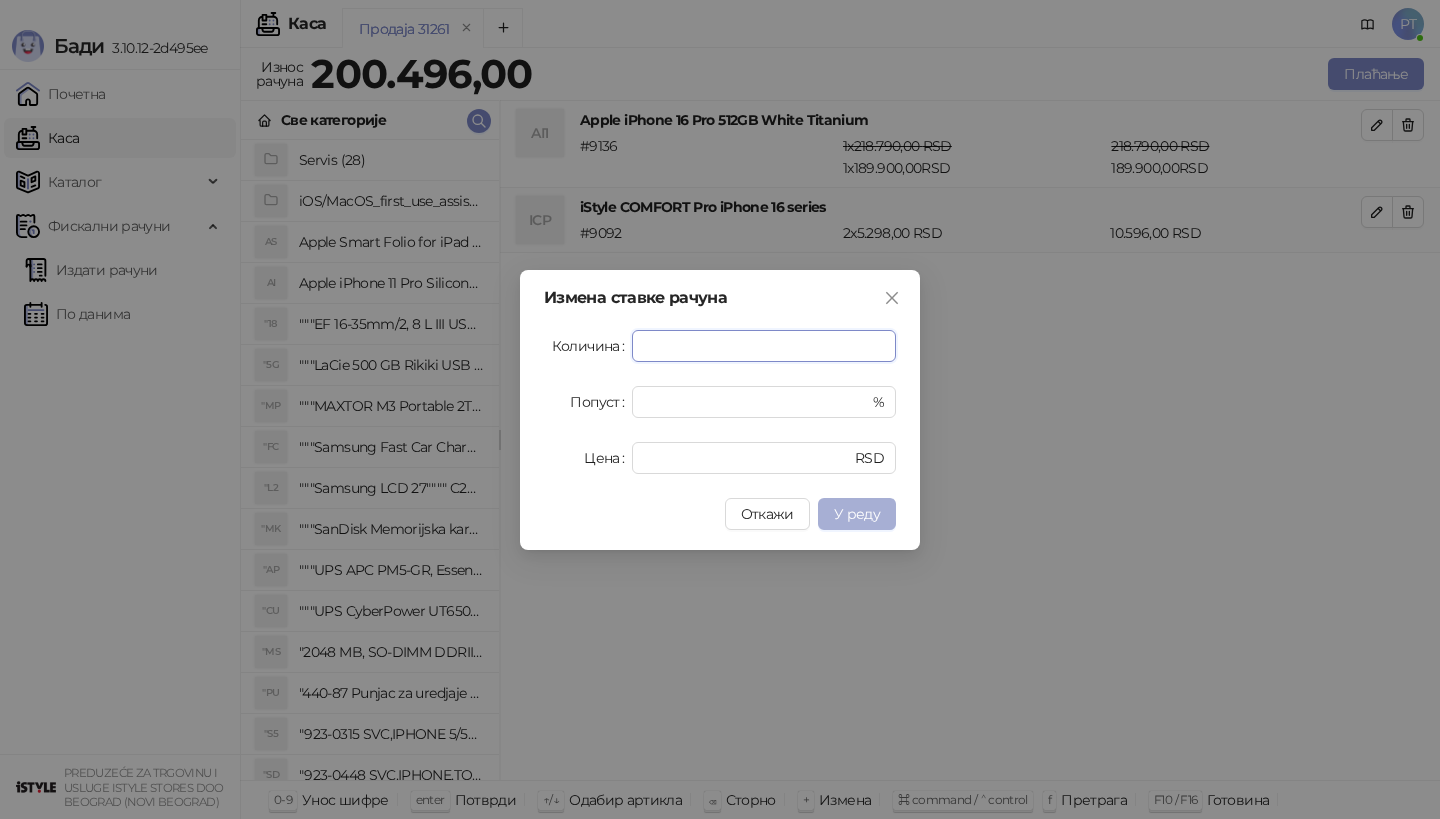 type on "*" 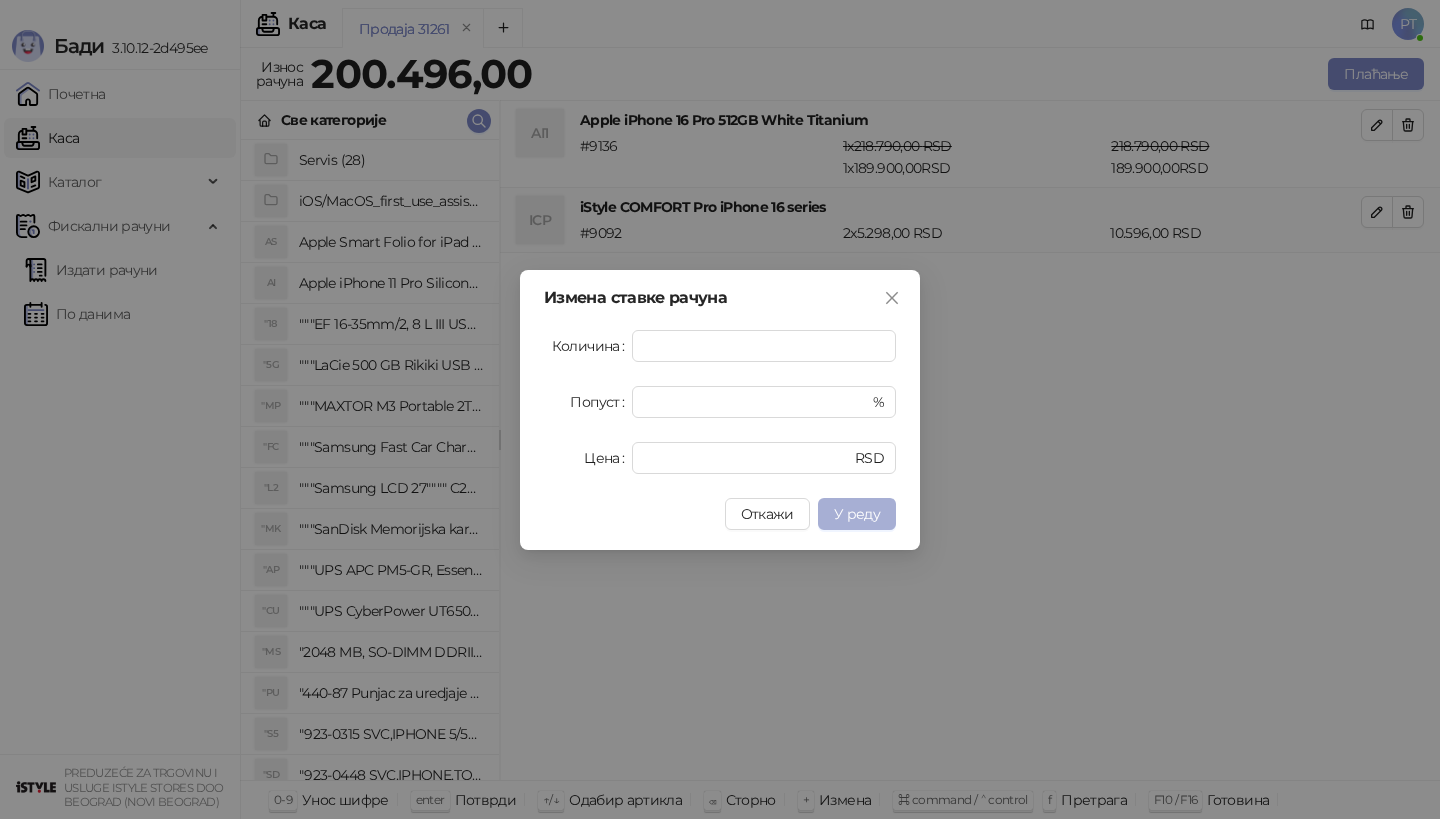 type 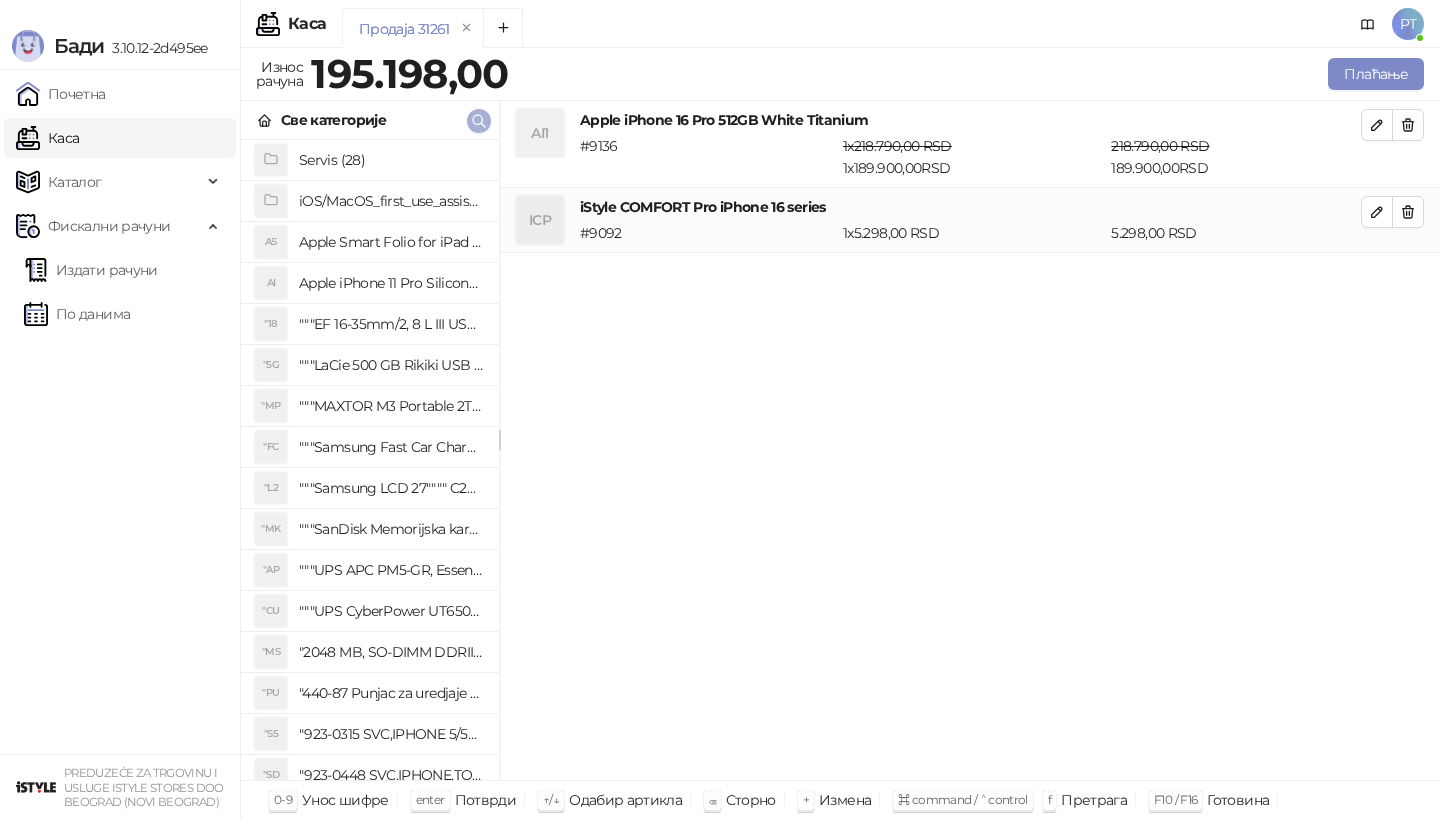 click at bounding box center (479, 121) 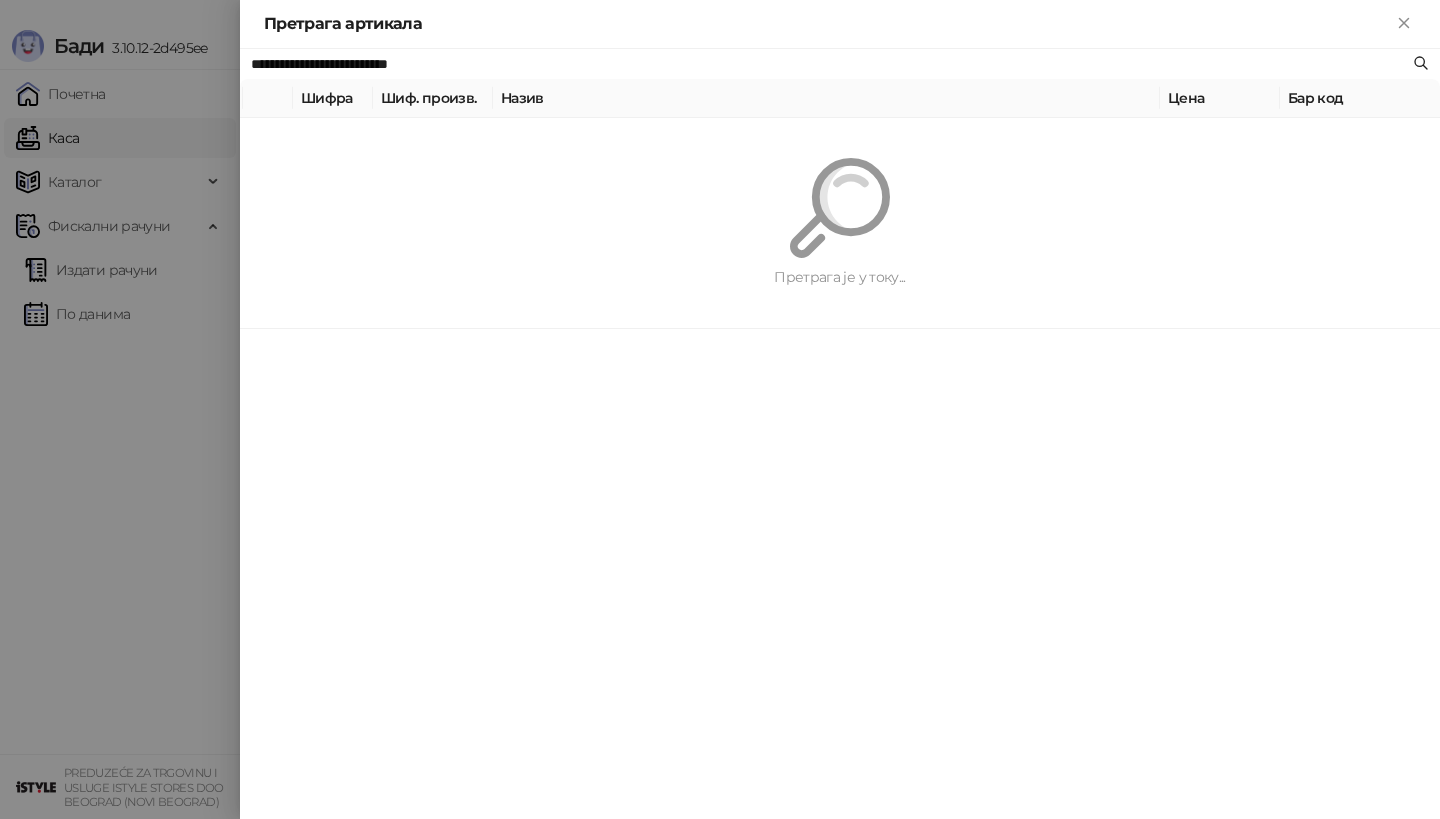 paste 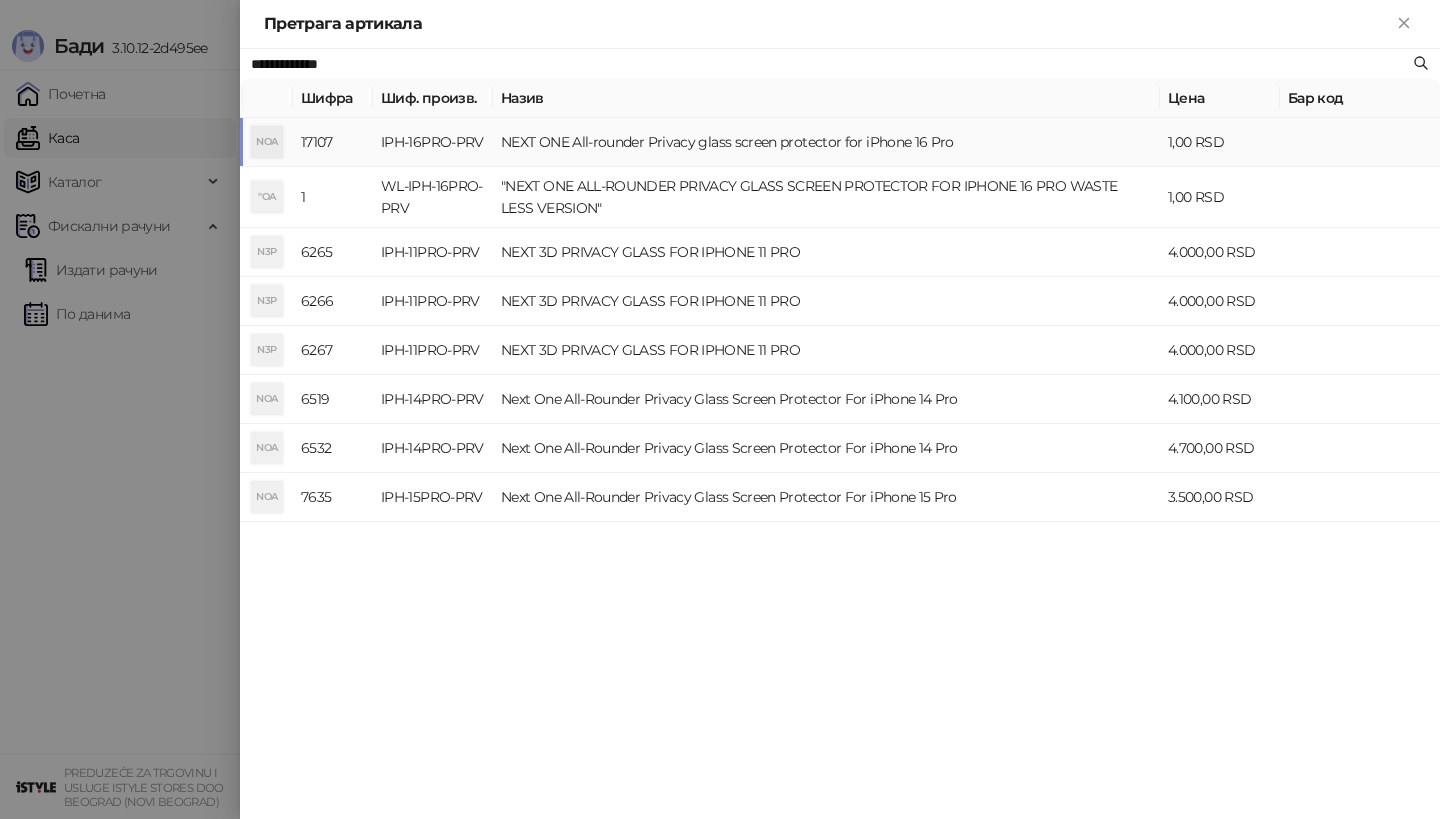 click on "IPH-16PRO-PRV" at bounding box center [433, 142] 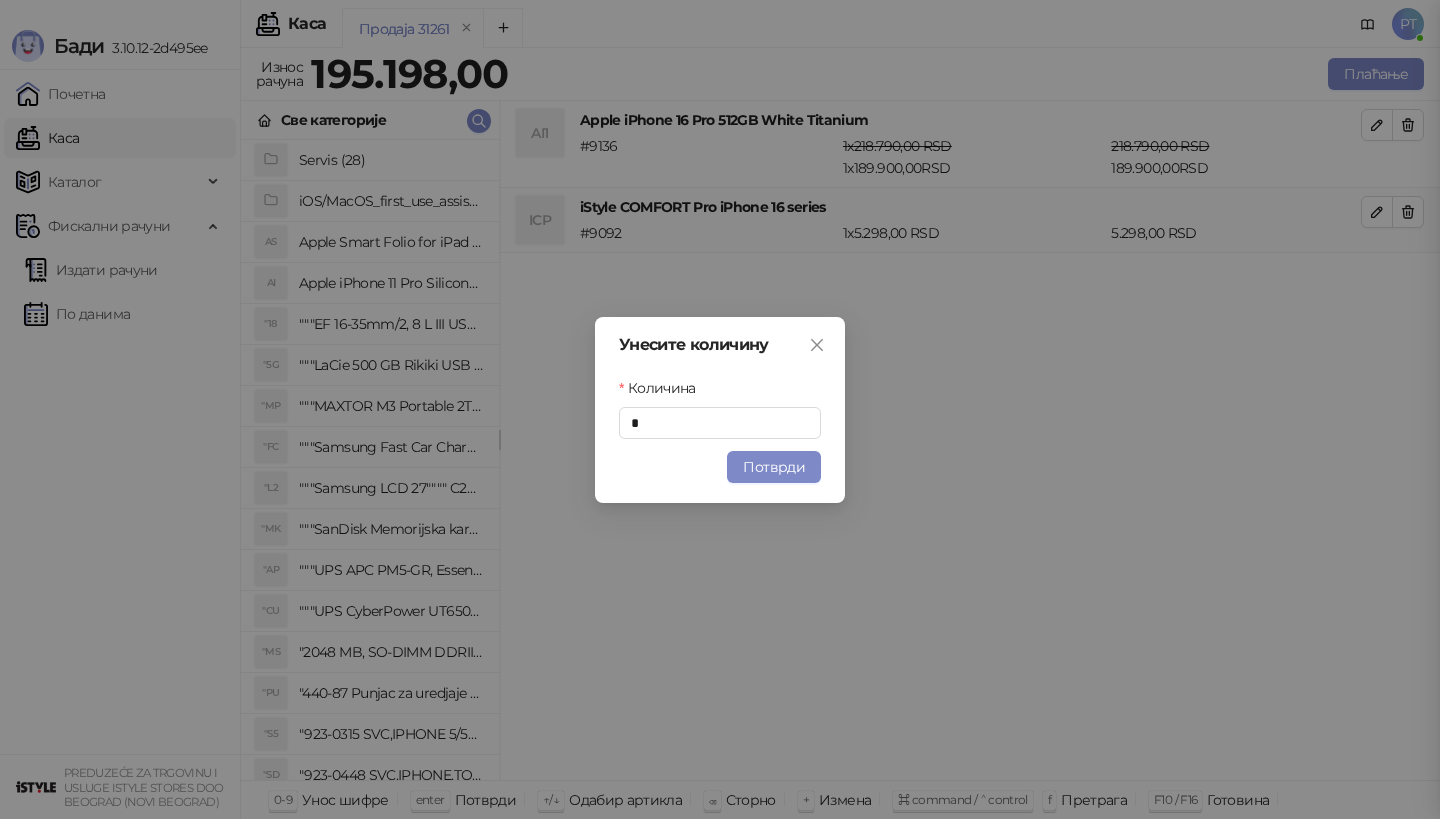 click on "Потврди" at bounding box center [774, 467] 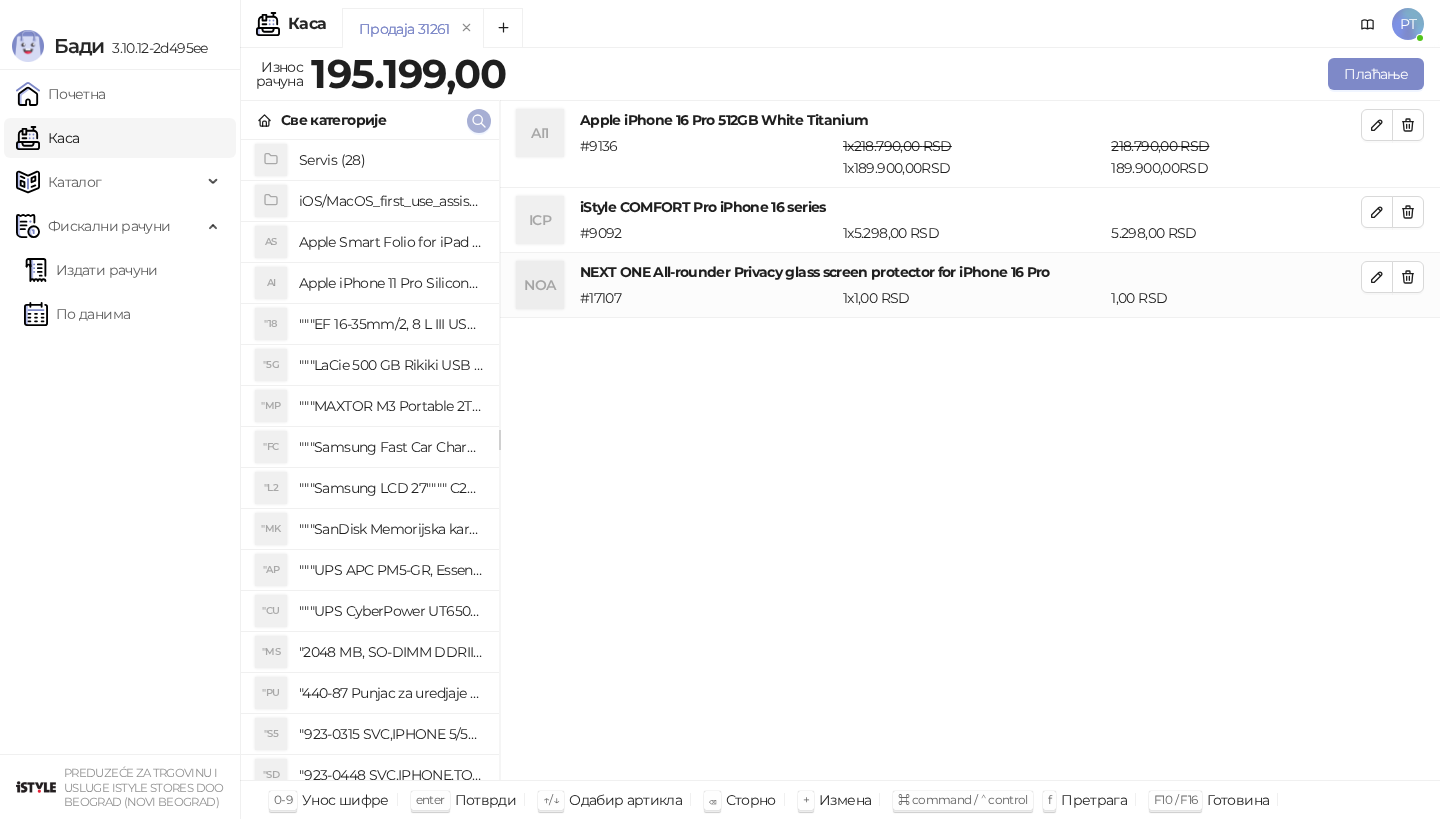 click 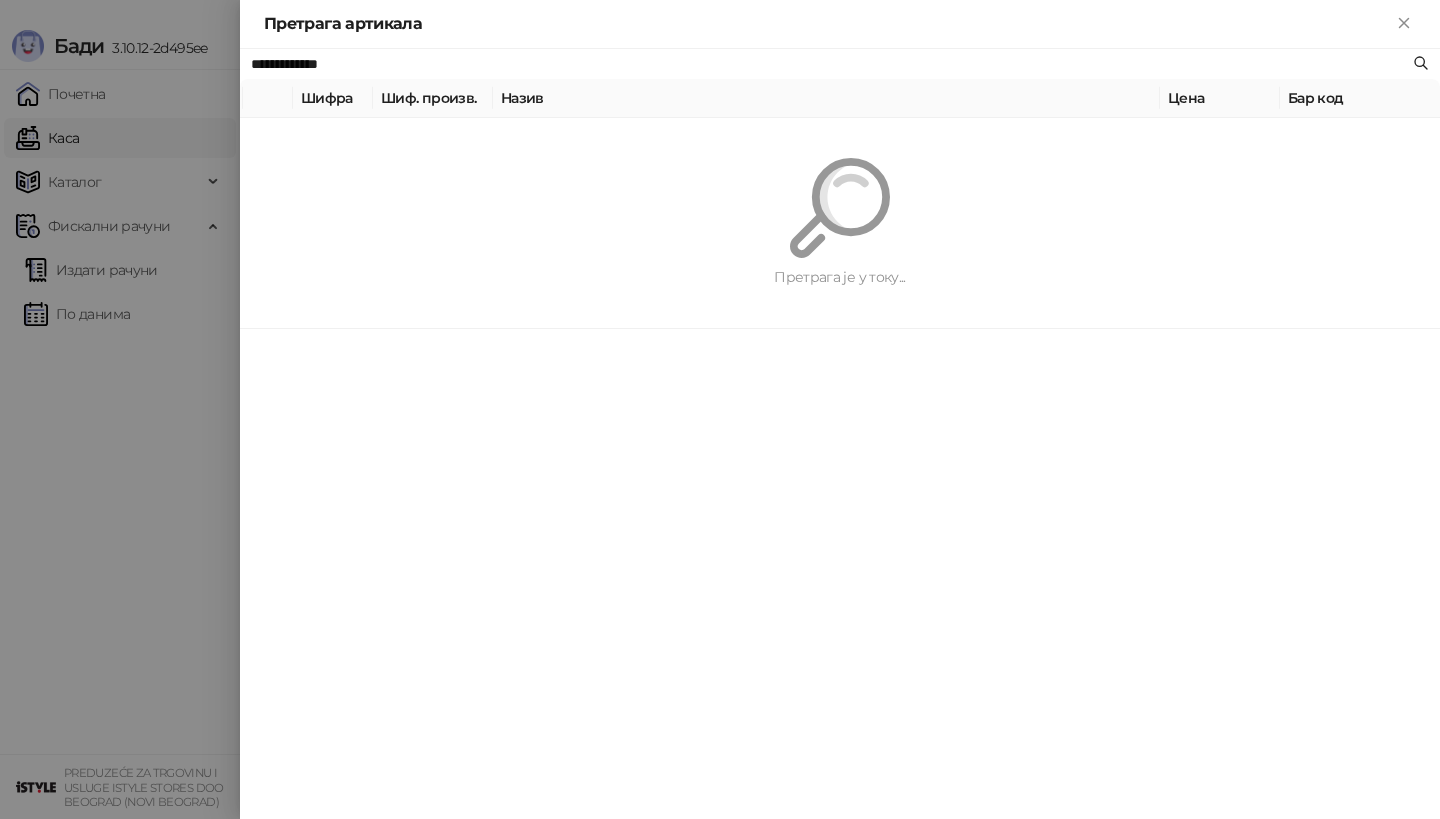 paste 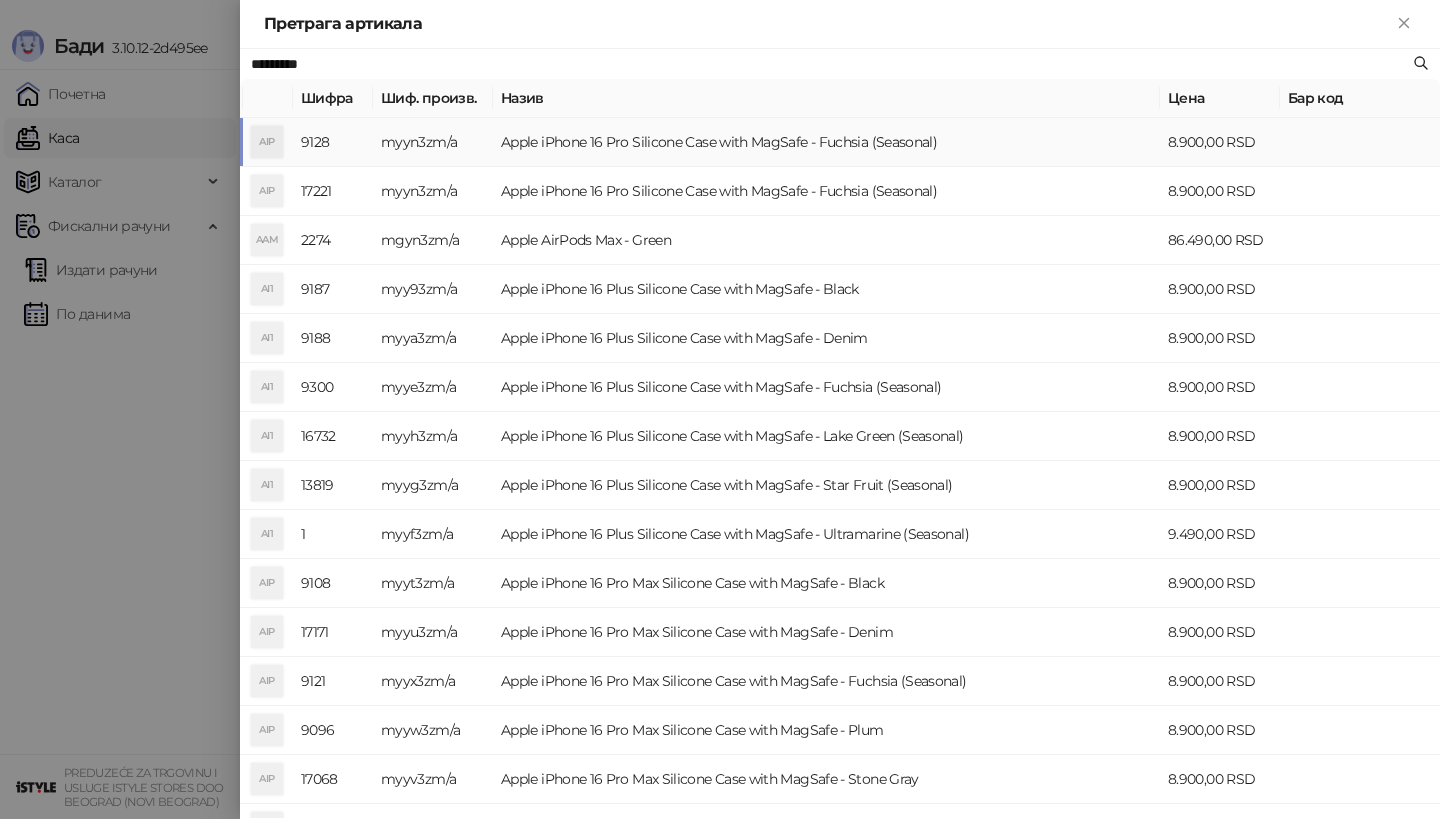 type on "*********" 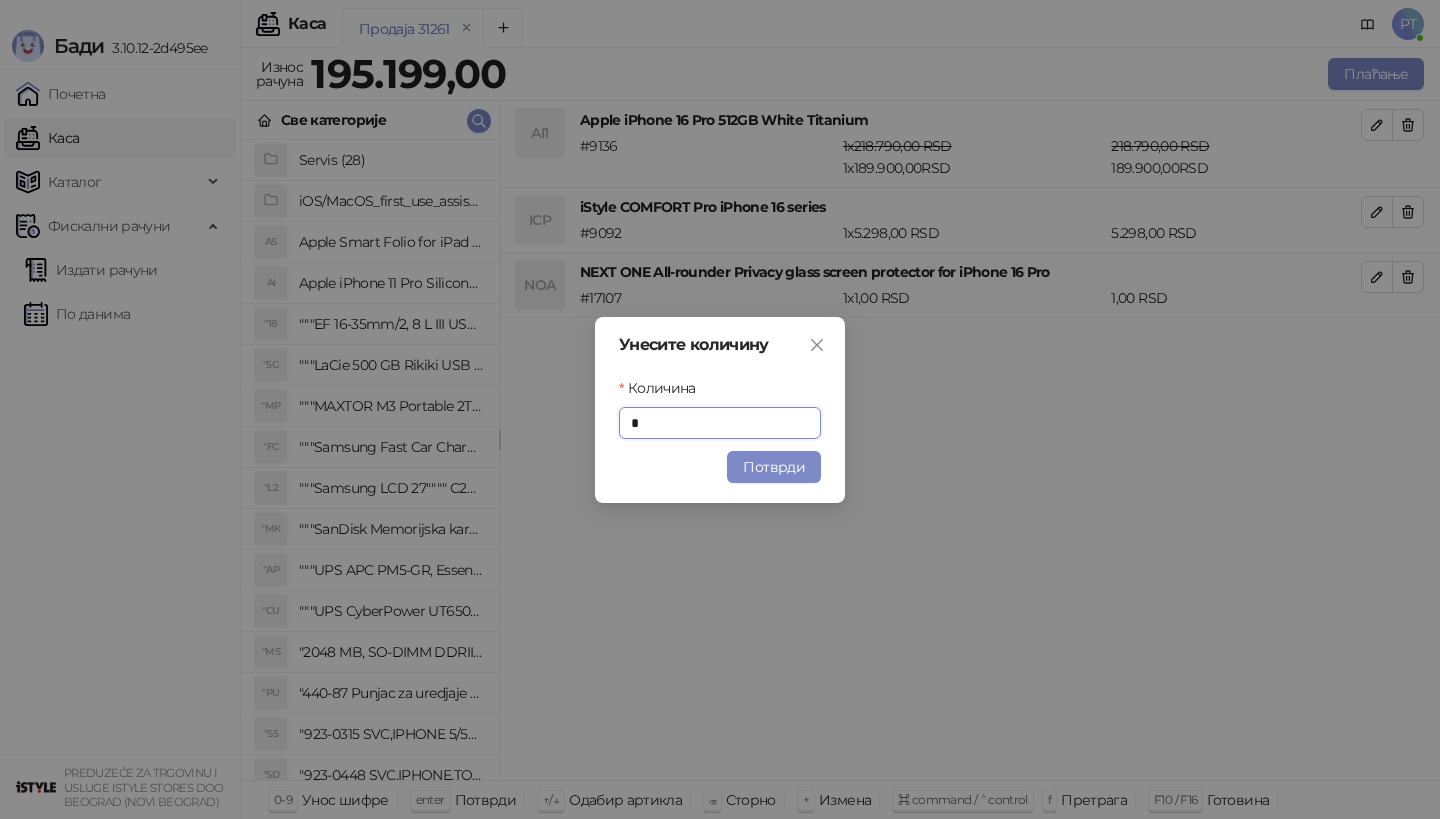 click on "Унесите количину Количина * Потврди" at bounding box center (720, 410) 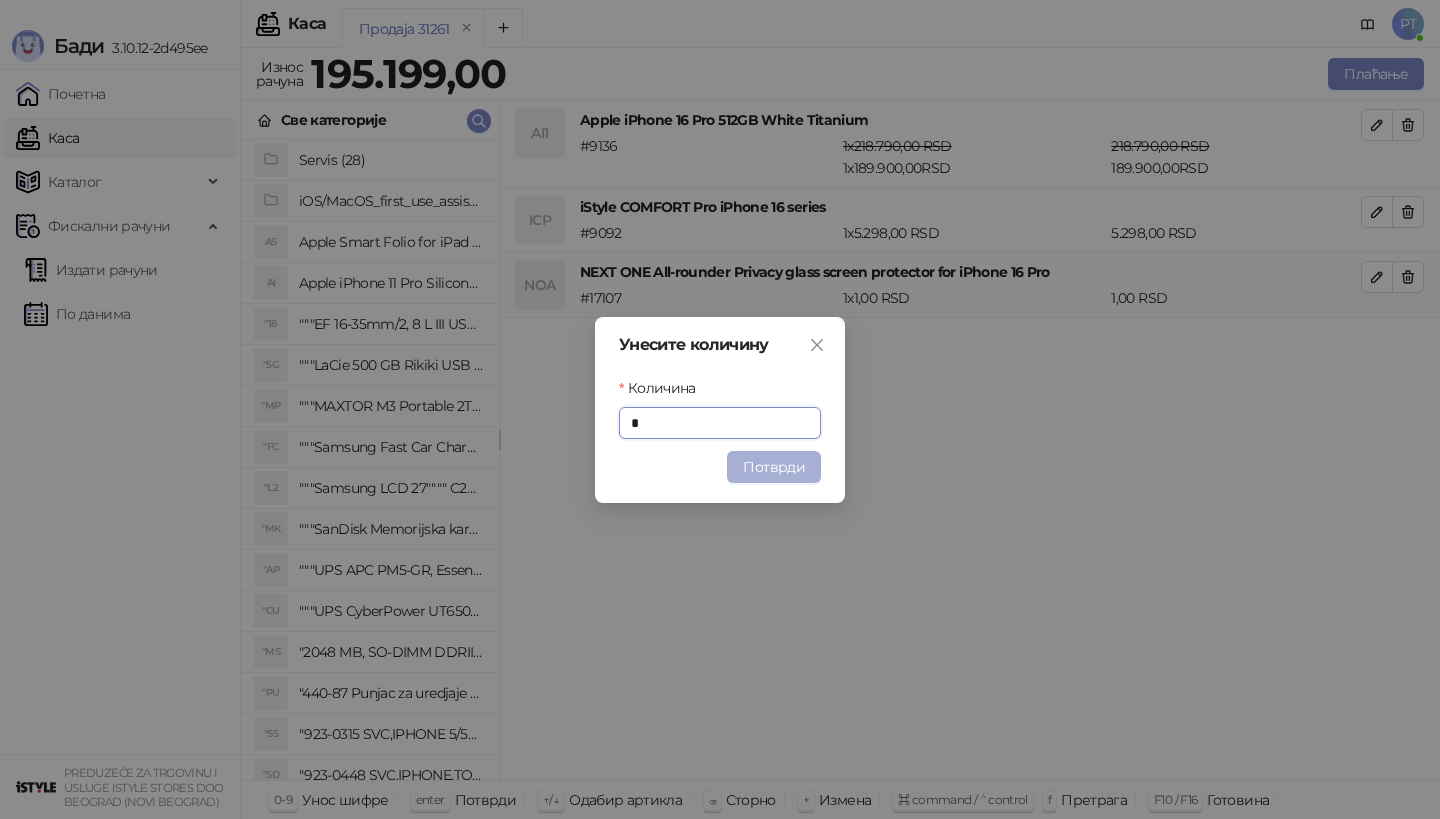 click on "Потврди" at bounding box center (774, 467) 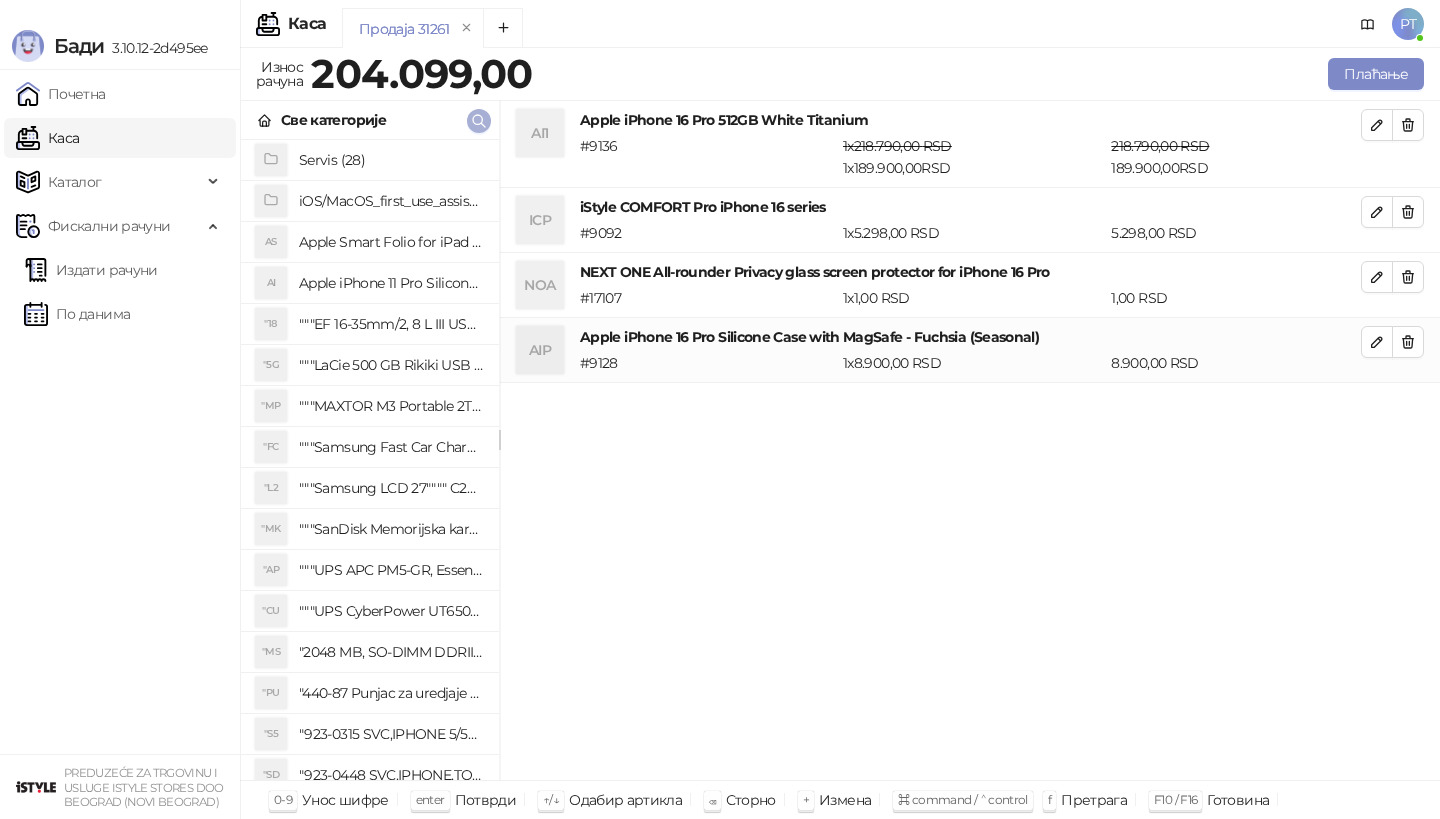 click 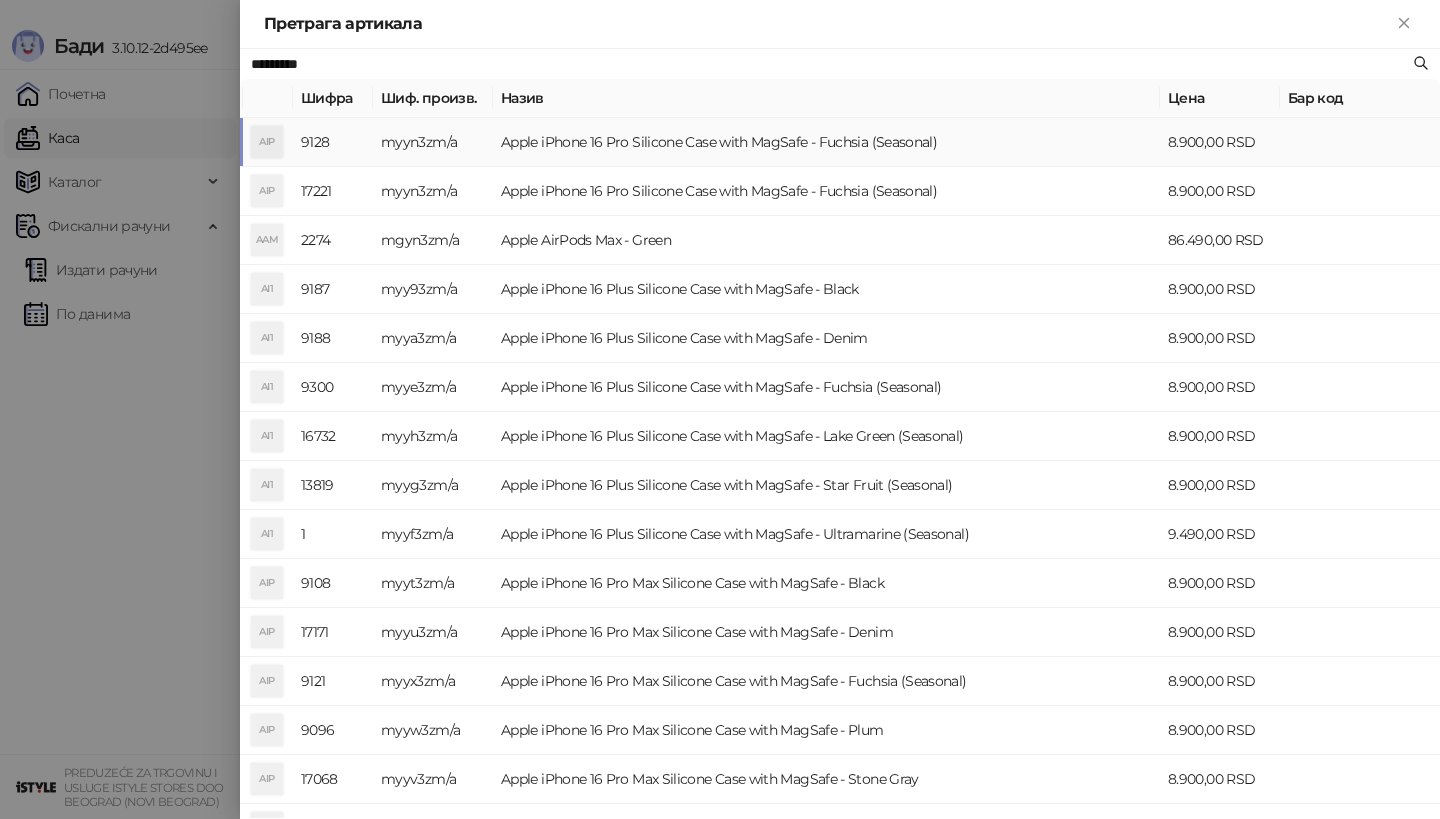 click on "myyn3zm/a" at bounding box center (433, 142) 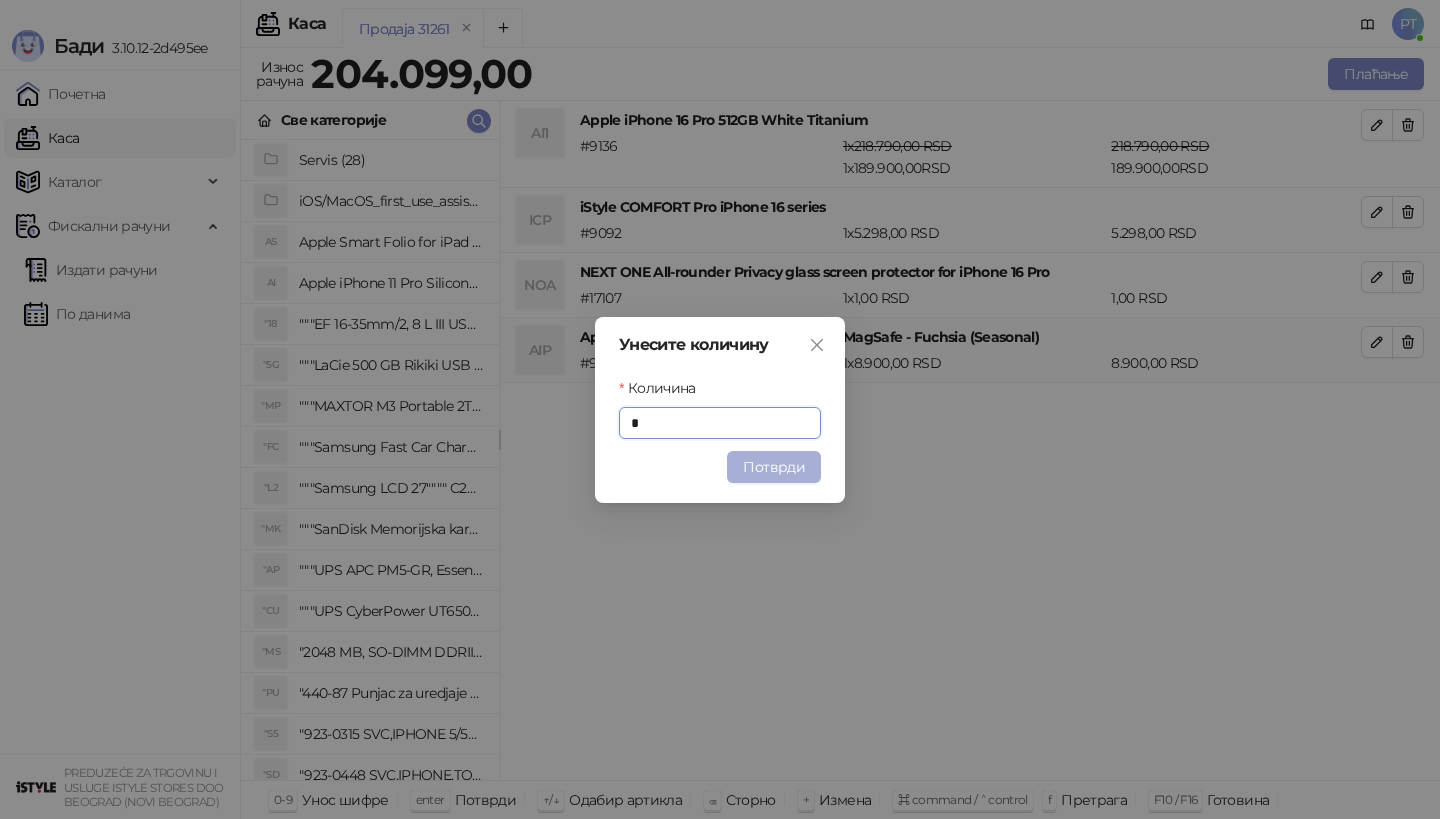 click on "Потврди" at bounding box center [774, 467] 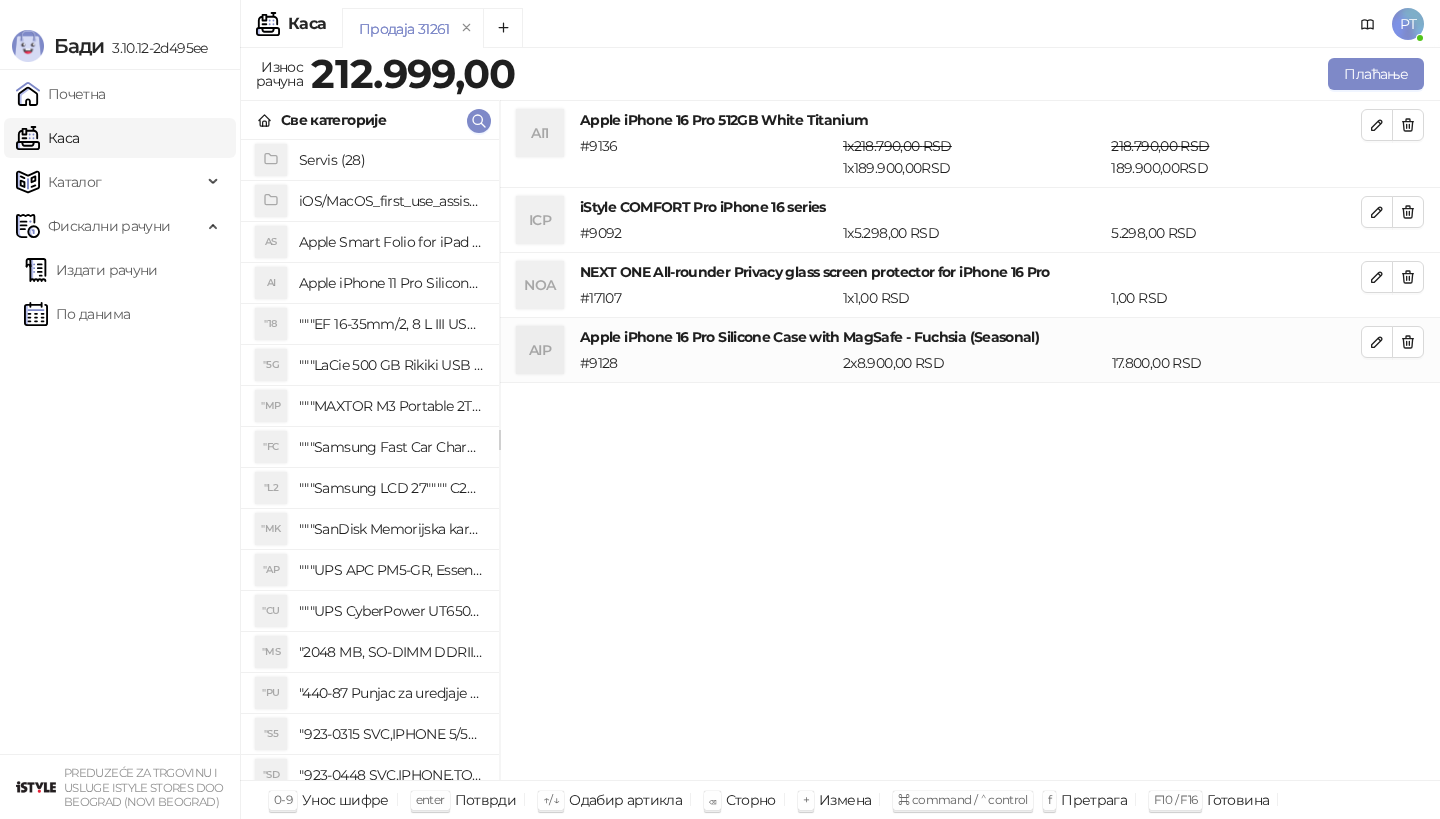 click on "AIP Apple iPhone 16 Pro Silicone Case with MagSafe - Fuchsia (Seasonal)    # 9128 2  x  8.900,00 RSD 17.800,00 RSD" at bounding box center [970, 350] 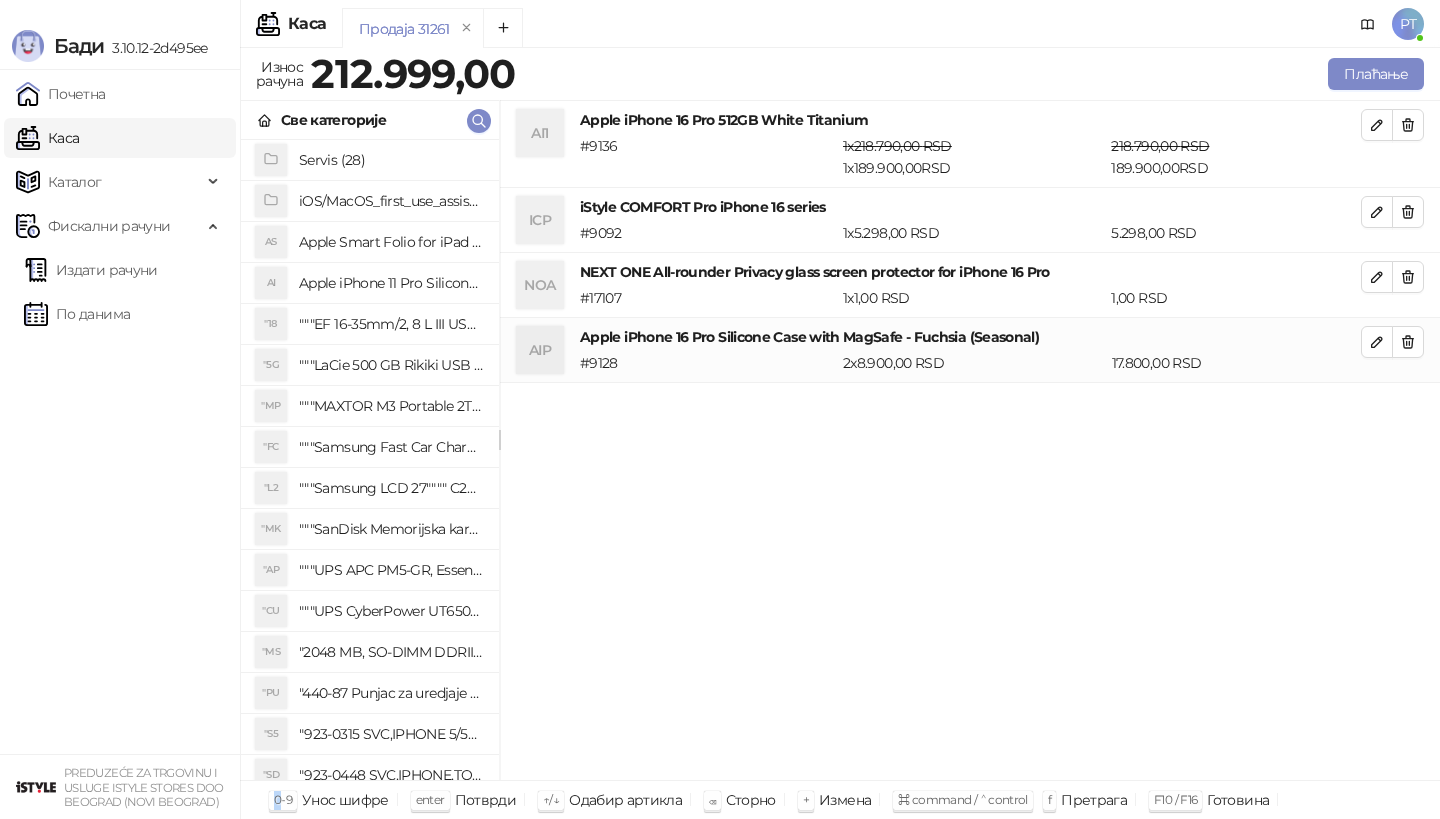 click on "AIP Apple iPhone 16 Pro Silicone Case with MagSafe - Fuchsia (Seasonal)    # 9128 2  x  8.900,00 RSD 17.800,00 RSD" at bounding box center [970, 350] 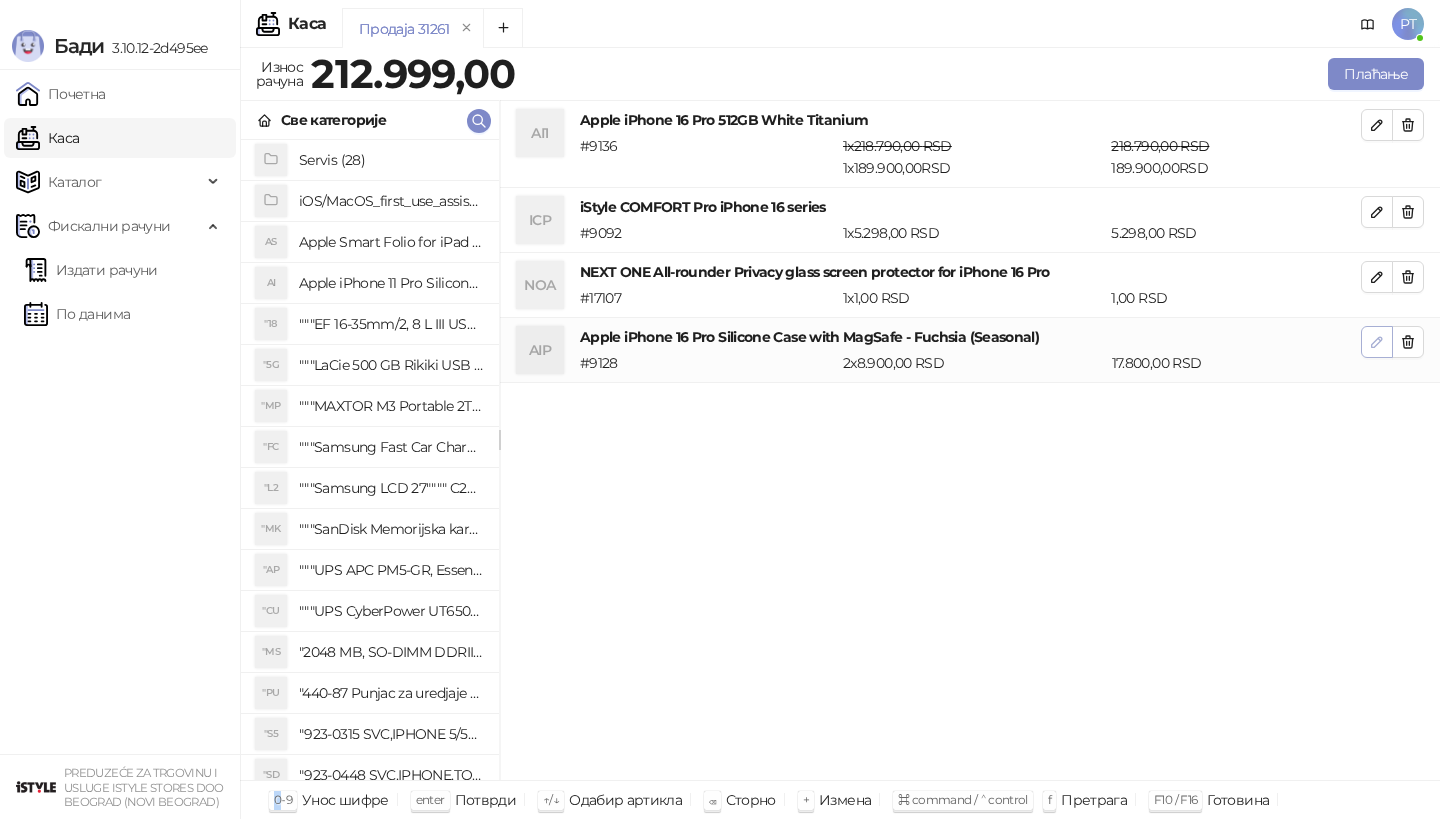 click 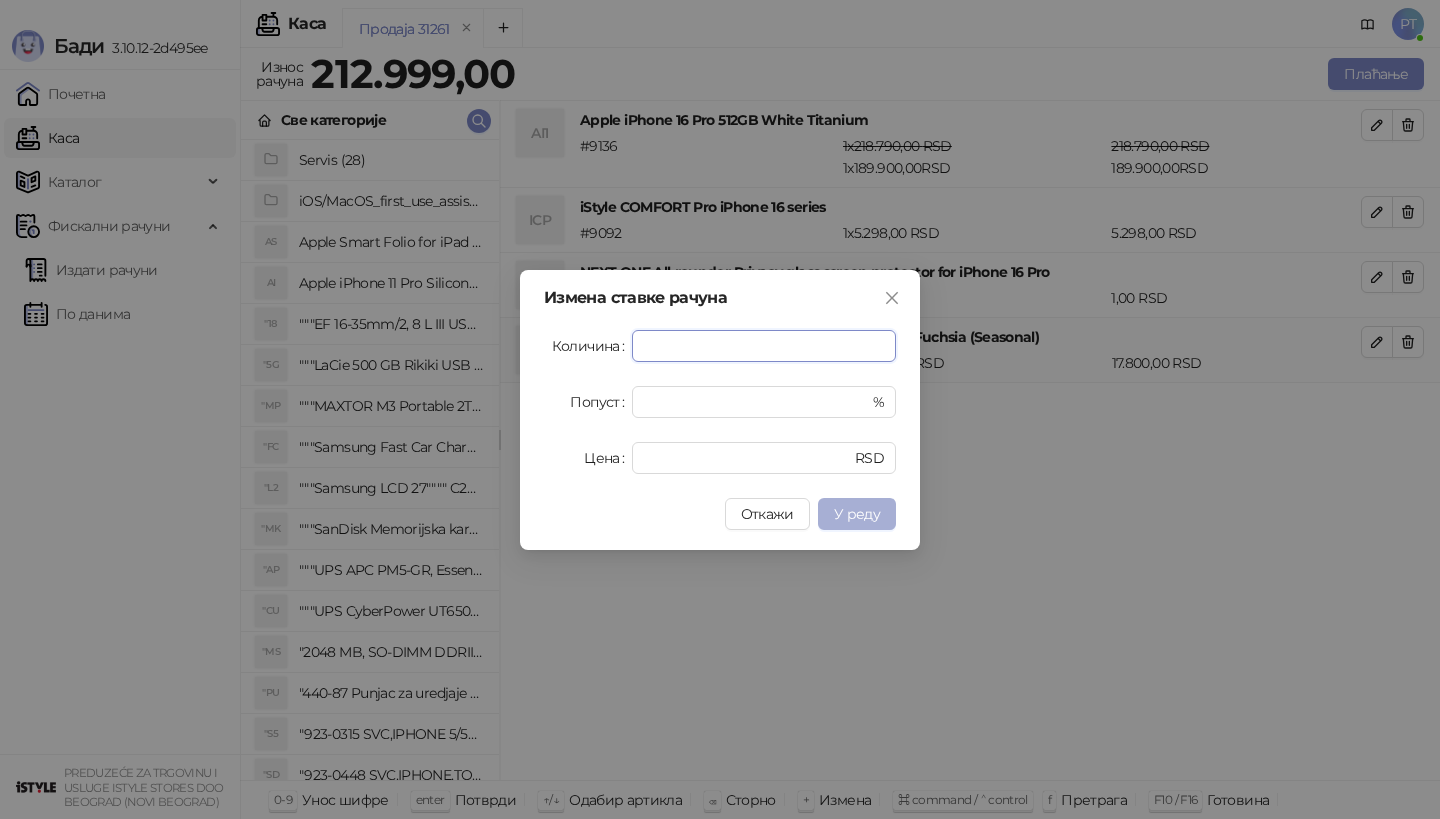 type on "*" 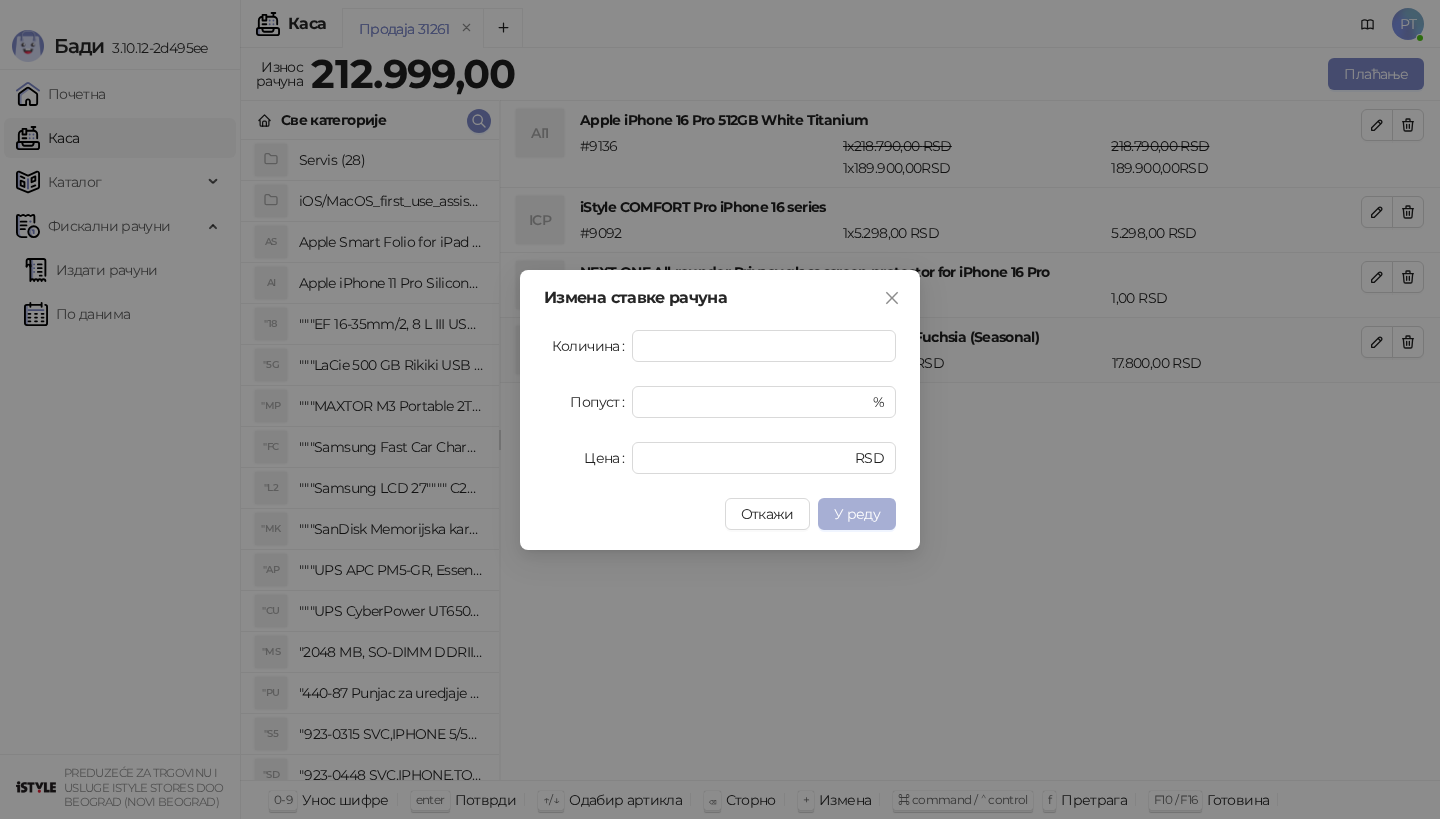 click on "У реду" at bounding box center (857, 514) 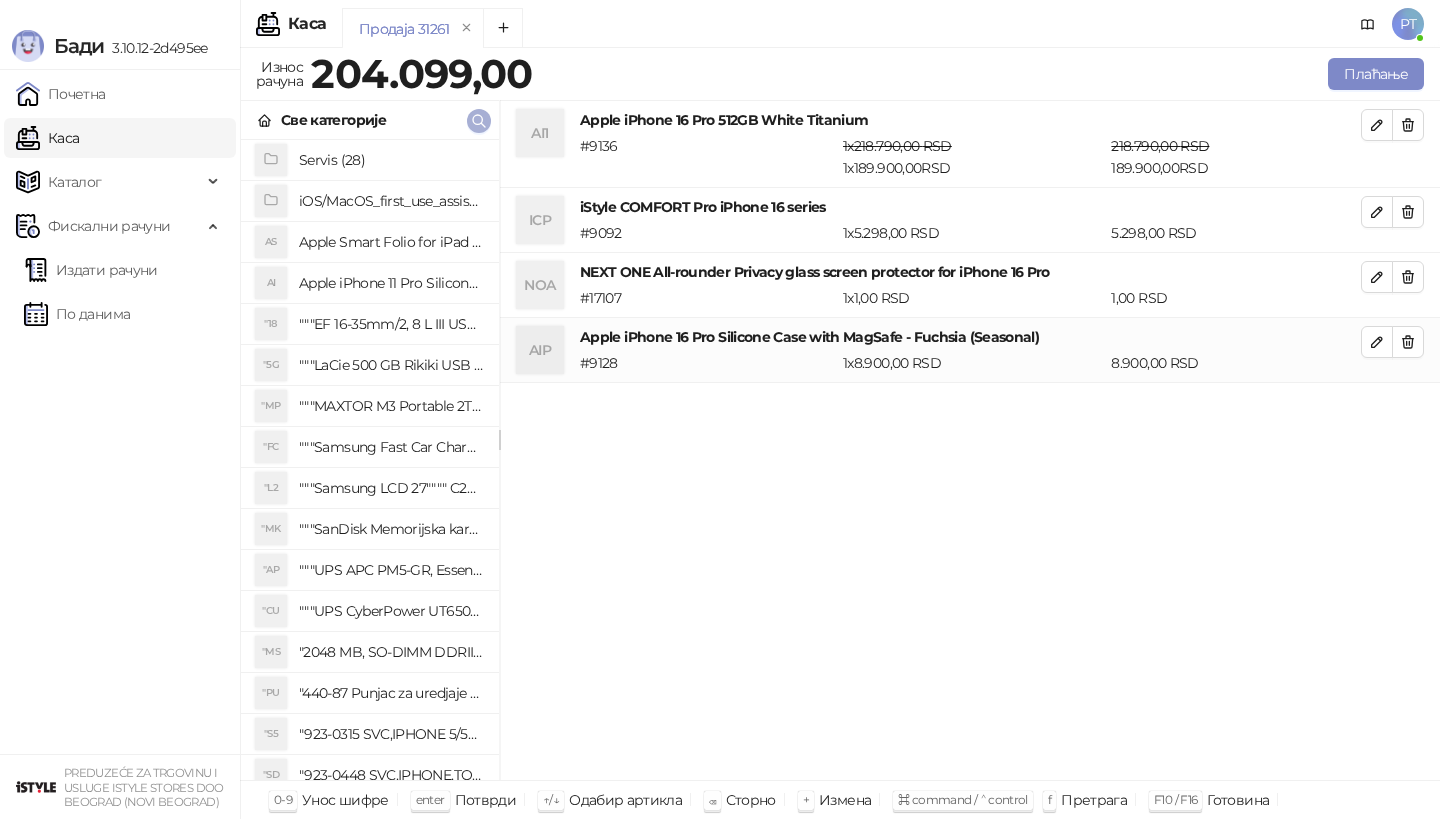 click 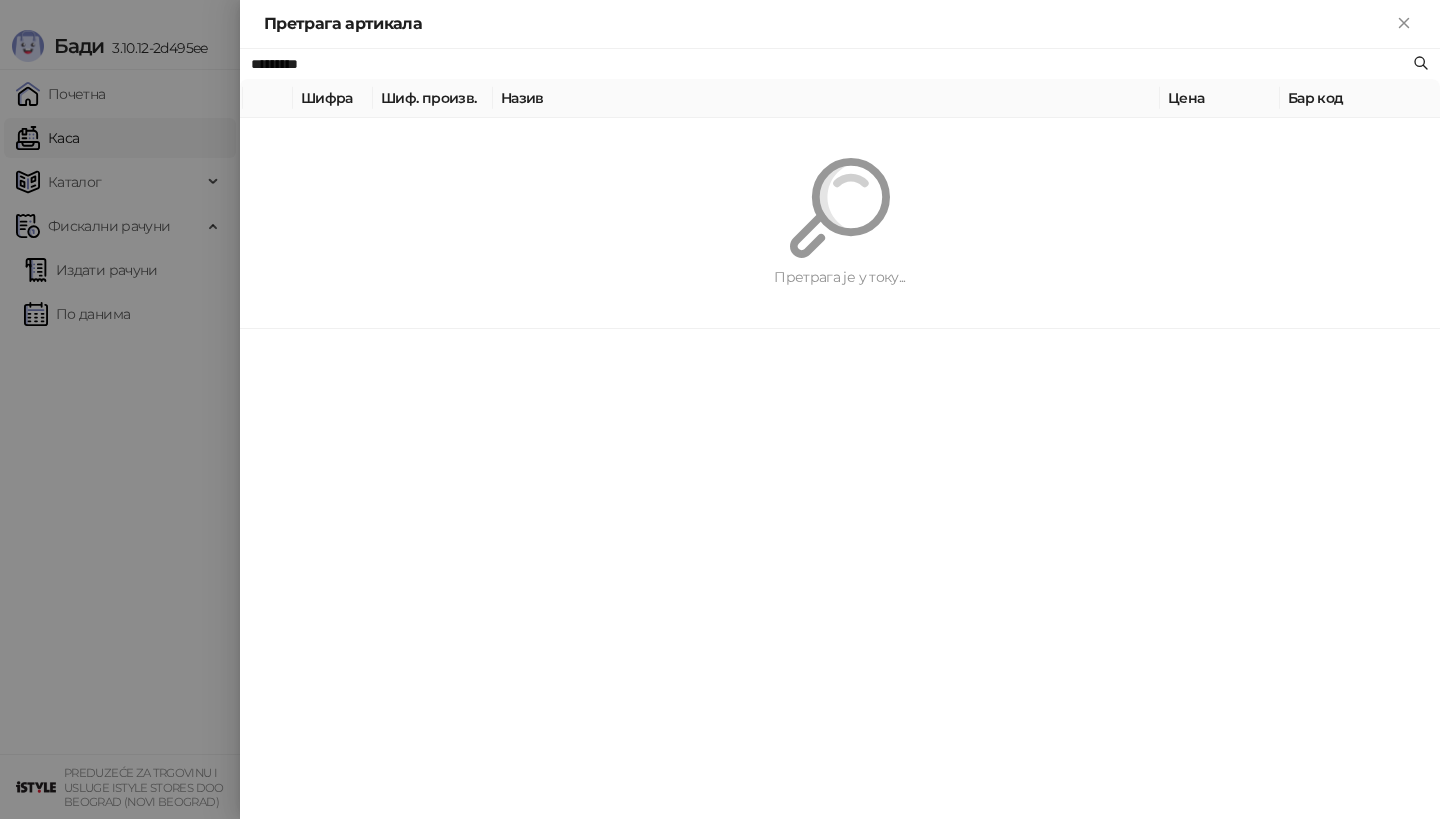 paste 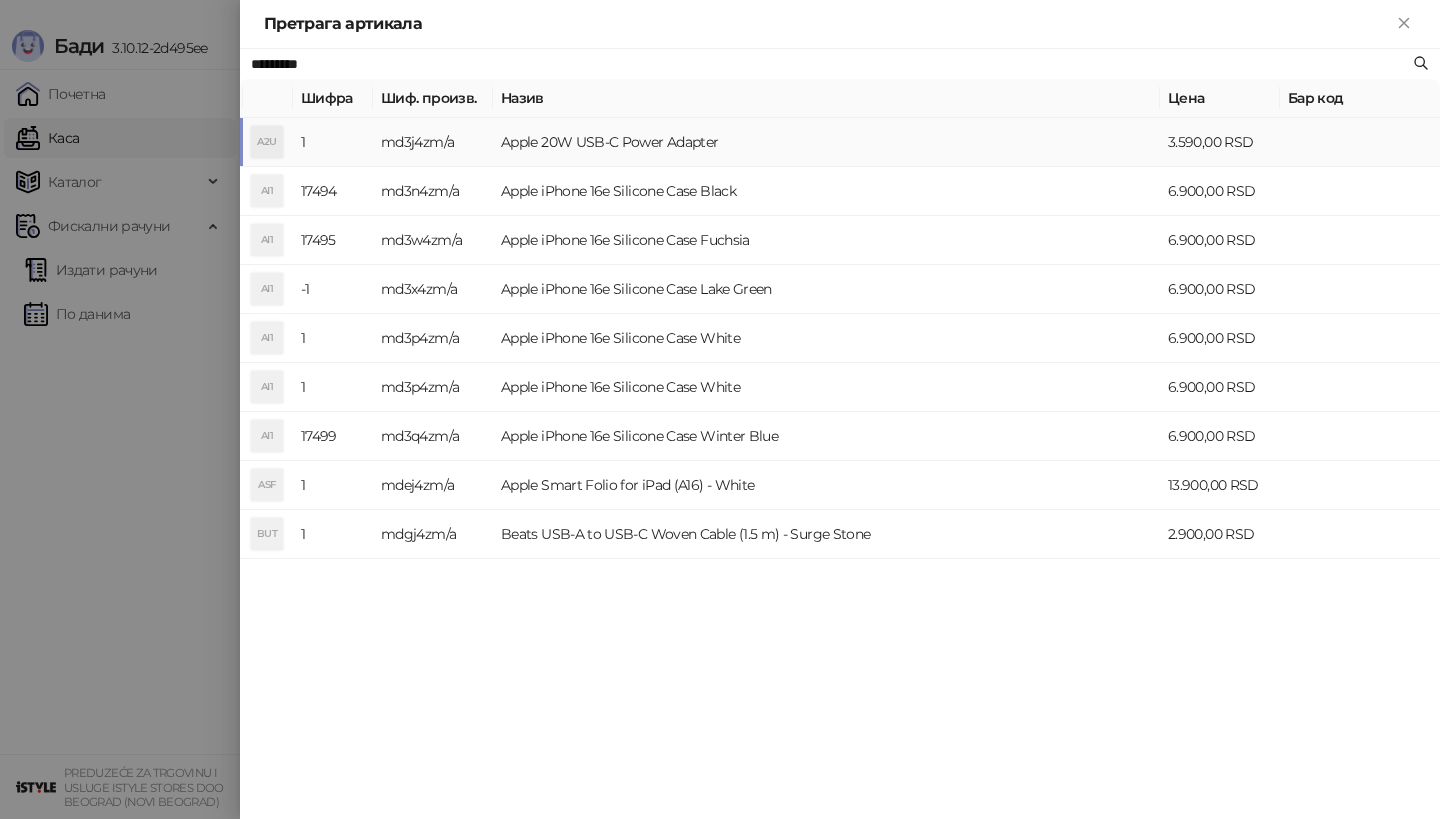click on "md3j4zm/a" at bounding box center [433, 142] 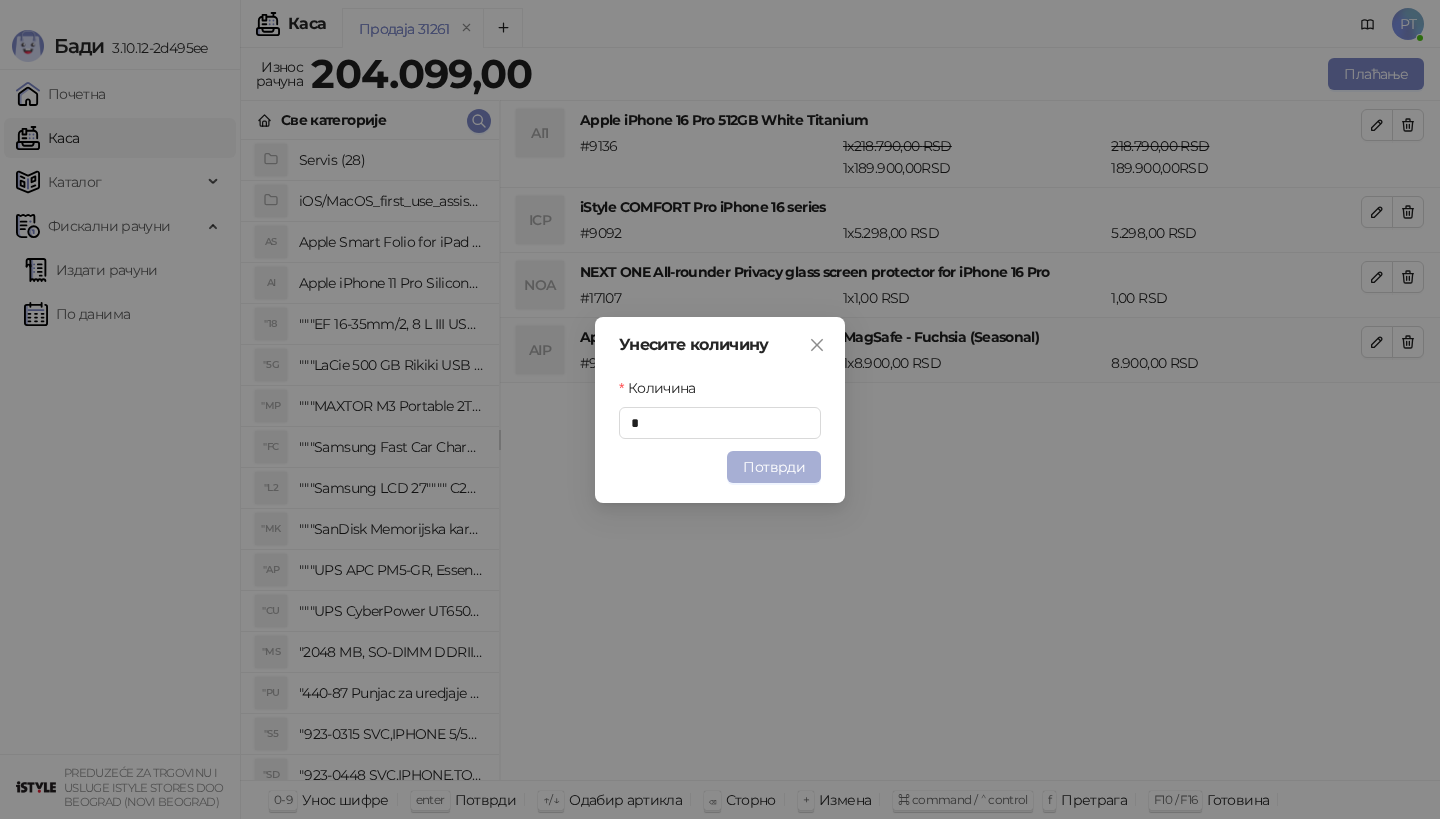 click on "Потврди" at bounding box center (774, 467) 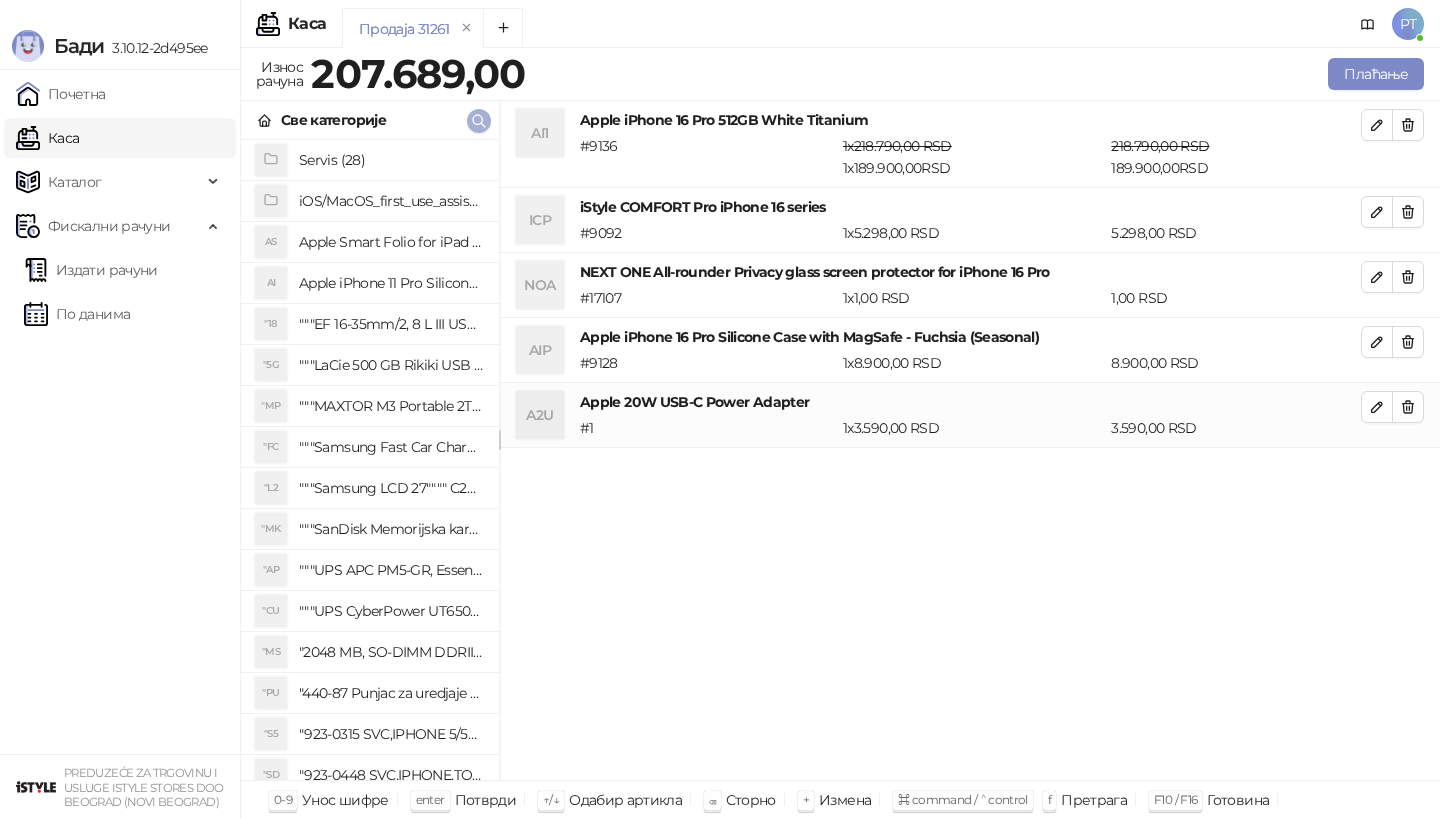 click 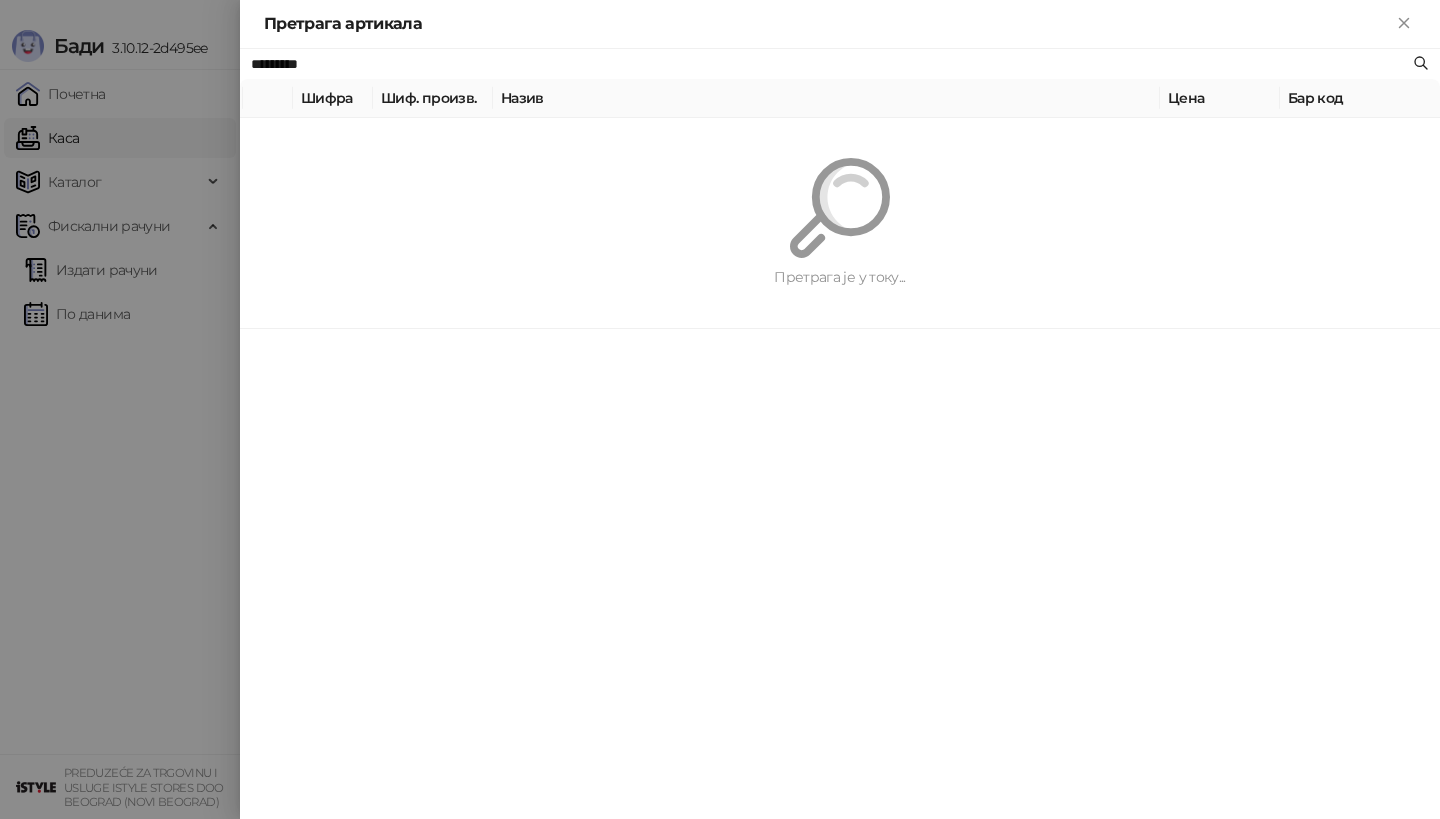 paste on "********" 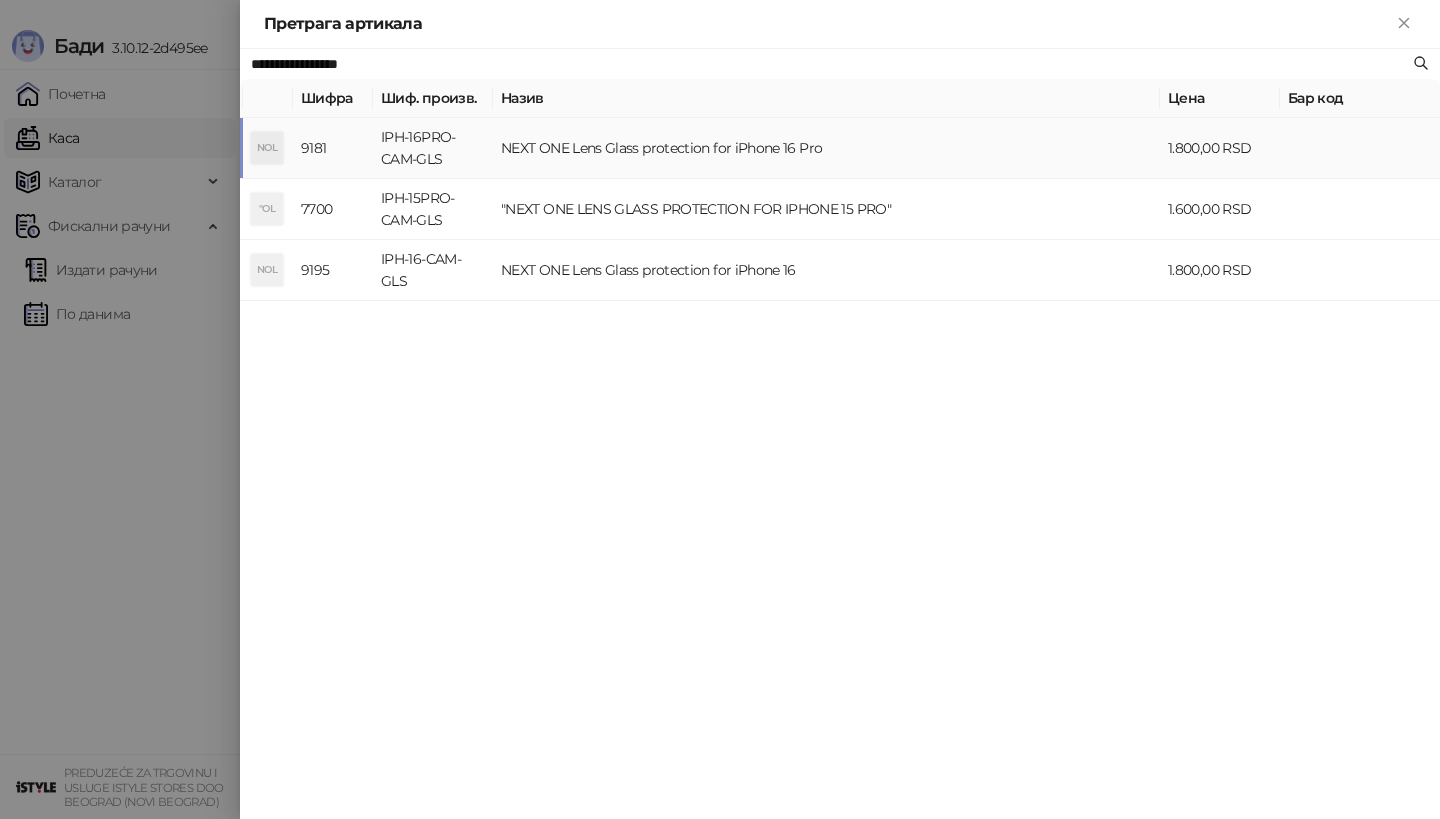 click on "IPH-16PRO-CAM-GLS" at bounding box center [433, 148] 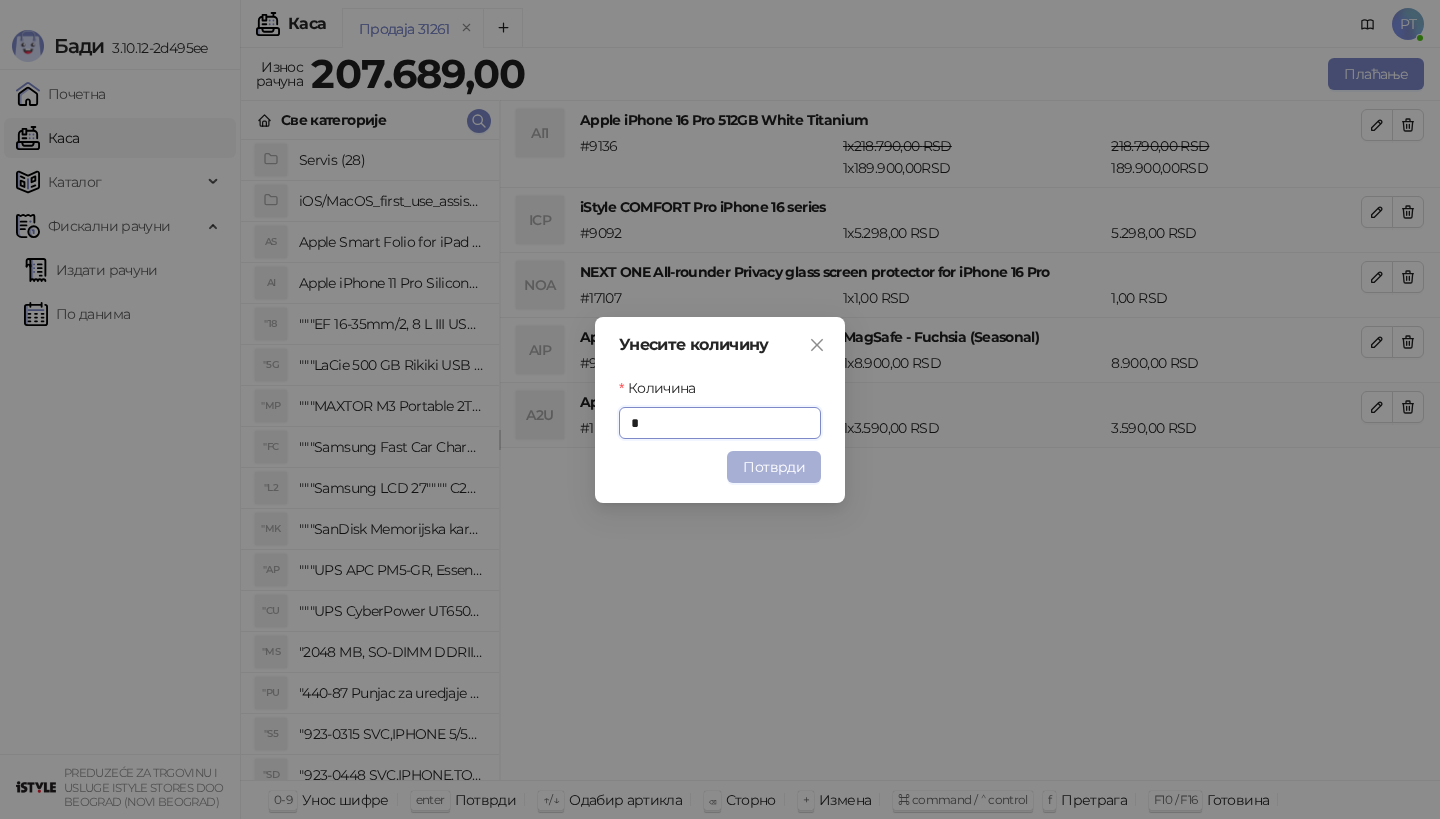 click on "Потврди" at bounding box center (774, 467) 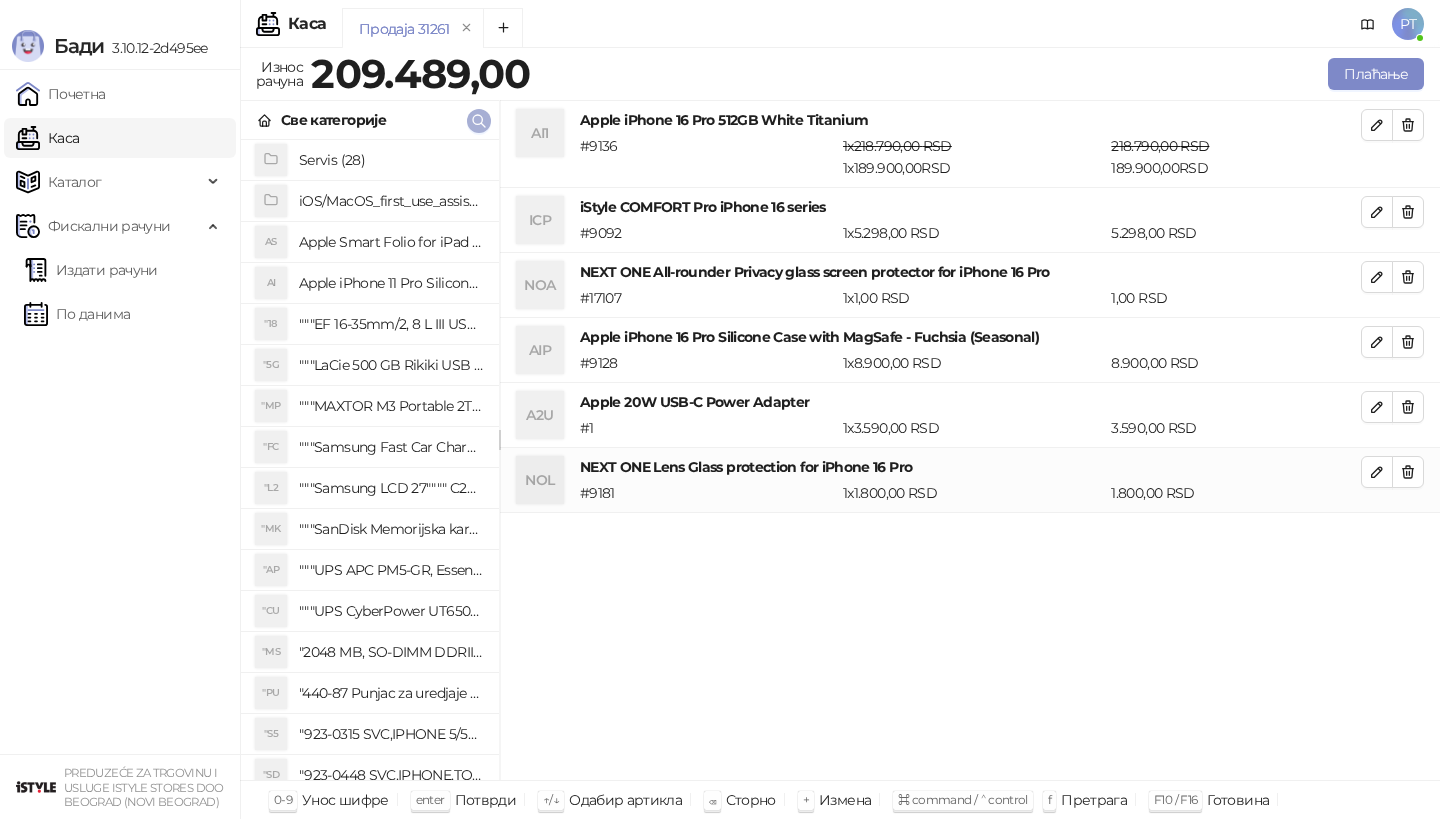 click at bounding box center [479, 121] 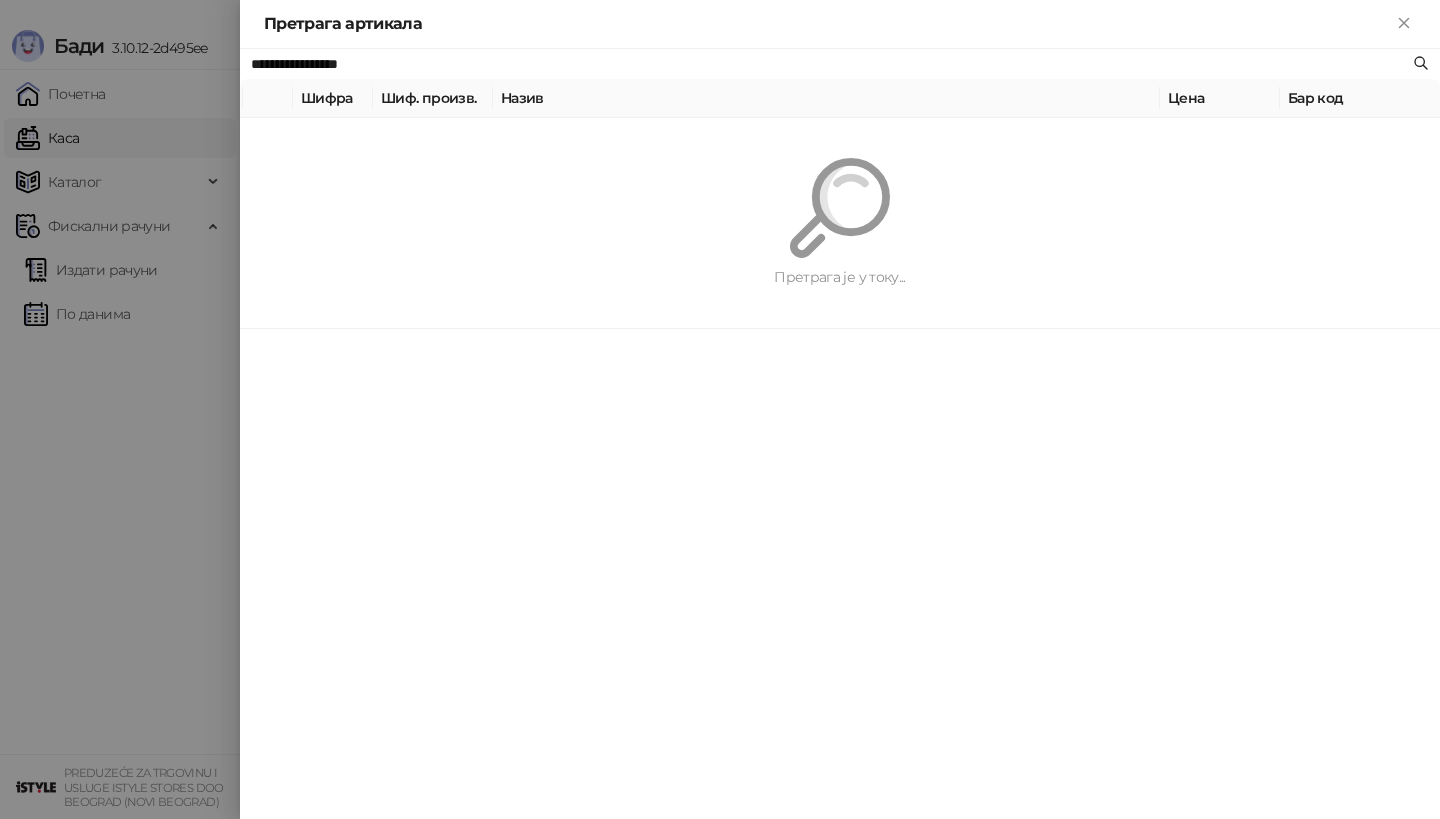 paste on "***" 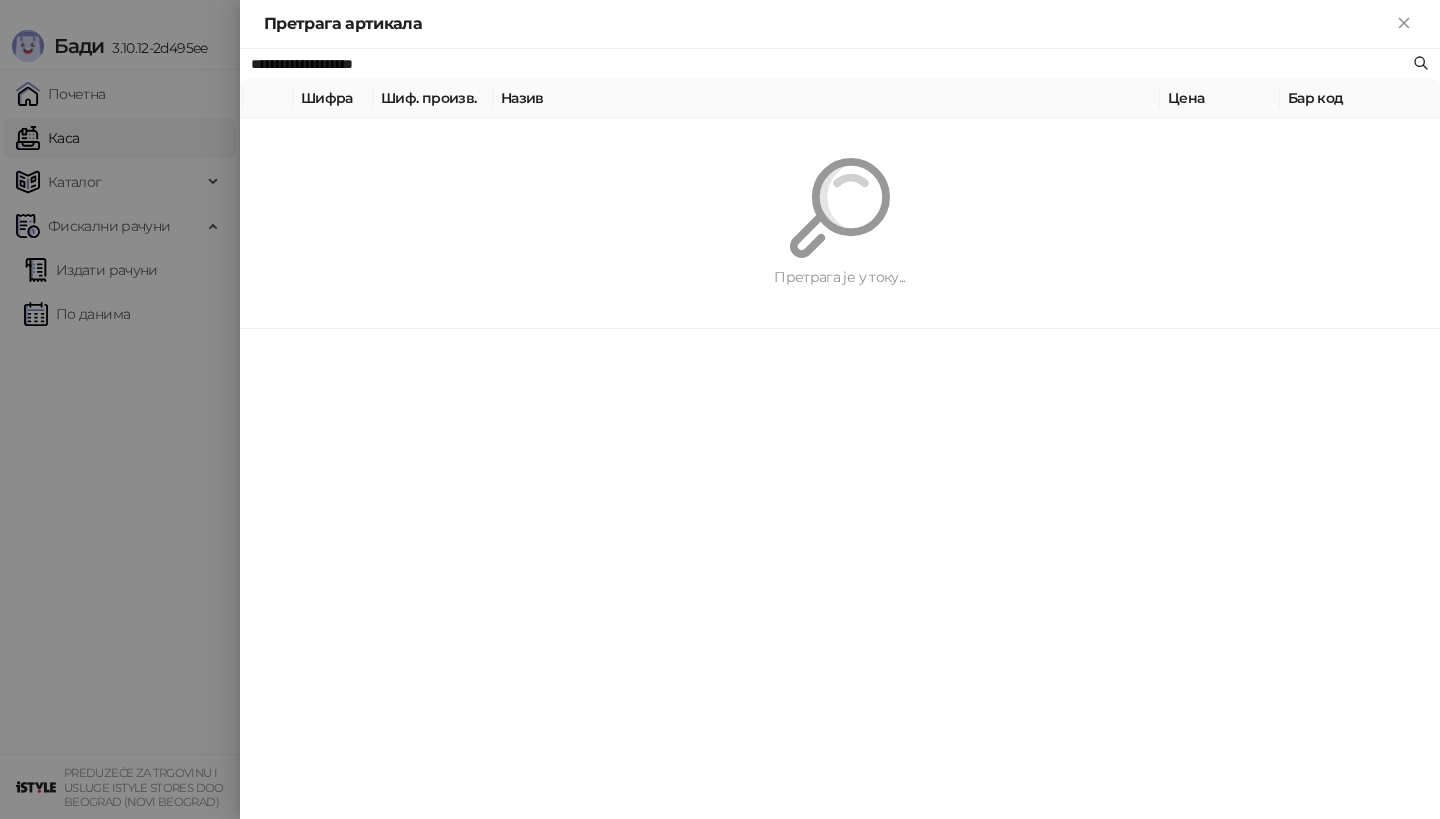 type on "**********" 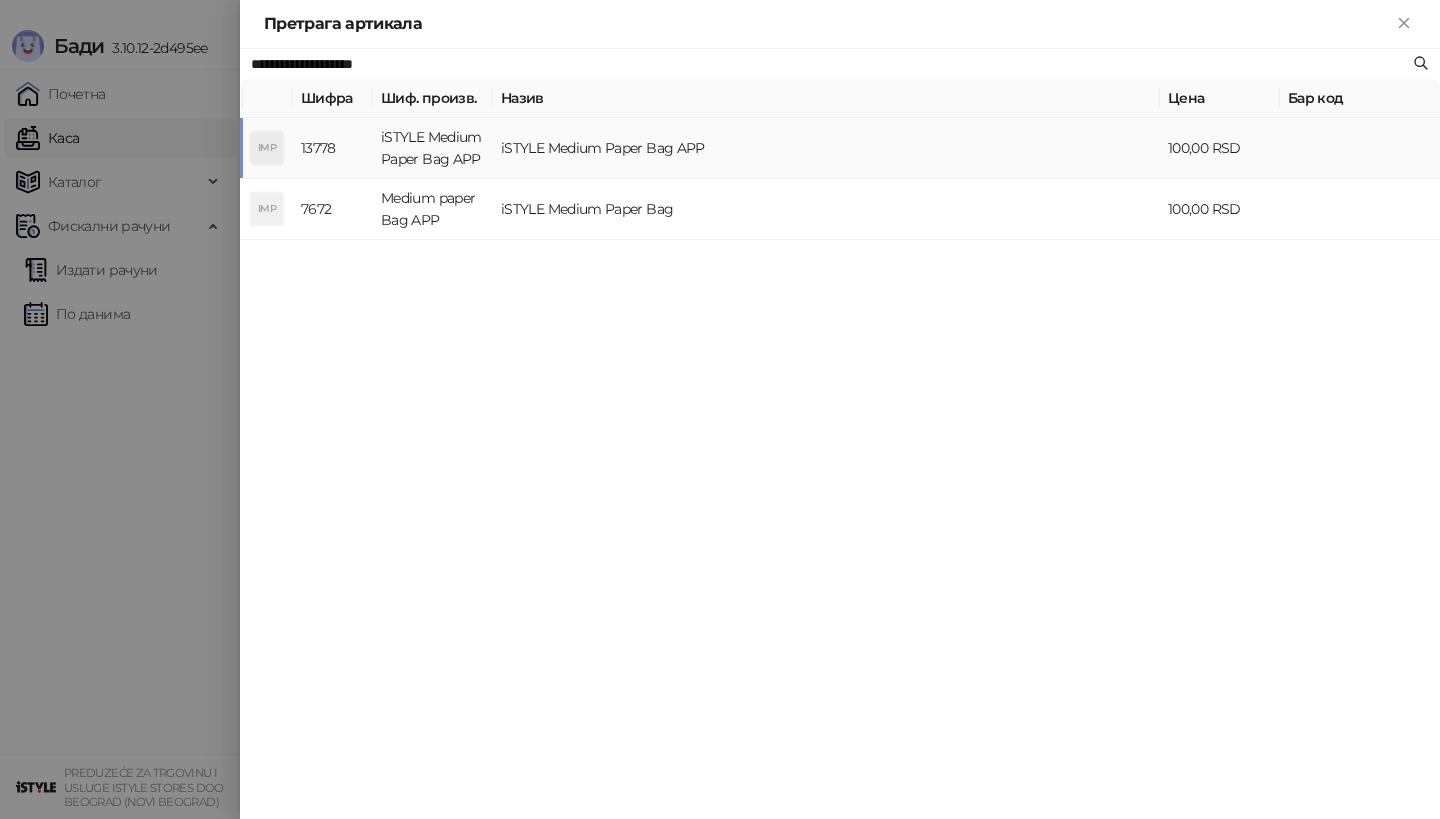 click on "iSTYLE Medium Paper Bag APP" at bounding box center (433, 148) 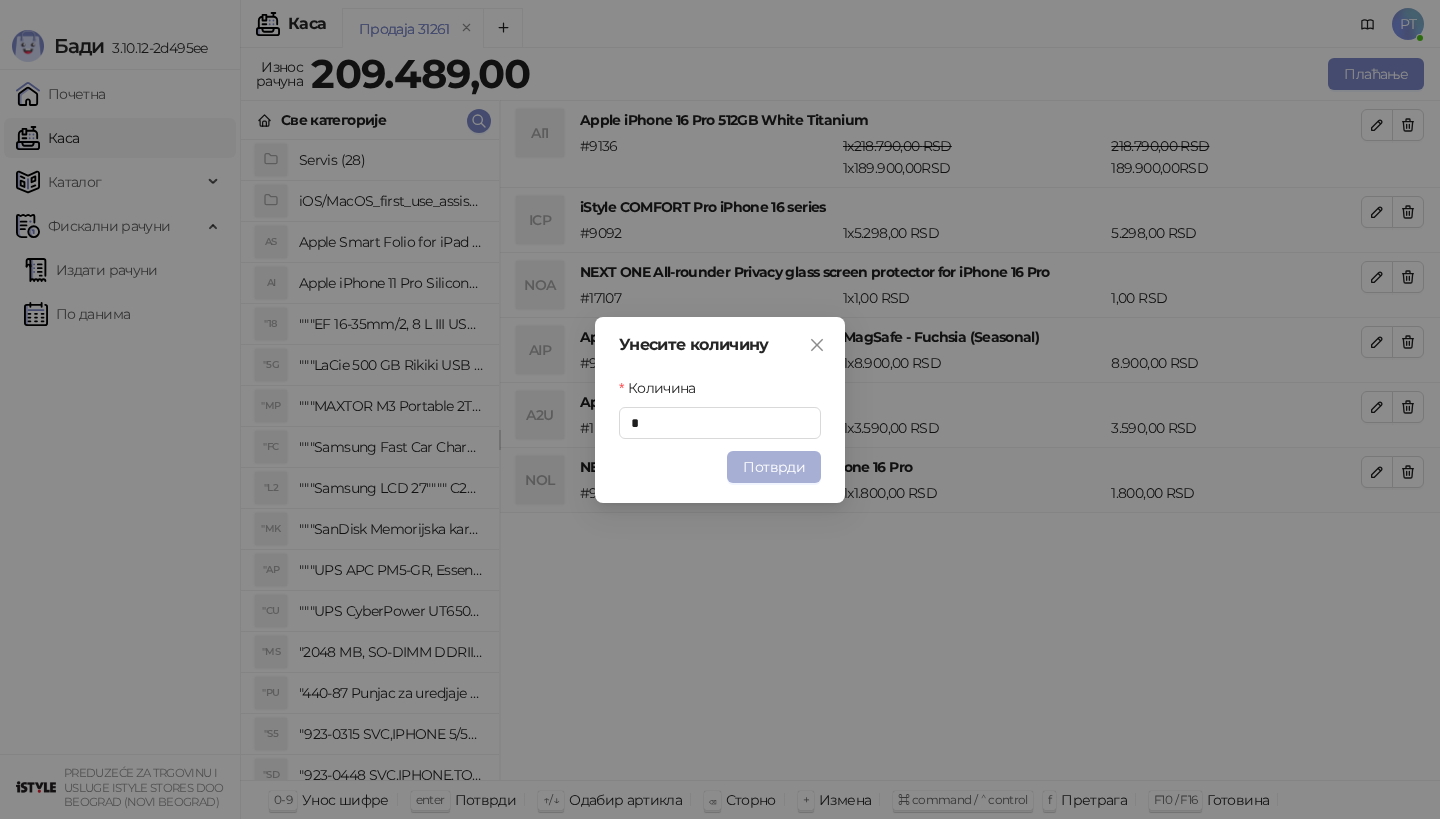 click on "Потврди" at bounding box center (774, 467) 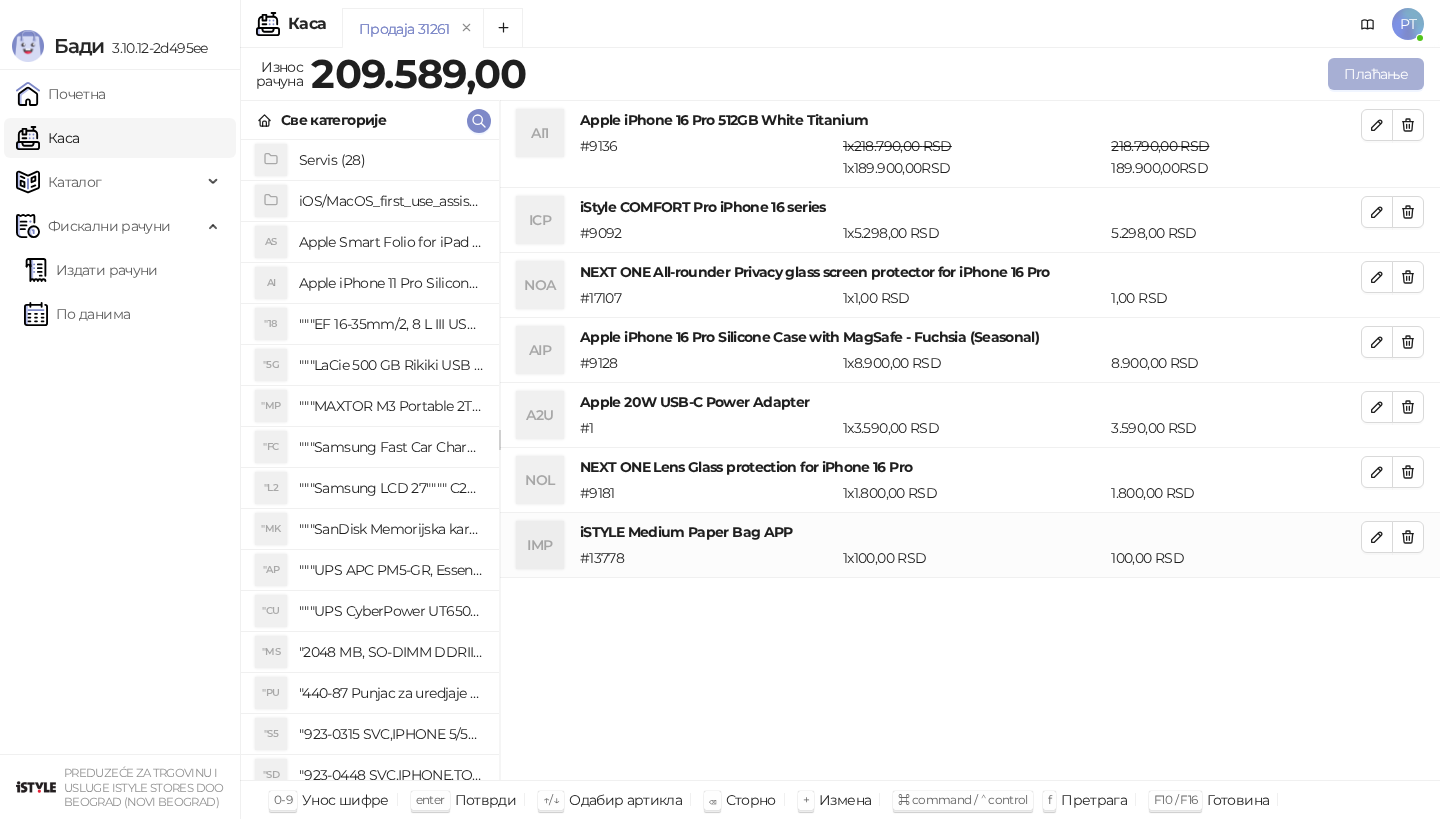click on "Плаћање" at bounding box center [1376, 74] 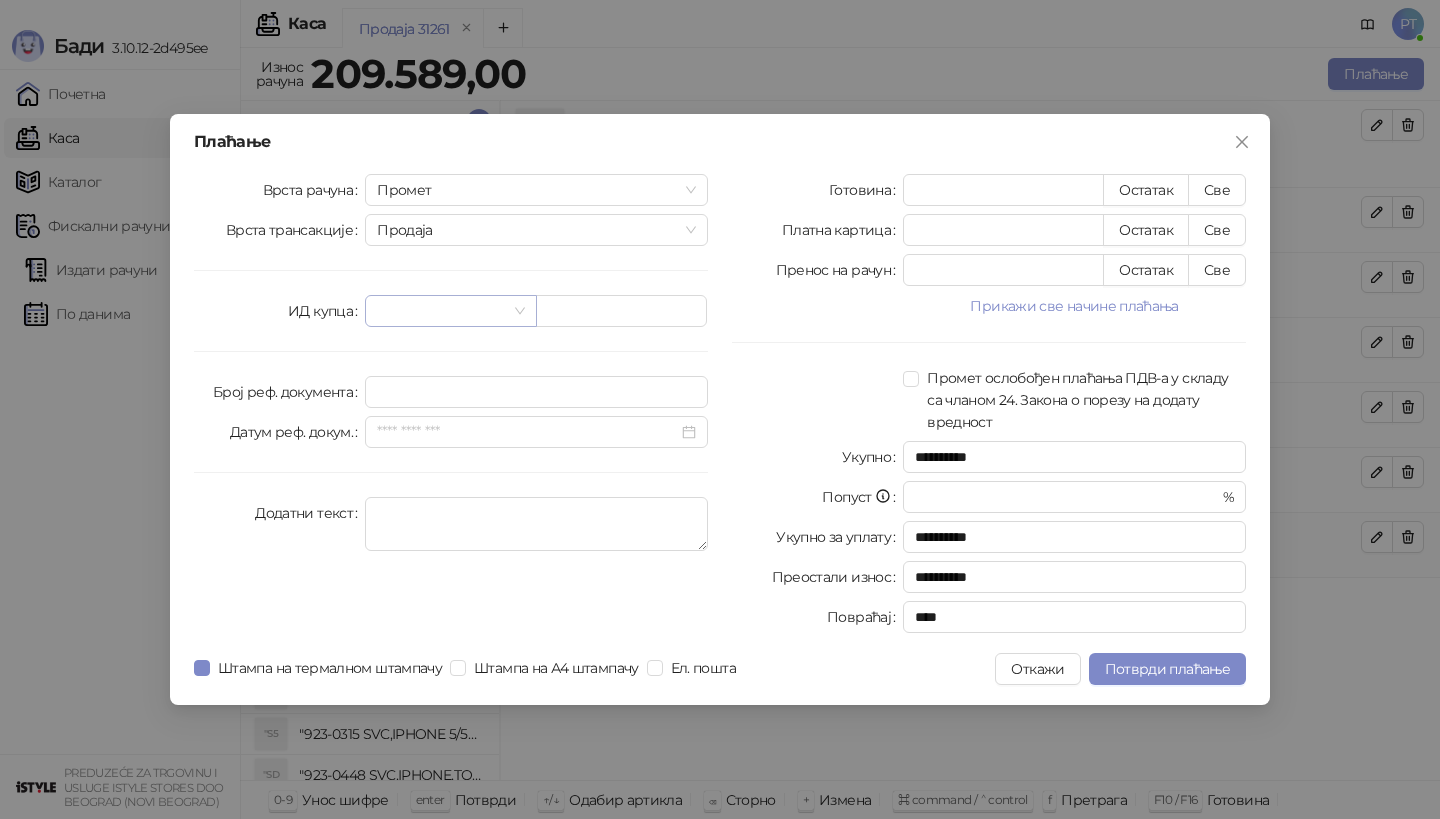 click at bounding box center (441, 311) 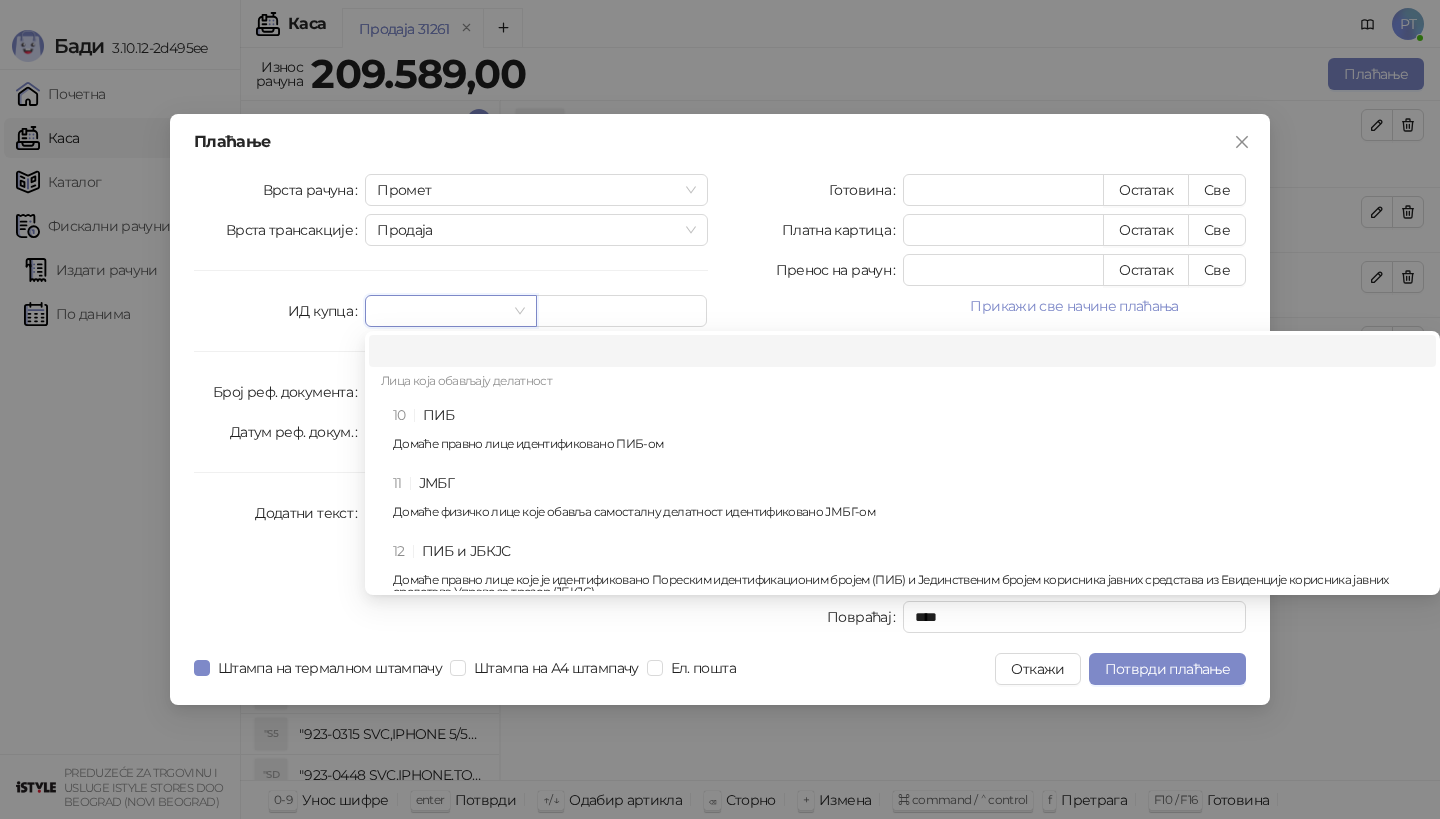click on "10 ПИБ Домаће правно лице идентификовано ПИБ-ом" at bounding box center (908, 433) 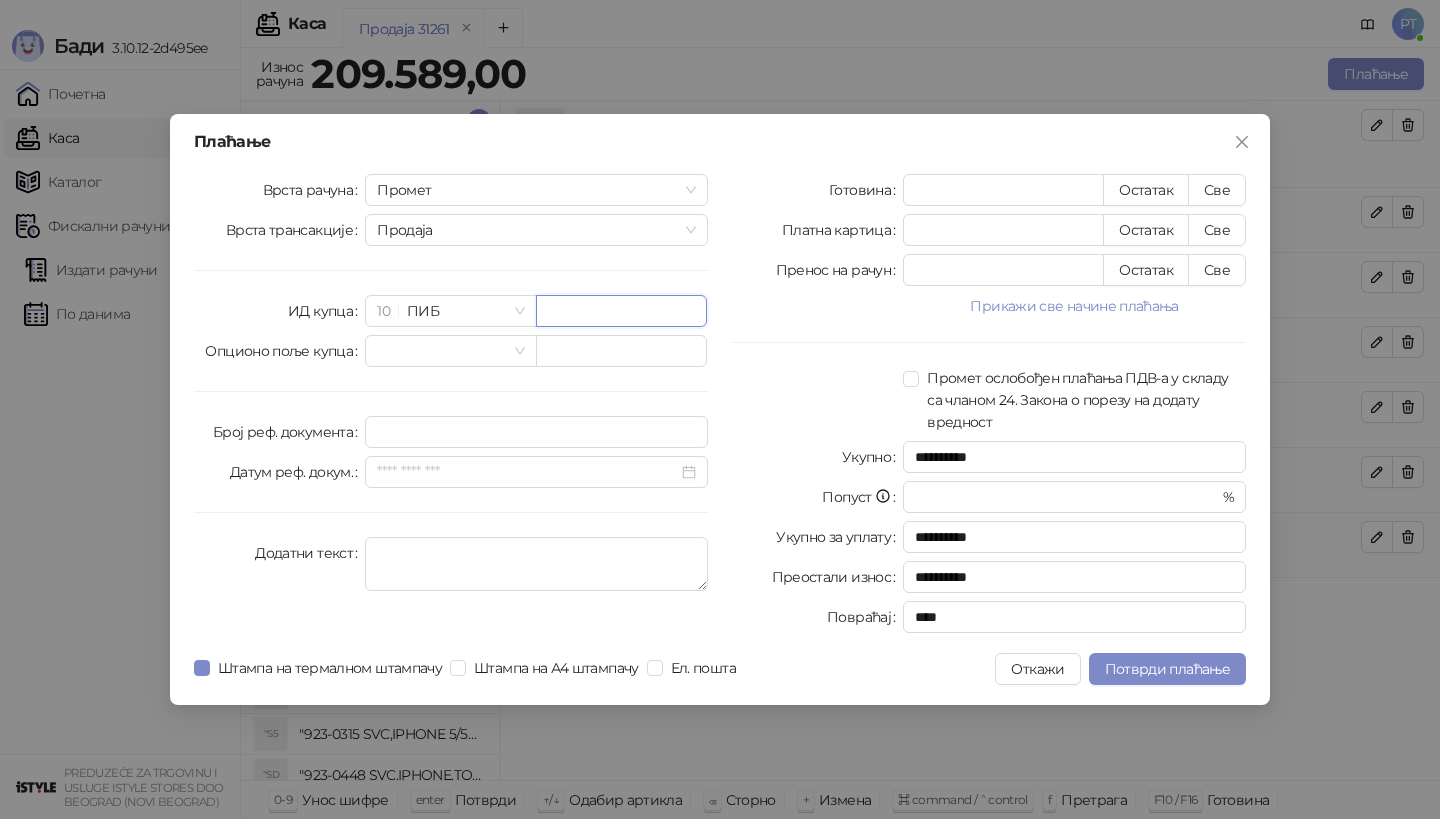 paste on "********" 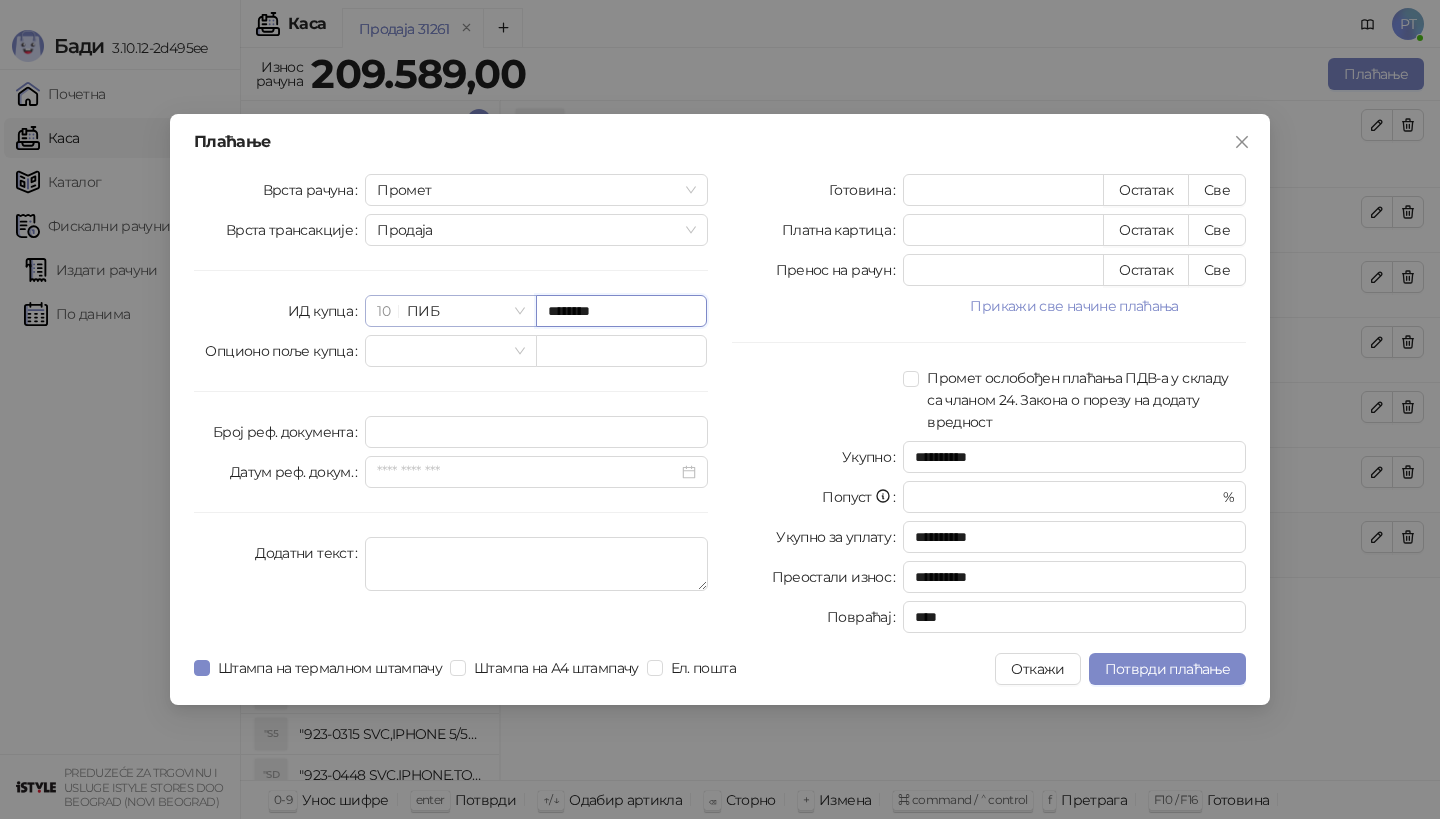 click on "10 ПИБ" at bounding box center [450, 311] 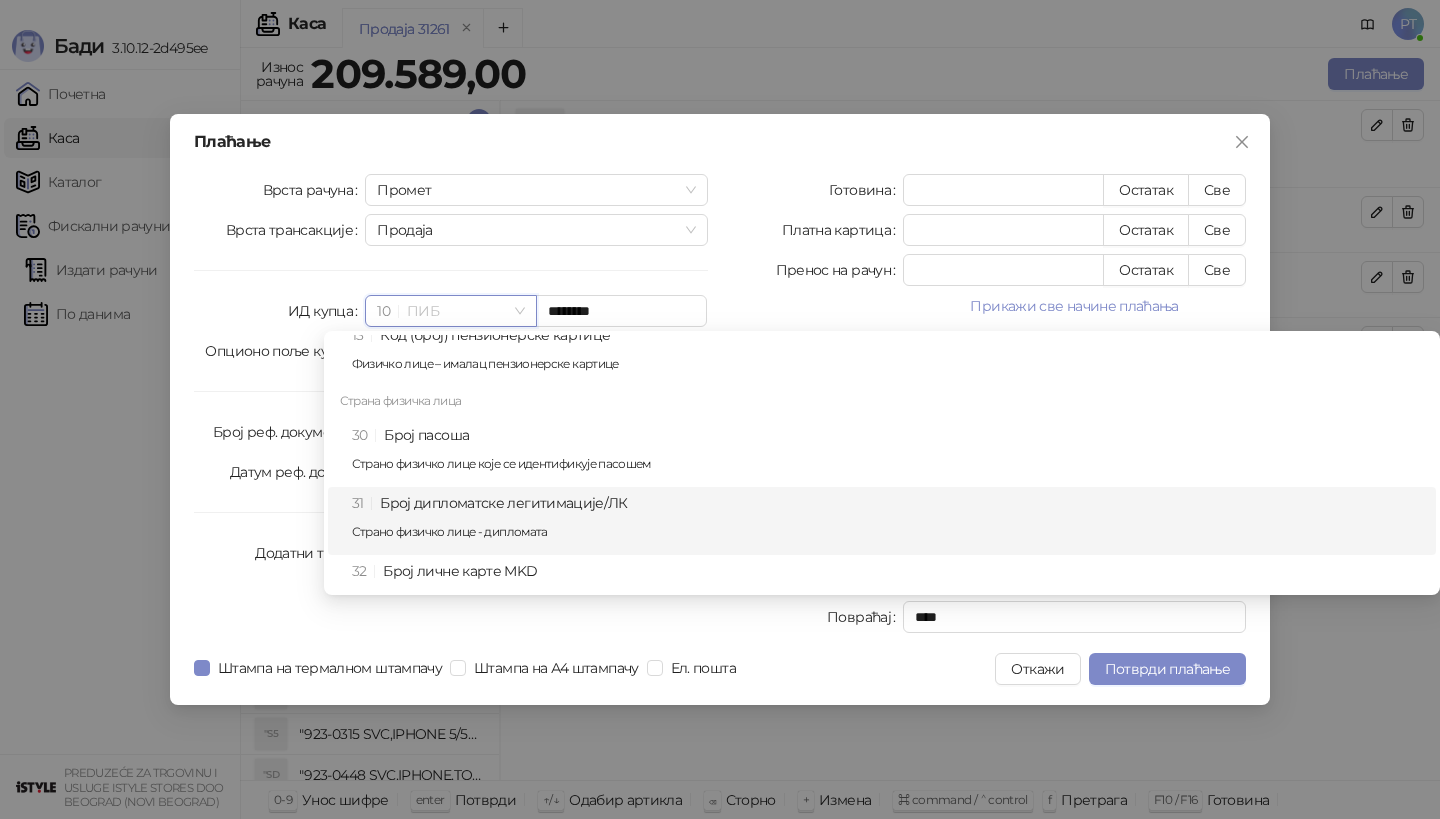 scroll, scrollTop: 843, scrollLeft: 0, axis: vertical 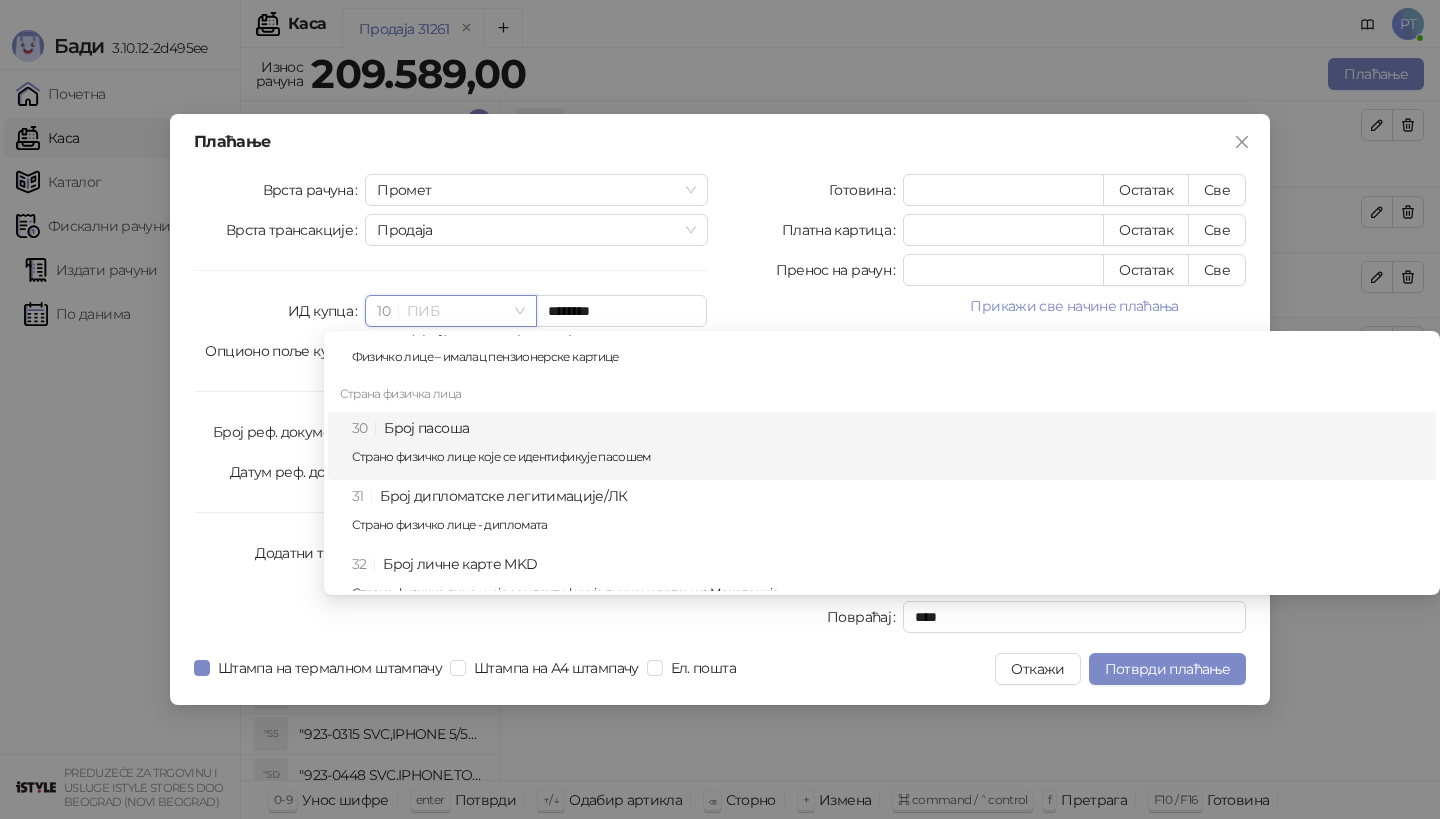 click on "Страно физичко лице које се идентификује пасошем" at bounding box center [888, 457] 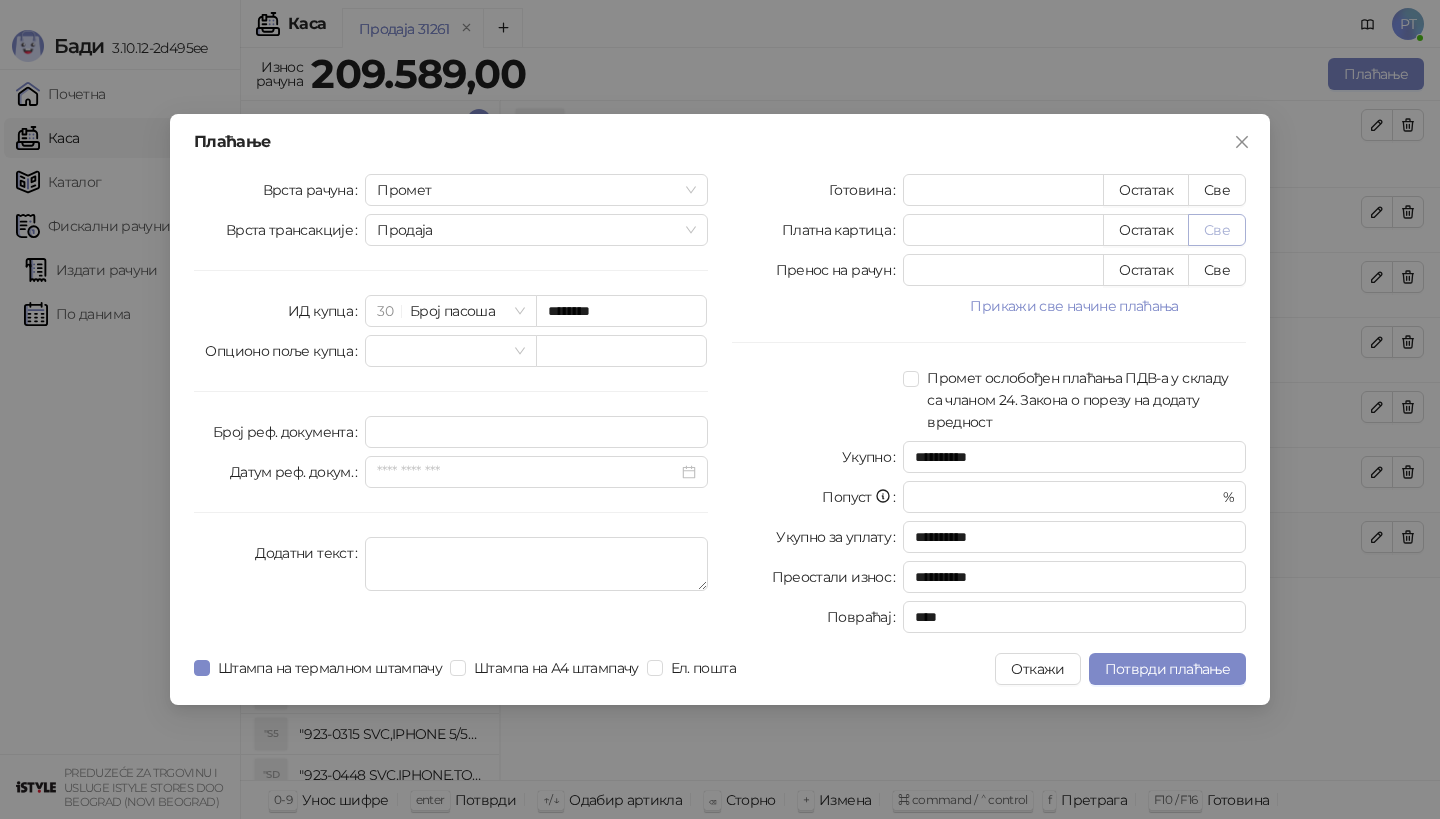 click on "Све" at bounding box center (1217, 230) 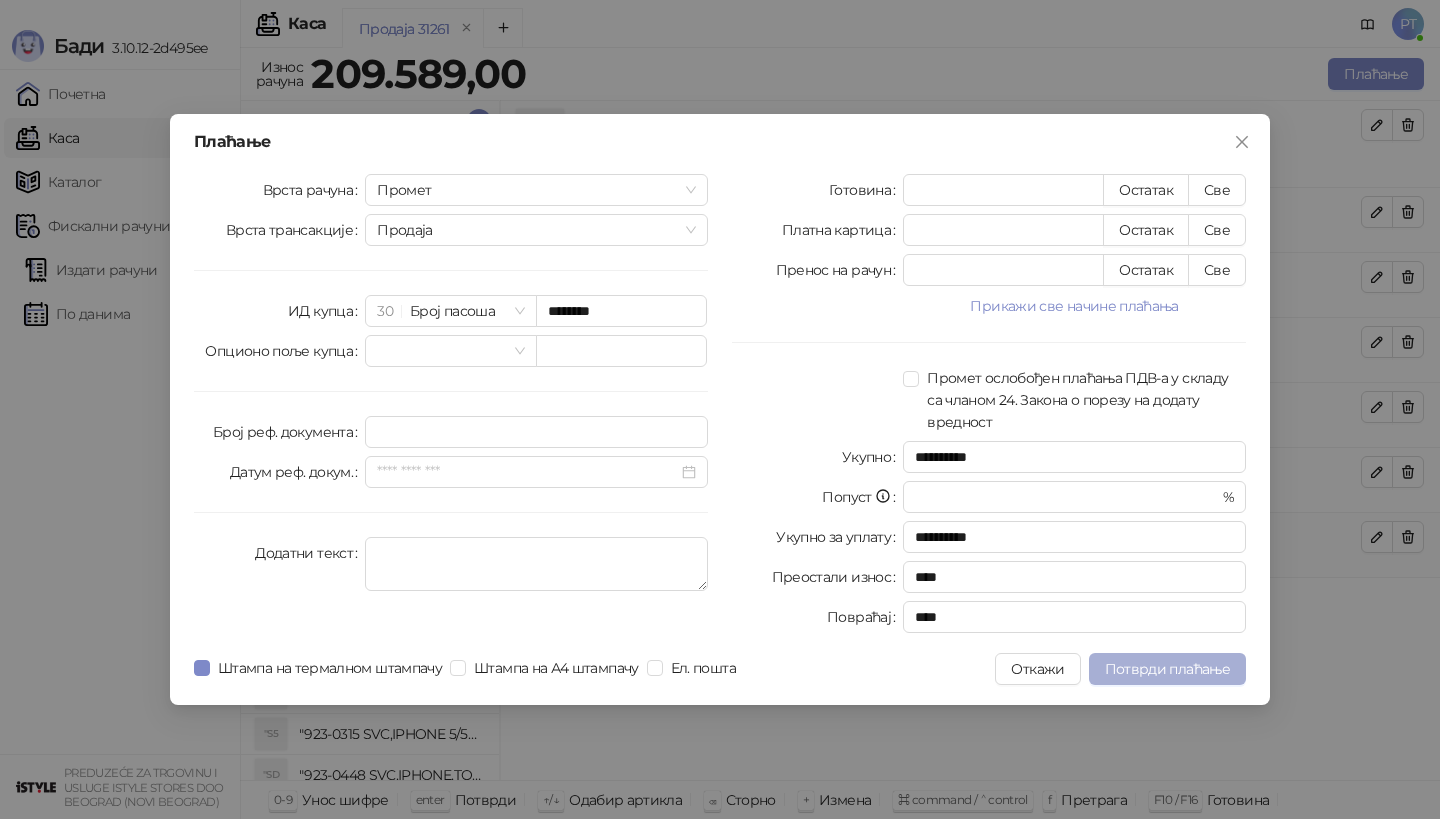 click on "Потврди плаћање" at bounding box center [1167, 669] 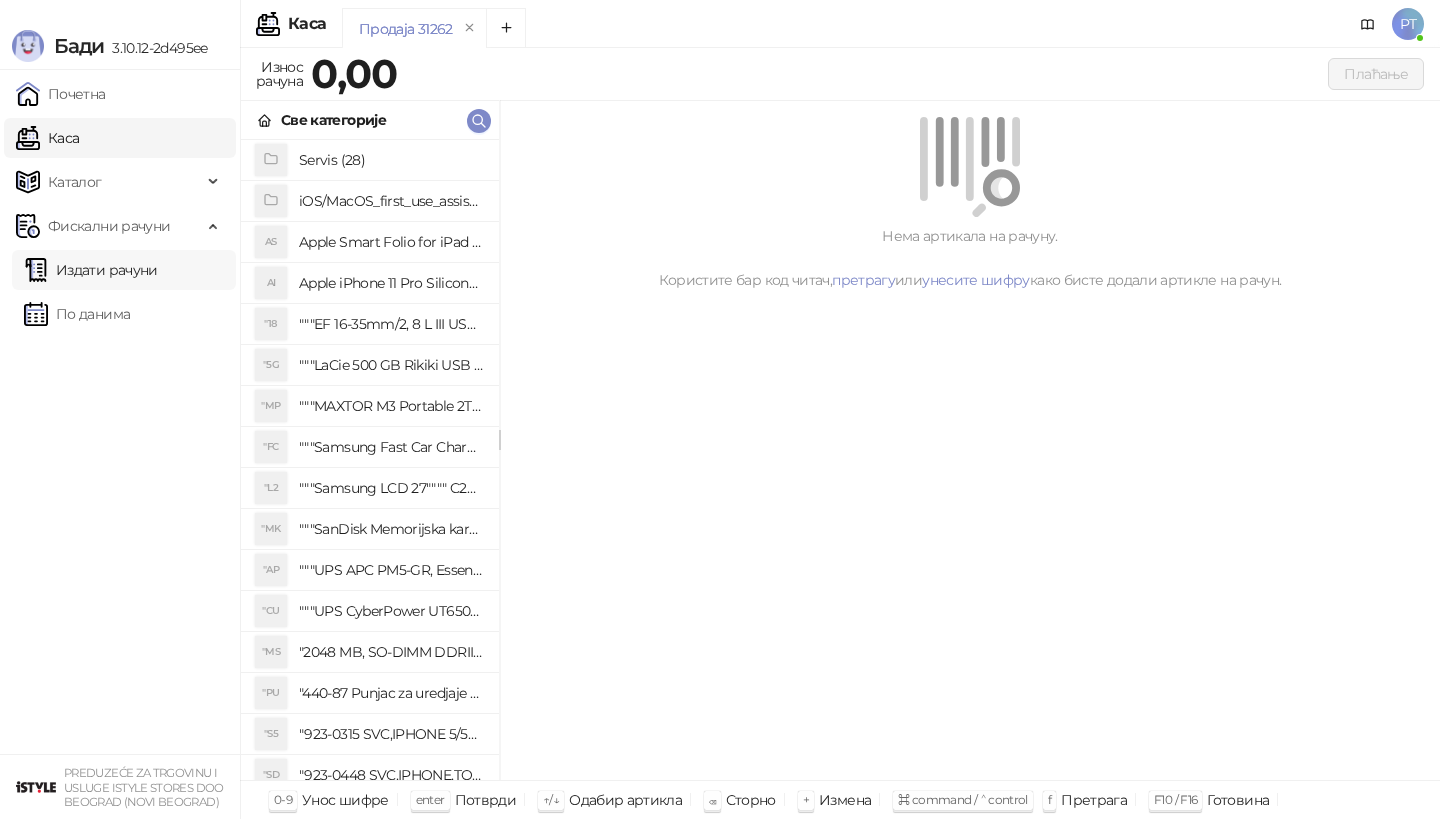 click on "Издати рачуни" at bounding box center [91, 270] 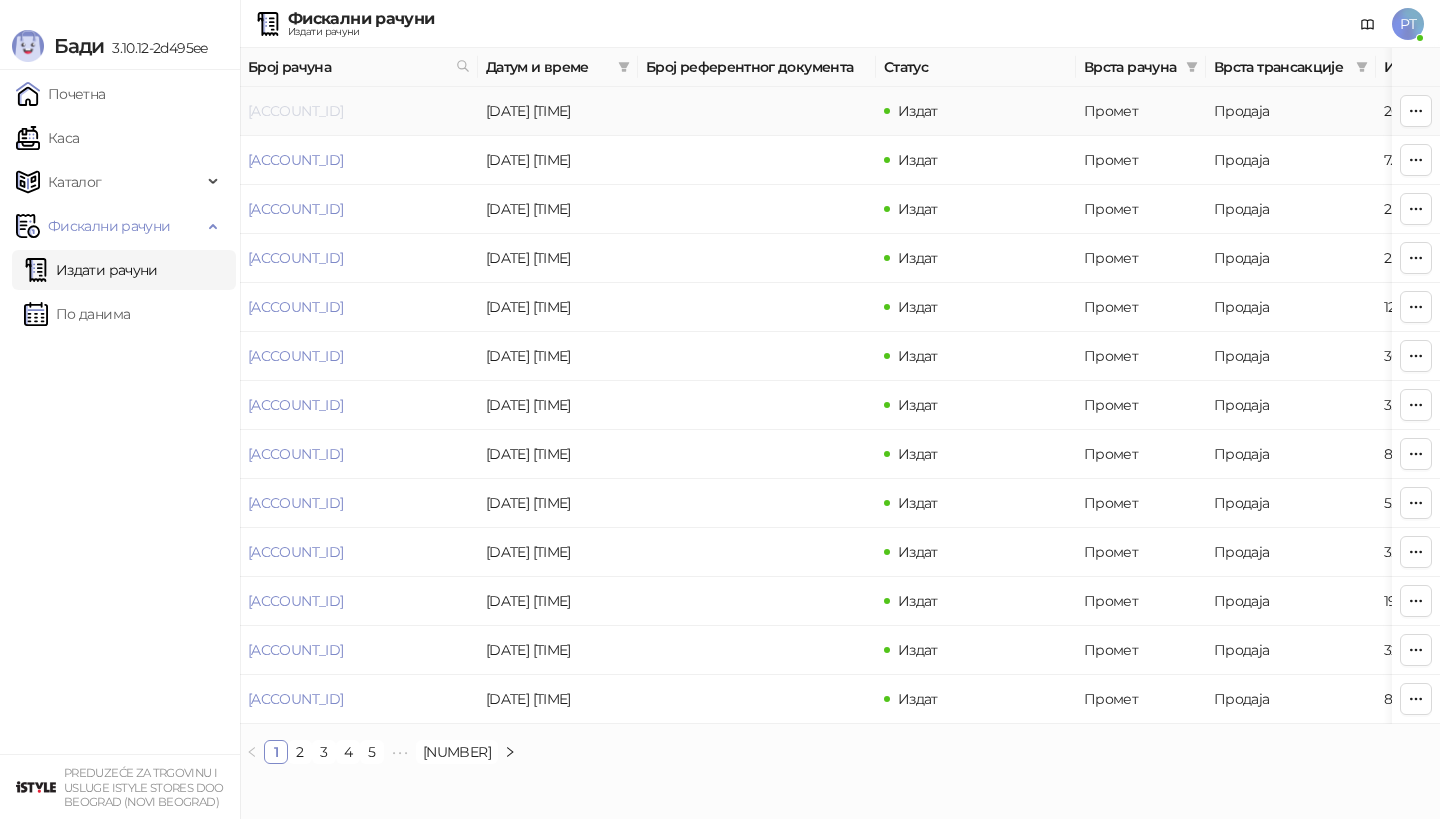 drag, startPoint x: 442, startPoint y: 113, endPoint x: 254, endPoint y: 110, distance: 188.02394 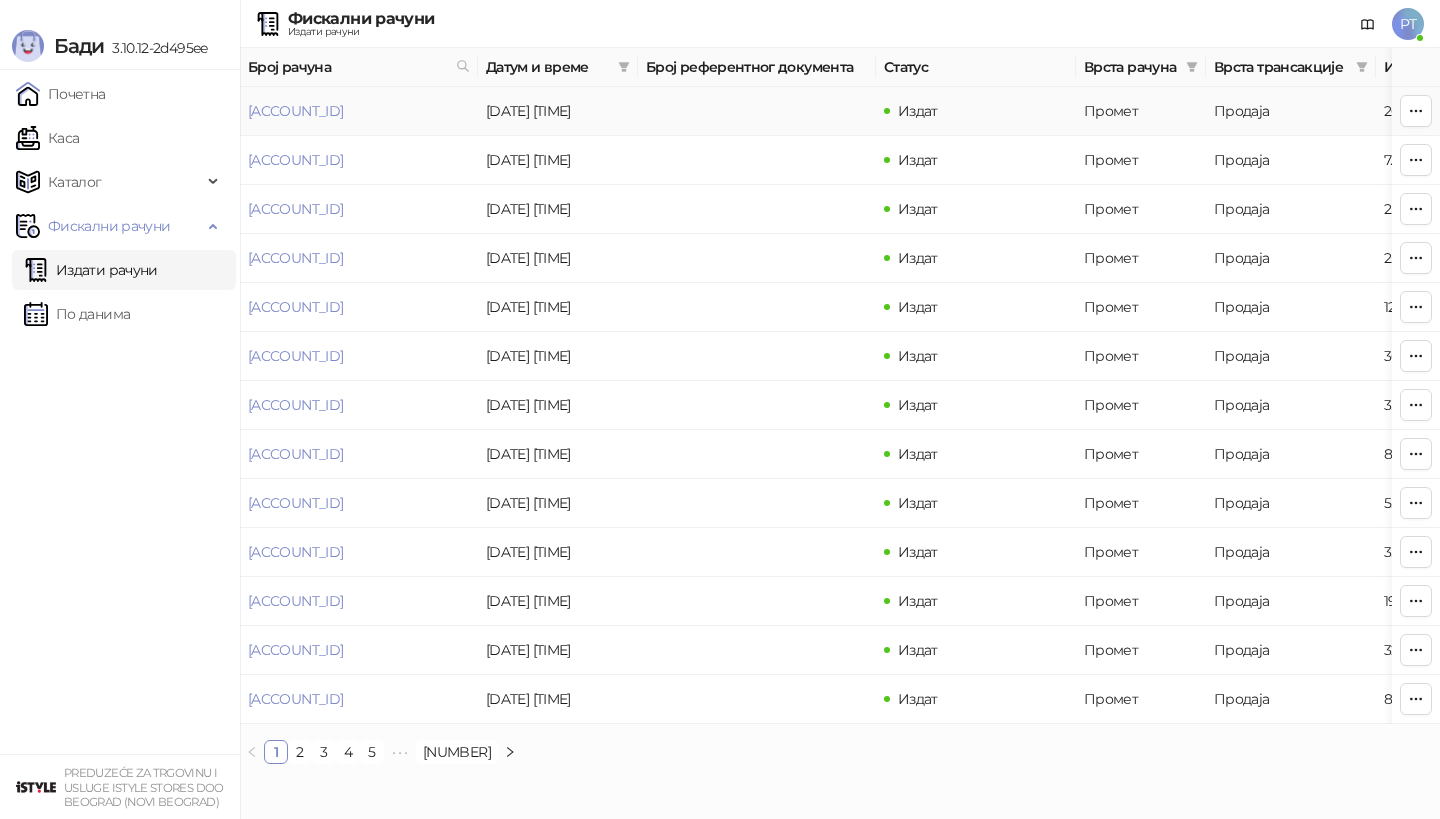 click on "[ACCOUNT_ID]" at bounding box center [359, 111] 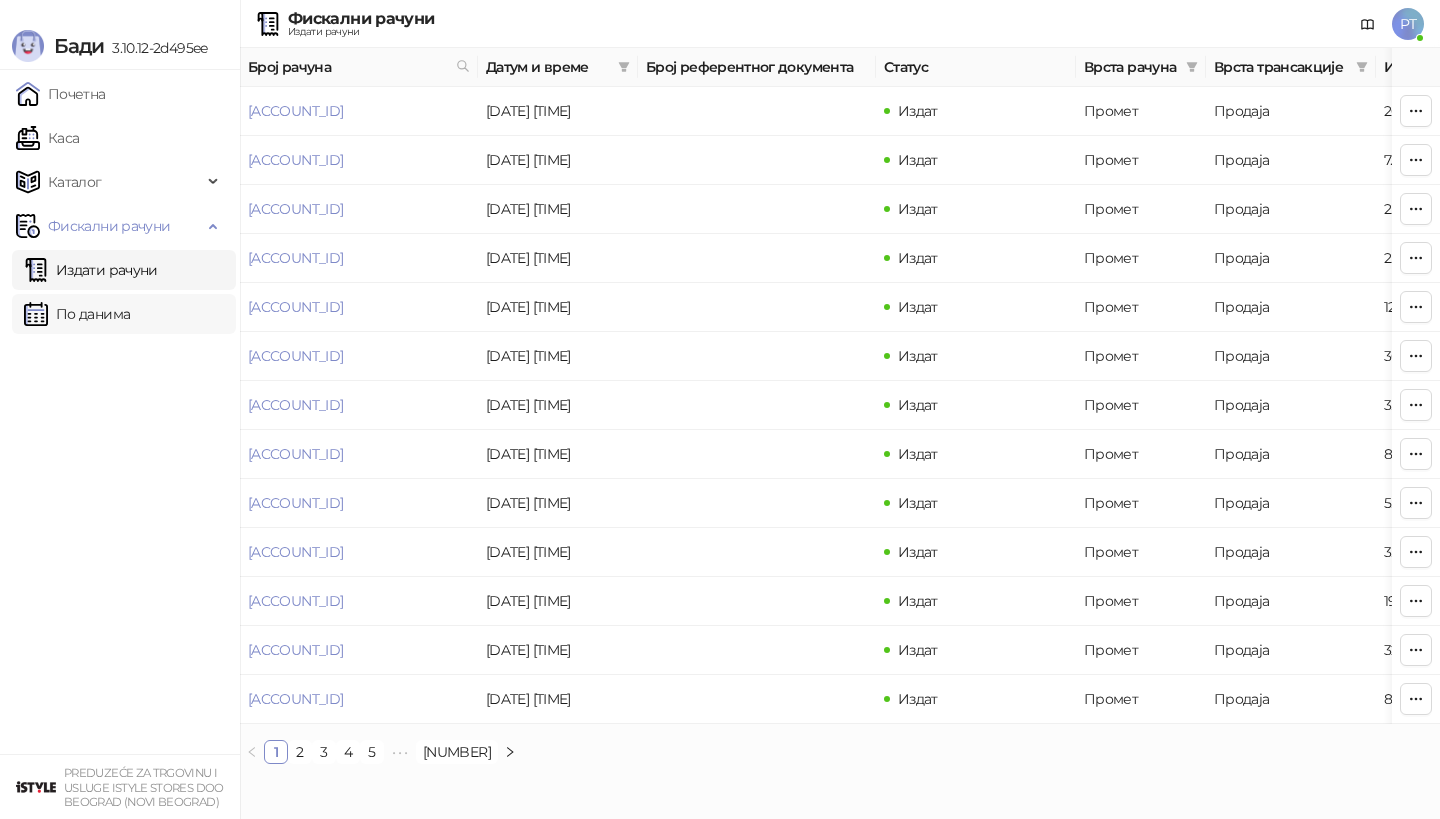 click on "По данима" at bounding box center [77, 314] 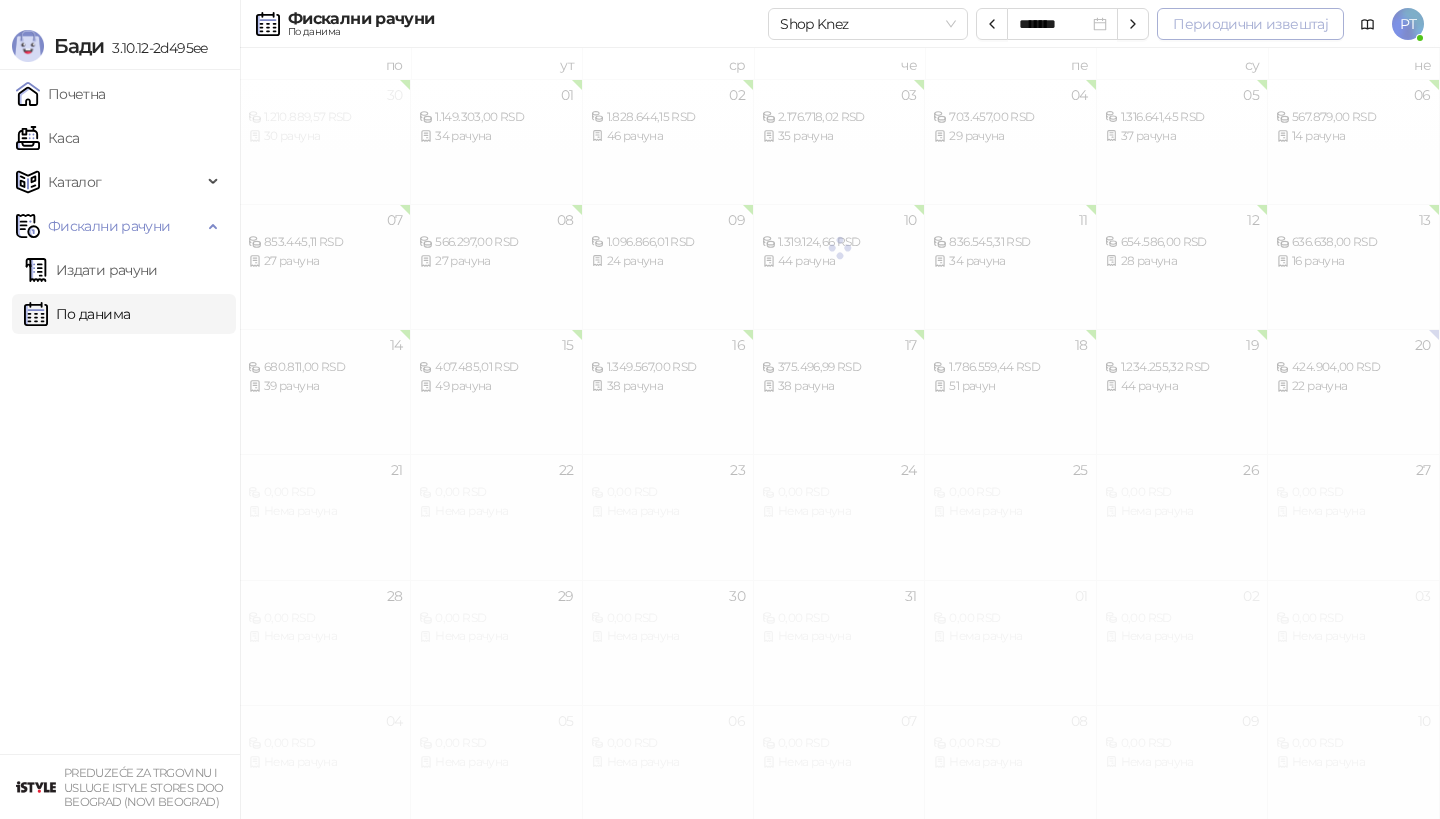 click on "Периодични извештај" at bounding box center [1250, 24] 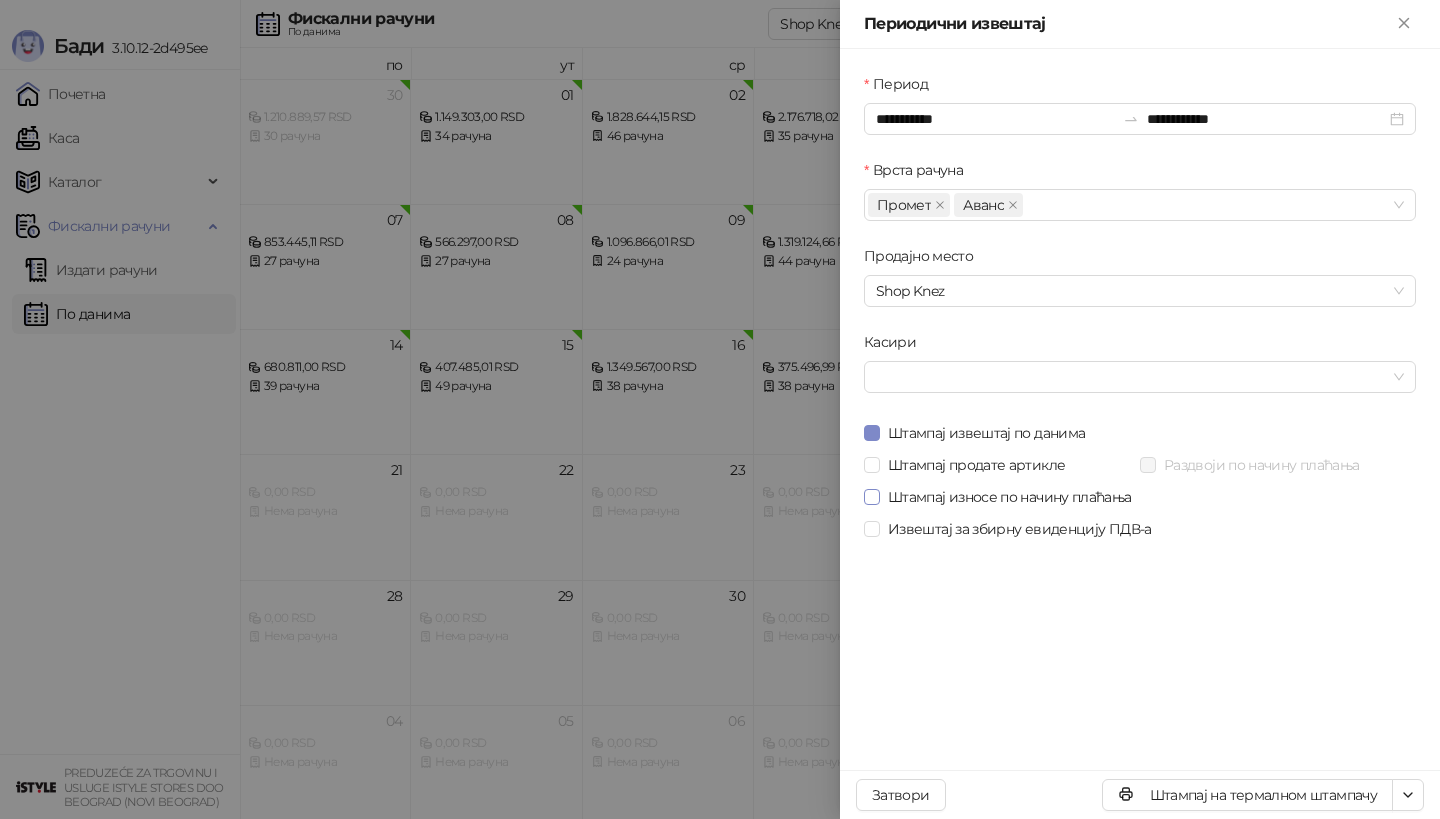 click on "Штампај износе по начину плаћања" at bounding box center (1010, 497) 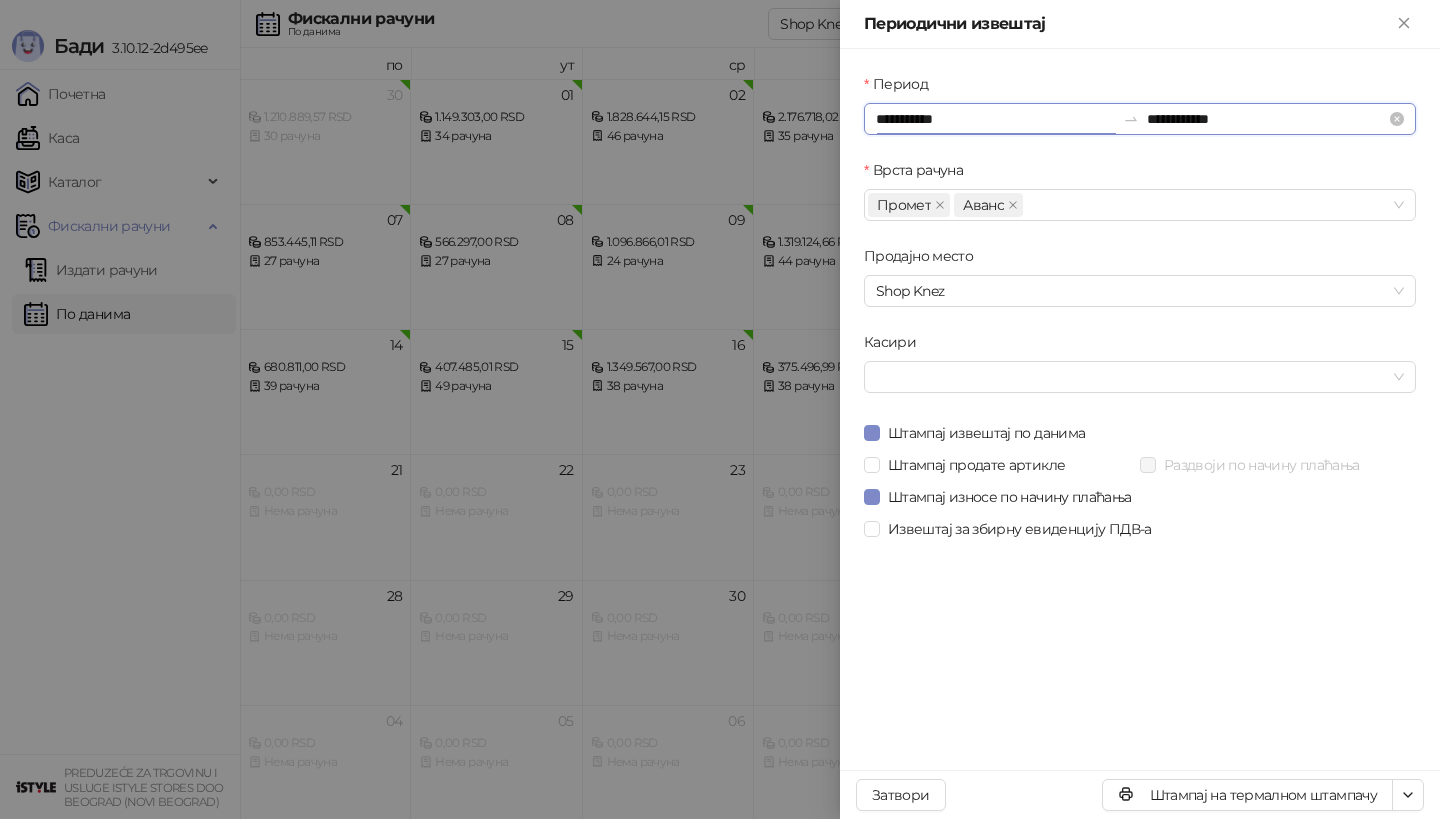 click on "**********" at bounding box center [995, 119] 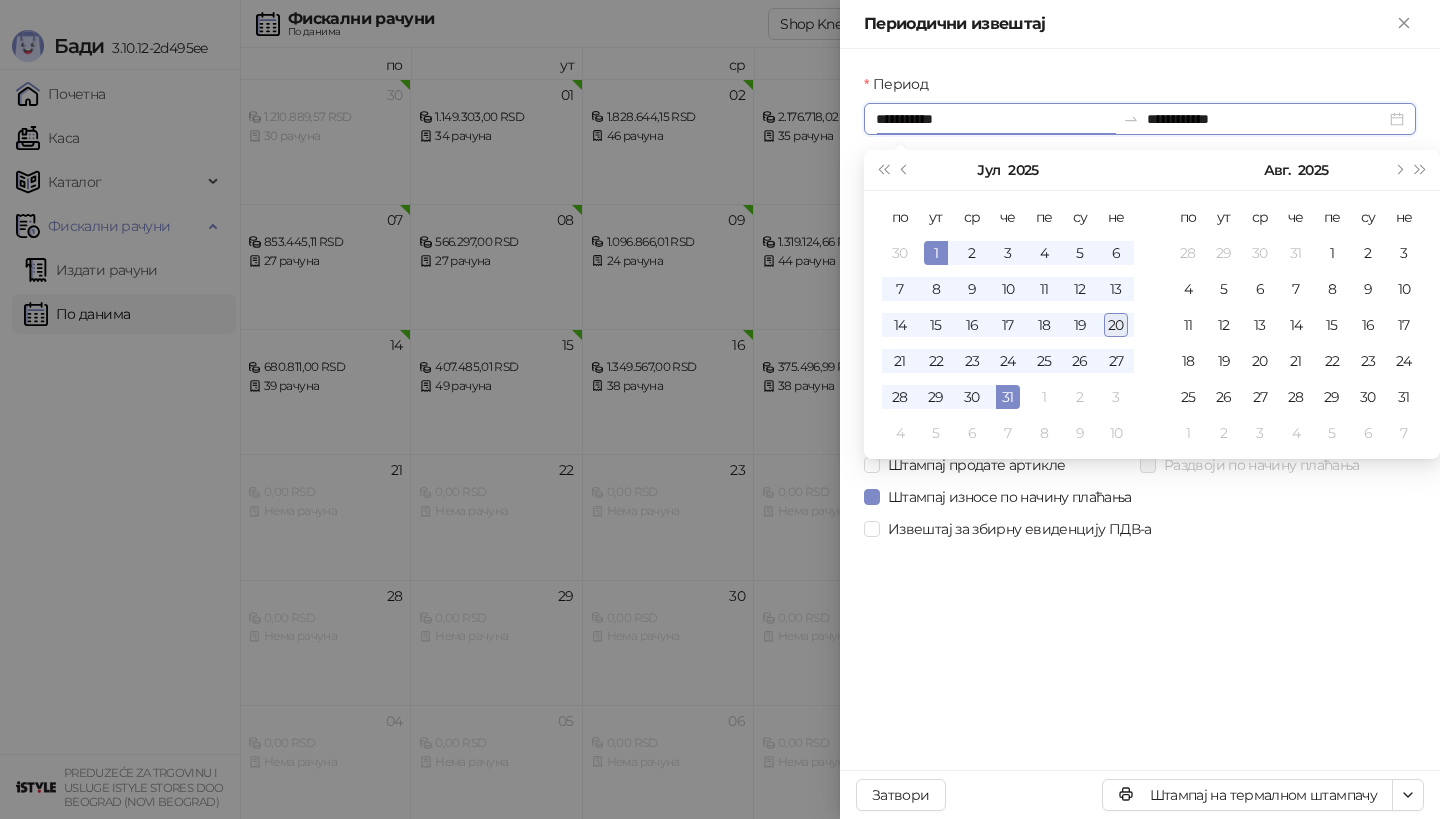type on "**********" 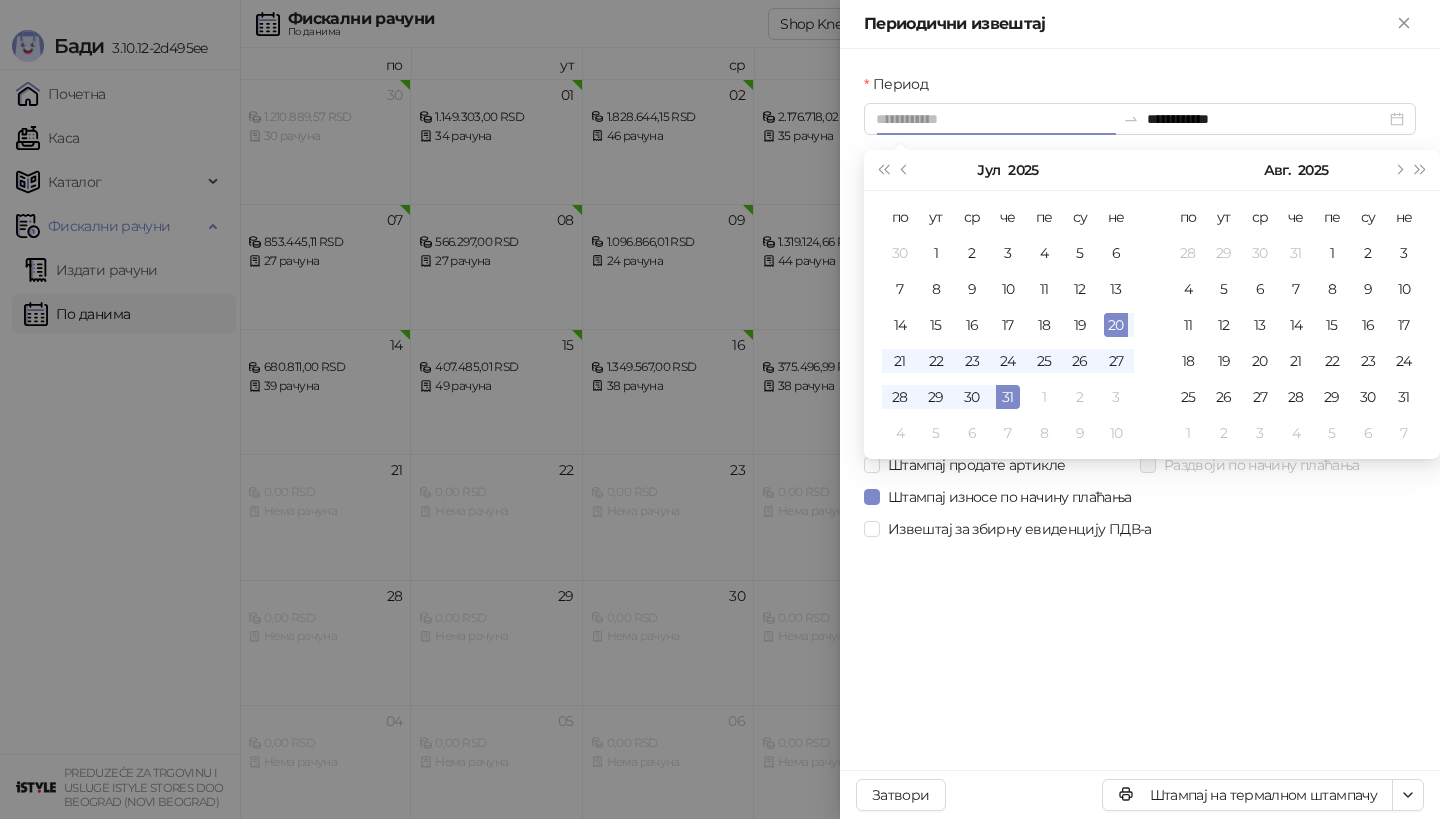 click on "20" at bounding box center [1116, 325] 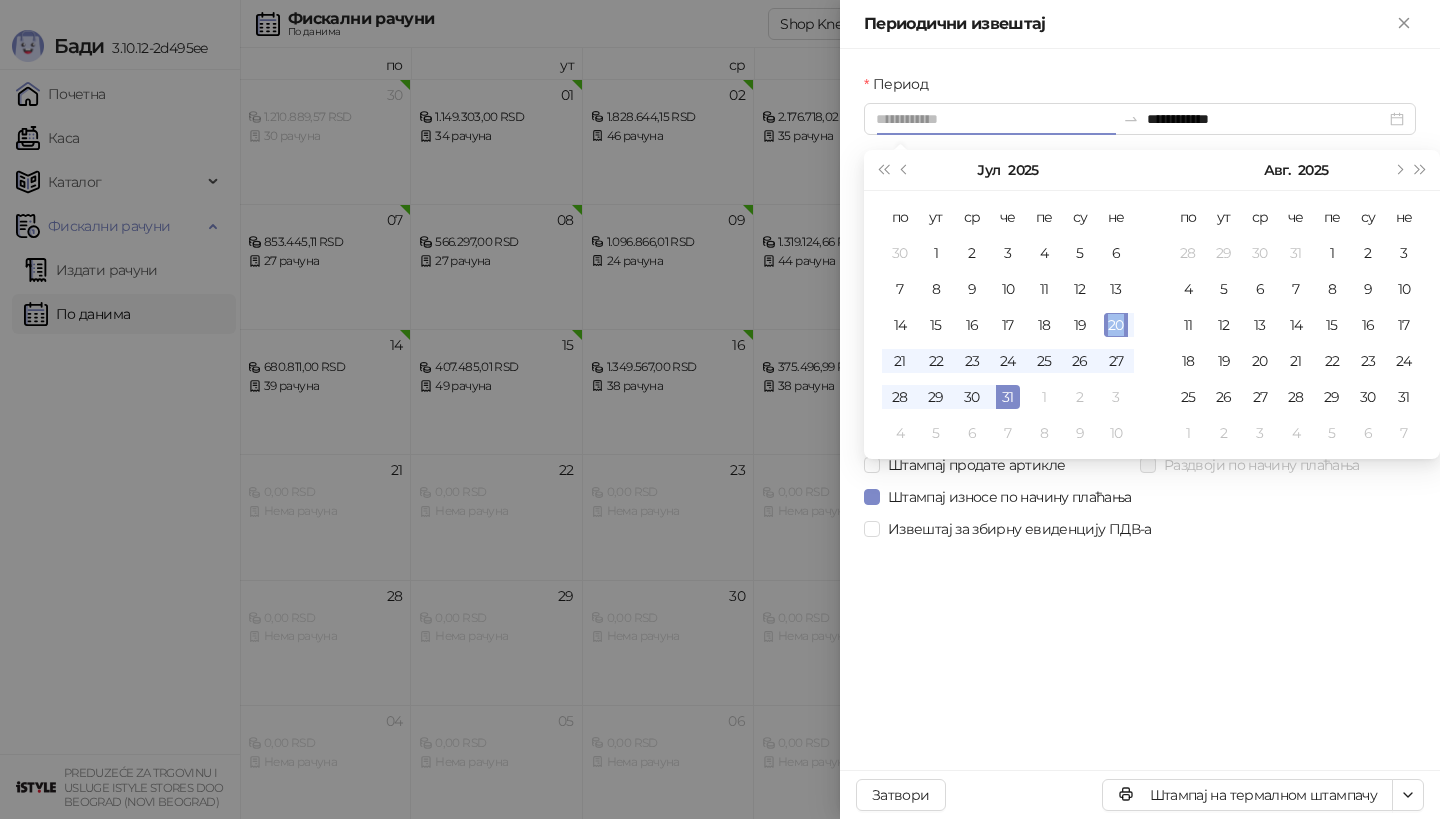 click on "20" at bounding box center [1116, 325] 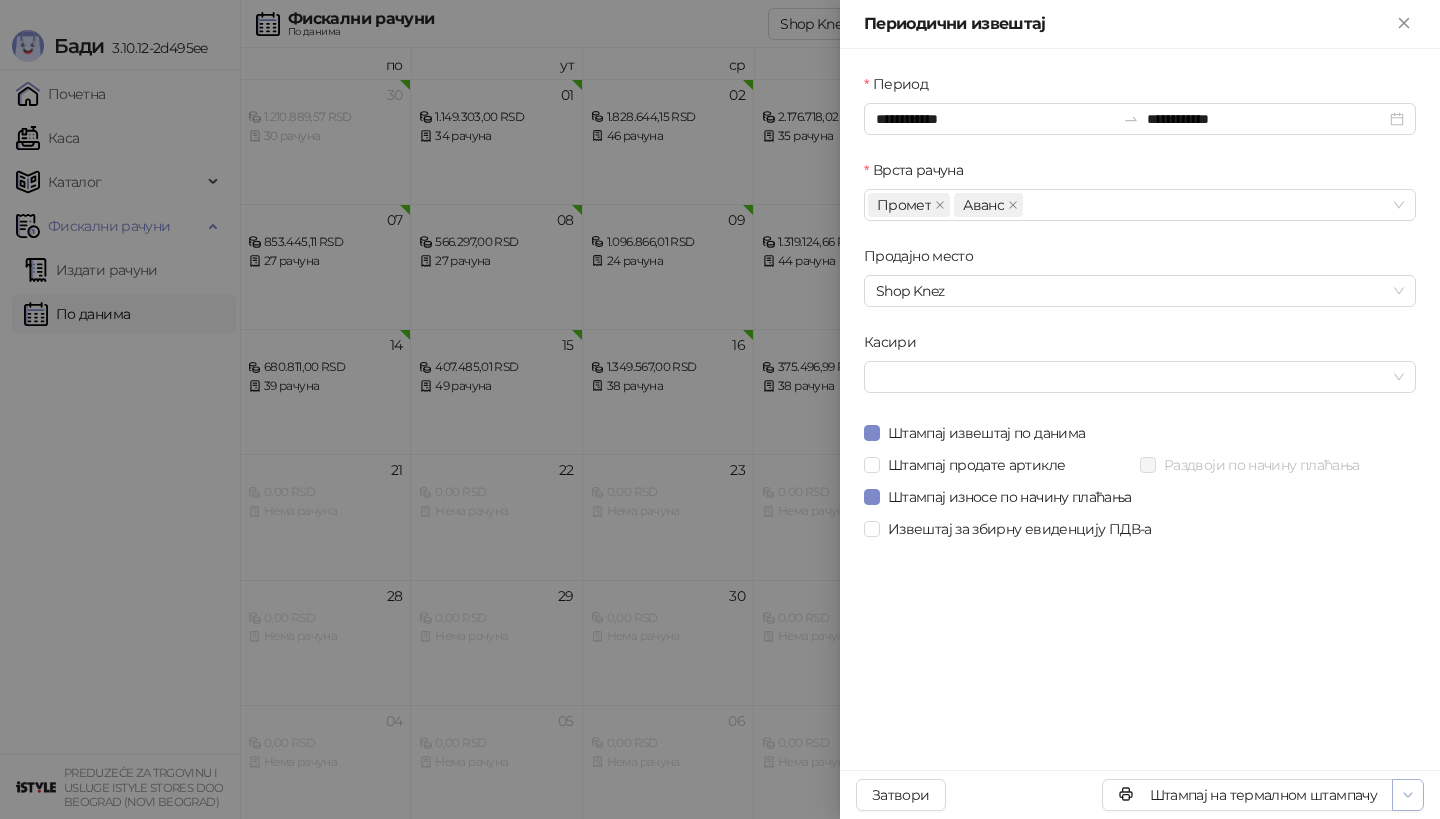click 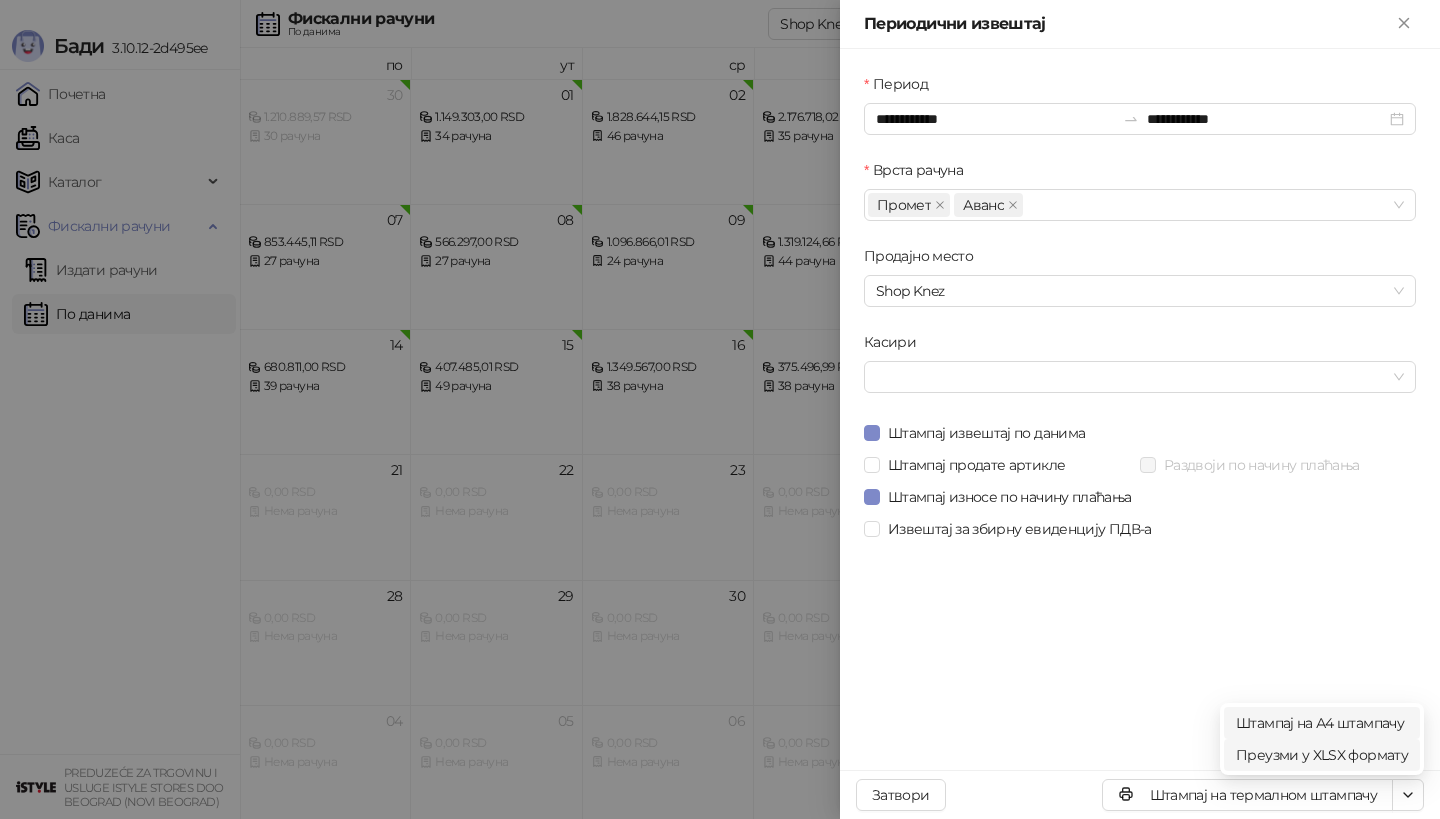 click on "Штампај на А4 штампачу" at bounding box center (1322, 723) 